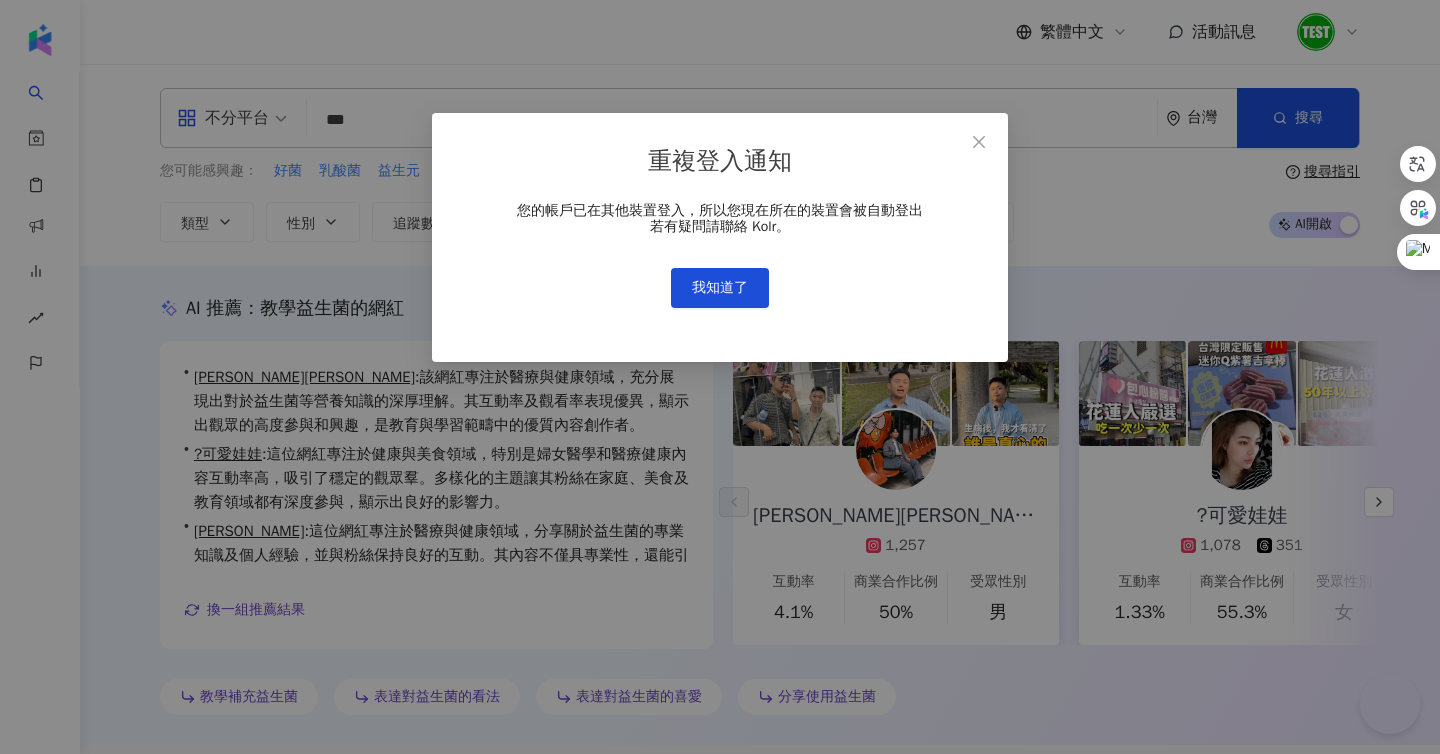 scroll, scrollTop: 0, scrollLeft: 0, axis: both 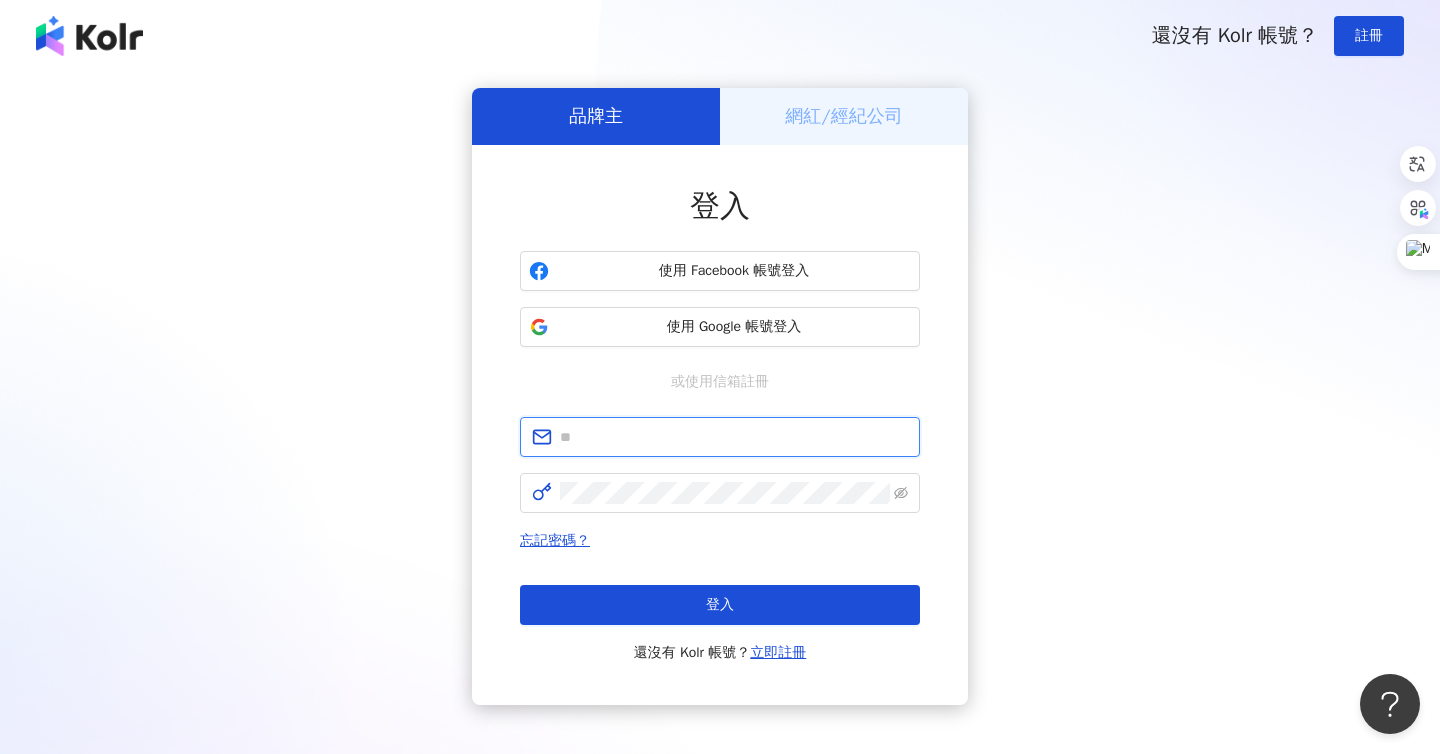 click at bounding box center [734, 437] 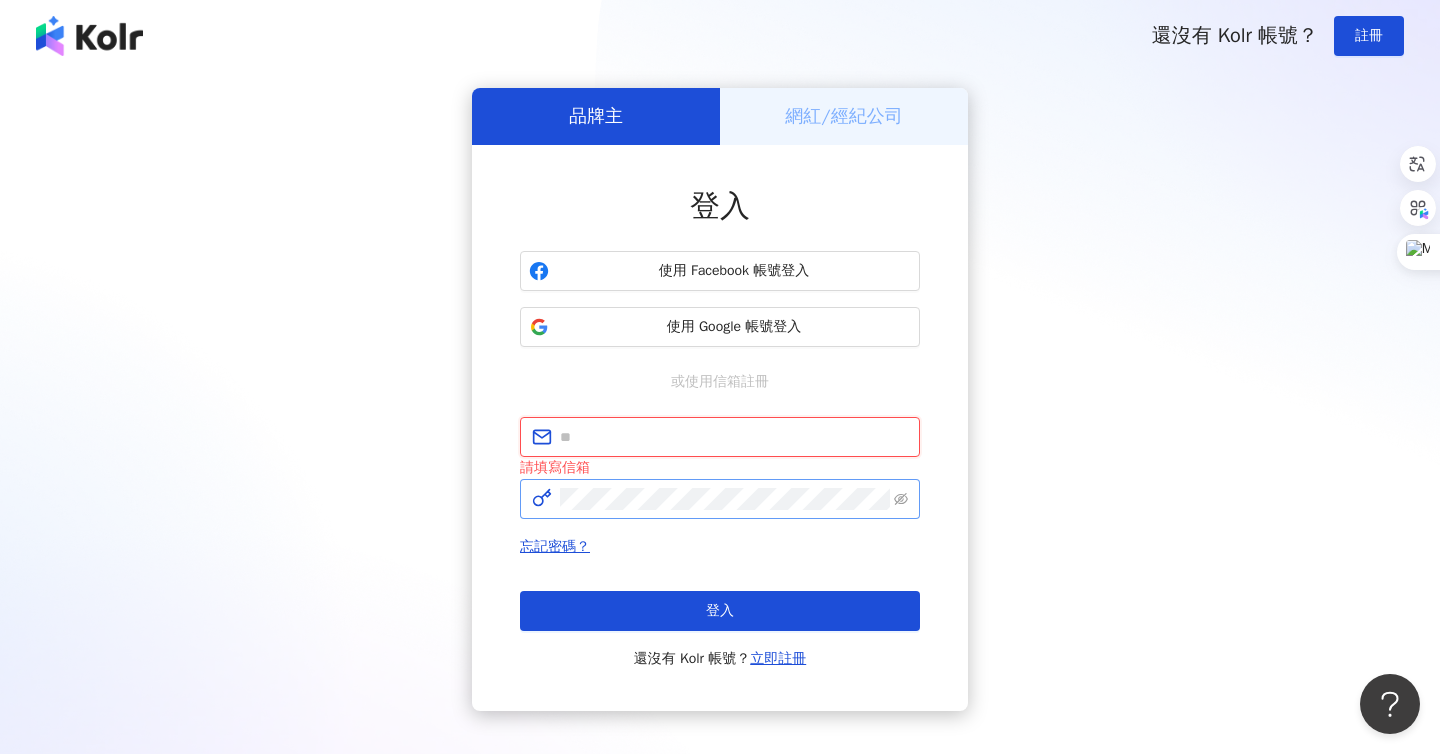 type on "**********" 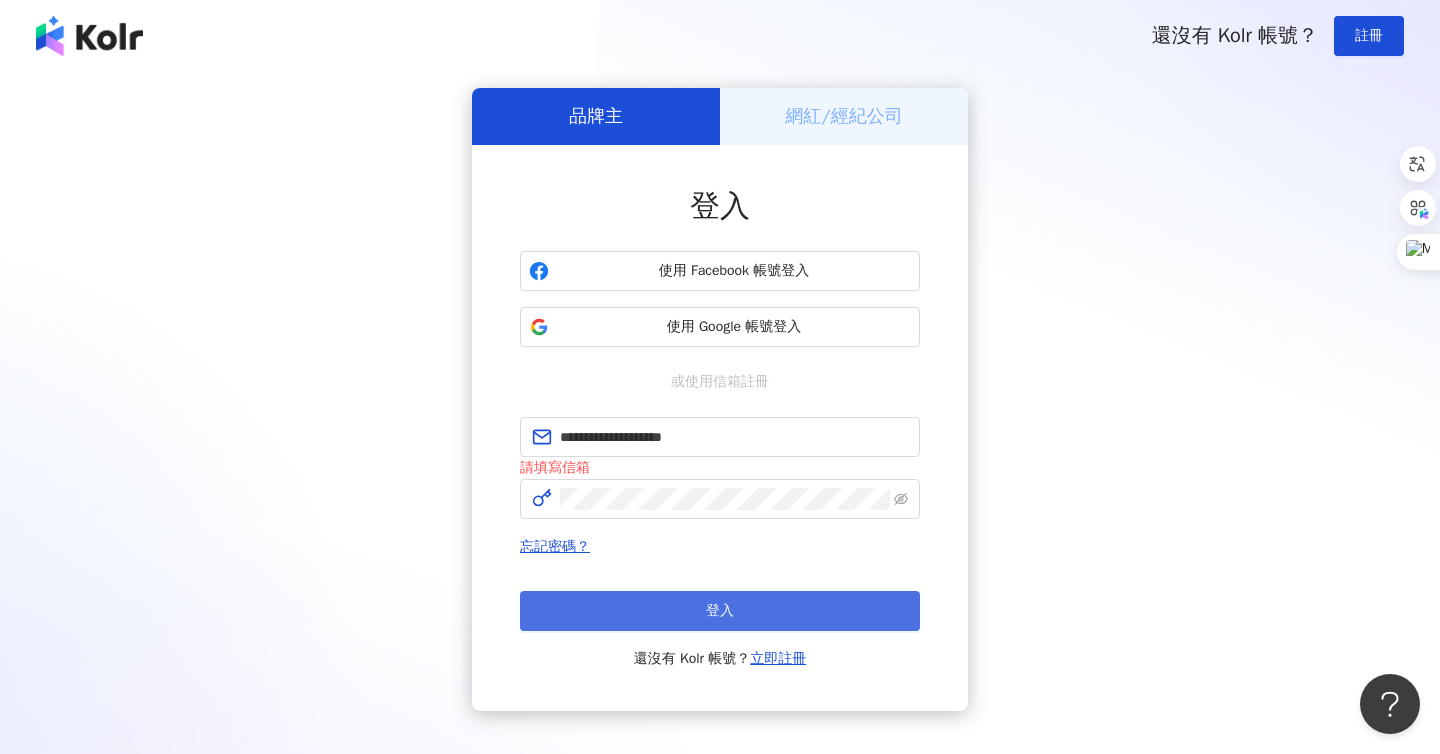 click on "登入" at bounding box center [720, 611] 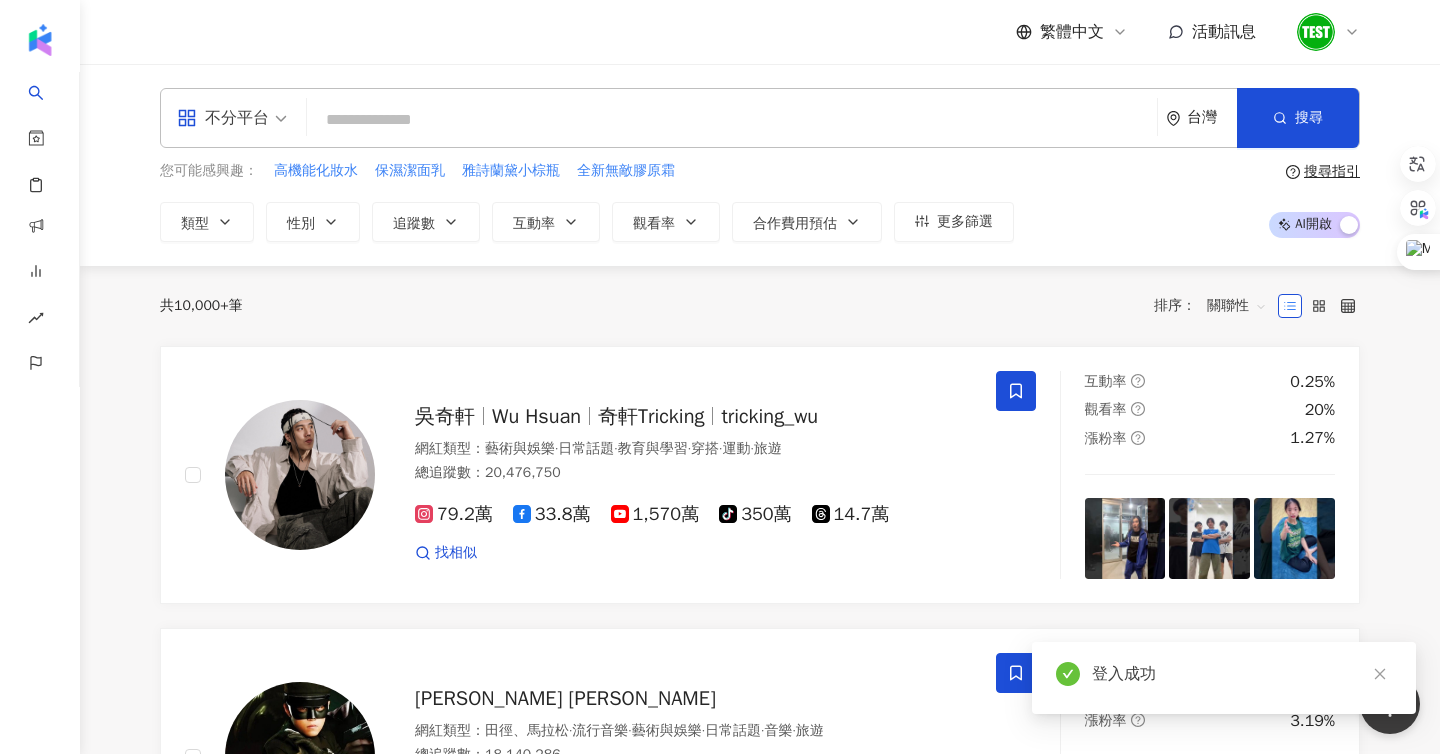 click on "不分平台 台灣 搜尋" at bounding box center [760, 118] 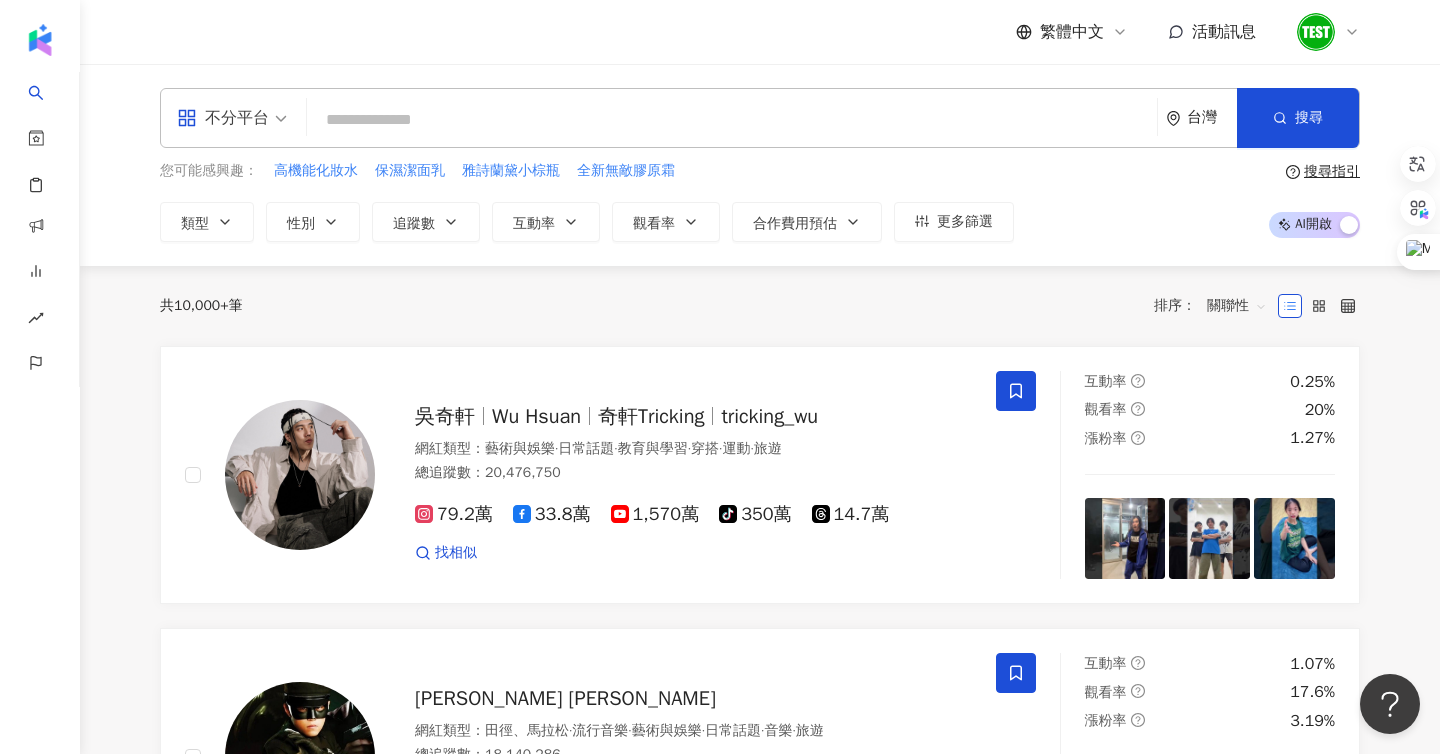 click at bounding box center (732, 120) 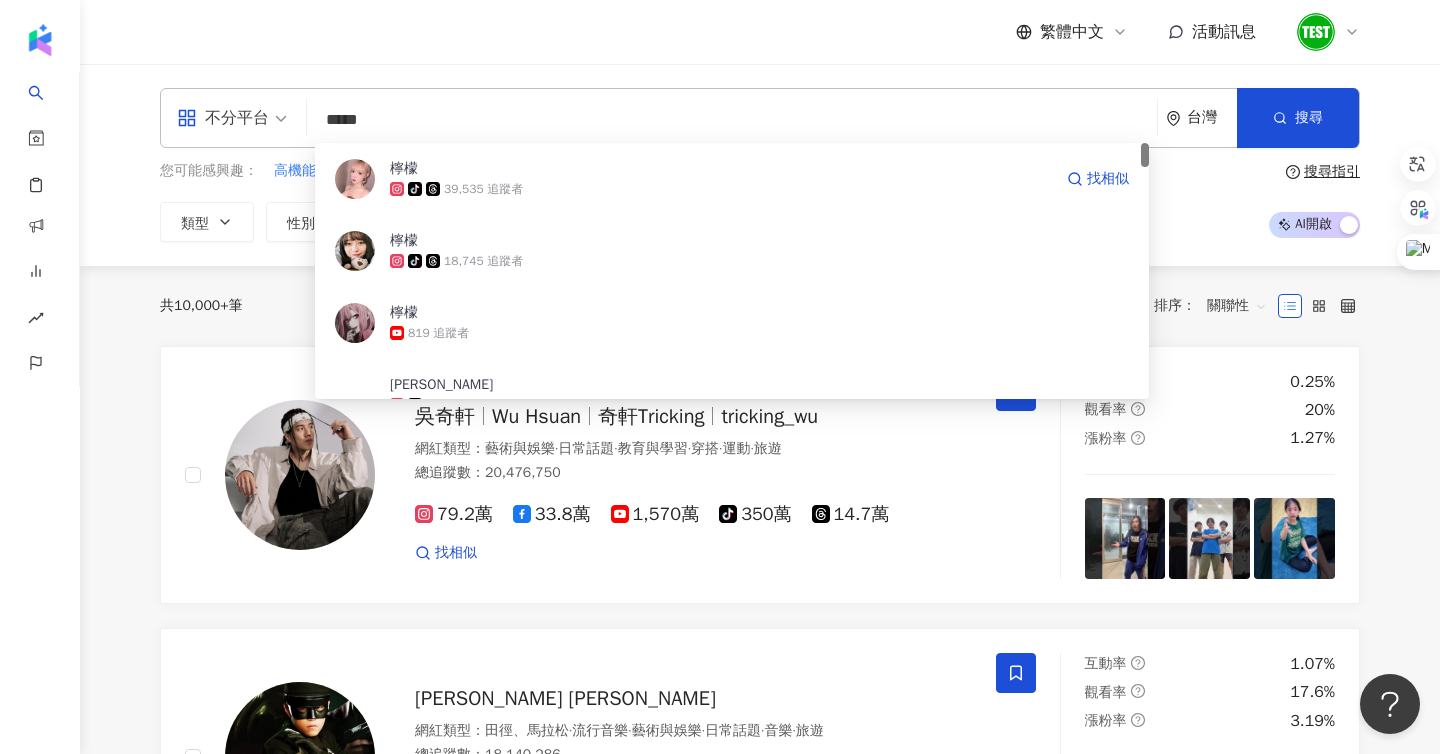 type on "****" 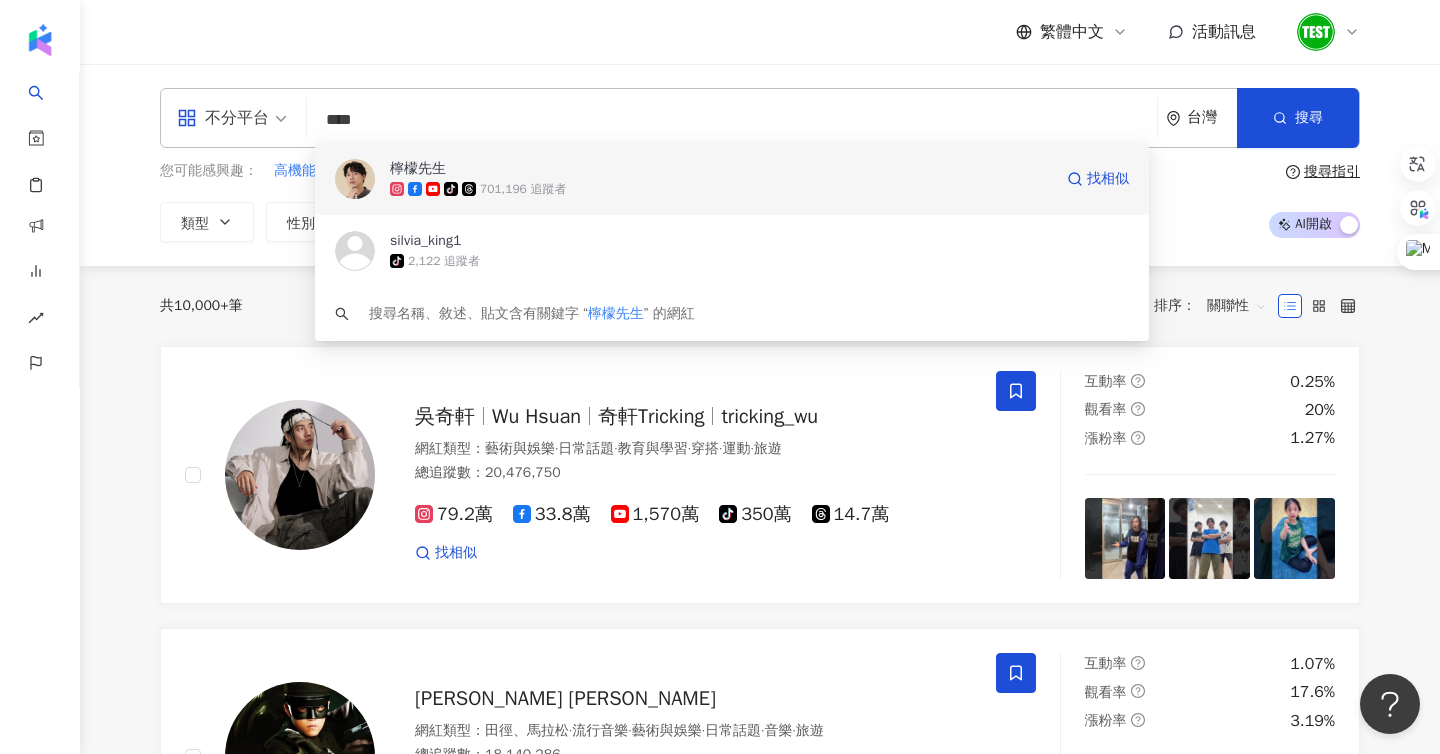 click on "檸檬先生" at bounding box center [721, 169] 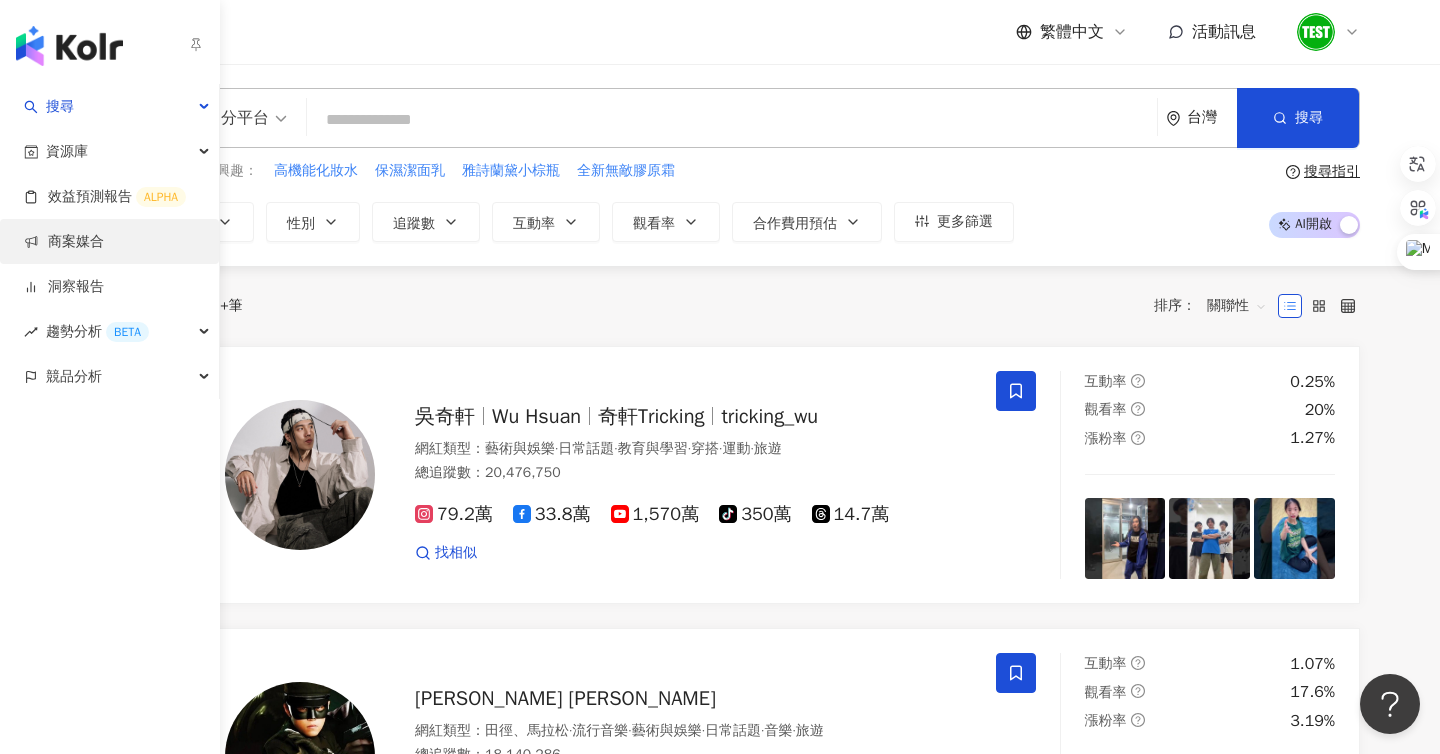 click on "商案媒合" at bounding box center [64, 242] 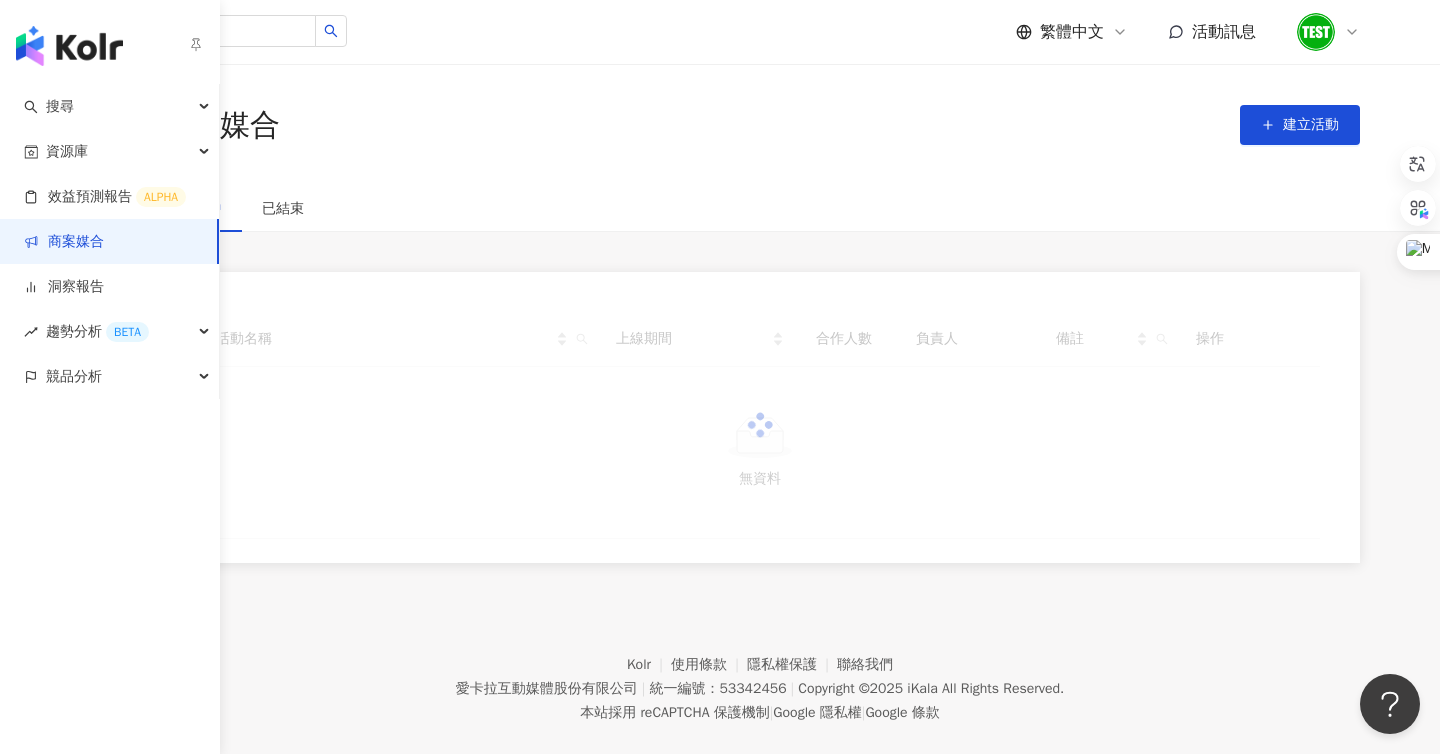 click on "商案媒合" at bounding box center (64, 242) 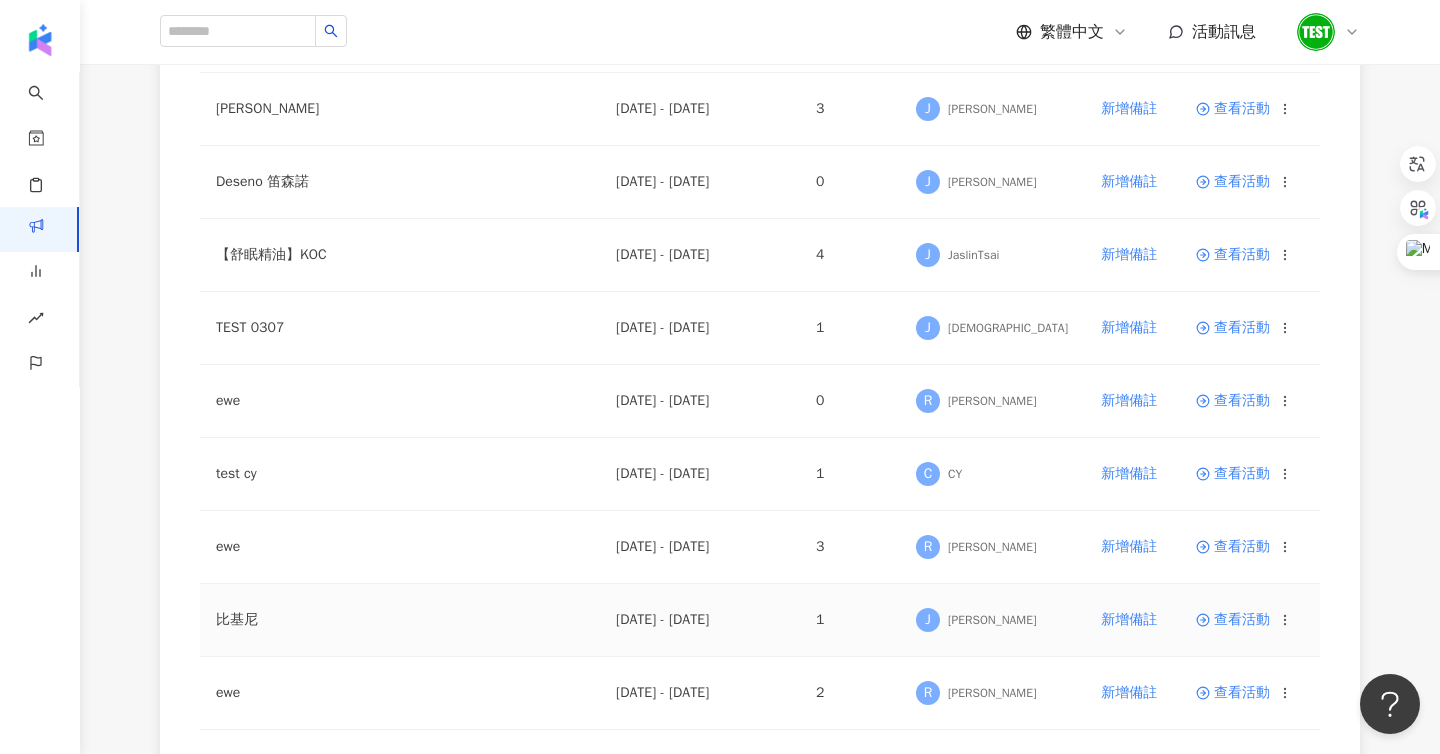 scroll, scrollTop: 554, scrollLeft: 0, axis: vertical 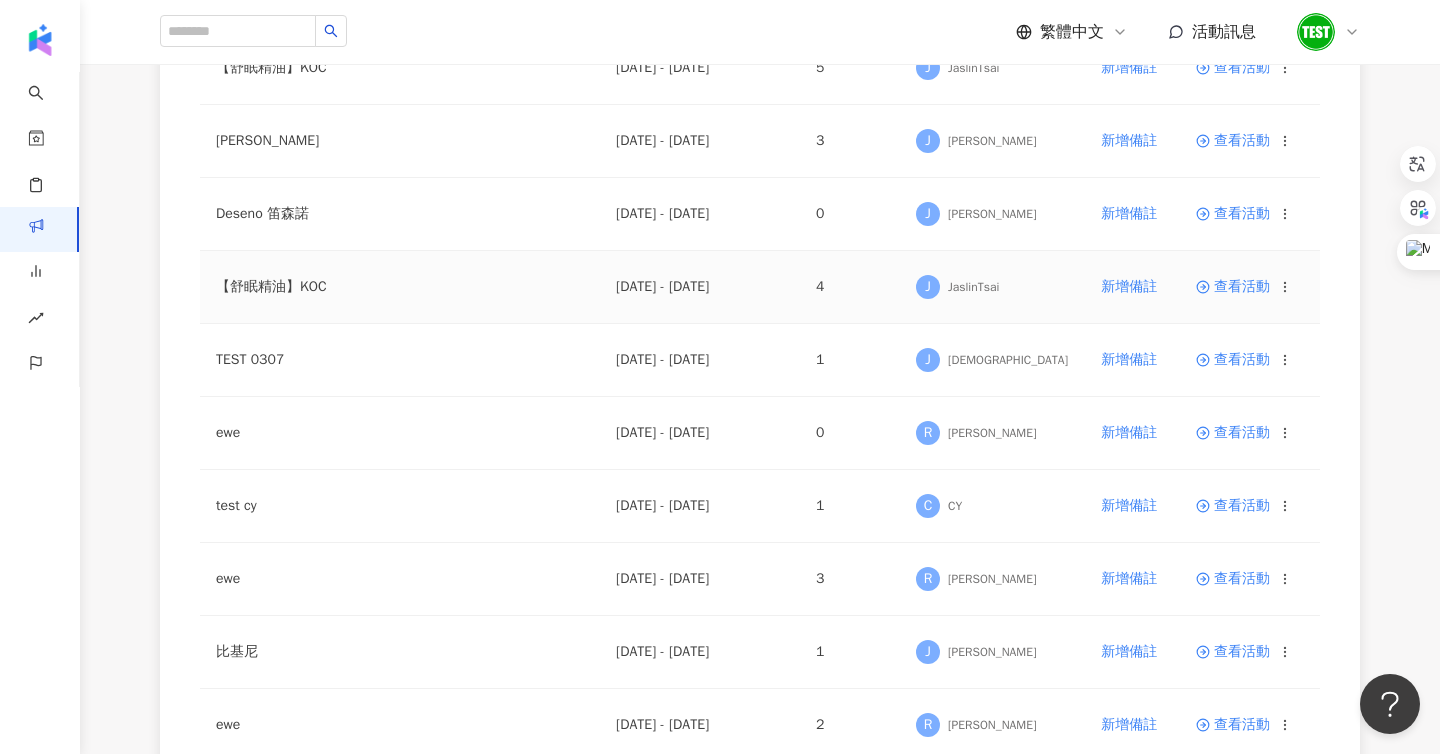 click on "查看活動" at bounding box center [1233, 287] 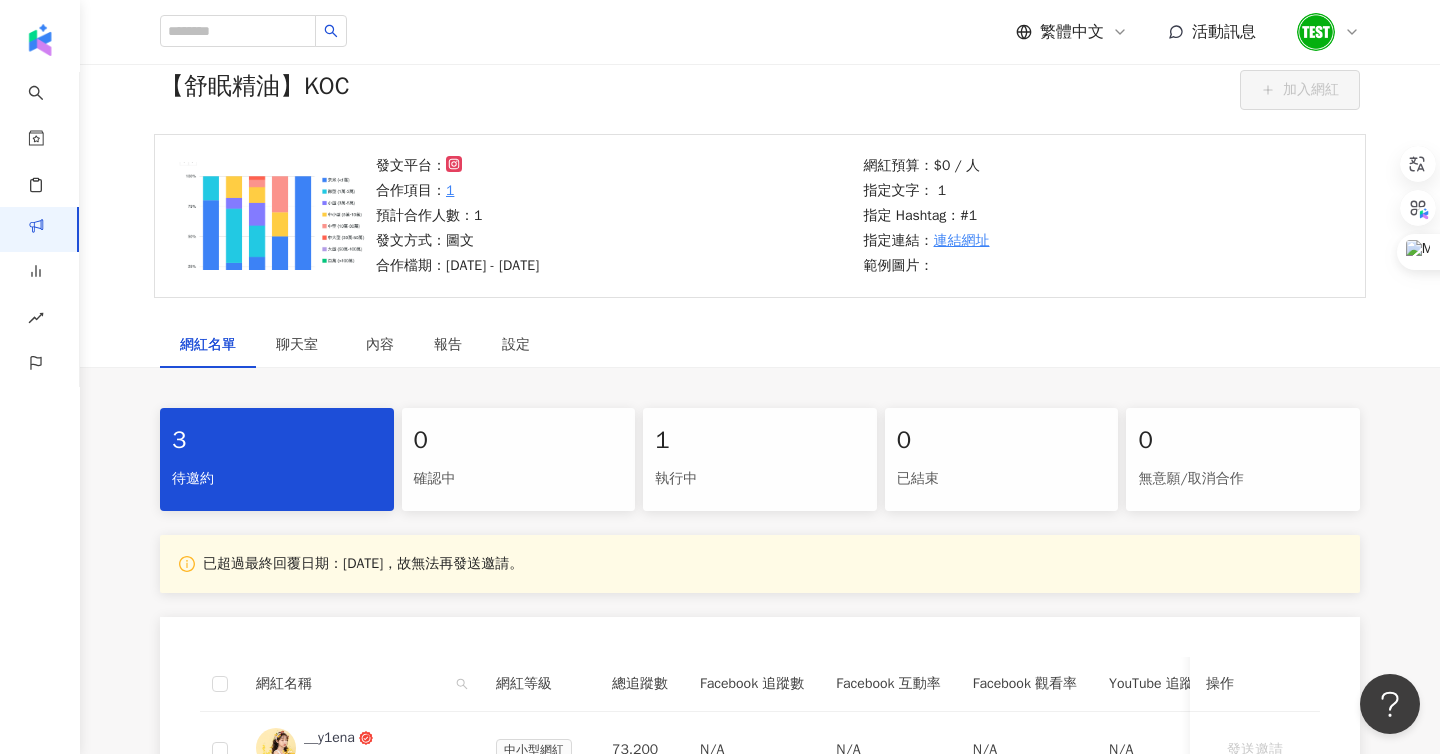 click on "執行中" at bounding box center (760, 479) 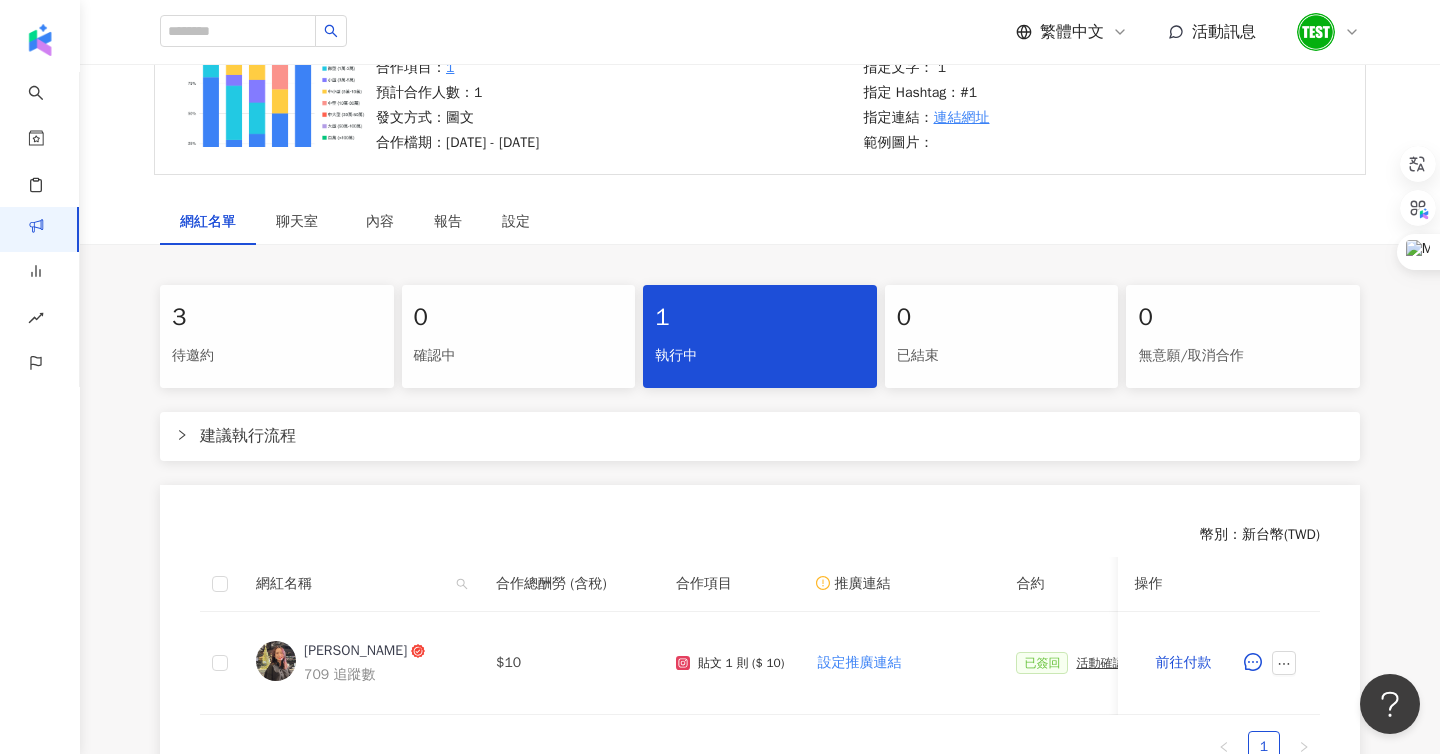 scroll, scrollTop: 209, scrollLeft: 0, axis: vertical 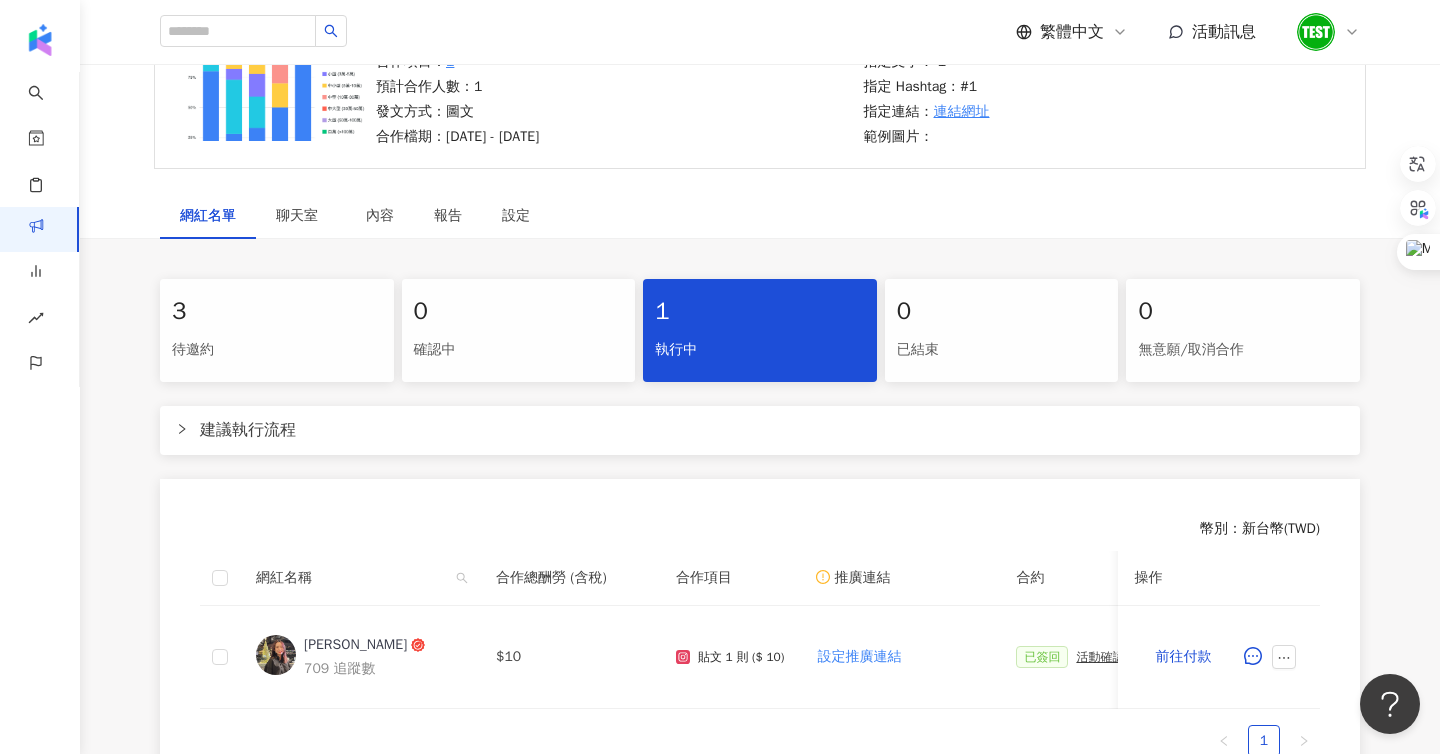 click on "建議執行流程" at bounding box center [772, 430] 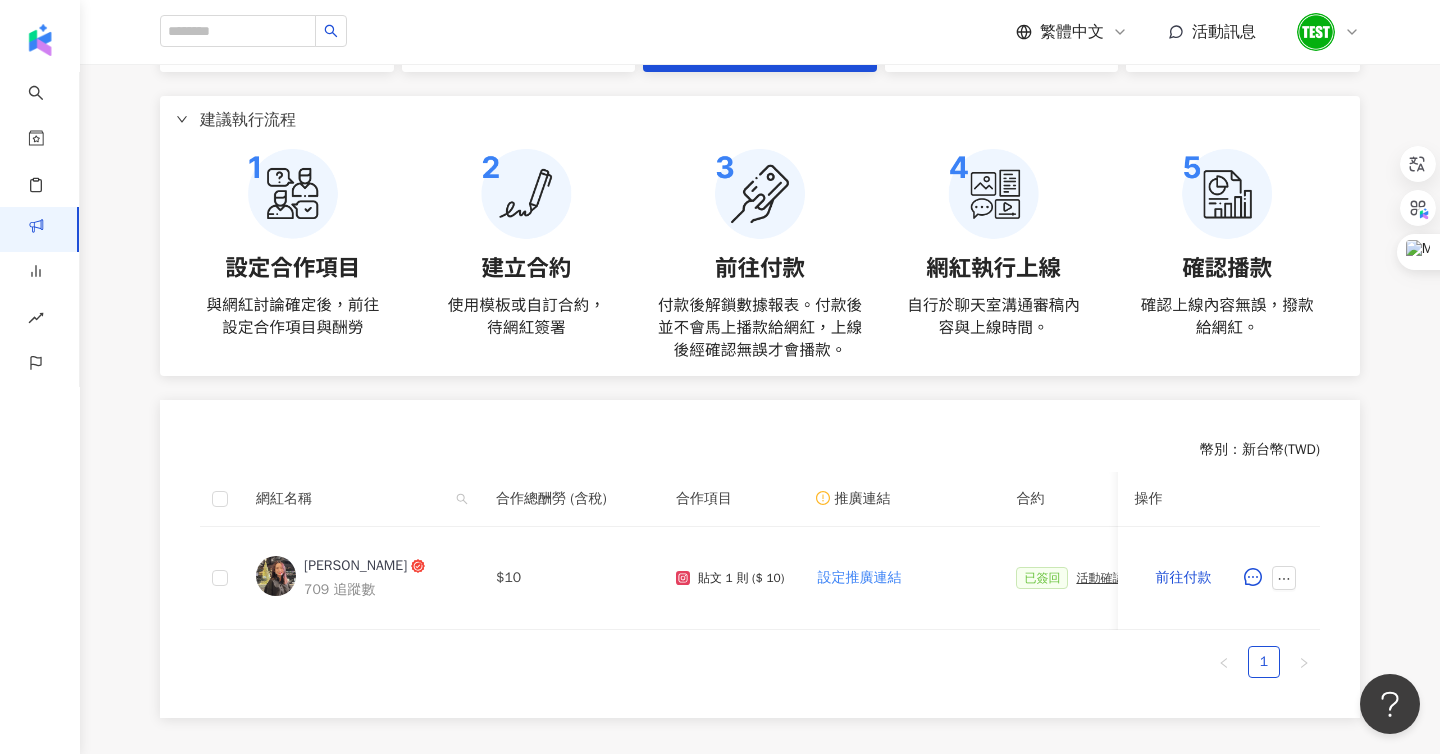 scroll, scrollTop: 464, scrollLeft: 0, axis: vertical 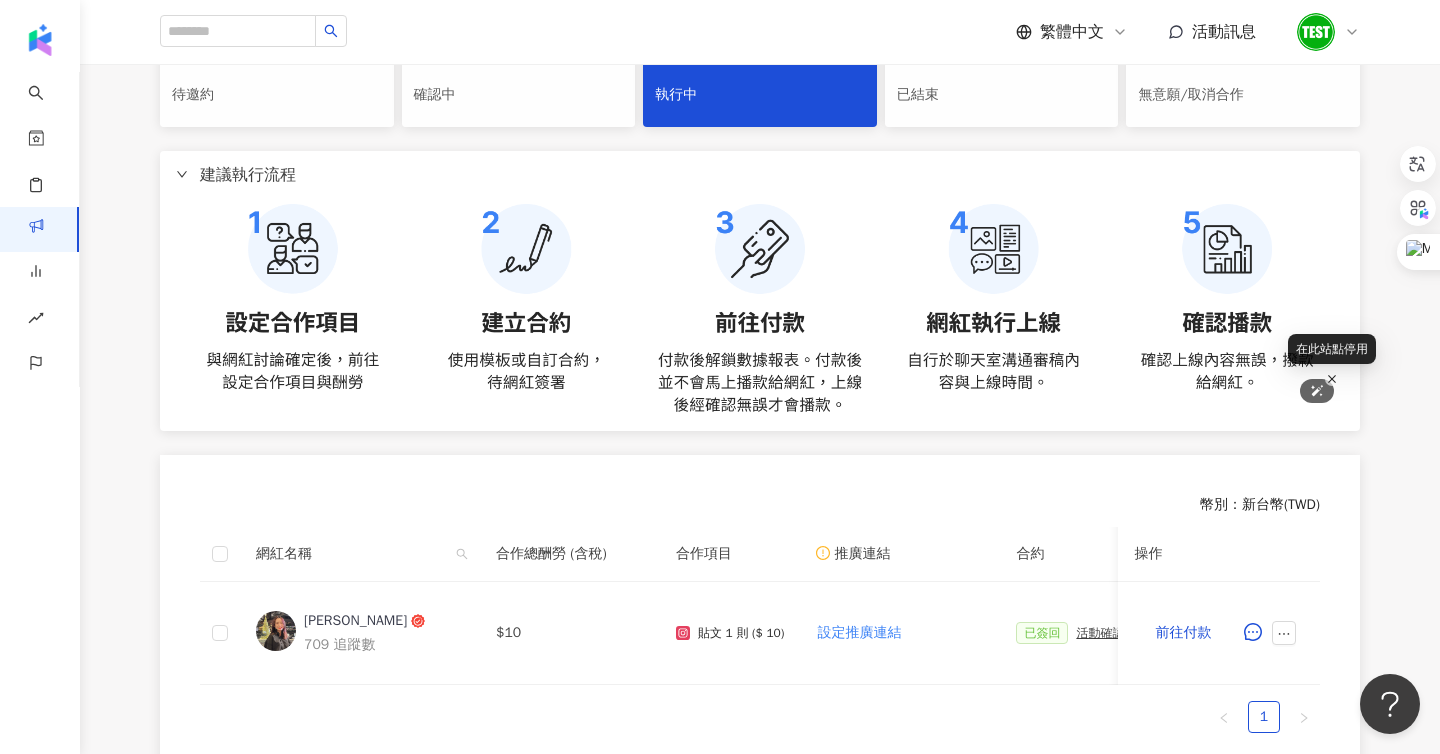 click 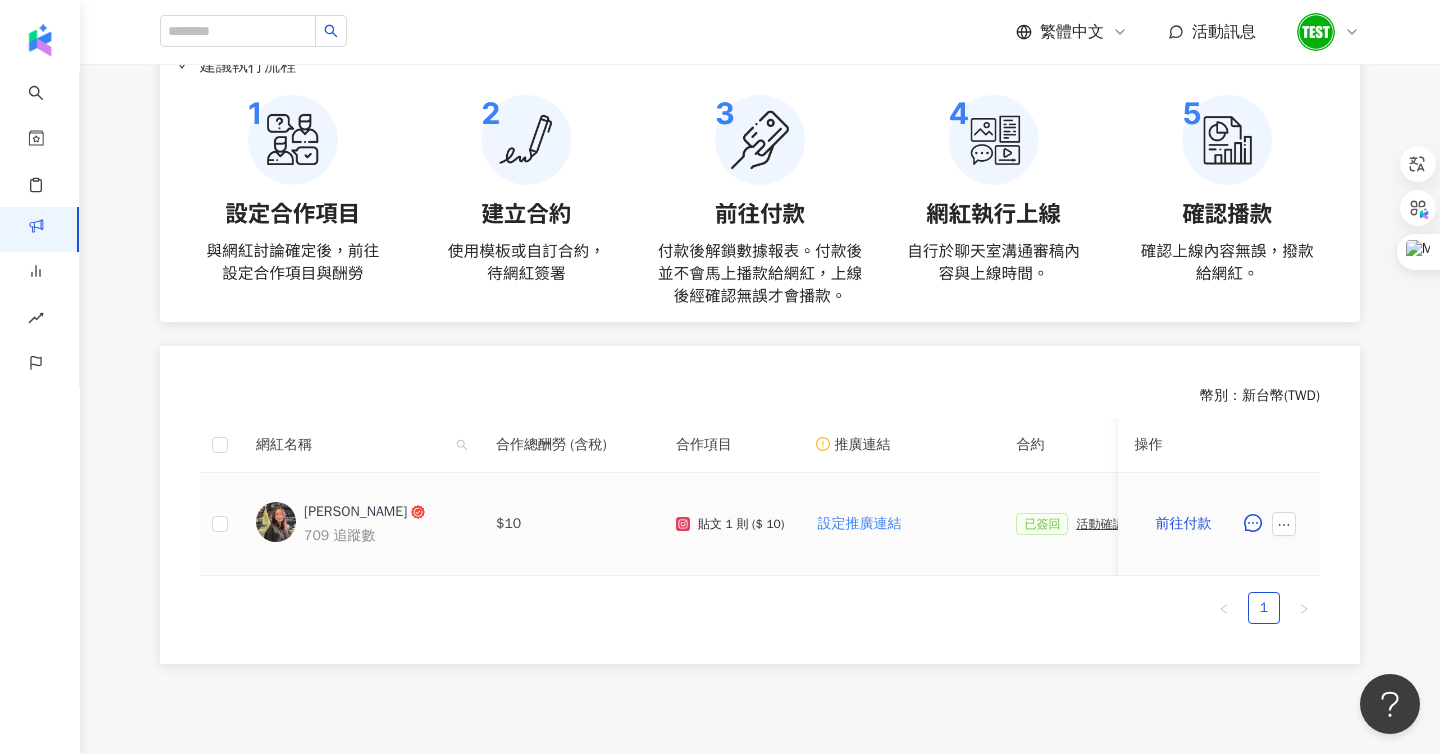 scroll, scrollTop: 588, scrollLeft: 0, axis: vertical 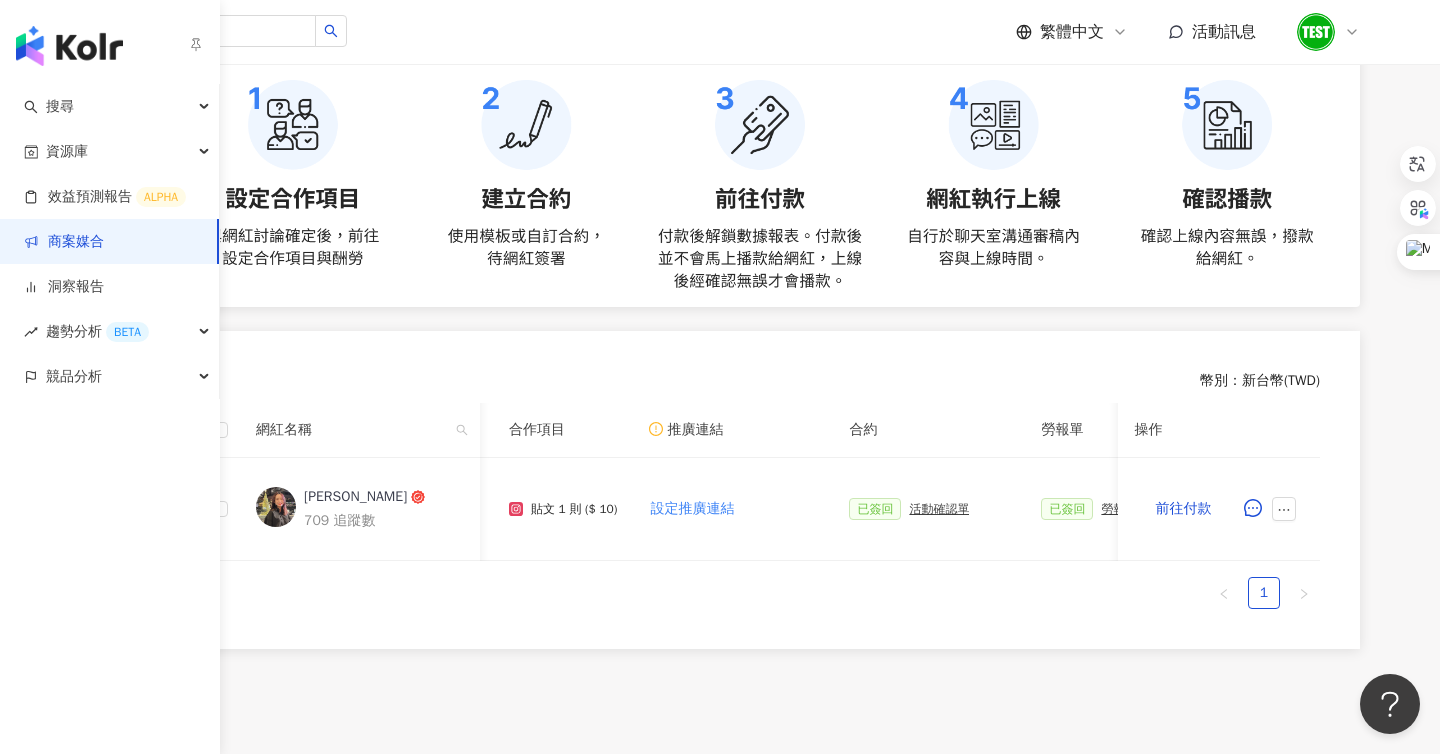 click on "商案媒合" at bounding box center (64, 242) 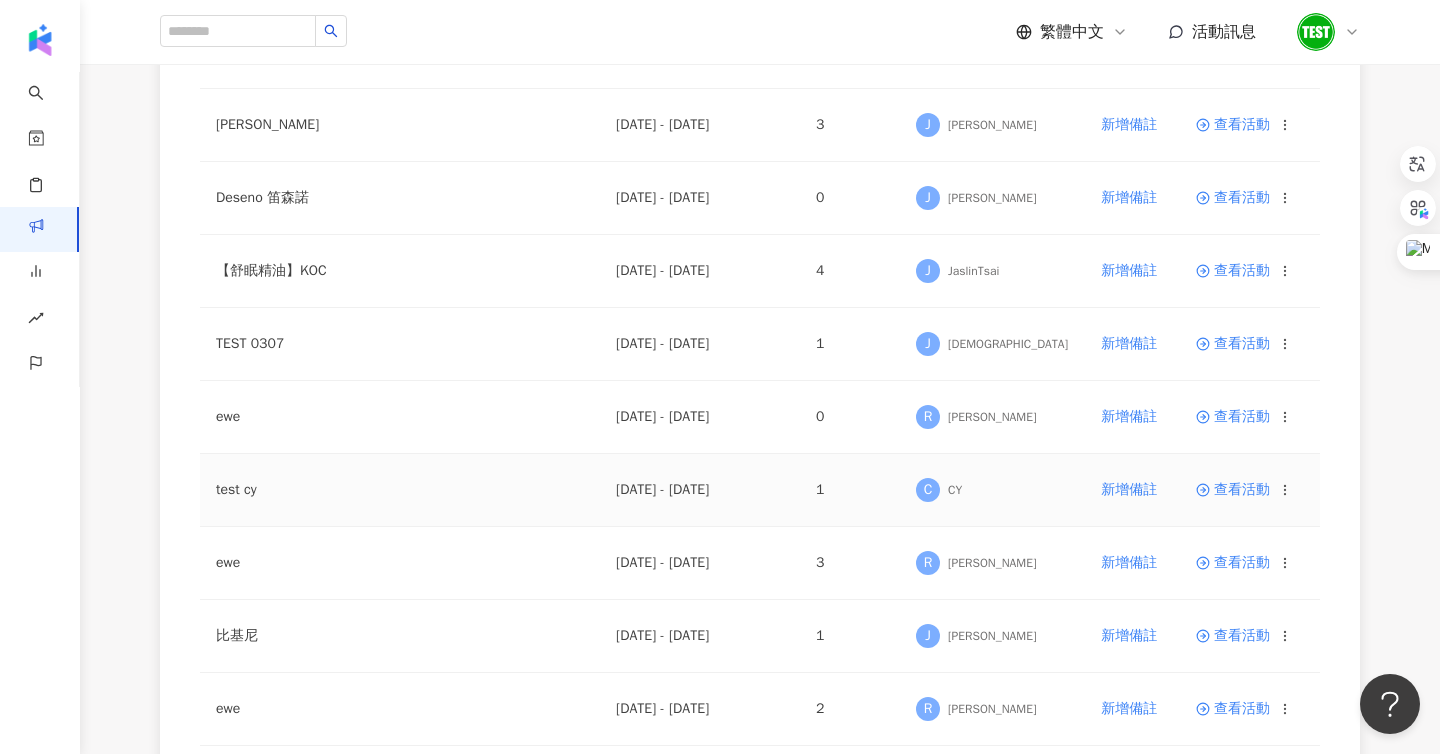 scroll, scrollTop: 547, scrollLeft: 0, axis: vertical 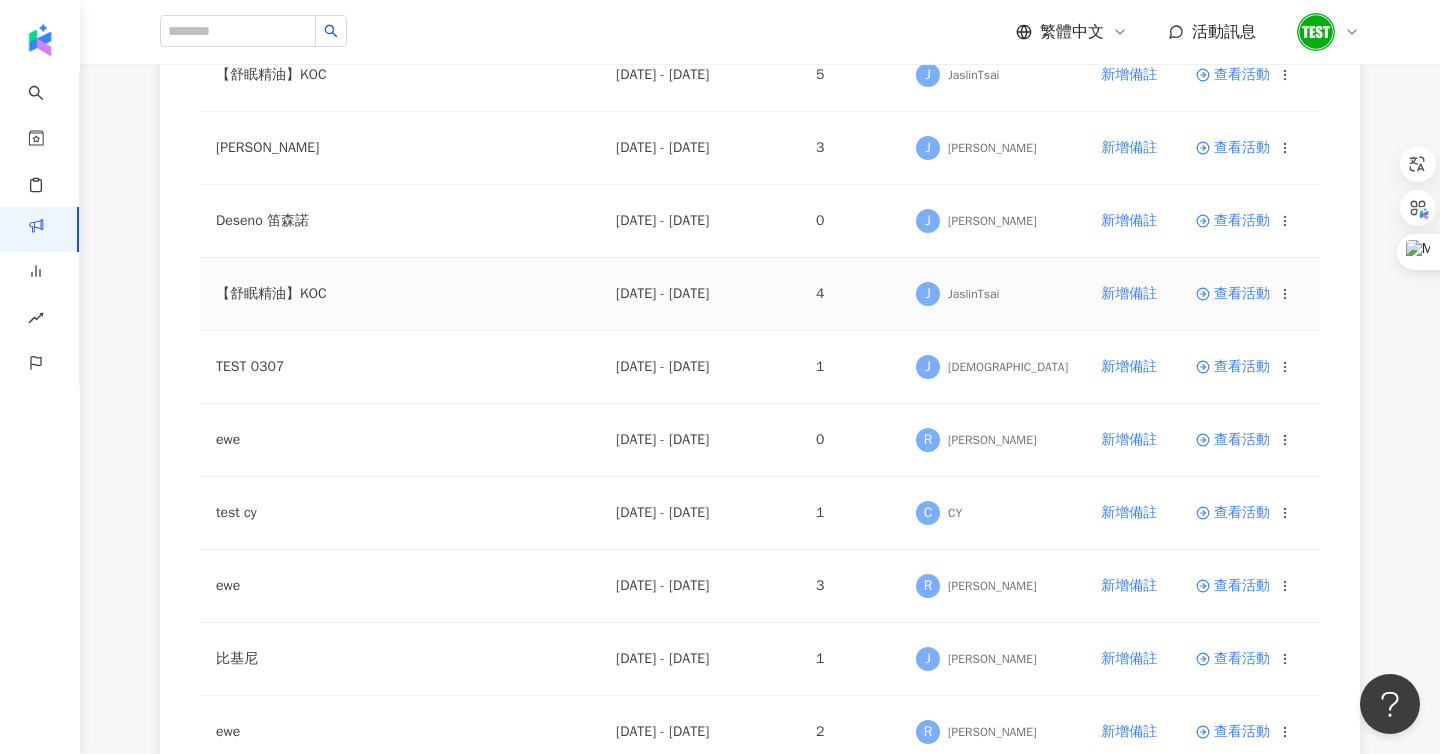 click on "查看活動" at bounding box center (1250, 294) 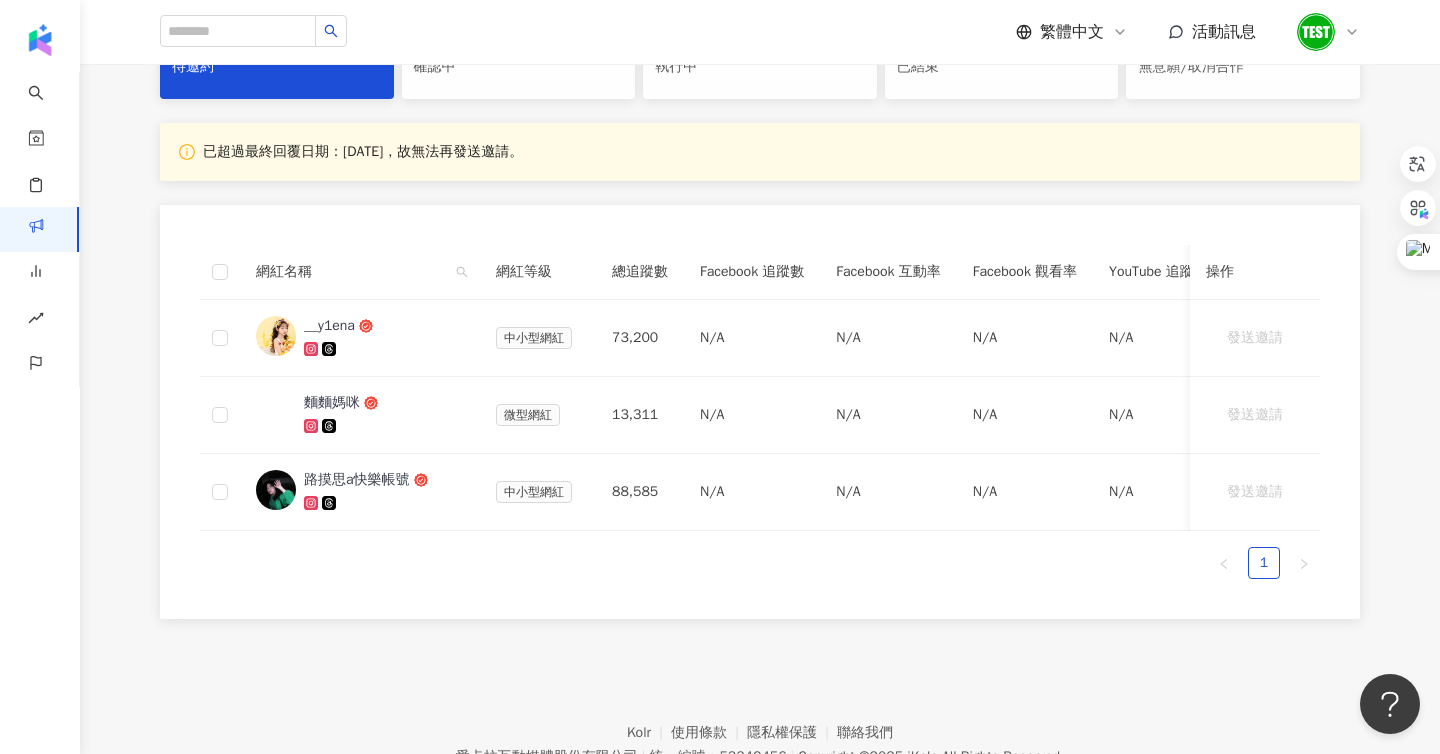 scroll, scrollTop: 479, scrollLeft: 0, axis: vertical 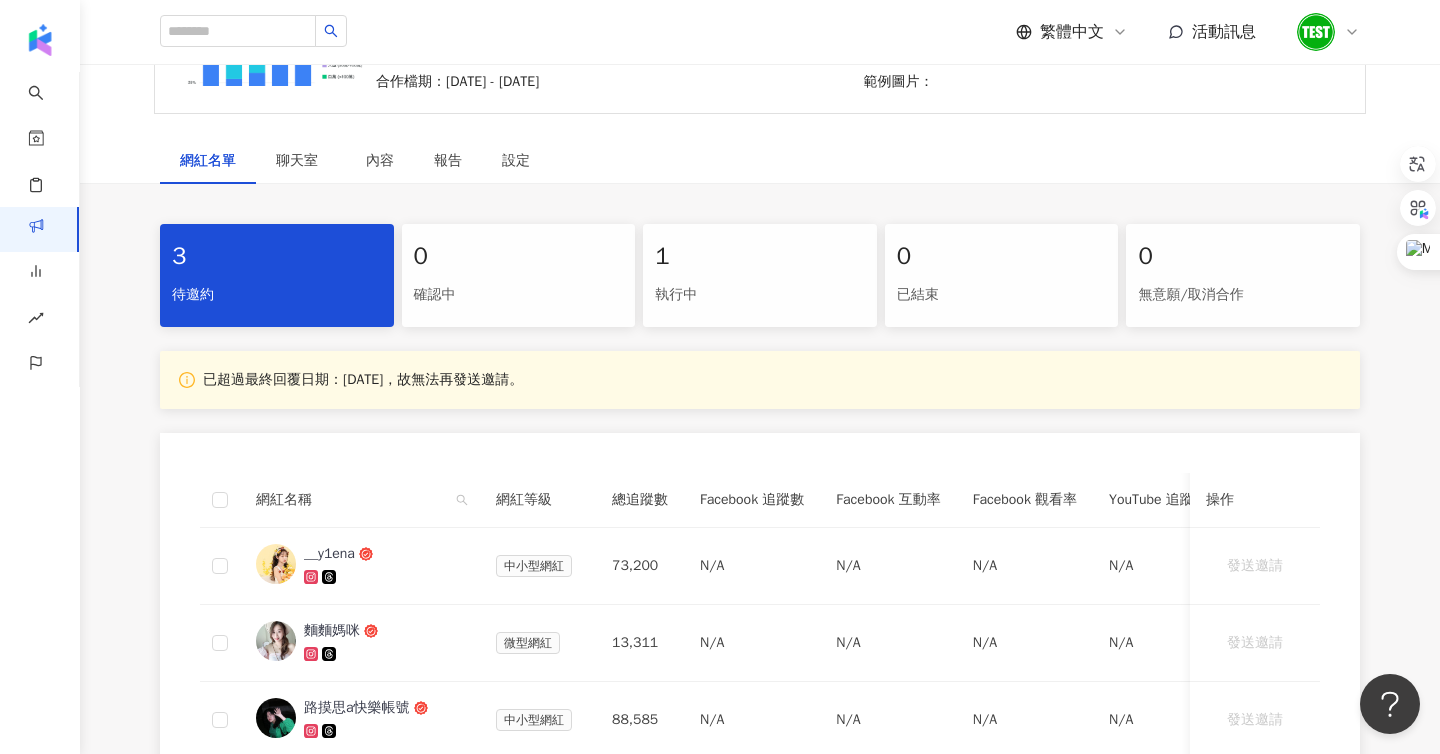 click on "執行中" at bounding box center [760, 295] 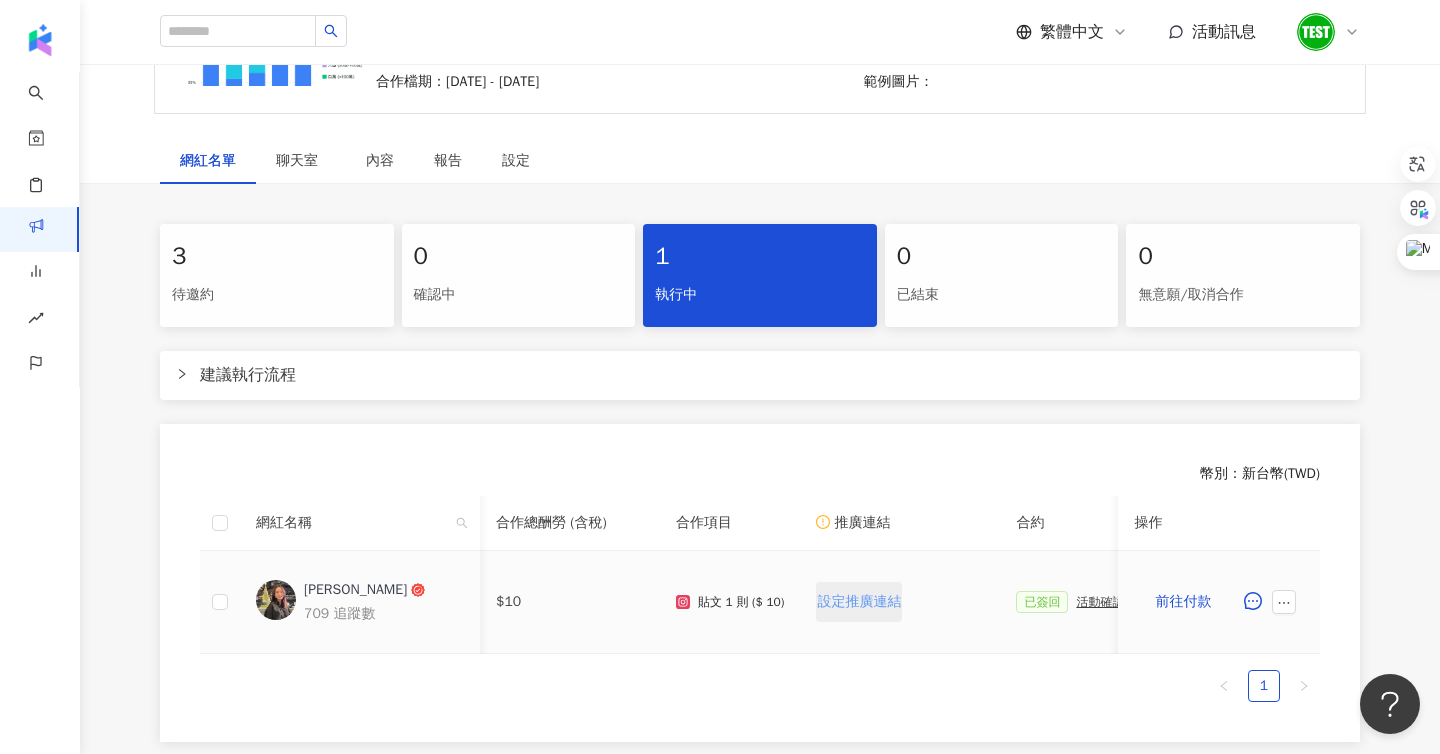 scroll, scrollTop: 0, scrollLeft: 341, axis: horizontal 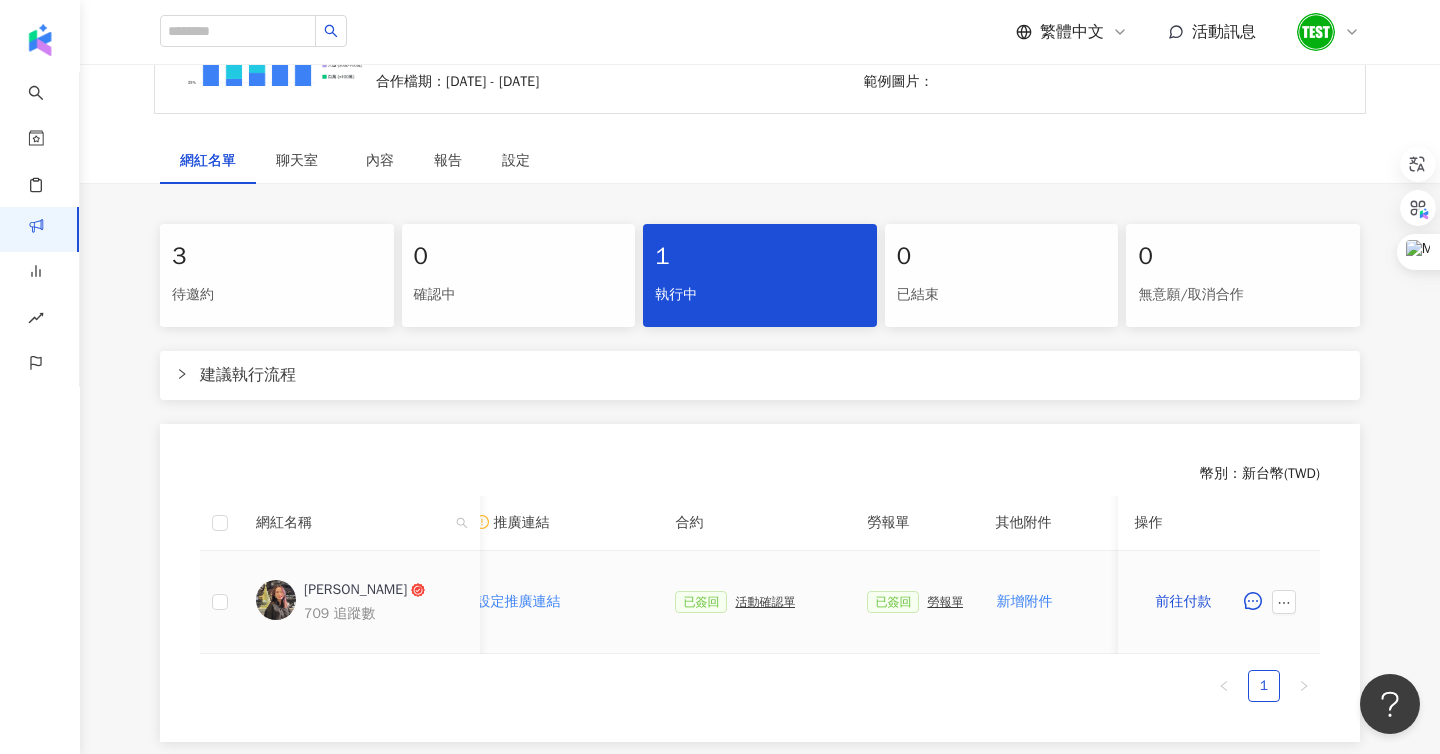 click on "已簽回 活動確認單" at bounding box center (755, 602) 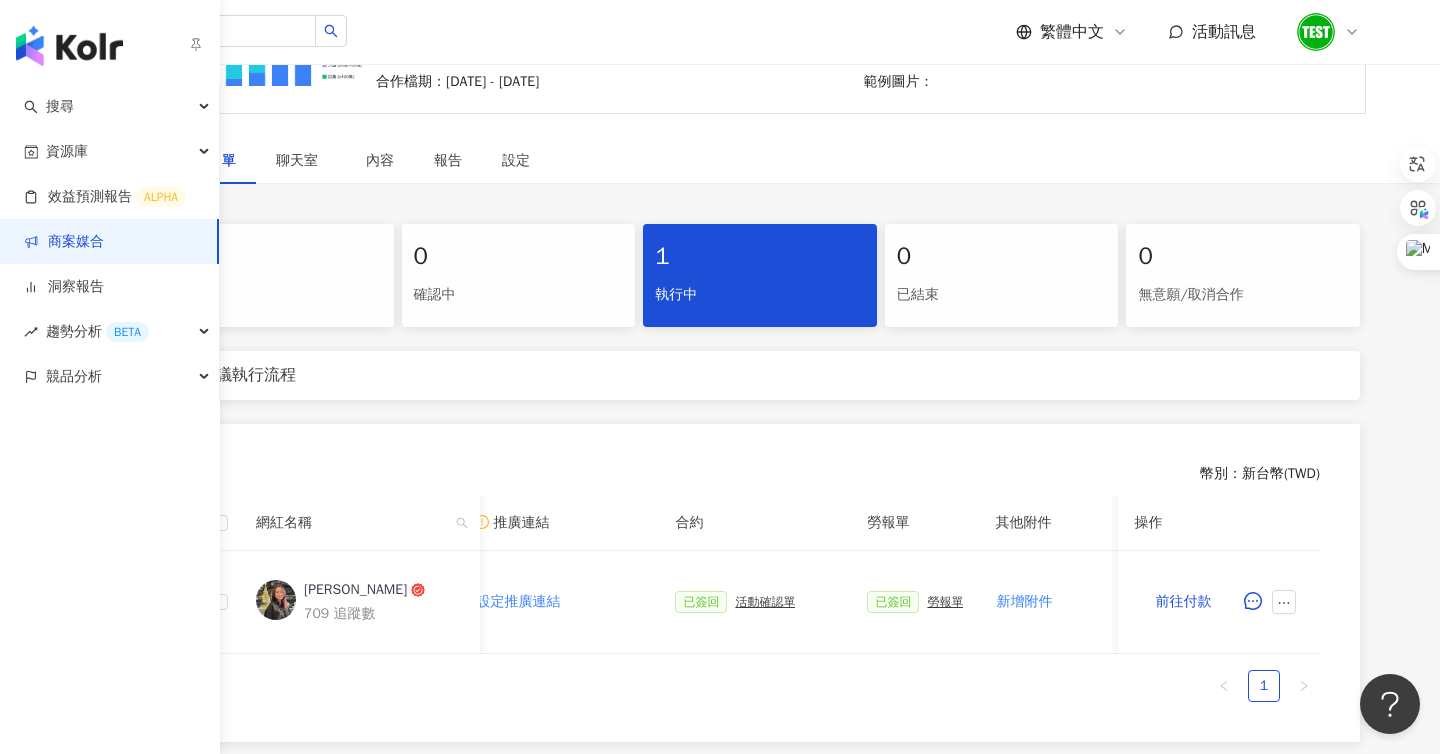 click on "商案媒合" at bounding box center [76, 242] 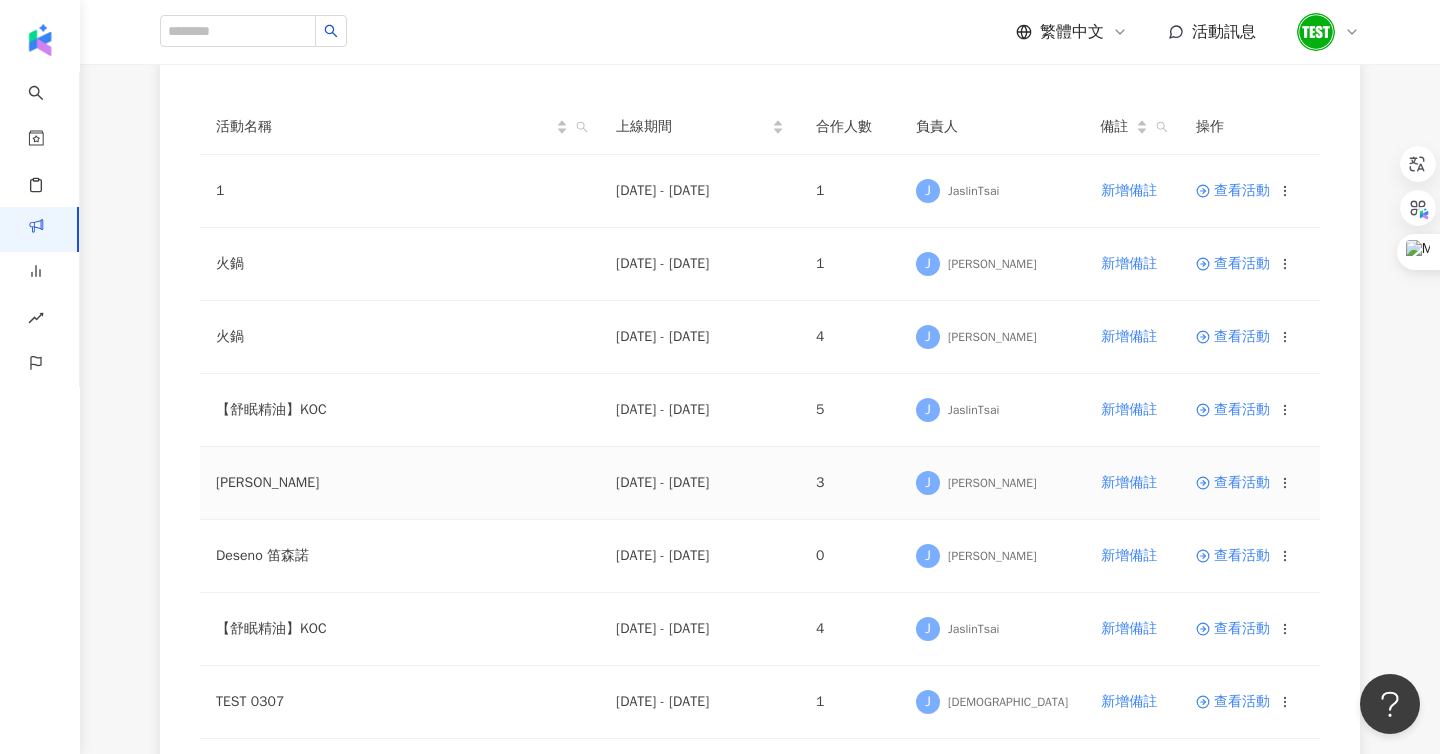 scroll, scrollTop: 218, scrollLeft: 0, axis: vertical 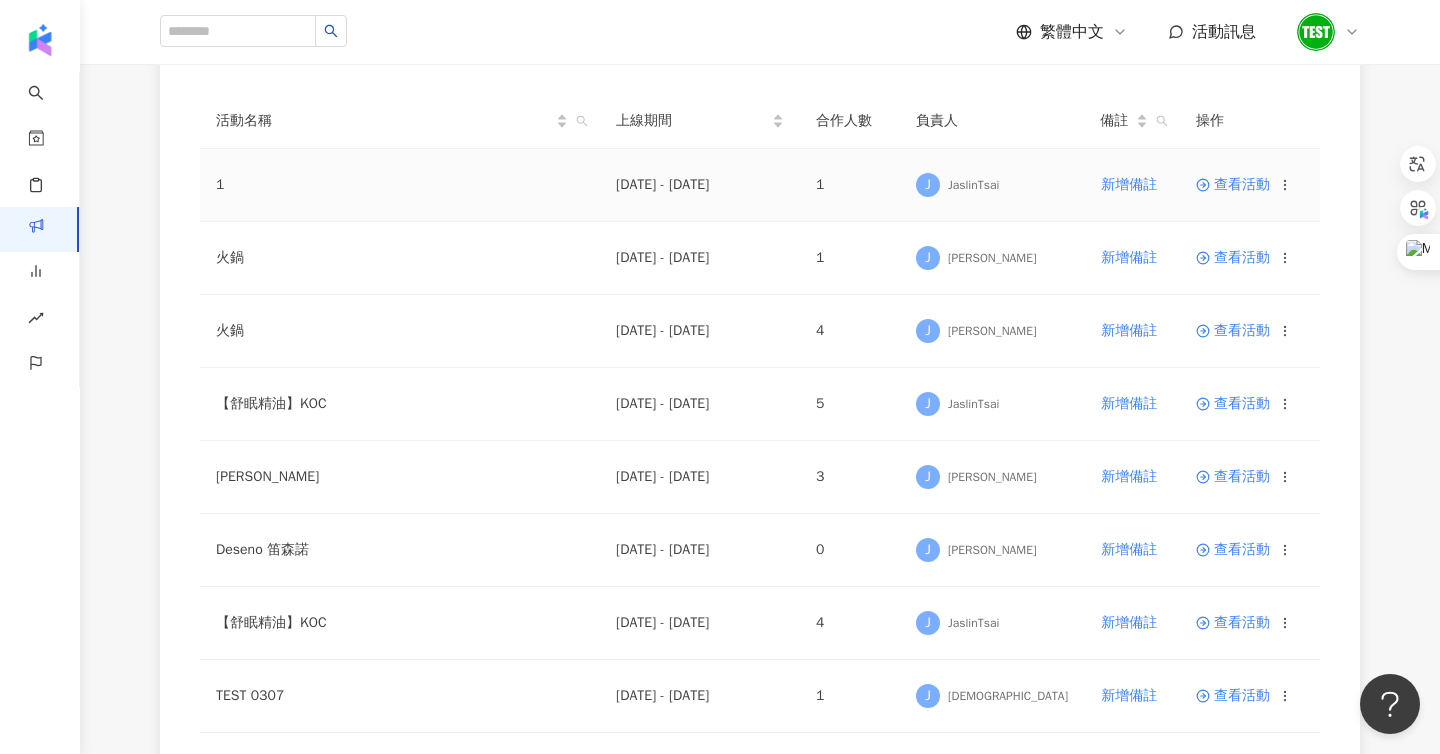 click on "查看活動" at bounding box center (1233, 185) 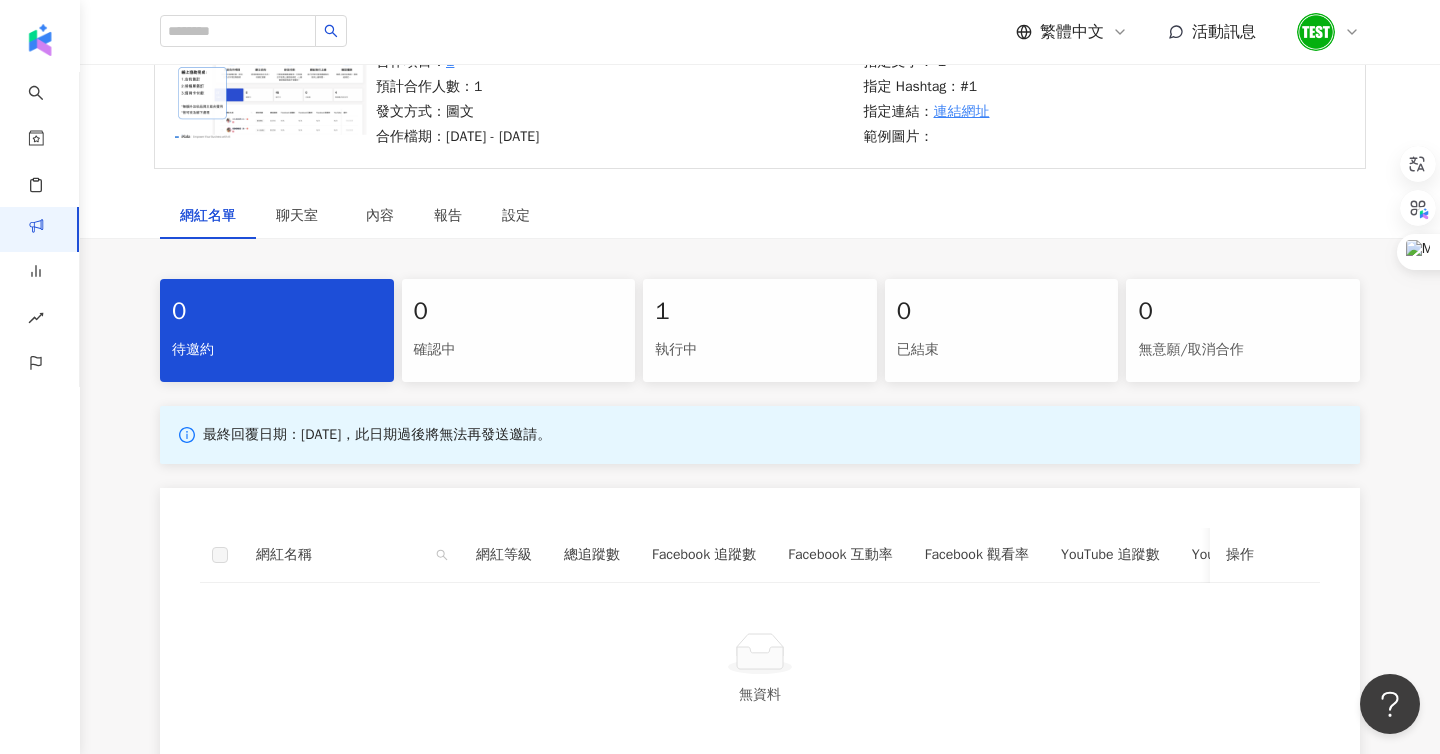 scroll, scrollTop: 312, scrollLeft: 0, axis: vertical 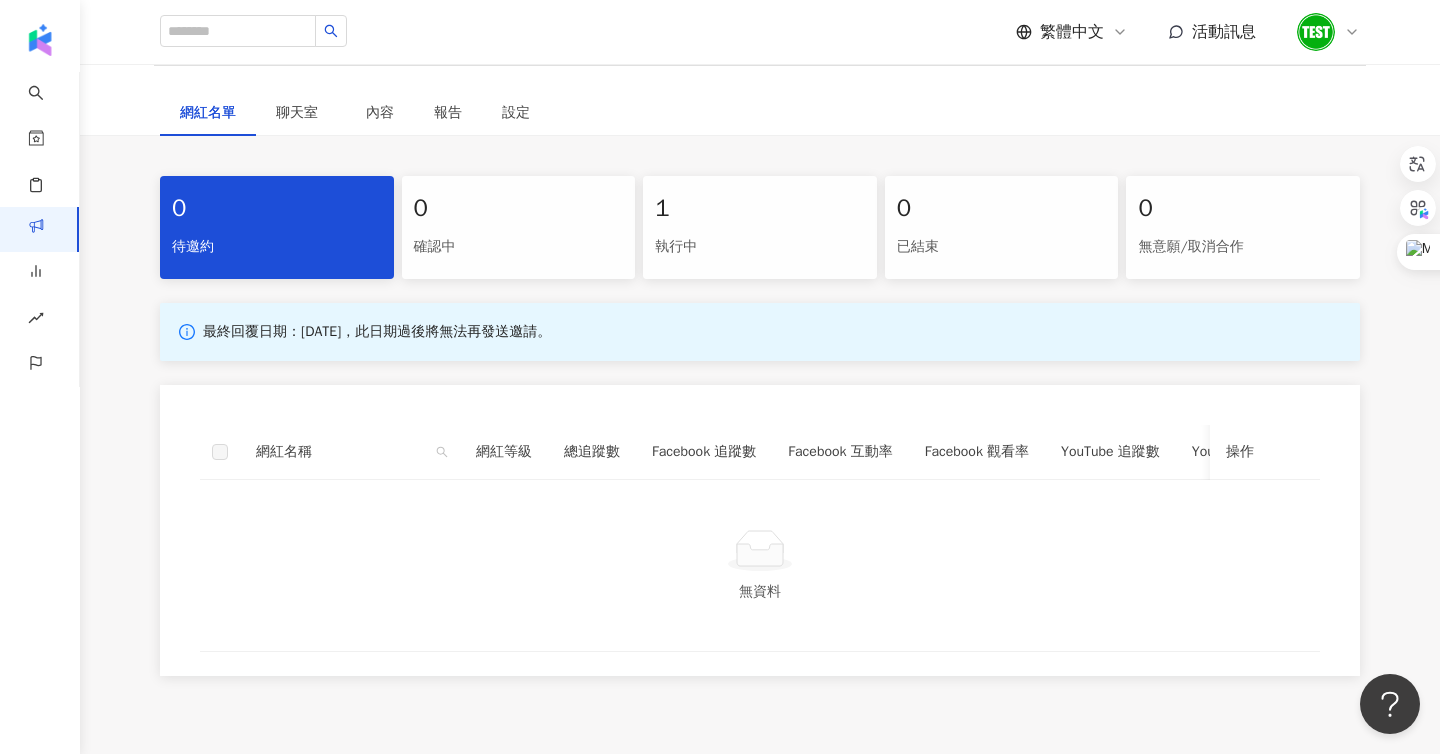 click on "執行中" at bounding box center [760, 247] 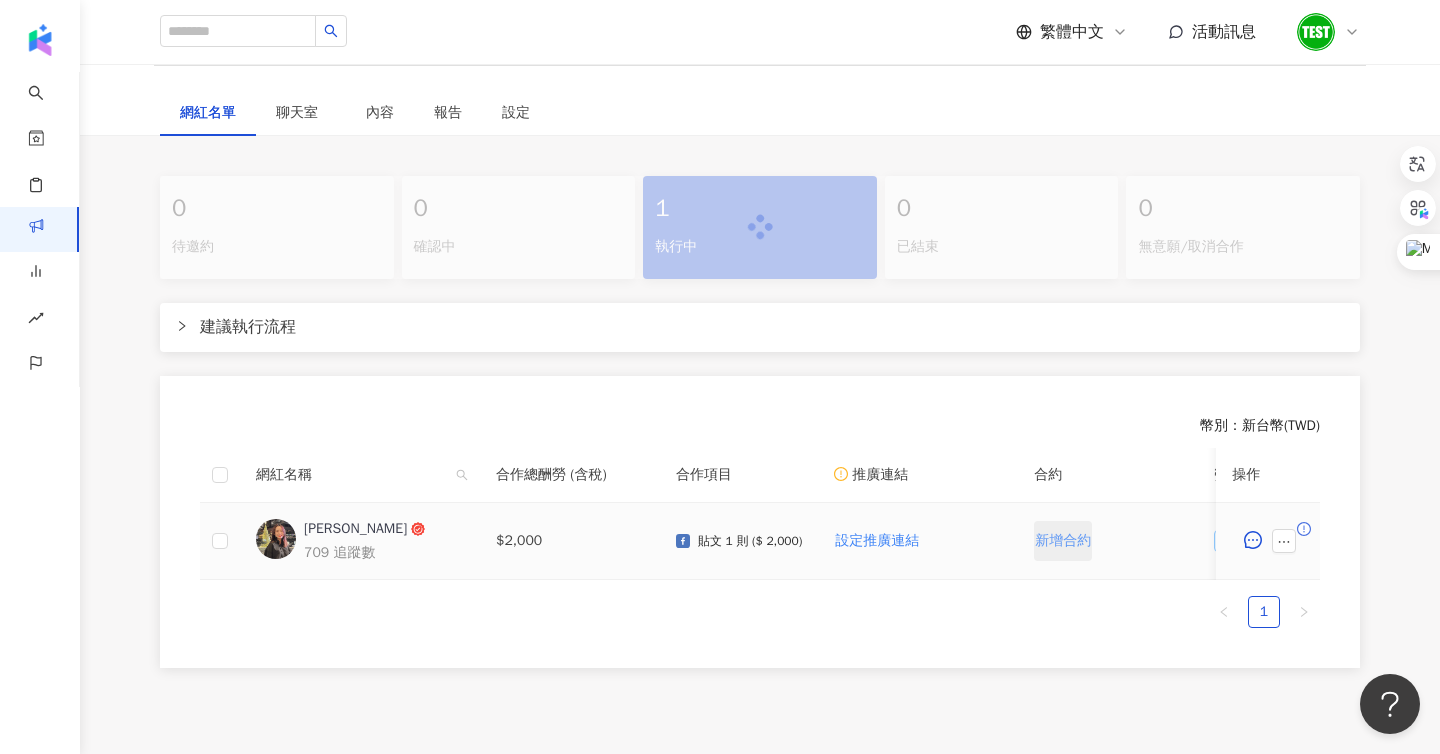 click on "新增合約" at bounding box center (1063, 541) 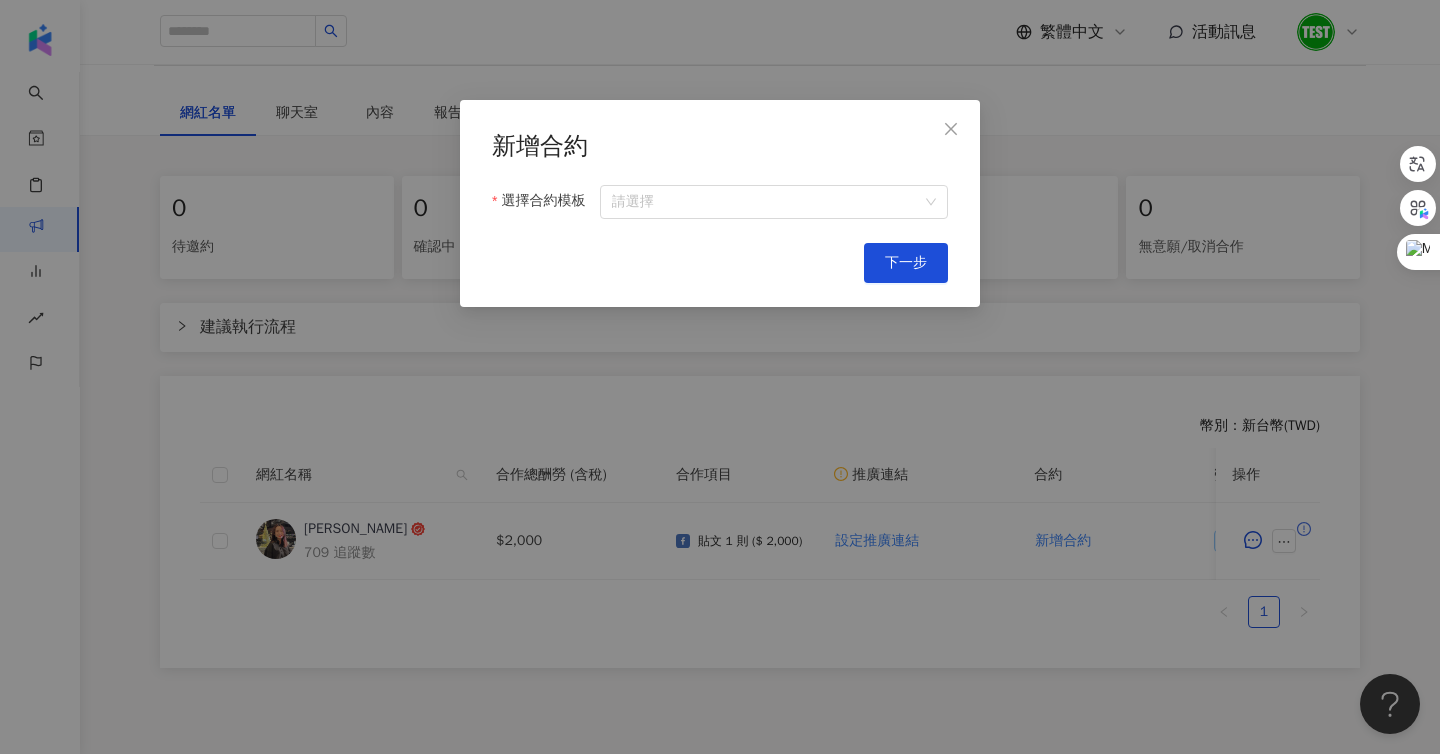 click on "新增合約 選擇合約模板 請選擇" at bounding box center [720, 175] 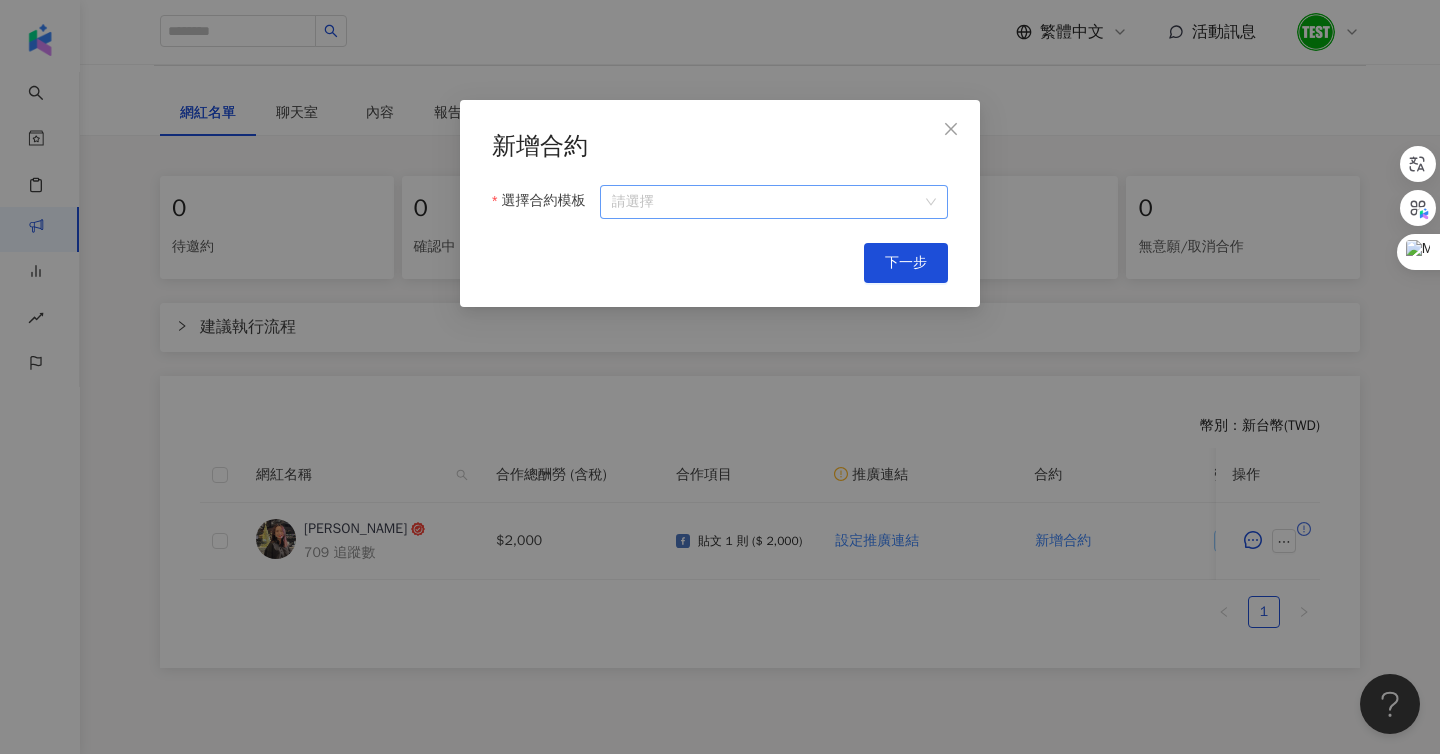click on "選擇合約模板" at bounding box center (774, 202) 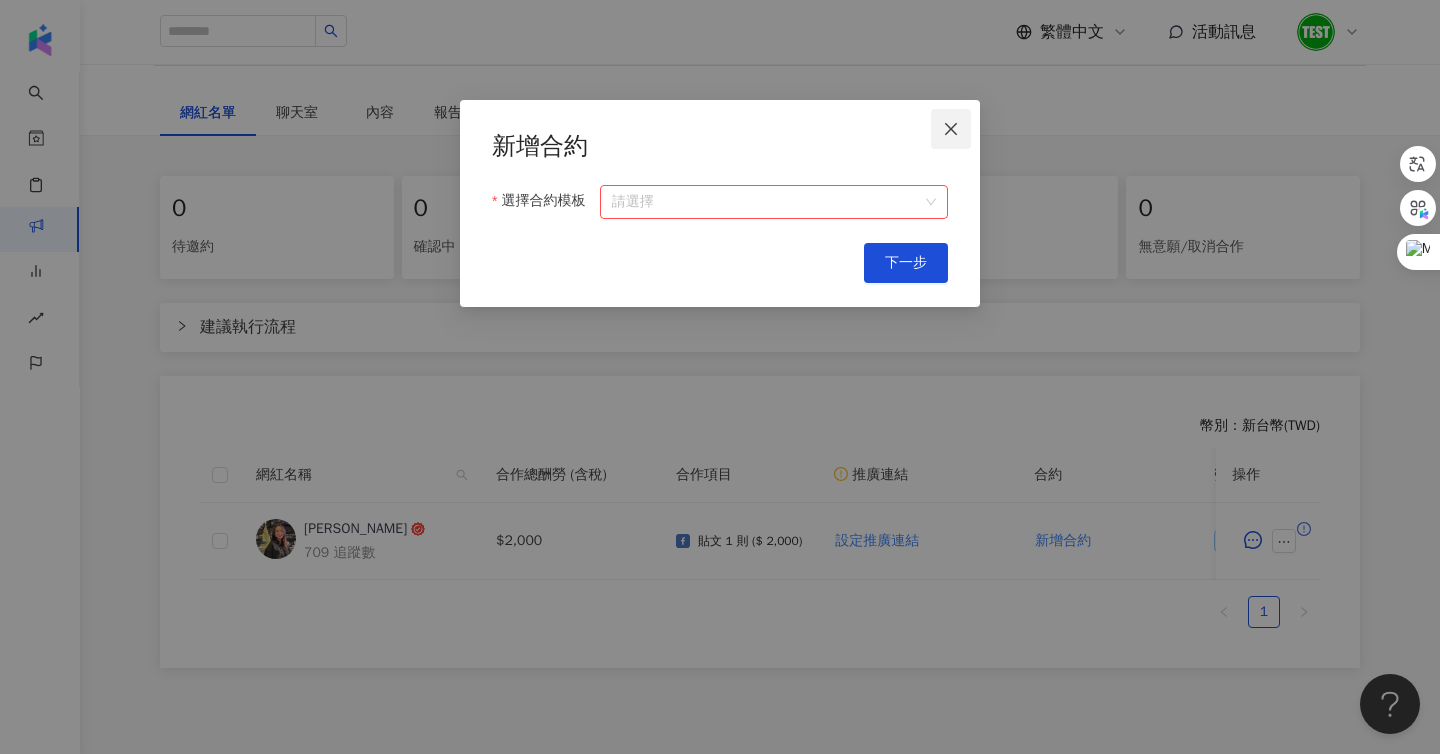 click at bounding box center [951, 129] 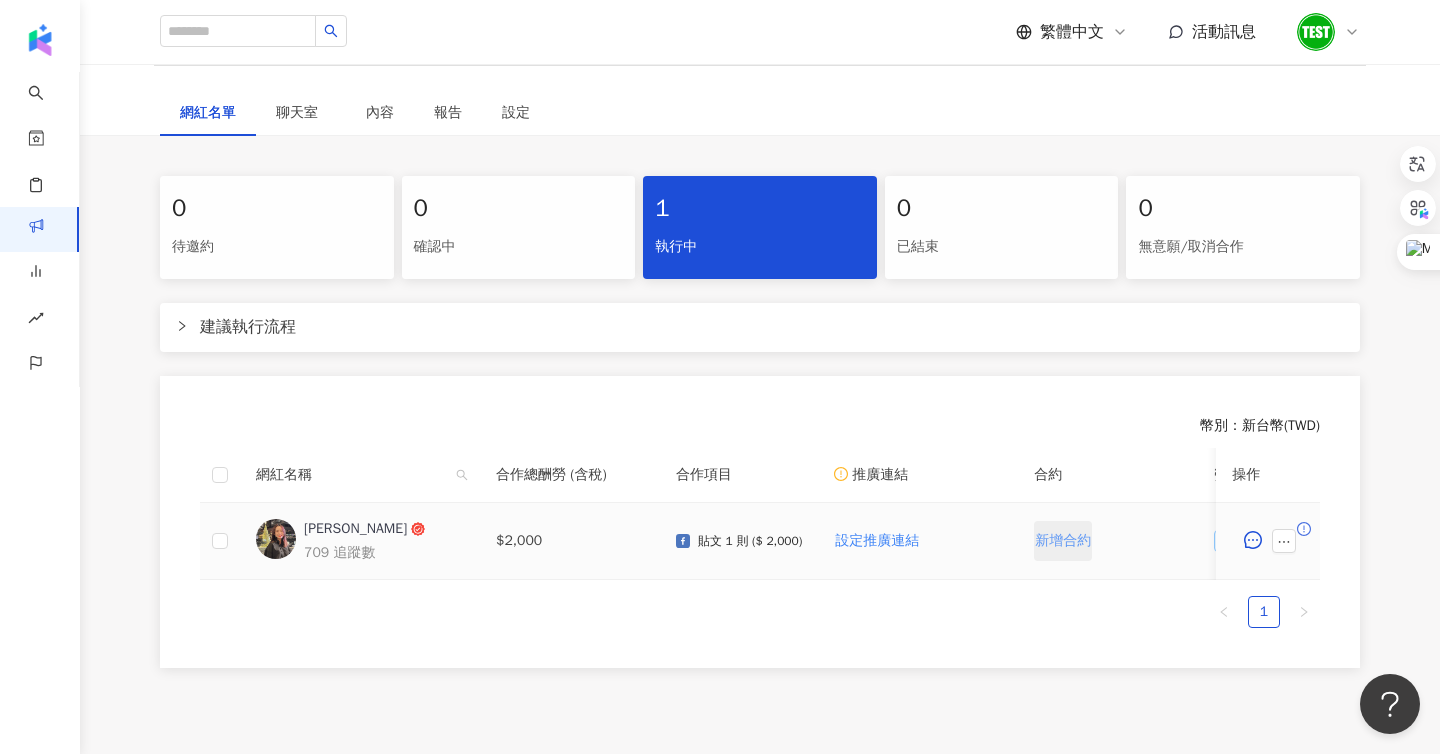 click on "新增合約" at bounding box center (1063, 541) 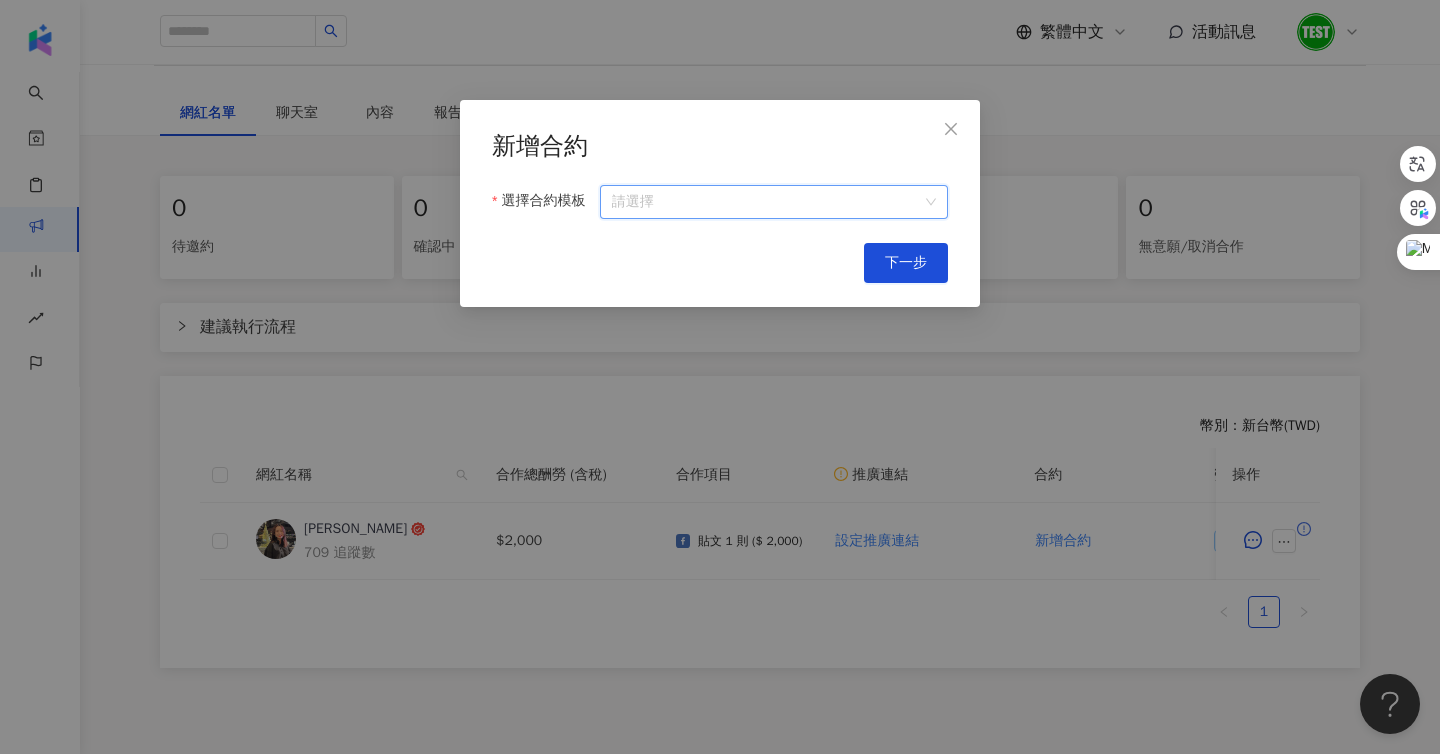 click on "選擇合約模板" at bounding box center (774, 202) 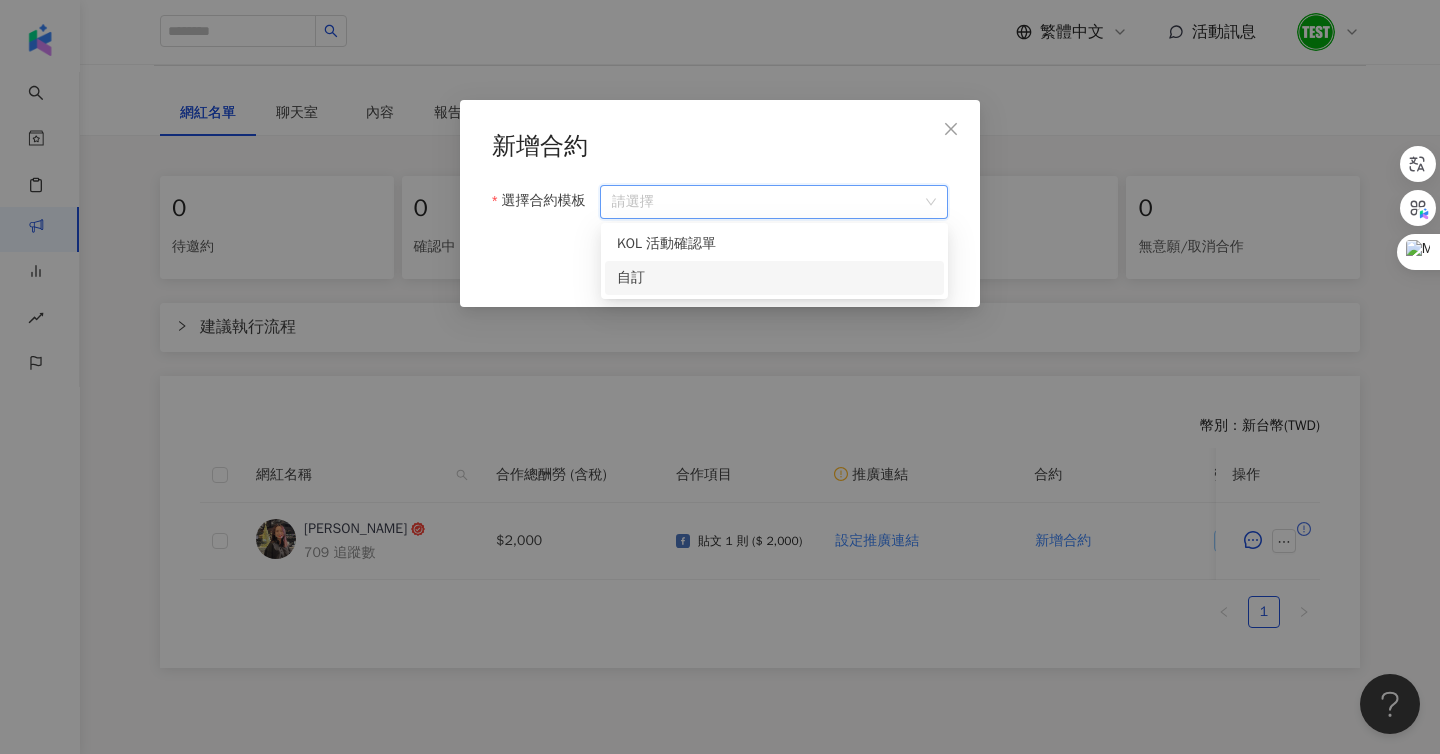 click on "自訂" at bounding box center (774, 278) 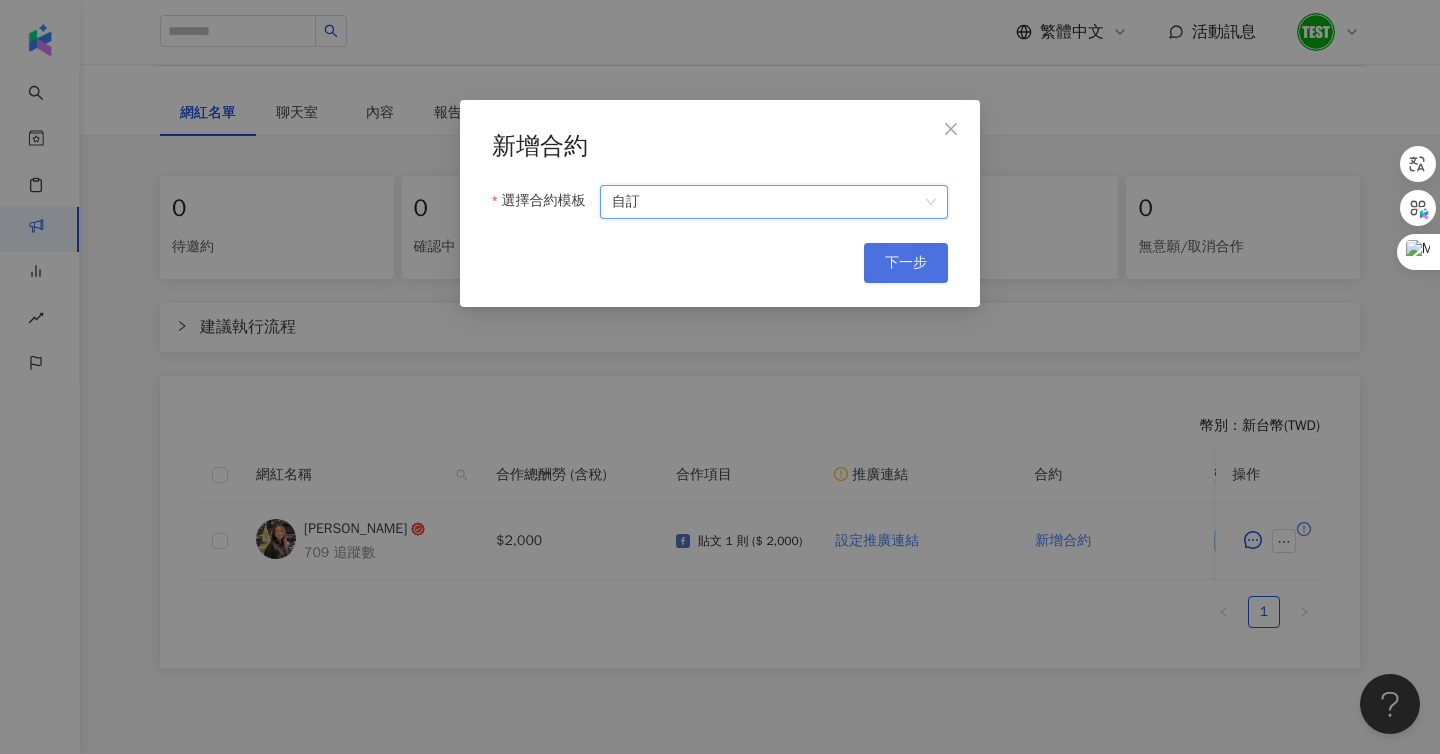click on "下一步" at bounding box center (906, 263) 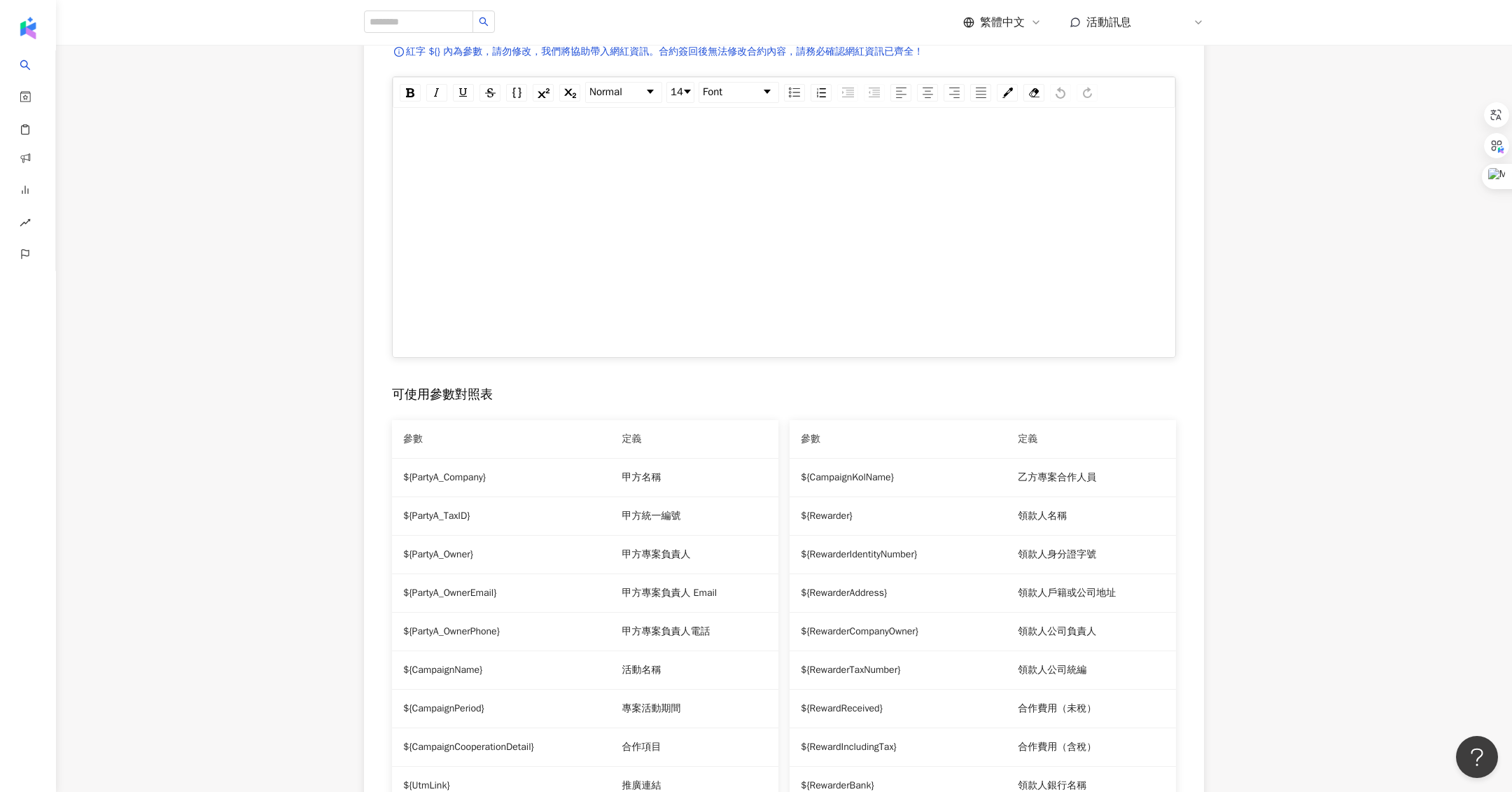 scroll, scrollTop: 0, scrollLeft: 0, axis: both 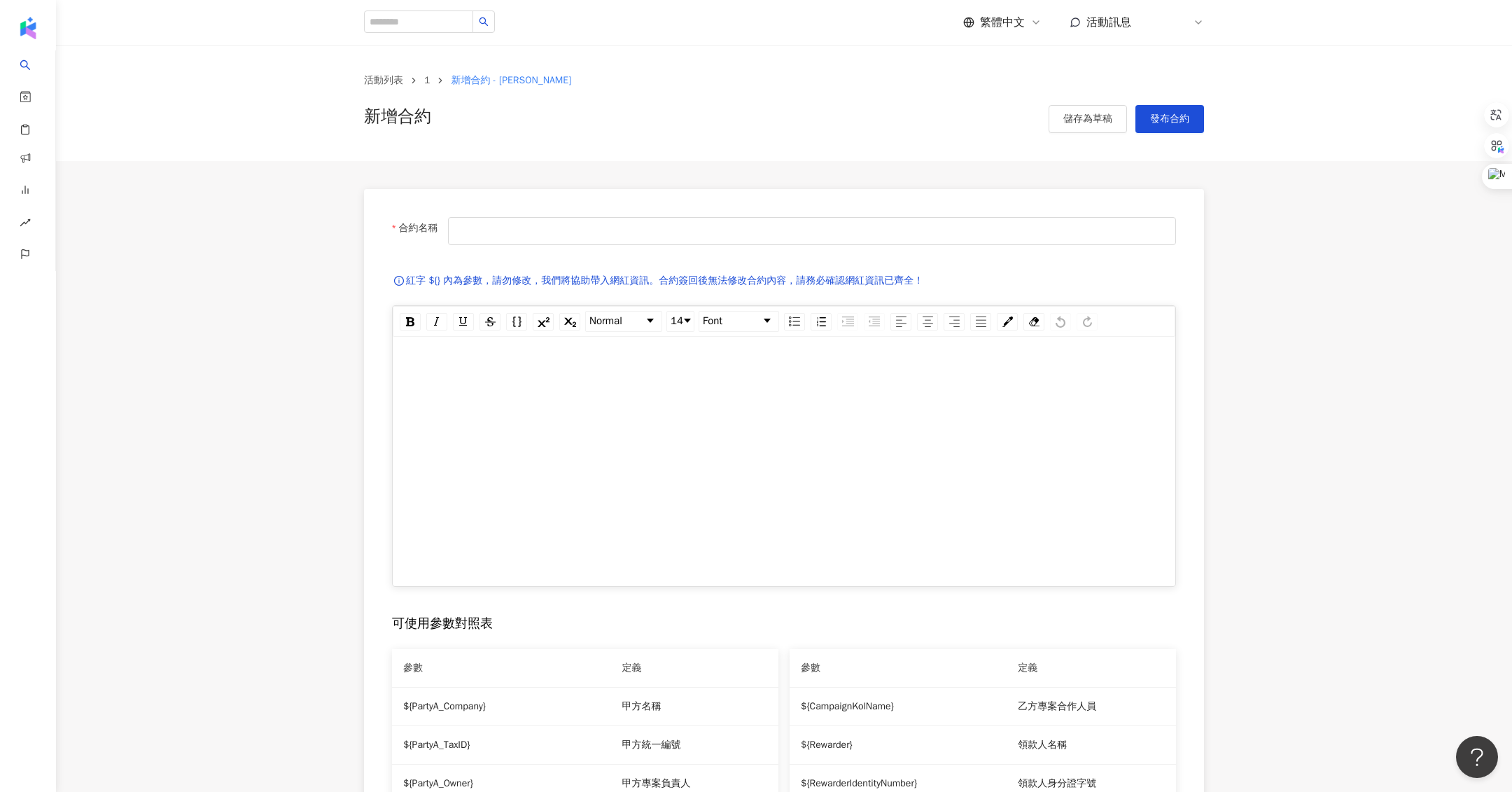click on "活動列表 1 新增合約 - 蔡佳軒 新增合約 儲存為草稿 發布合約 合約名稱 紅字 ${} 內為參數，請勿修改，我們將協助帶入網紅資訊。合約簽回後無法修改合約內容，請務必確認網紅資訊已齊全！ Normal 14 Font 可使用參數對照表 參數 定義 ${PartyA_Company} 甲方名稱 ${PartyA_TaxID} 甲方統一編號 ${PartyA_Owner} 甲方專案負責人 ${PartyA_OwnerEmail} 甲方專案負責人 Email ${PartyA_OwnerPhone} 甲方專案負責人電話 ${CampaignName} 活動名稱 ${CampaignPeriod} 專案活動期間 ${CampaignCooperationDetail} 合作項目 ${UtmLink} 推廣連結 參數 定義 ${CampaignKolName} 乙方專案合作人員 ${Rewarder} 領款人名稱 ${RewarderIdentityNumber} 領款人身分證字號 ${RewarderAddress} 領款人戶籍或公司地址 ${RewarderCompanyOwner} 領款人公司負責人 ${RewarderTaxNumber} 領款人公司統編 ${RewardReceived} 合作費用（未稅） ${RewardIncludingTax} 合作費用（含稅） 公戶名" at bounding box center [784, 630] 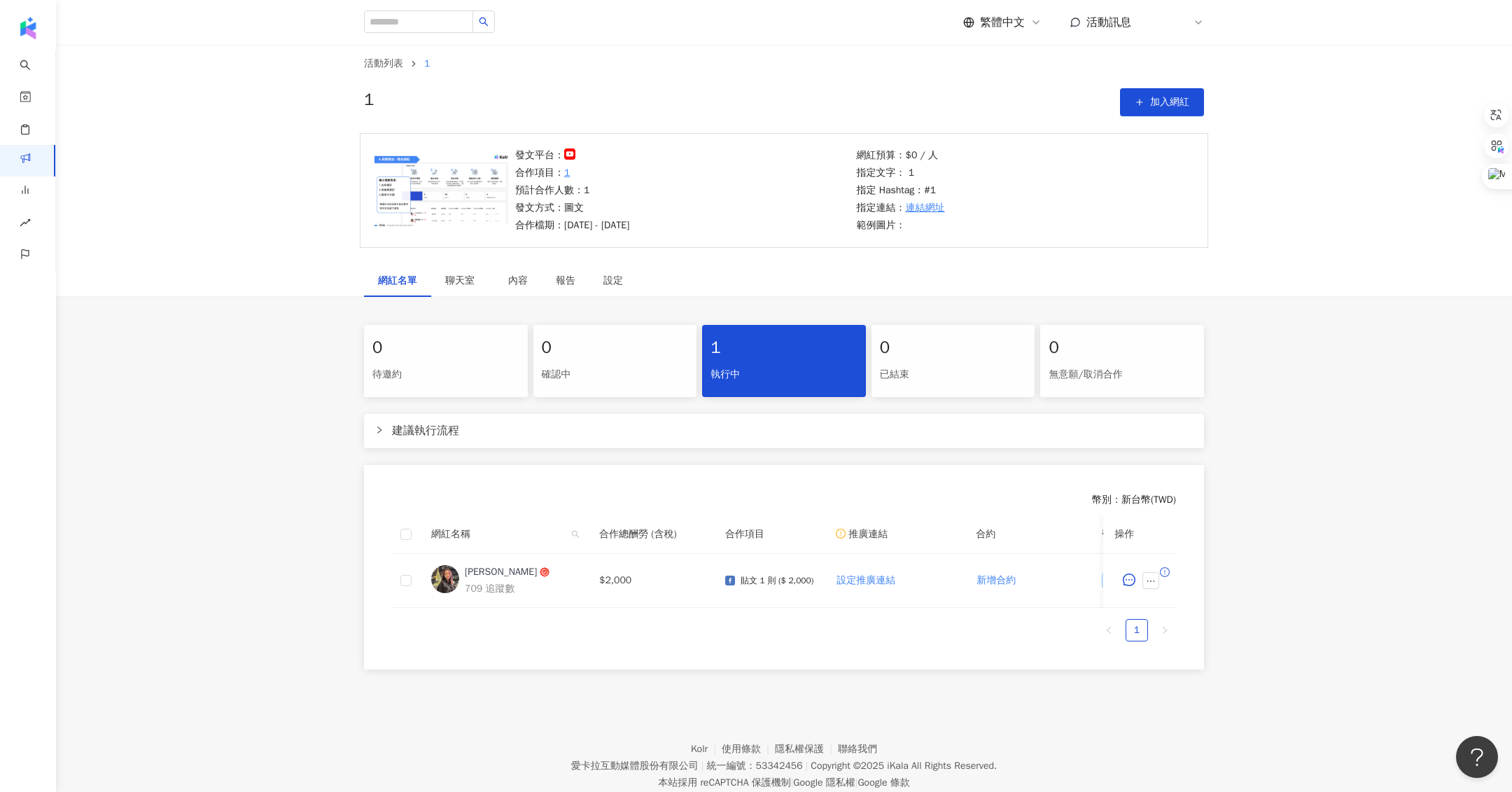 scroll, scrollTop: 0, scrollLeft: 0, axis: both 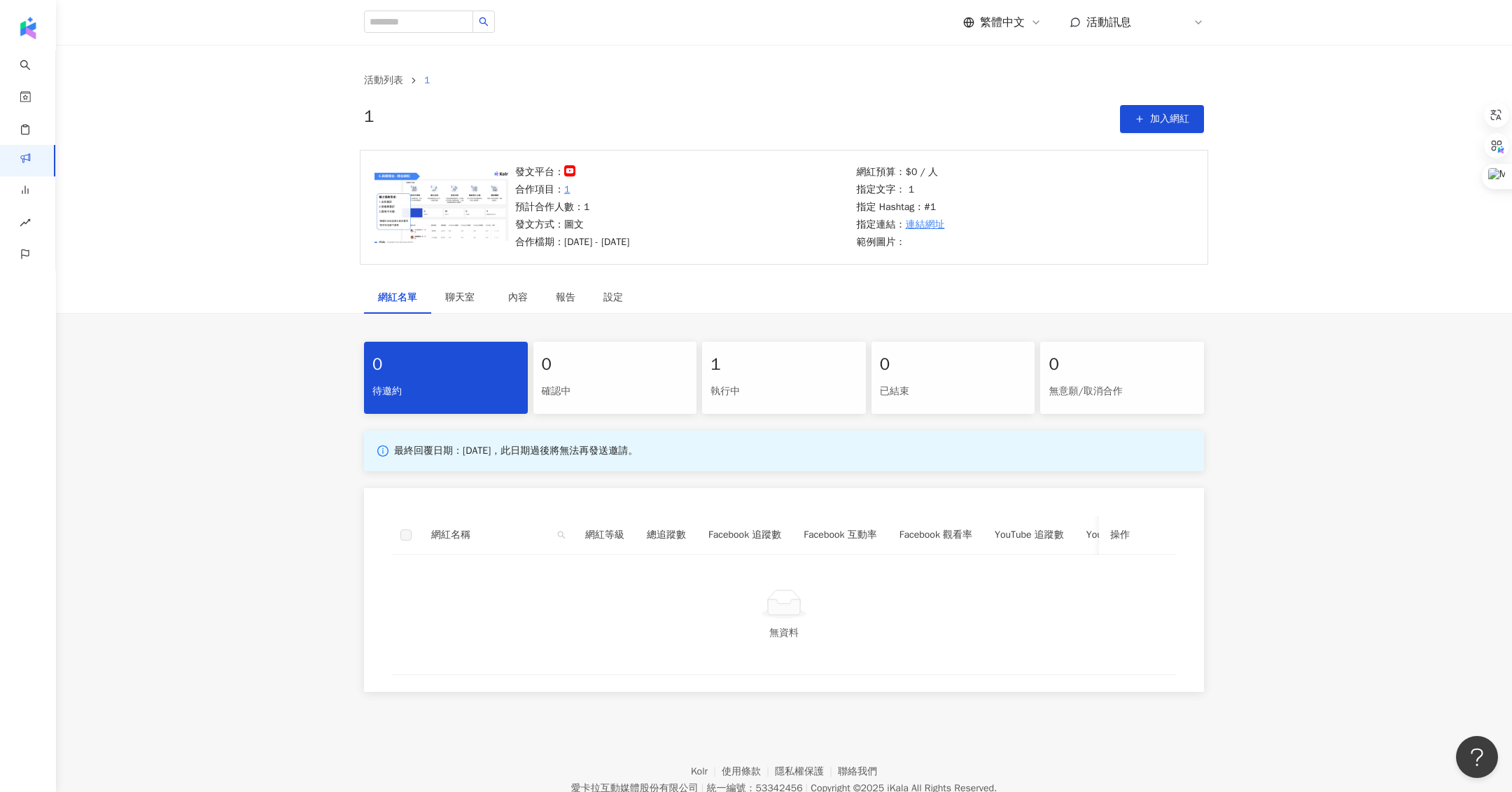 click on "最終回覆日期：2025/7/31，此日期過後將無法再發送邀請。" at bounding box center [784, 451] 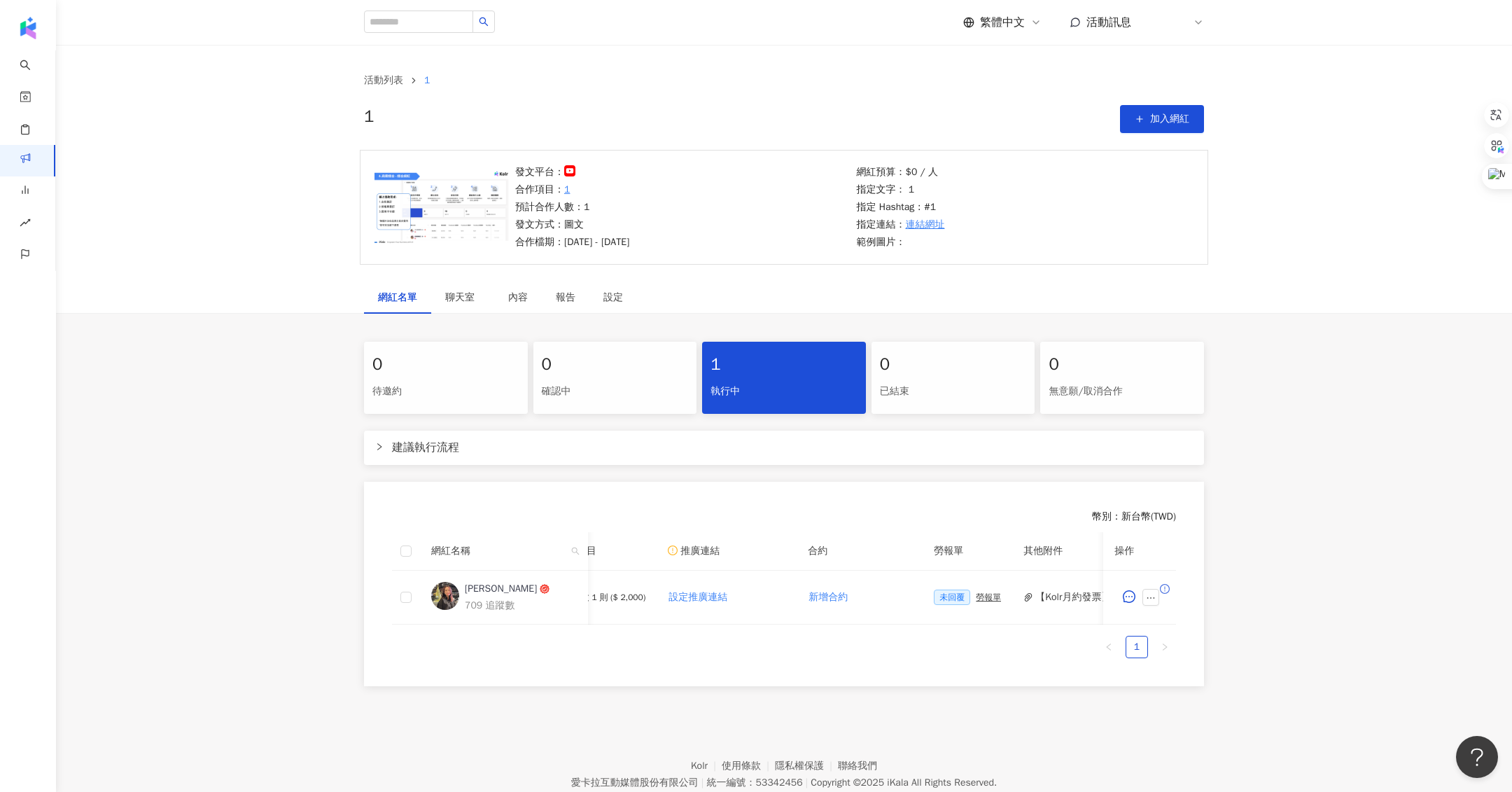 scroll, scrollTop: 0, scrollLeft: 220, axis: horizontal 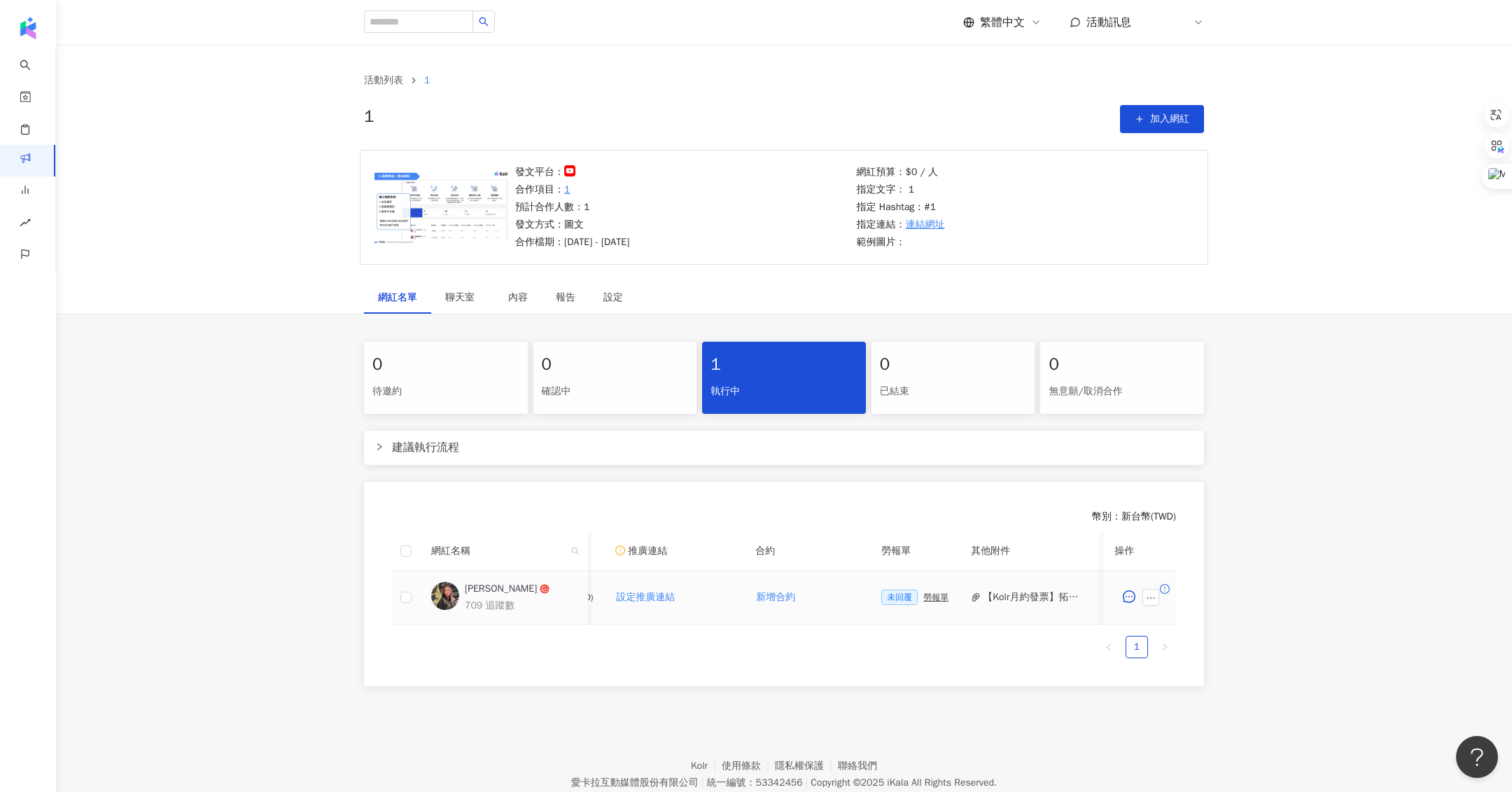click on "【Kolr月約發票】拓特行銷股份有限公司_QX53648482_.pdf" at bounding box center (1032, 597) 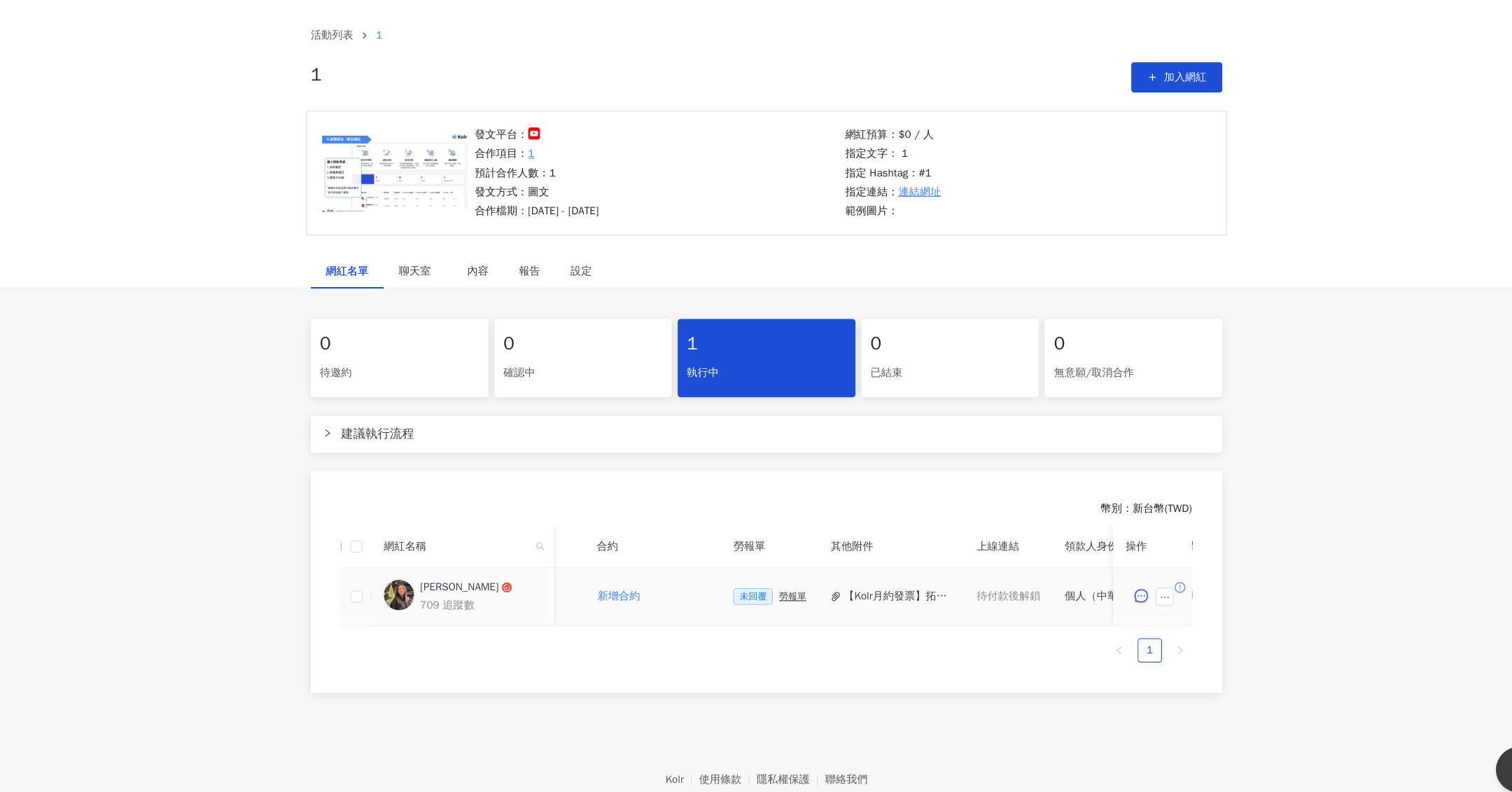 scroll, scrollTop: 0, scrollLeft: 372, axis: horizontal 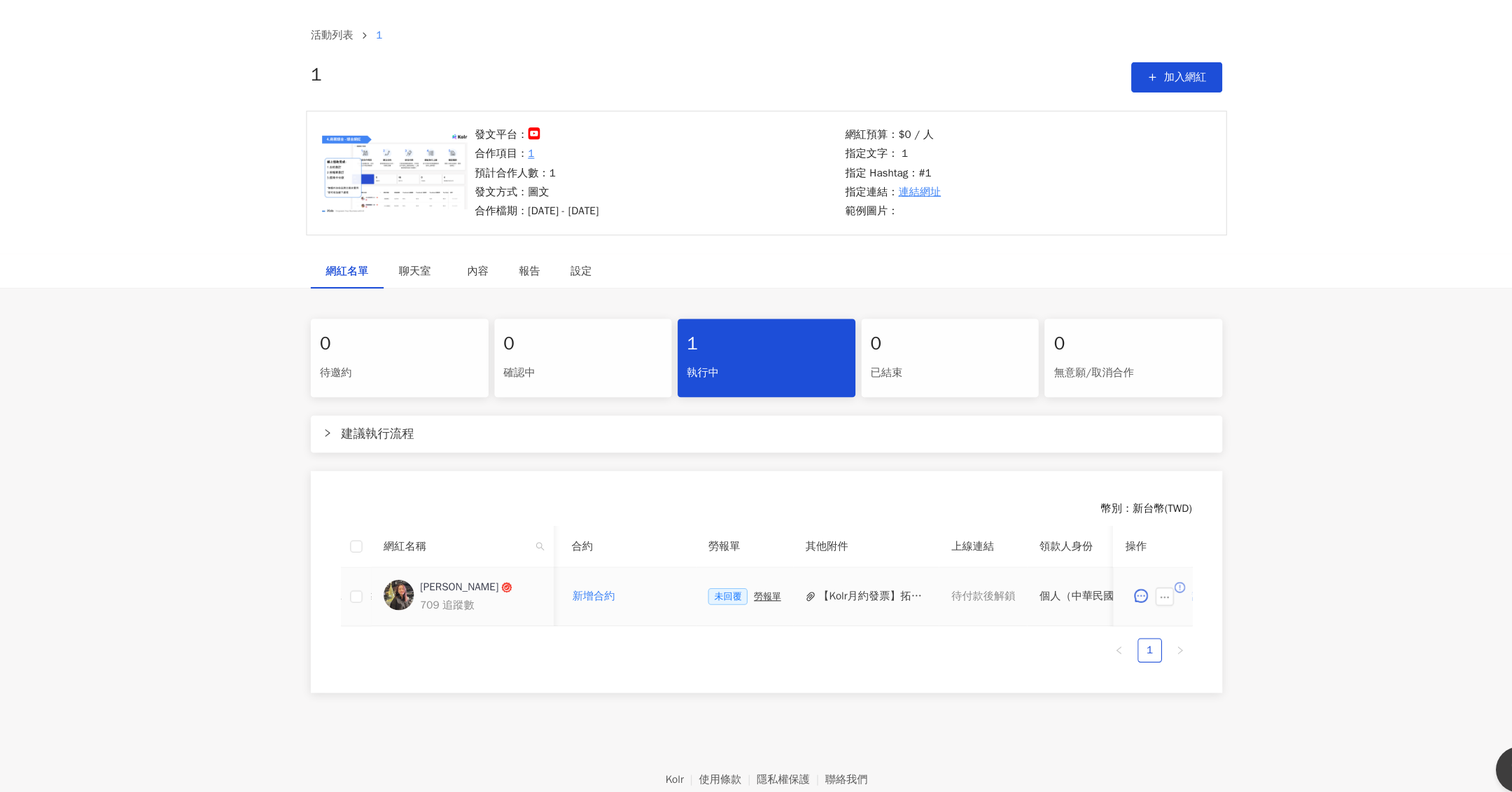 click on "【Kolr月約發票】拓特行銷股份有限公司_QX53648482_.pdf" at bounding box center [881, 597] 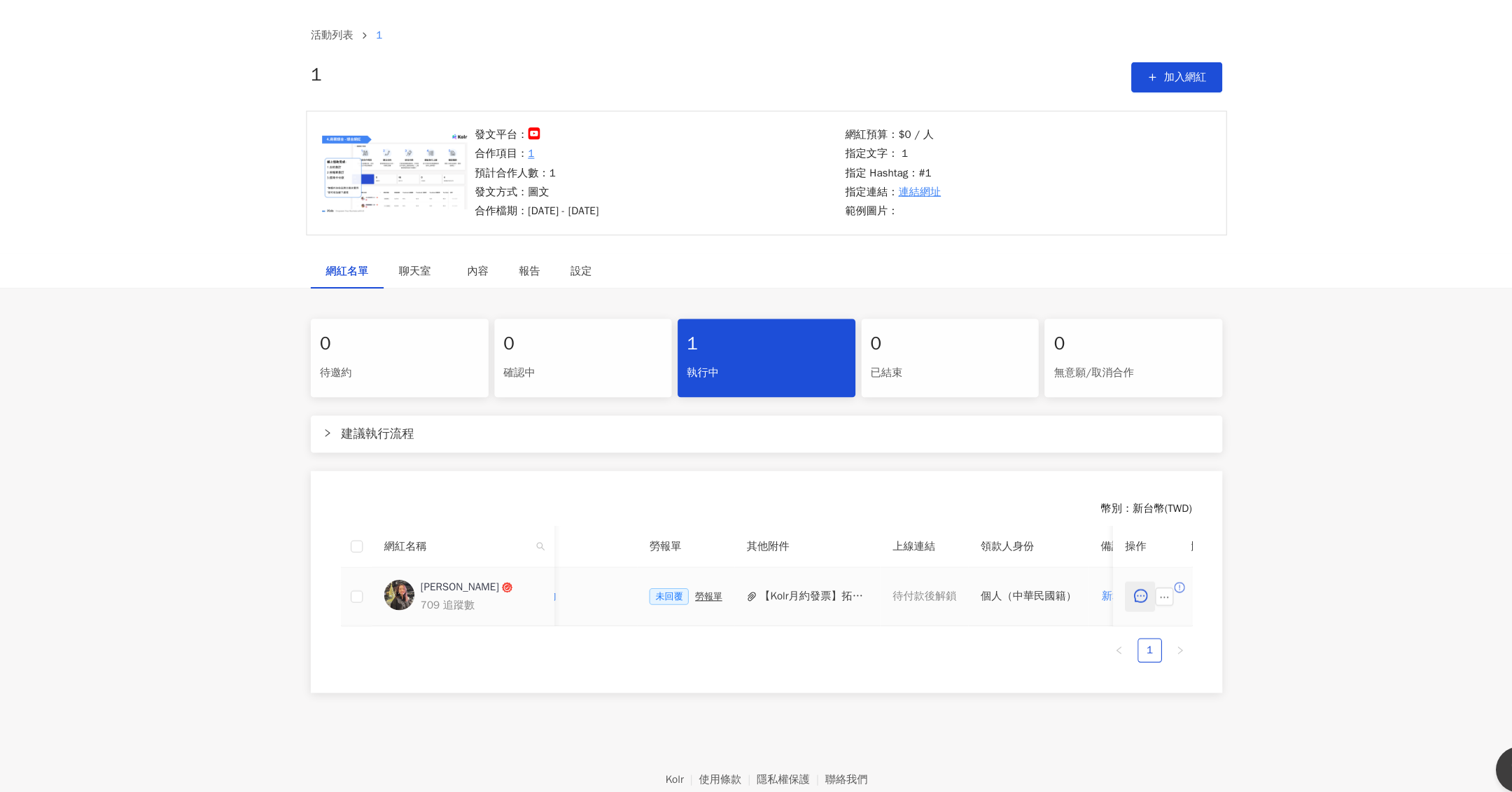 click 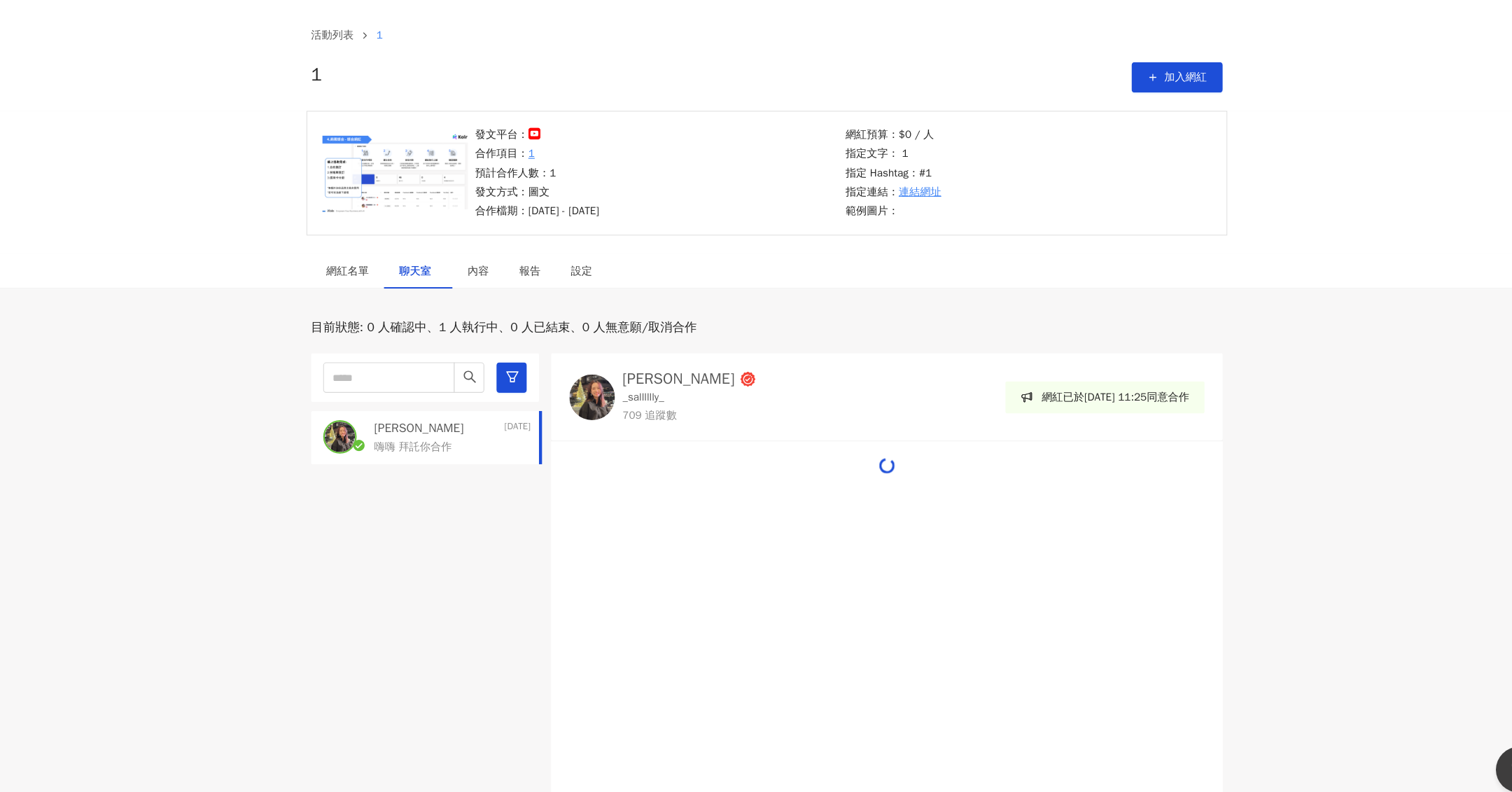click at bounding box center (895, 742) 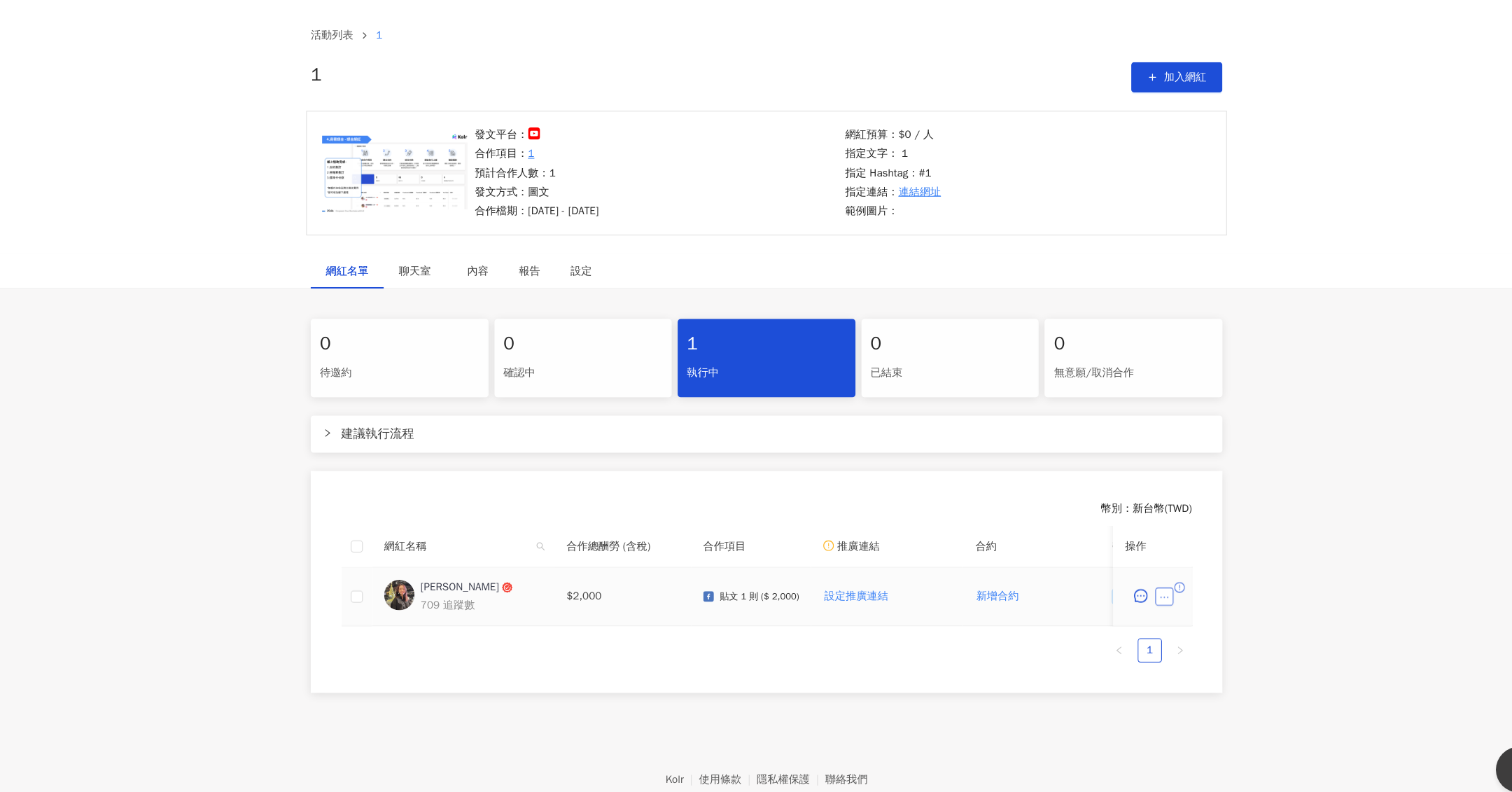 click at bounding box center (1151, 597) 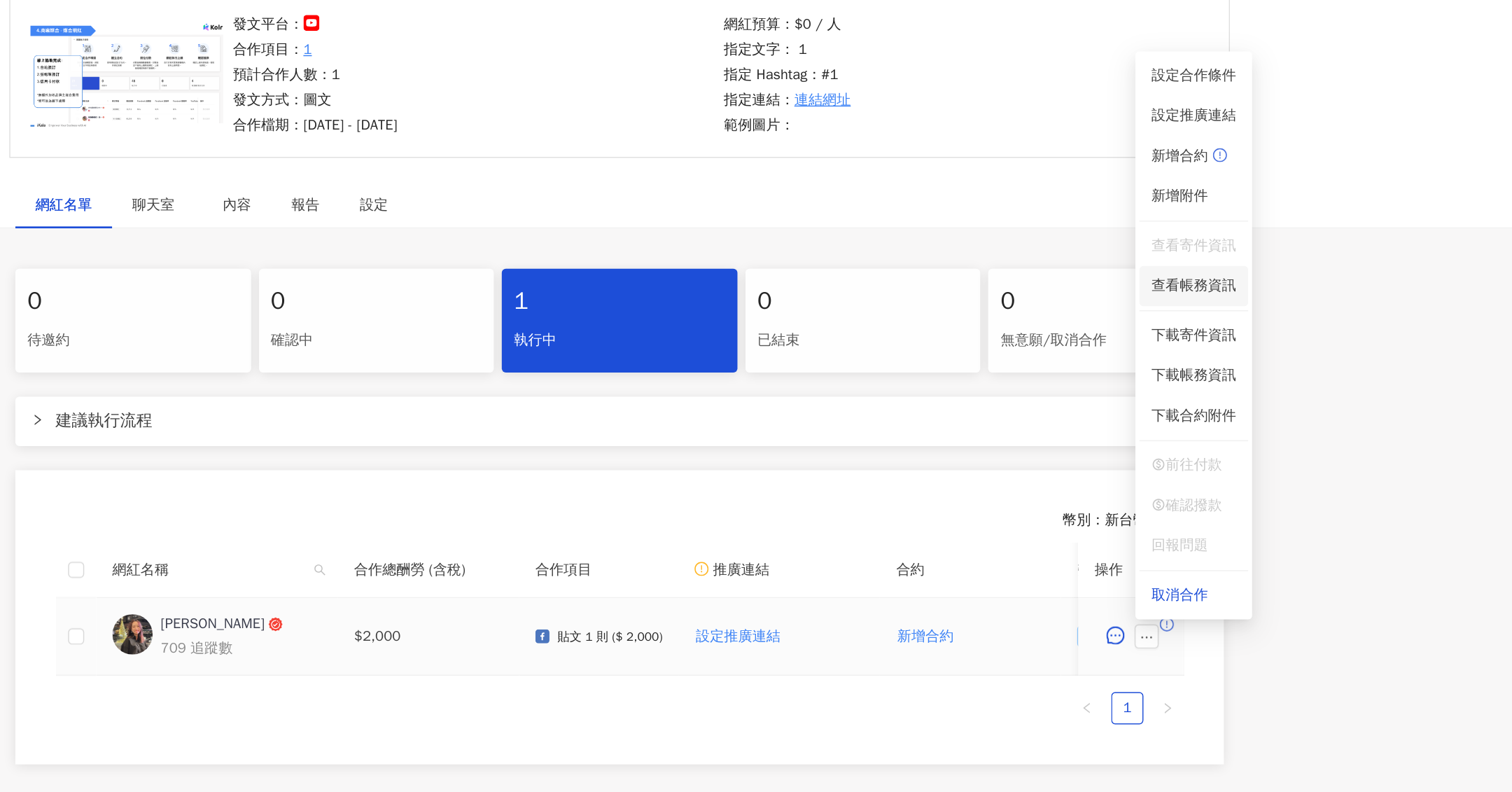 click on "查看帳務資訊" at bounding box center [1183, 354] 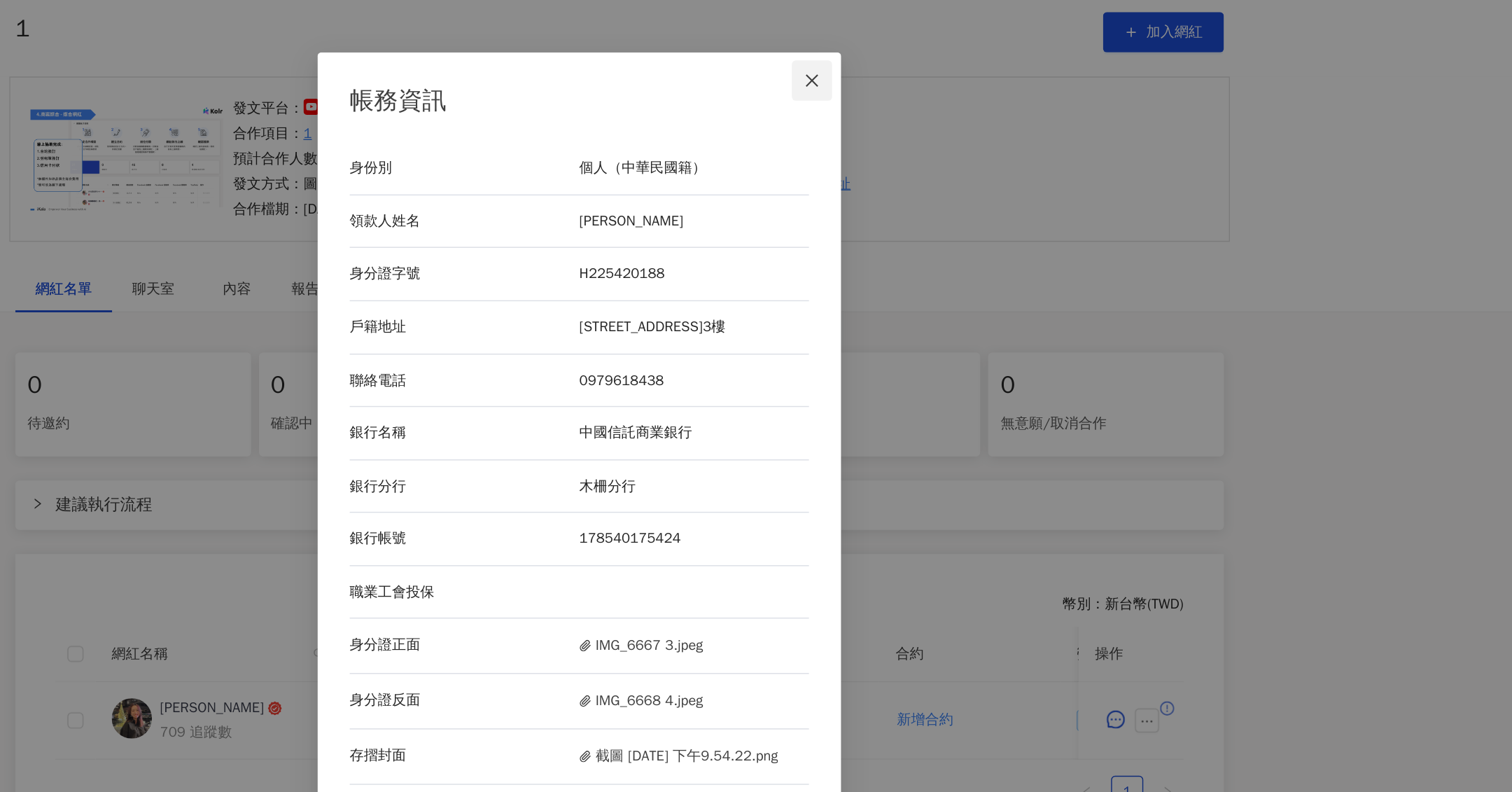 click 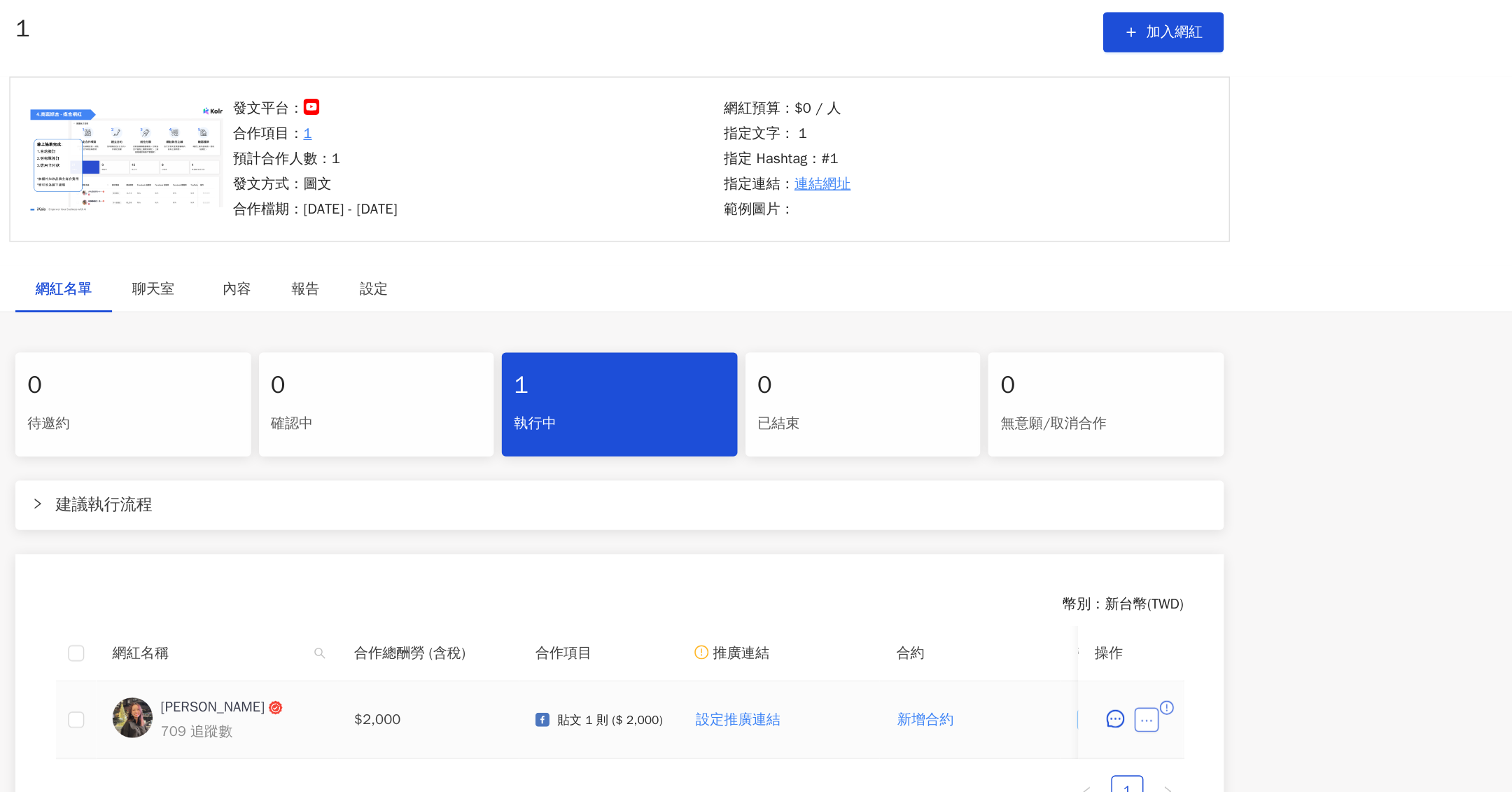 click 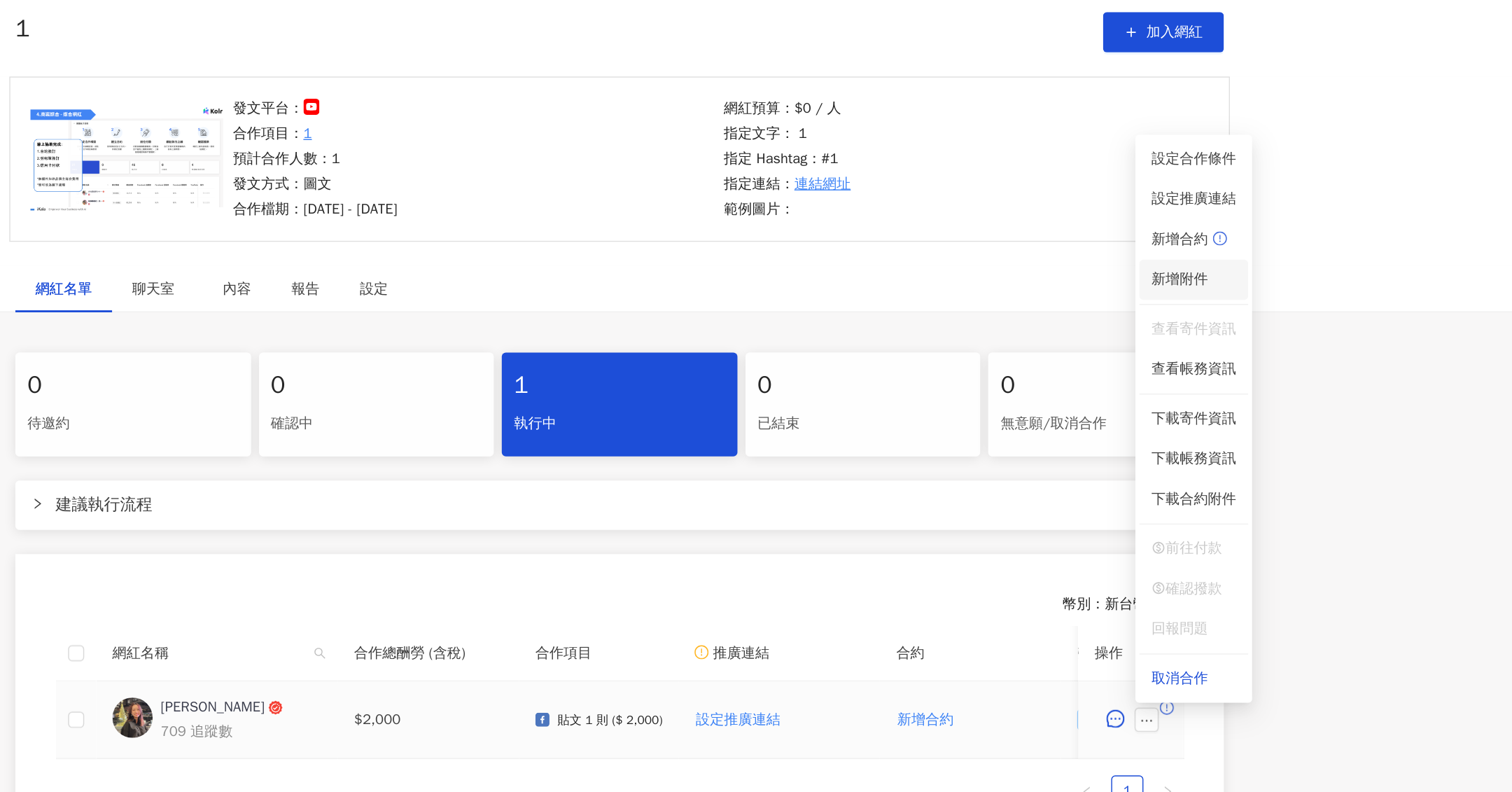 click on "新增附件" at bounding box center [1183, 291] 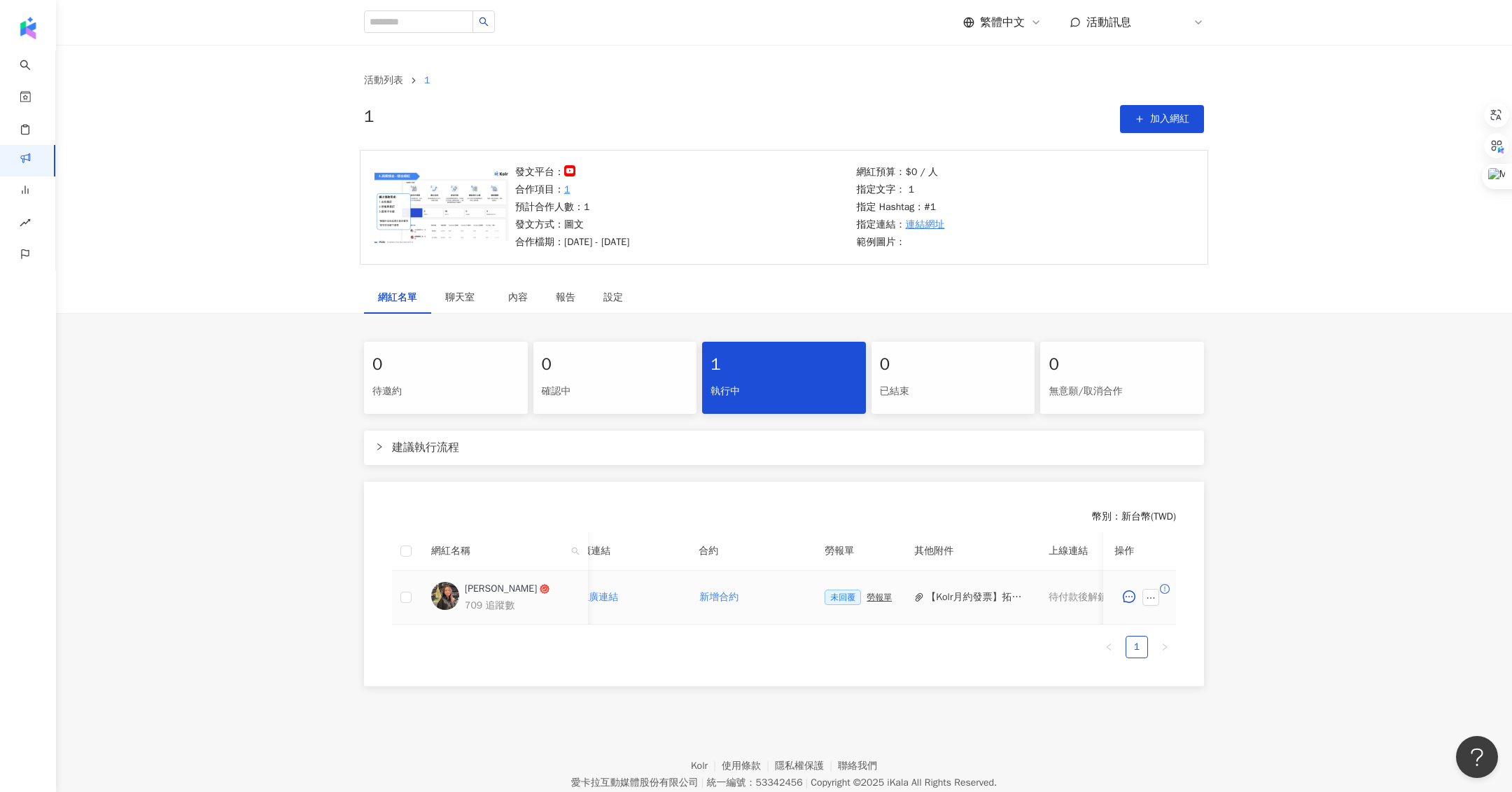 scroll, scrollTop: 0, scrollLeft: 419, axis: horizontal 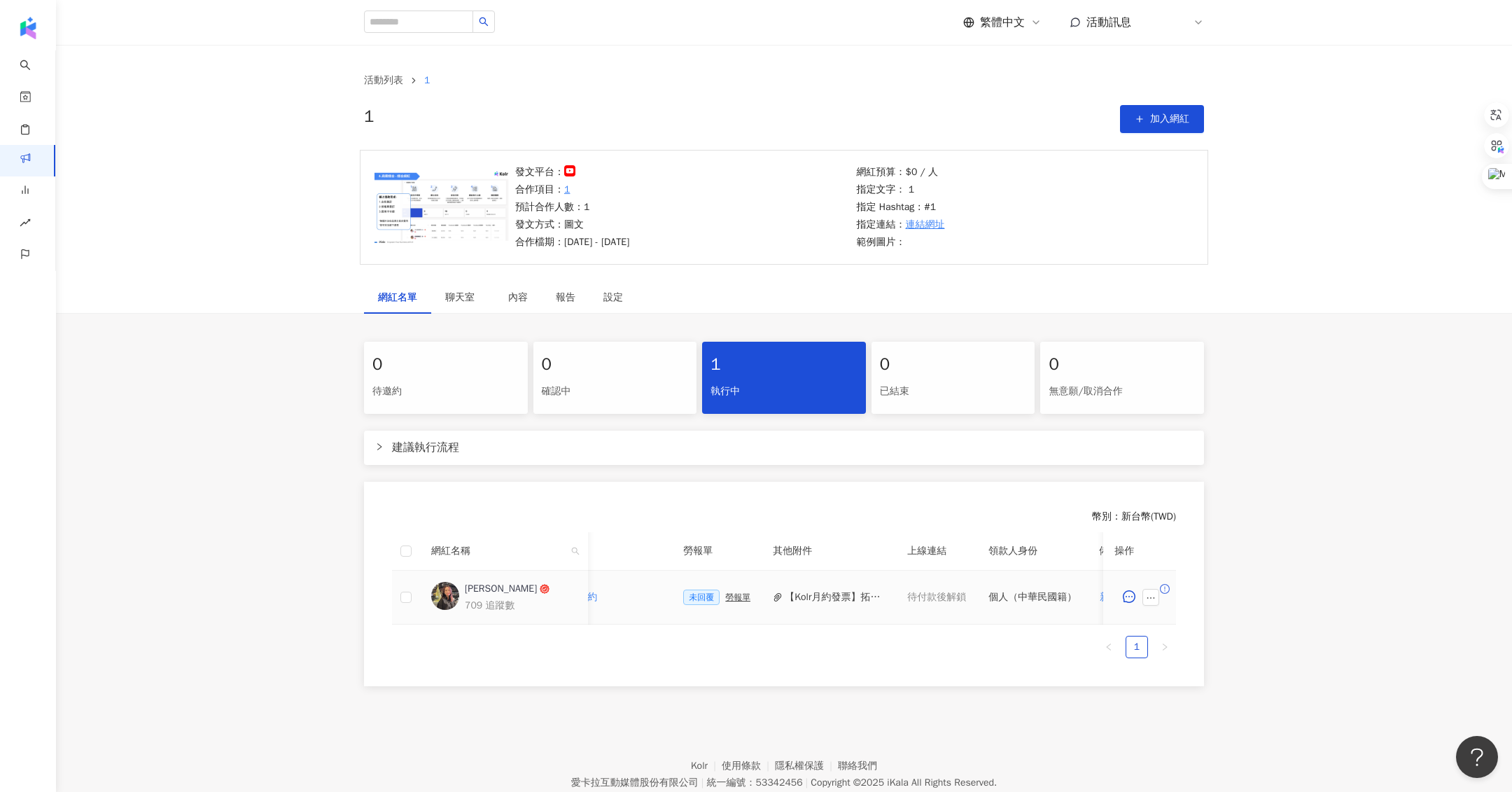 click 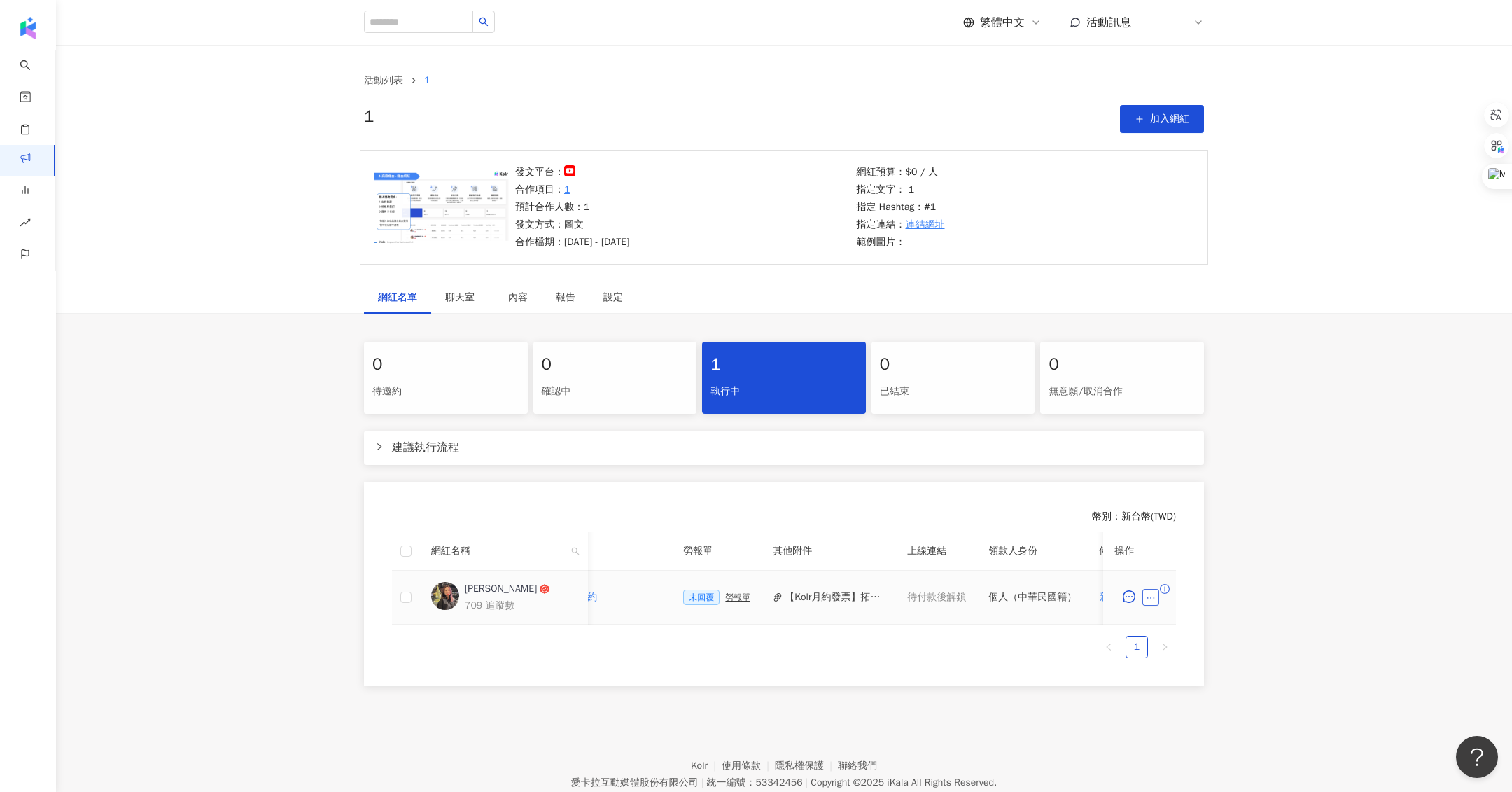 click 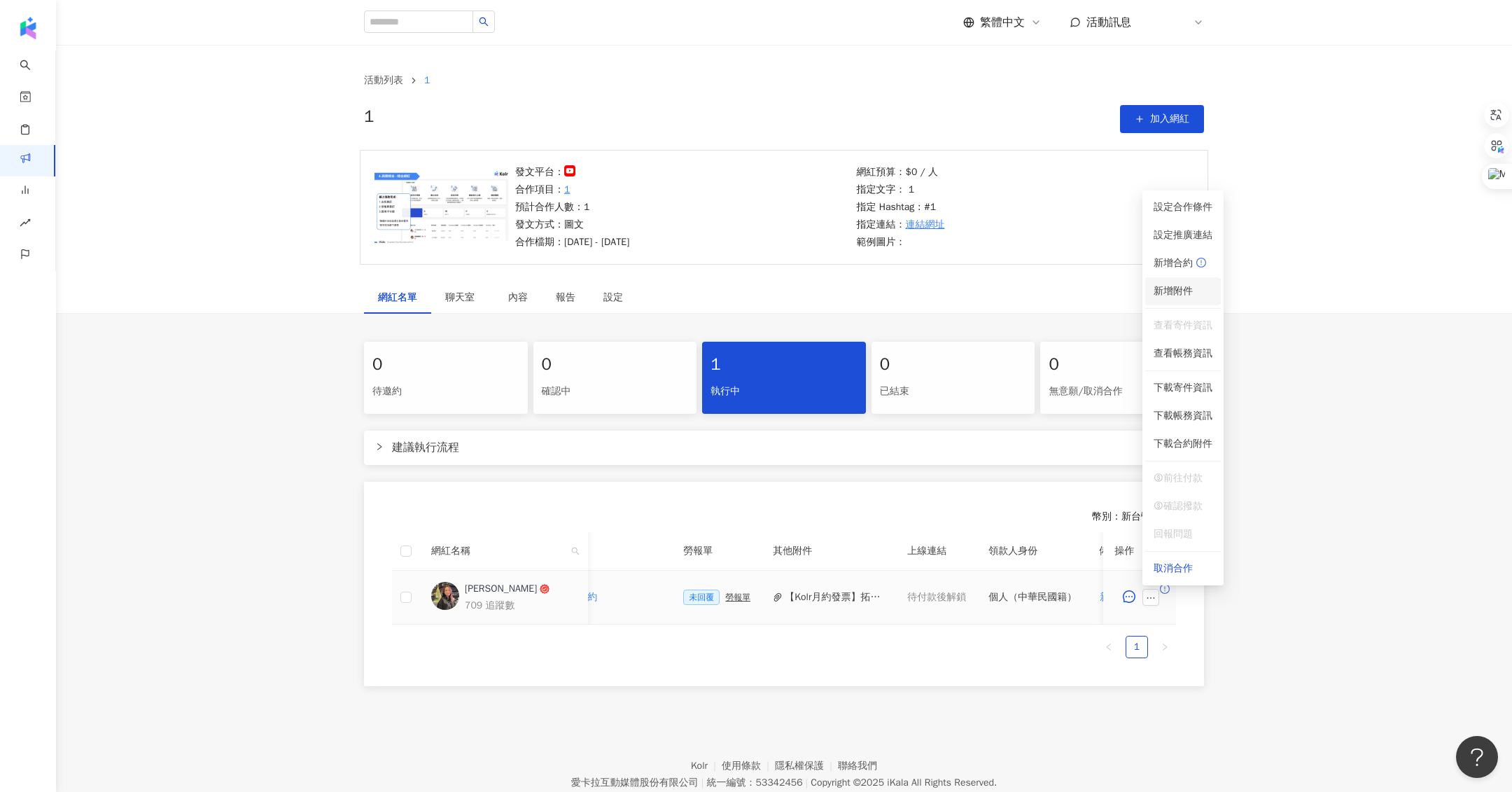 click on "新增附件" at bounding box center [1173, 291] 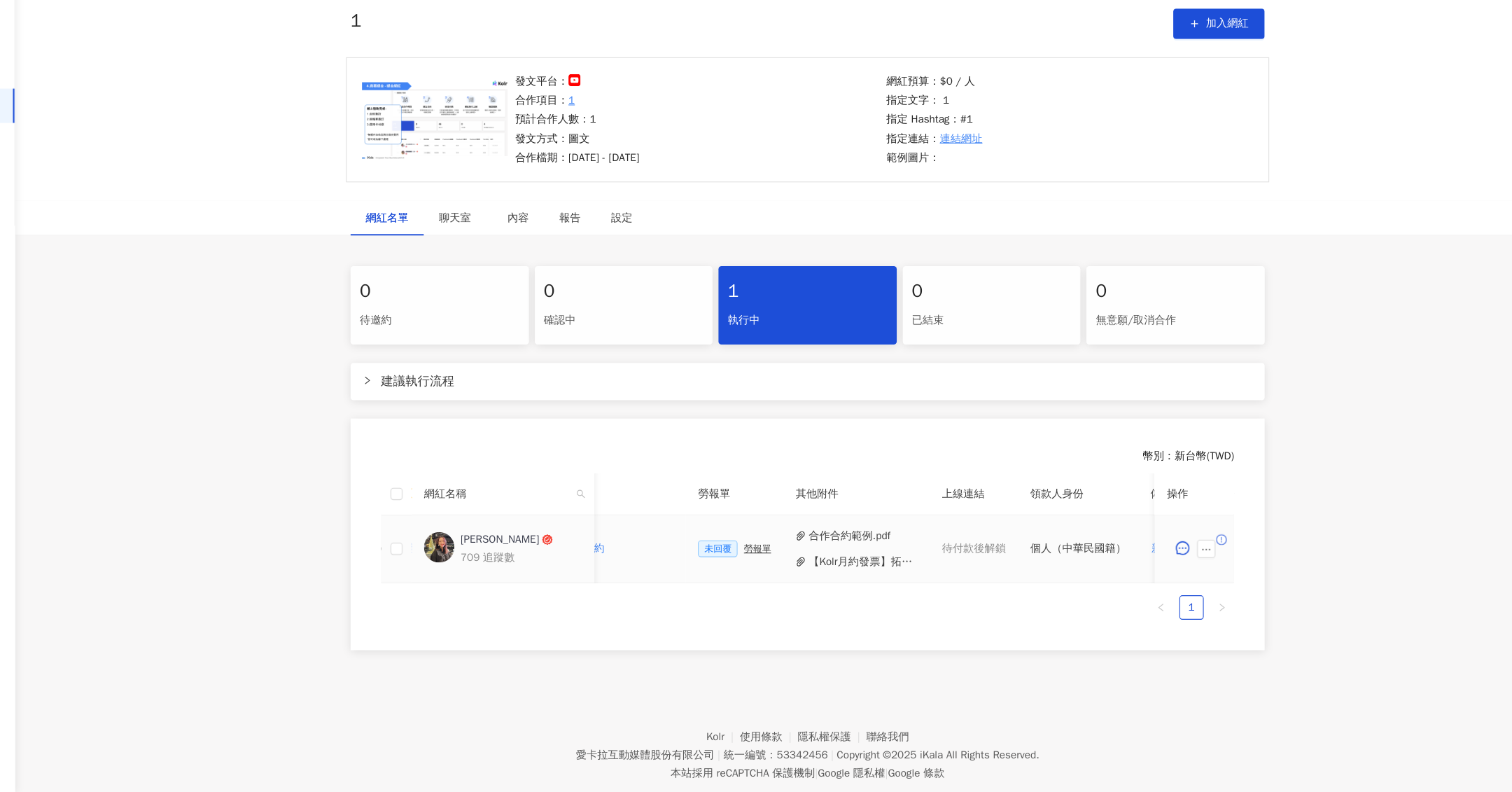 scroll, scrollTop: 34, scrollLeft: 0, axis: vertical 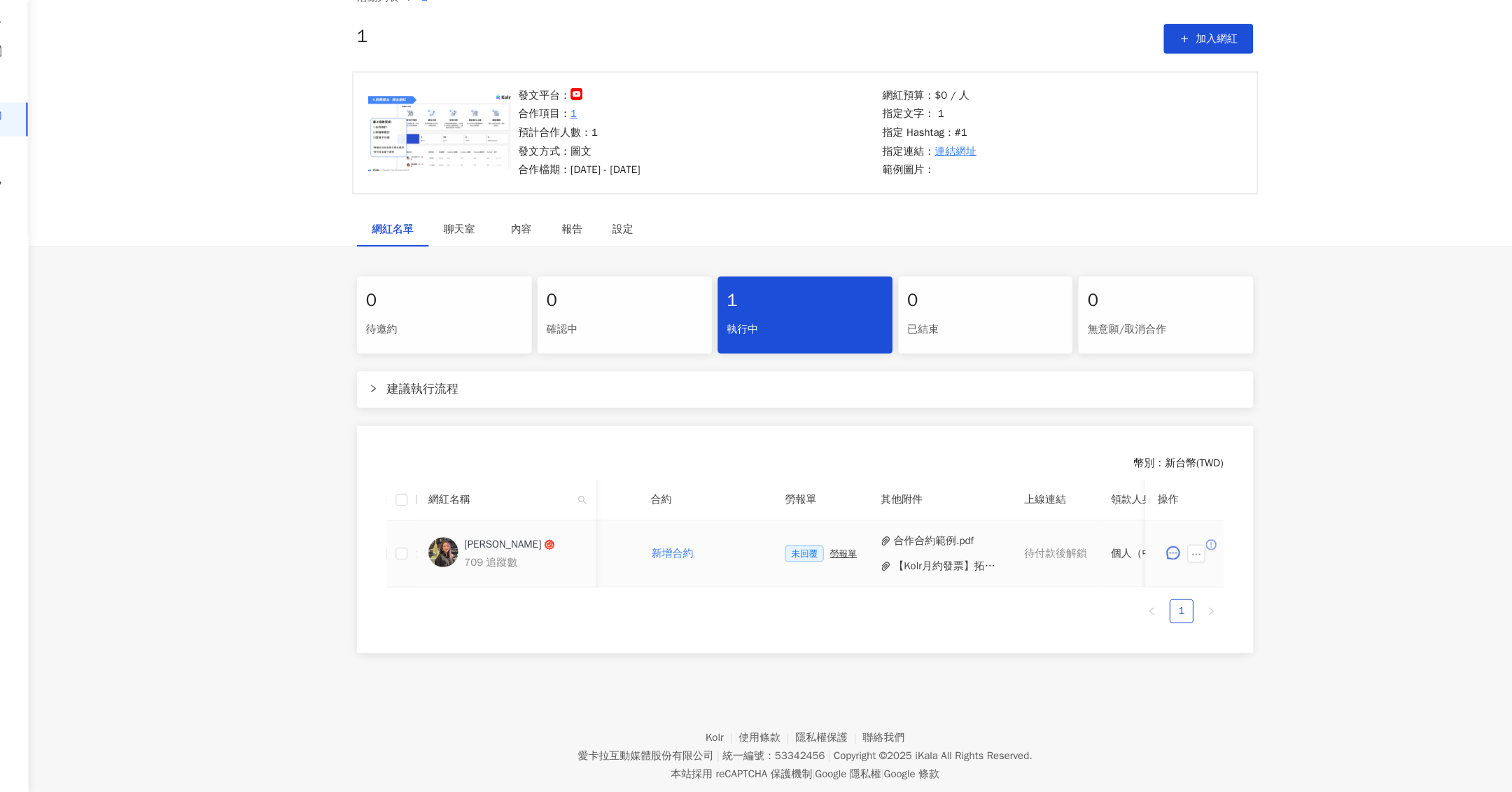 click at bounding box center [1140, 568] 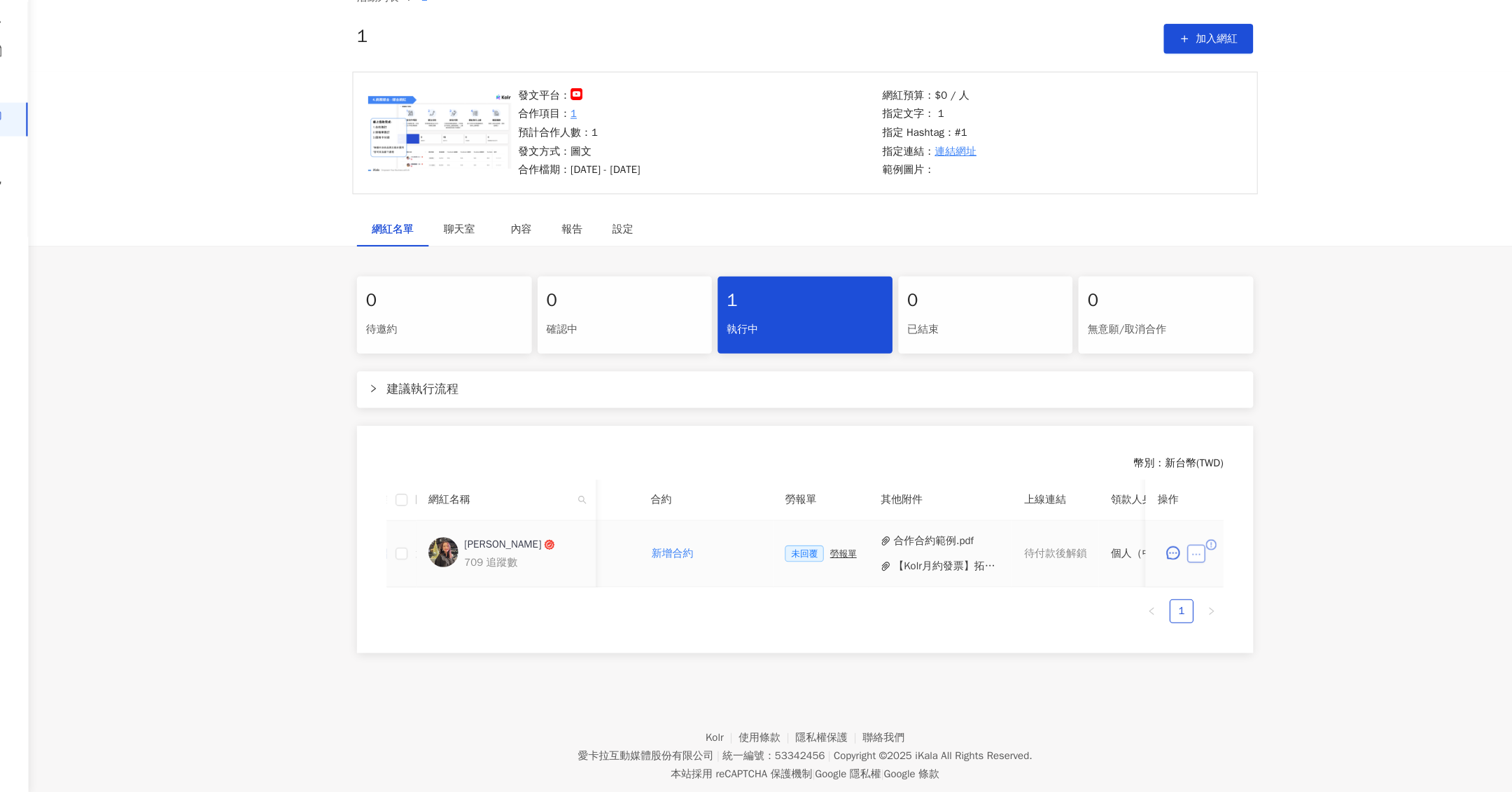 click 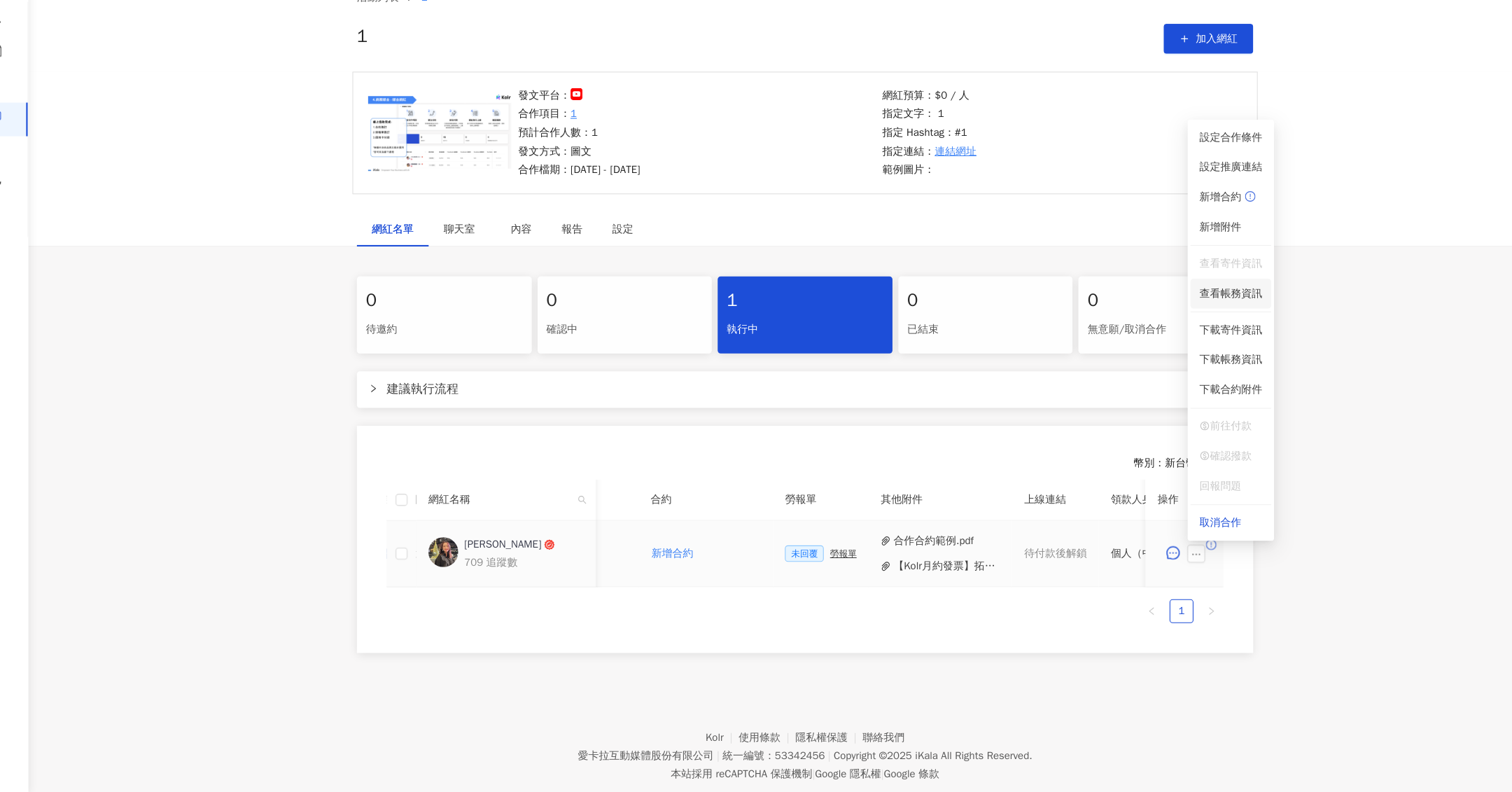 click on "查看帳務資訊" at bounding box center (1183, 324) 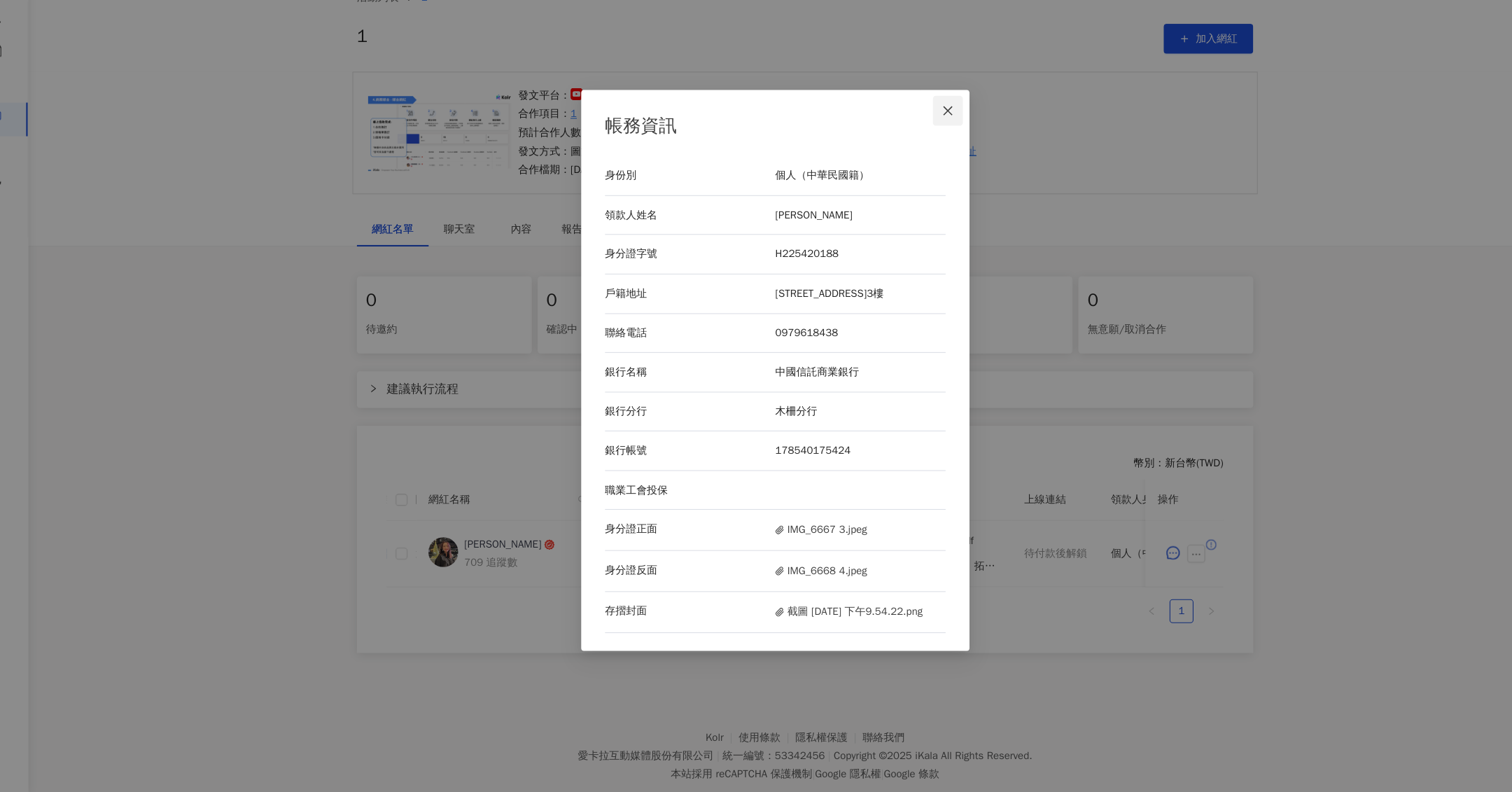 click at bounding box center (918, 153) 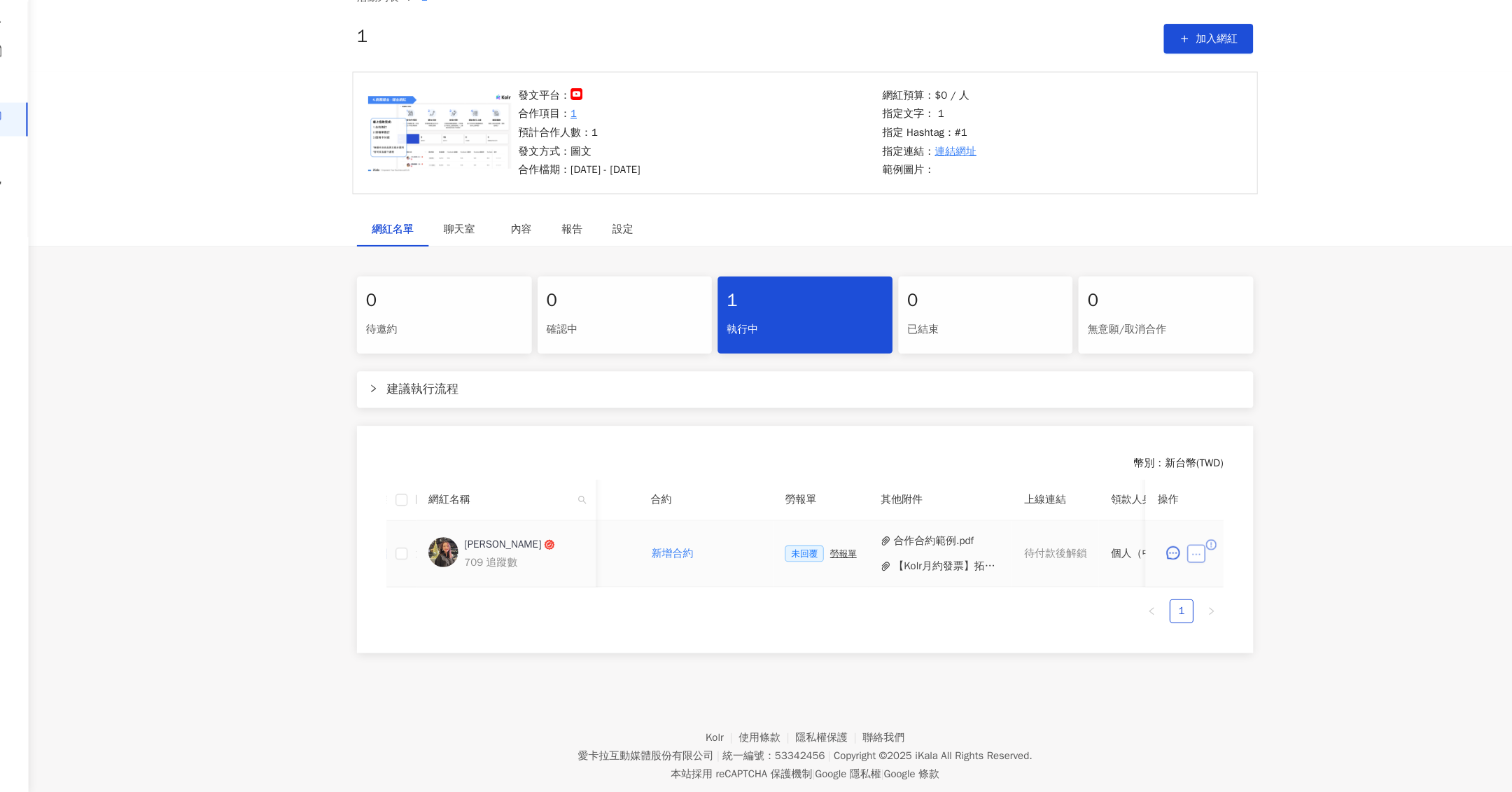 click 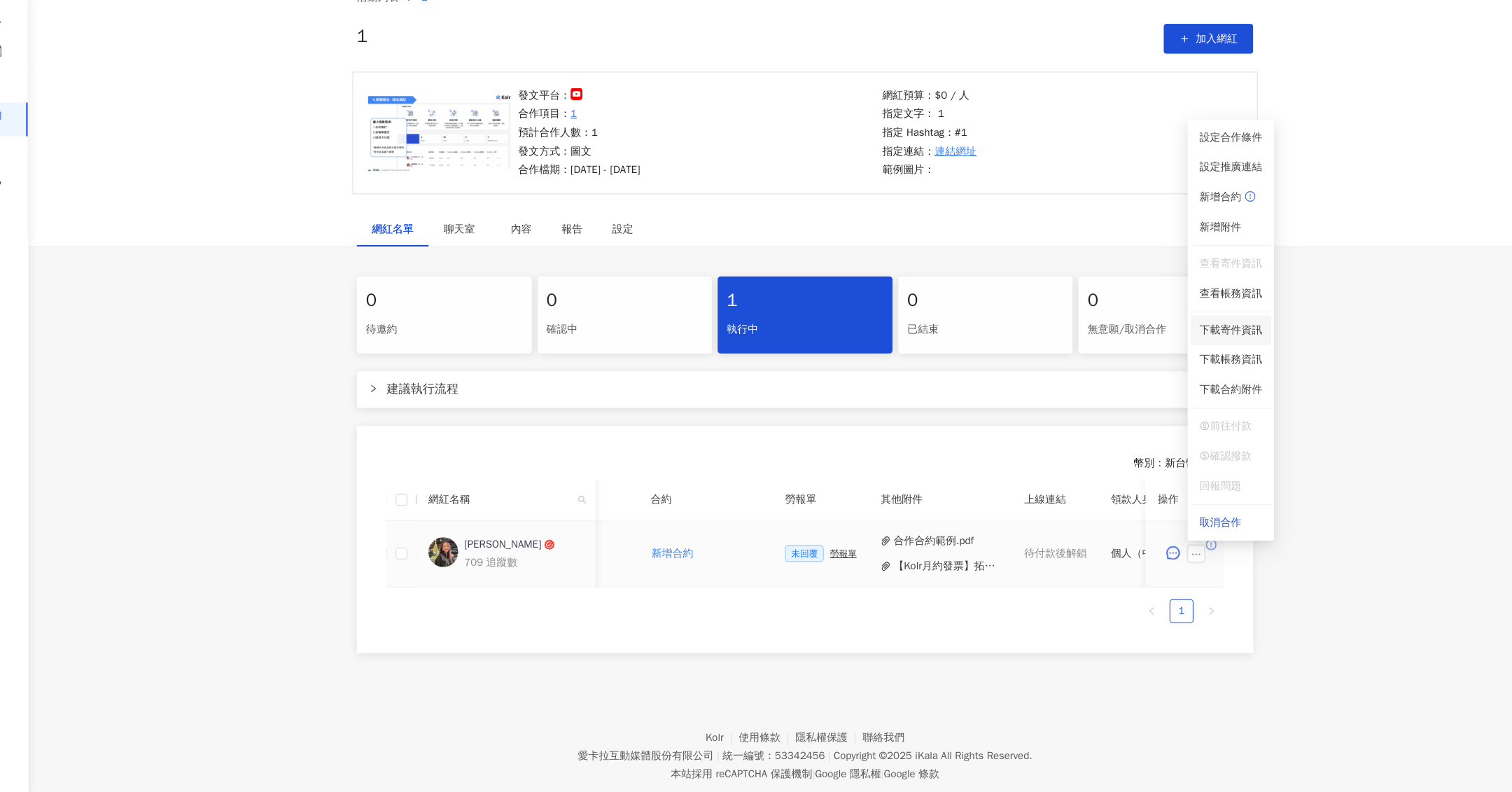 click on "下載寄件資訊" at bounding box center [1183, 359] 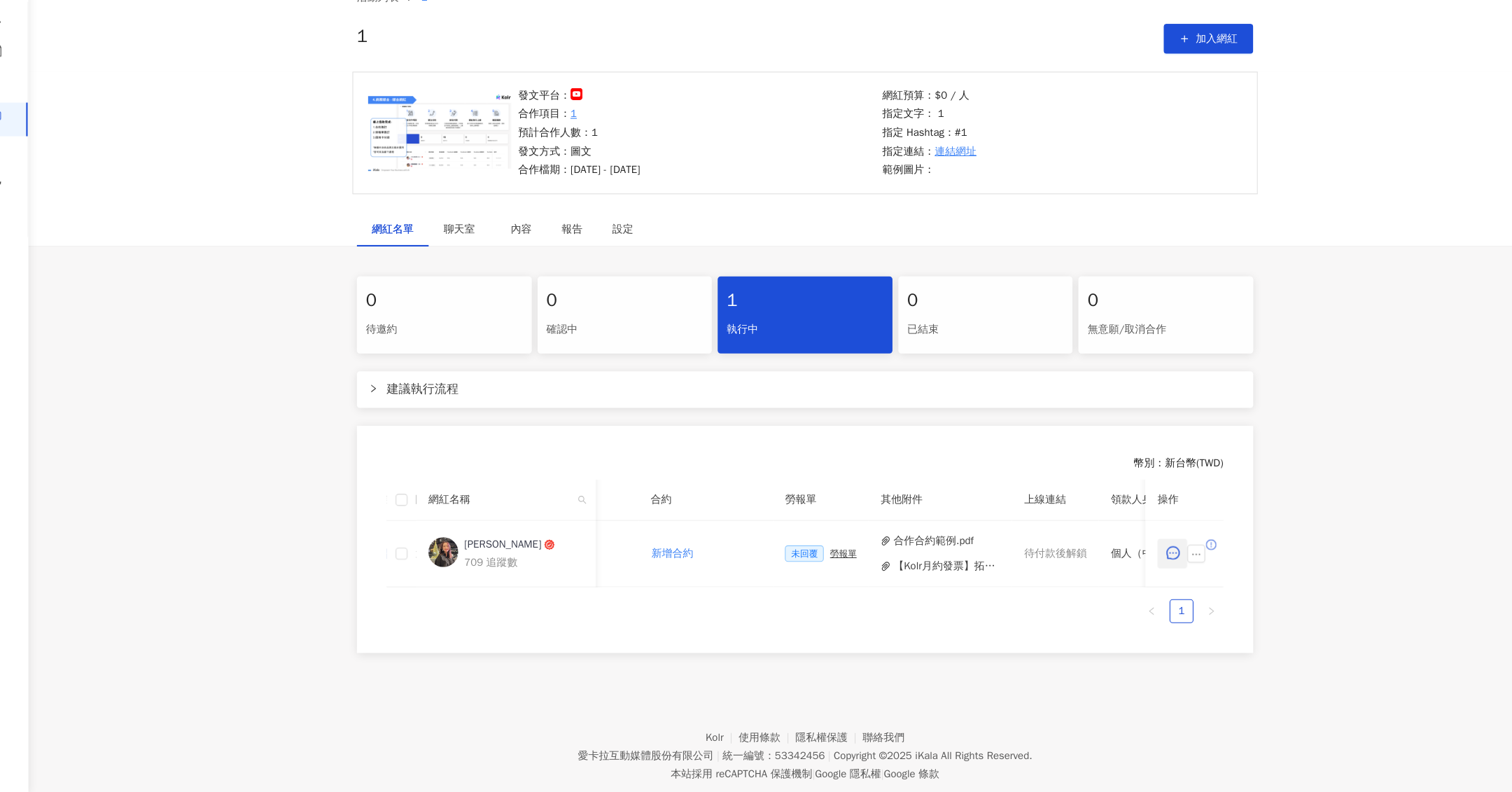 click on "發文平台： 合作項目： 1 預計合作人數：1 發文方式：圖文 合作檔期：2025/7/28 - 2025/7/31 網紅預算：$0 / 人 指定文字： 1 指定 Hashtag： #1 指定連結： 連結網址 範例圖片：" at bounding box center [784, 182] 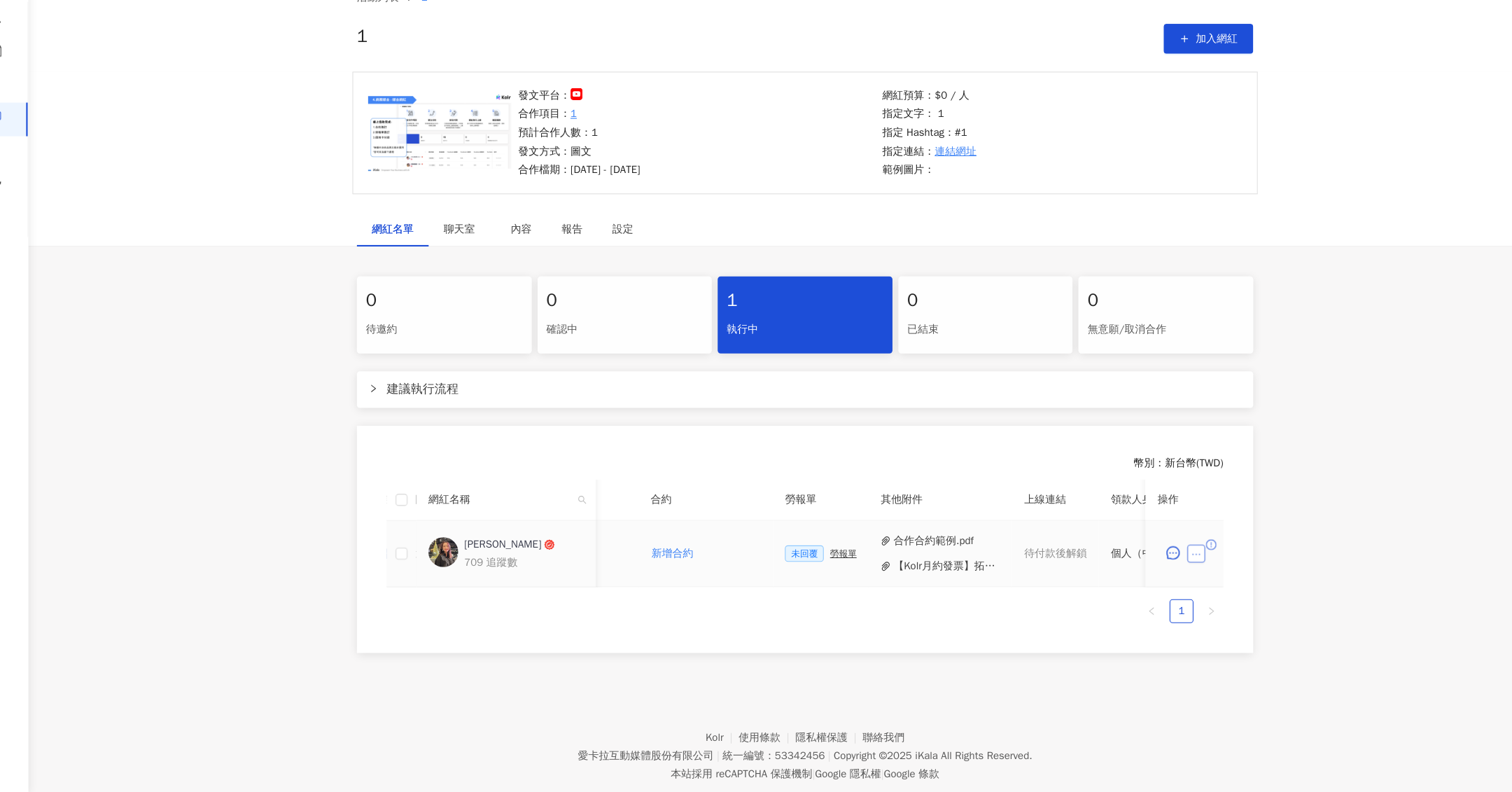 click 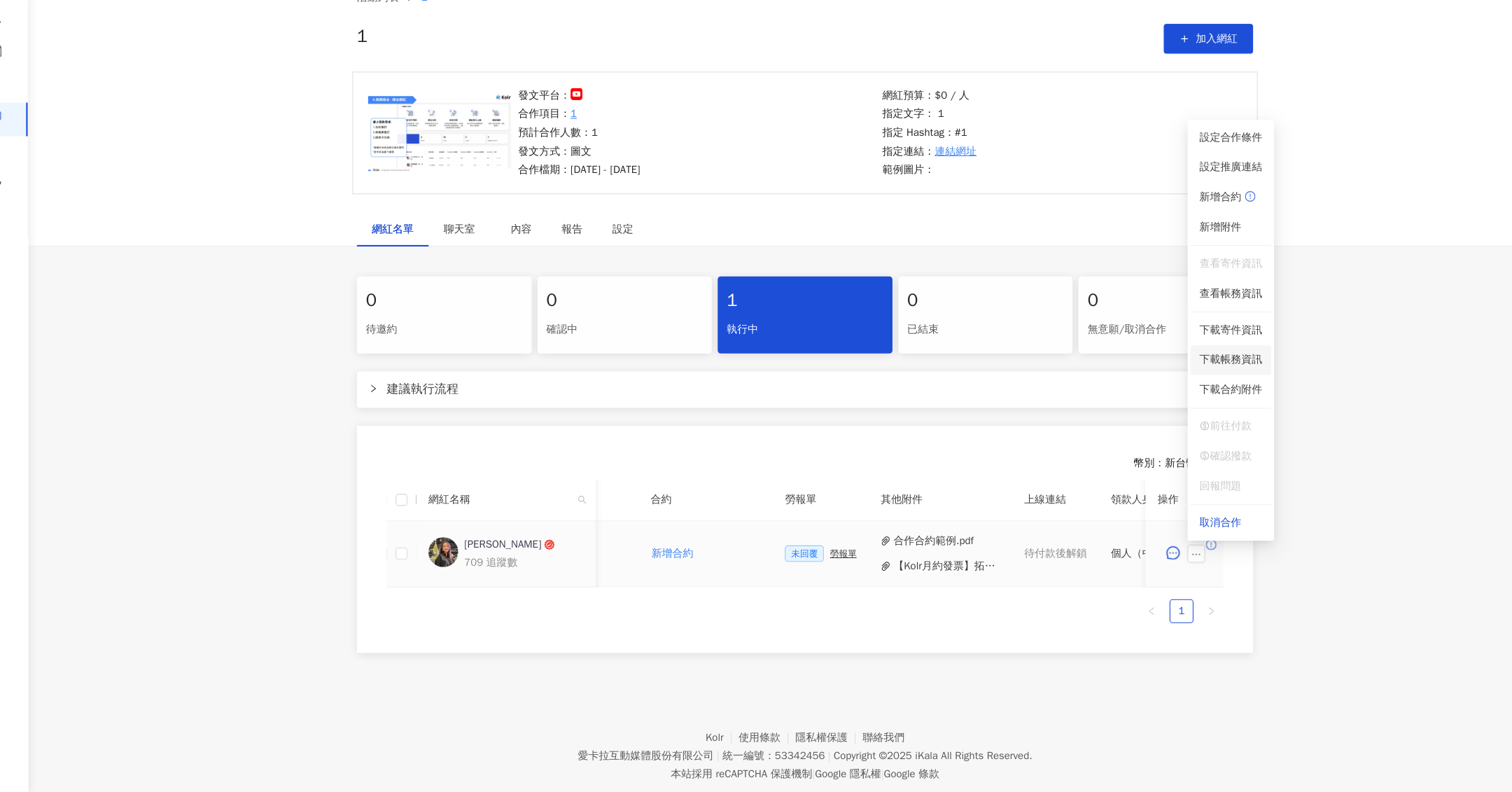click on "下載帳務資訊" at bounding box center [1183, 387] 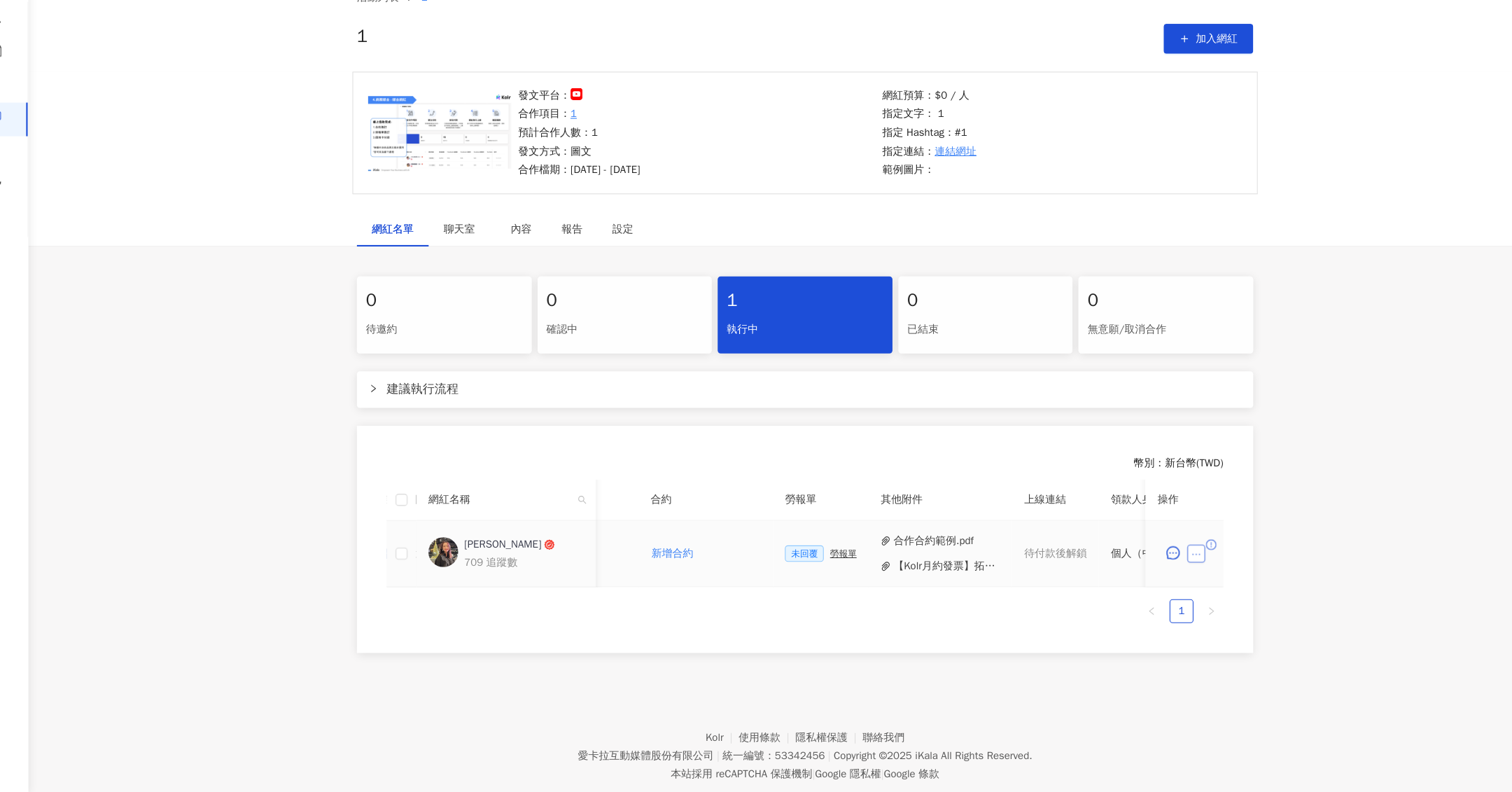 click 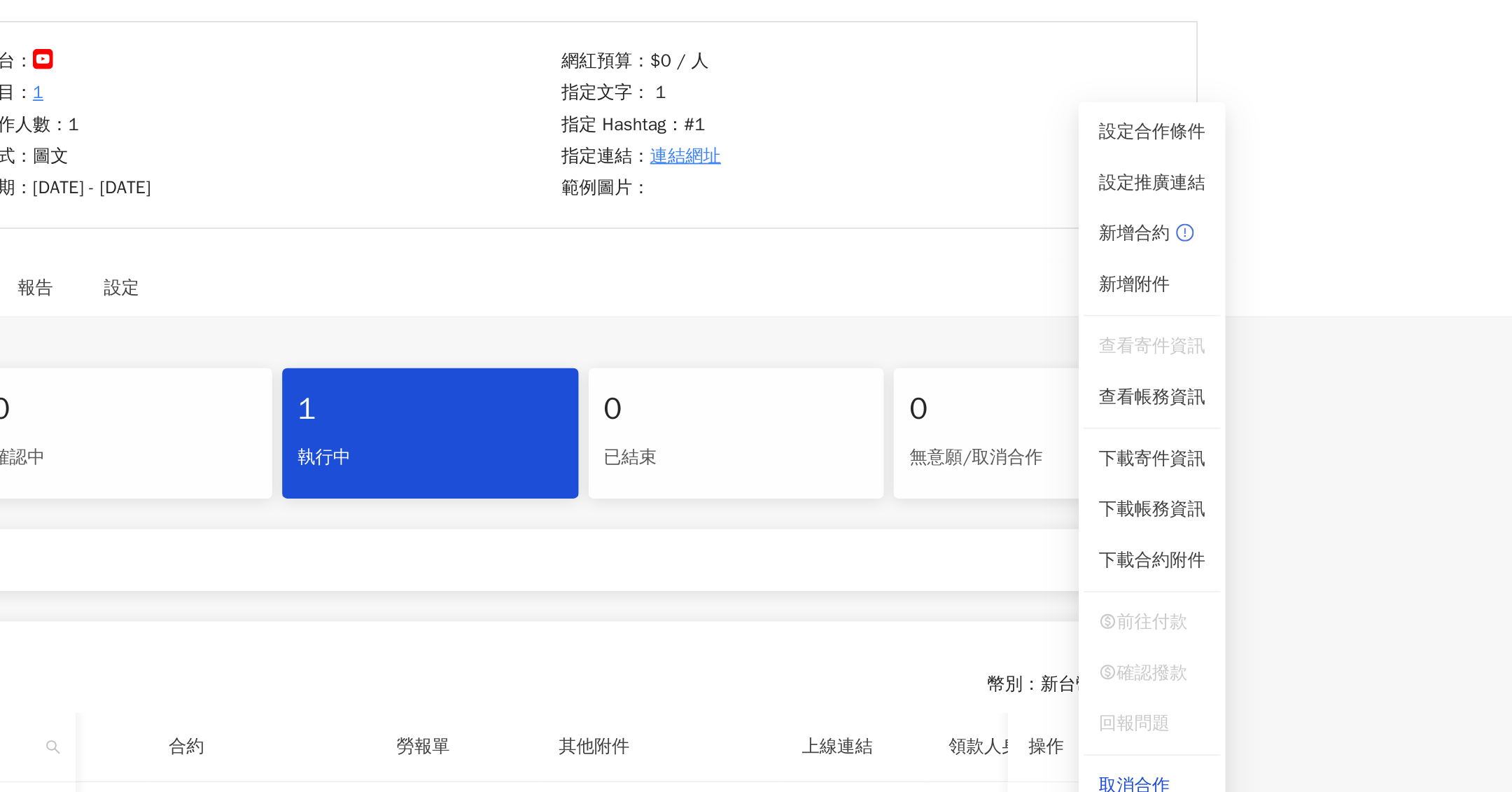 type 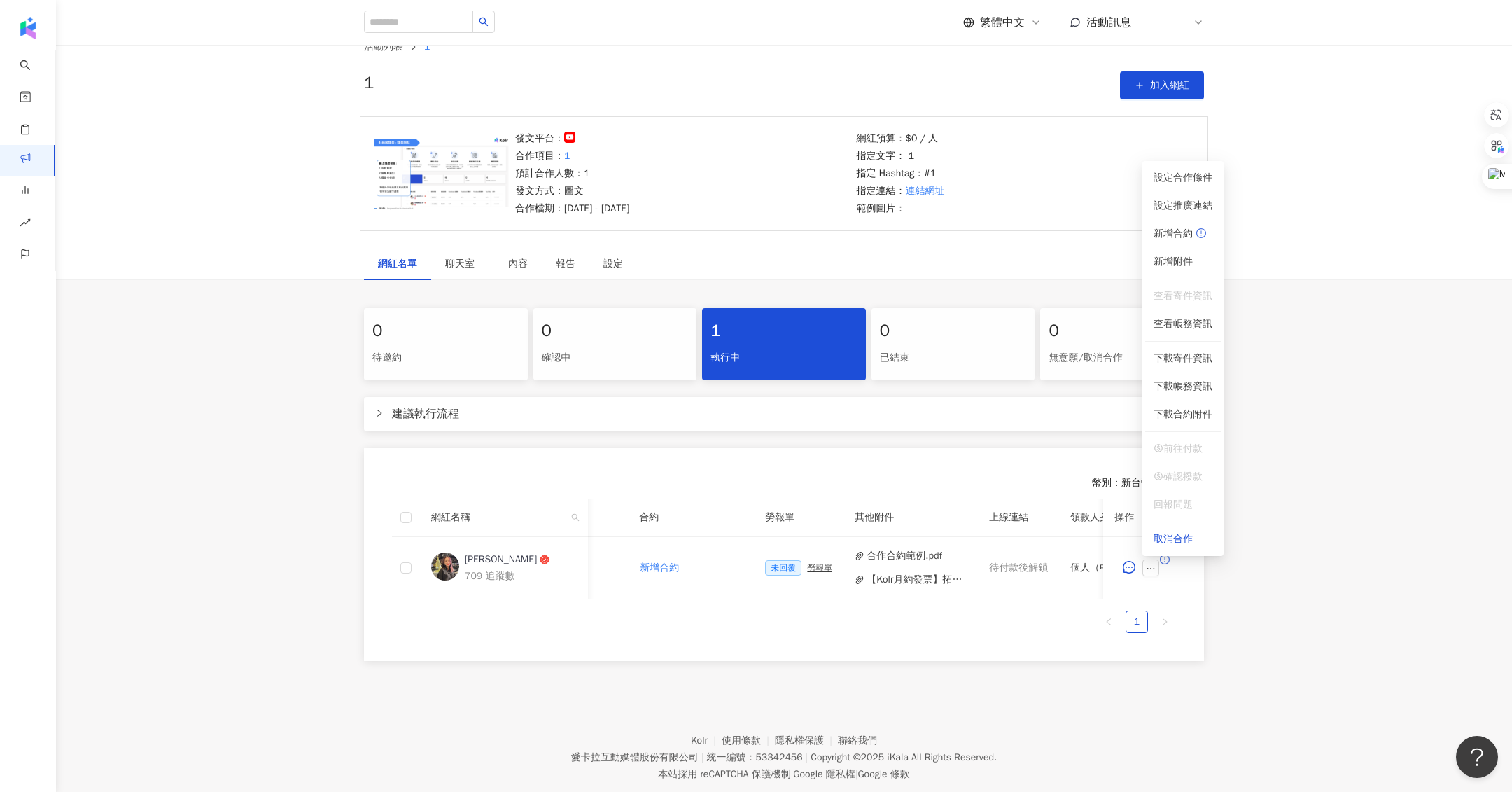 click on "0 待邀約 0 確認中 1 執行中 0 已結束 0 無意願/取消合作 建議執行流程 幣別 ： 新台幣 ( TWD ) 網紅名稱 合作總酬勞 (含稅) 合作項目 推廣連結 合約 勞報單 其他附件 上線連結 領款人身份 備註 付款狀態 操作                           蔡佳軒 709 追蹤數 $2,000 貼文 1 則 ($ 2,000) 設定推廣連結 新增合約 未回覆 勞報單 合作合約範例.pdf 【Kolr月約發票】拓特行銷股份有限公司_QX53648482_.pdf 待付款後解鎖 個人（中華民國籍） 新增備註 1" at bounding box center [784, 485] 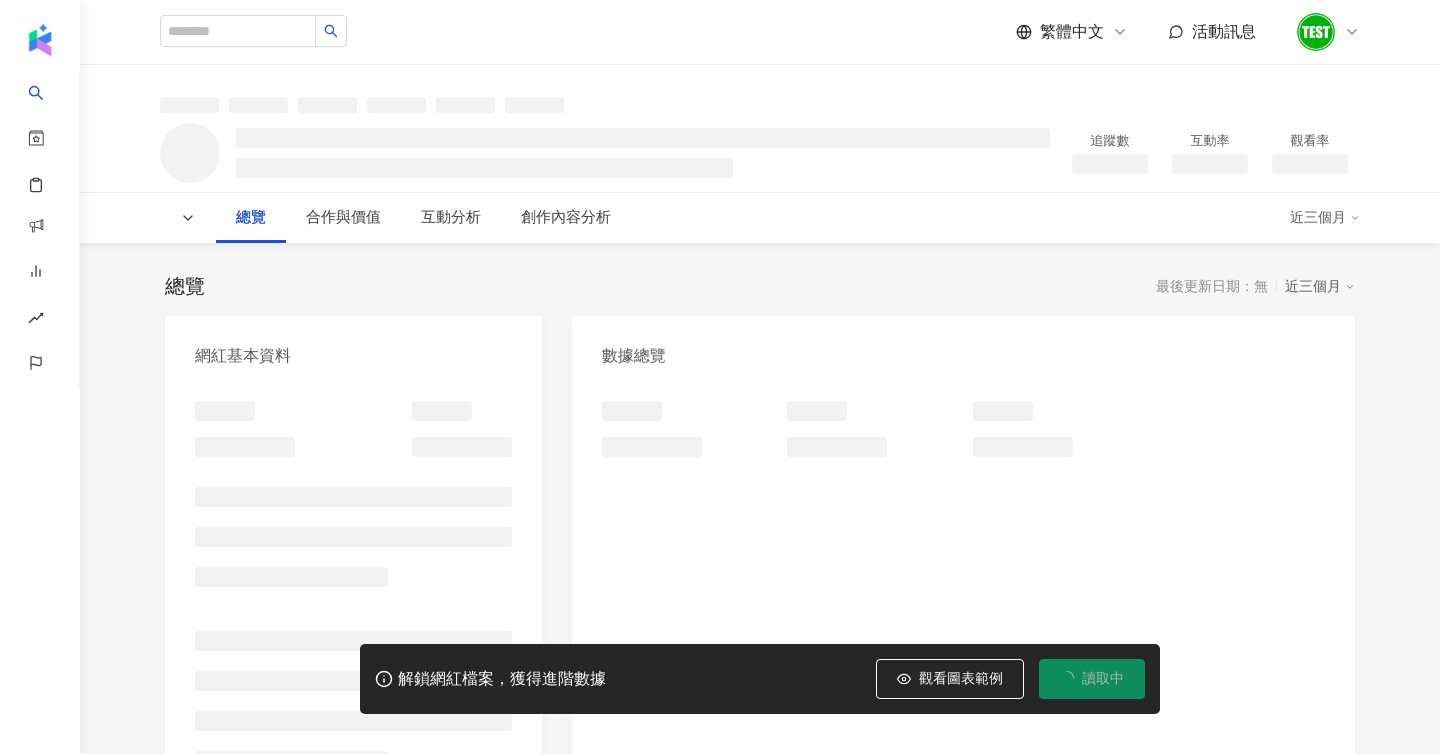 scroll, scrollTop: 0, scrollLeft: 0, axis: both 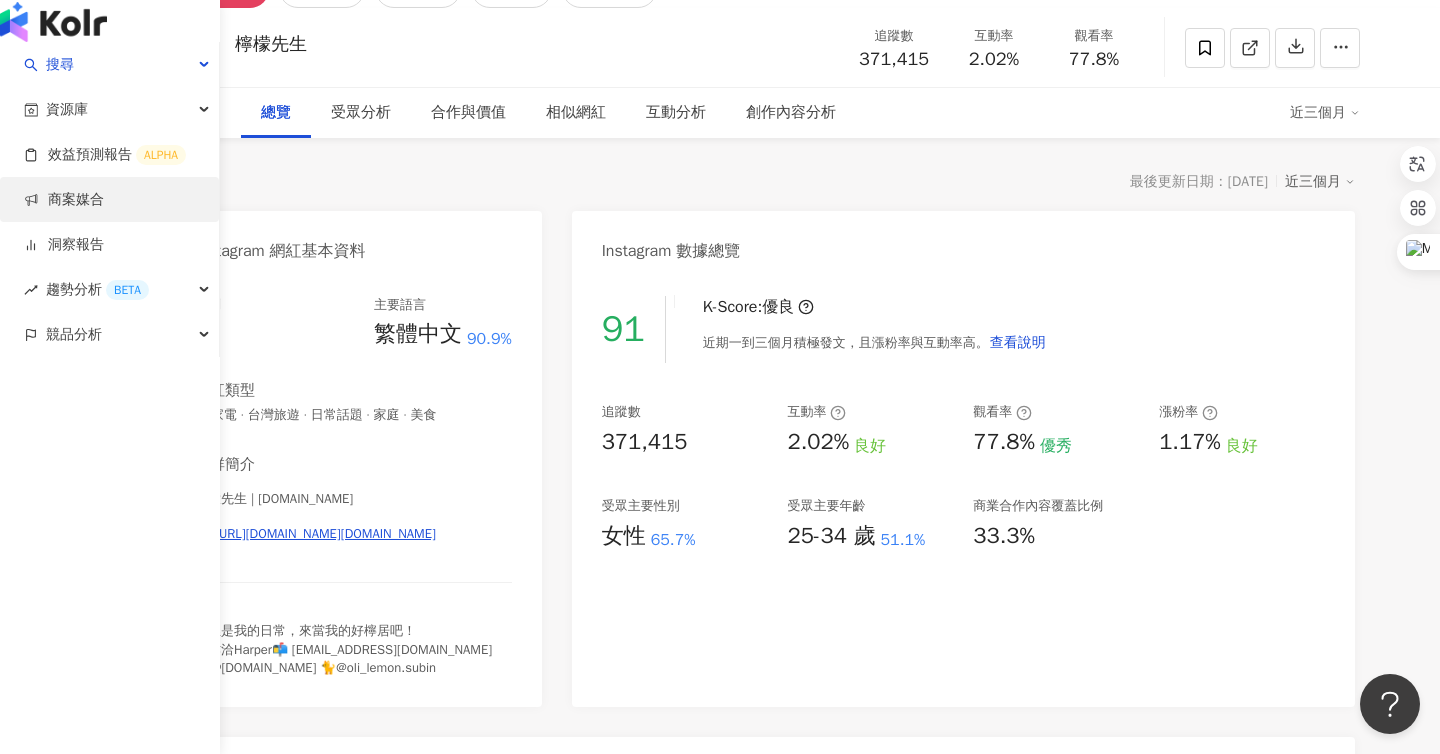 click on "商案媒合" at bounding box center (64, 200) 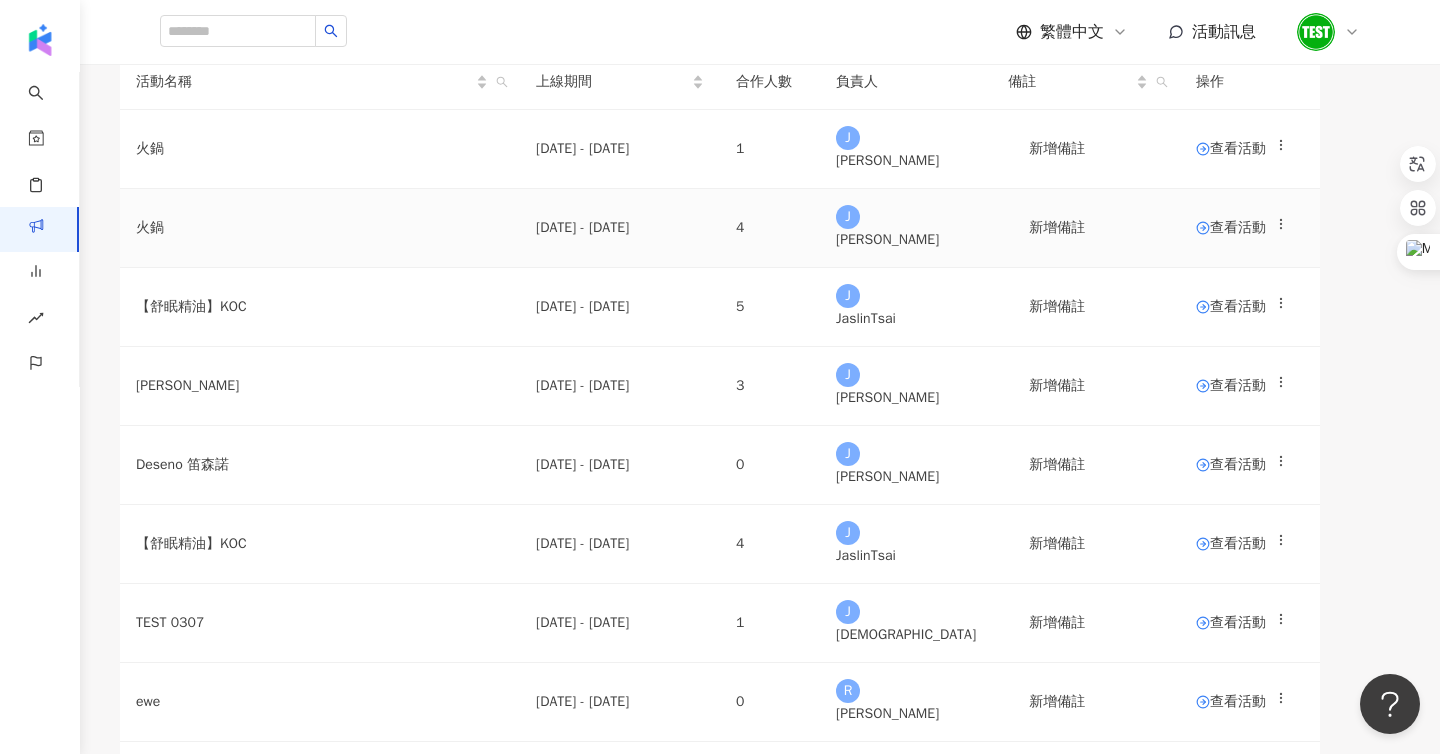 scroll, scrollTop: 60, scrollLeft: 0, axis: vertical 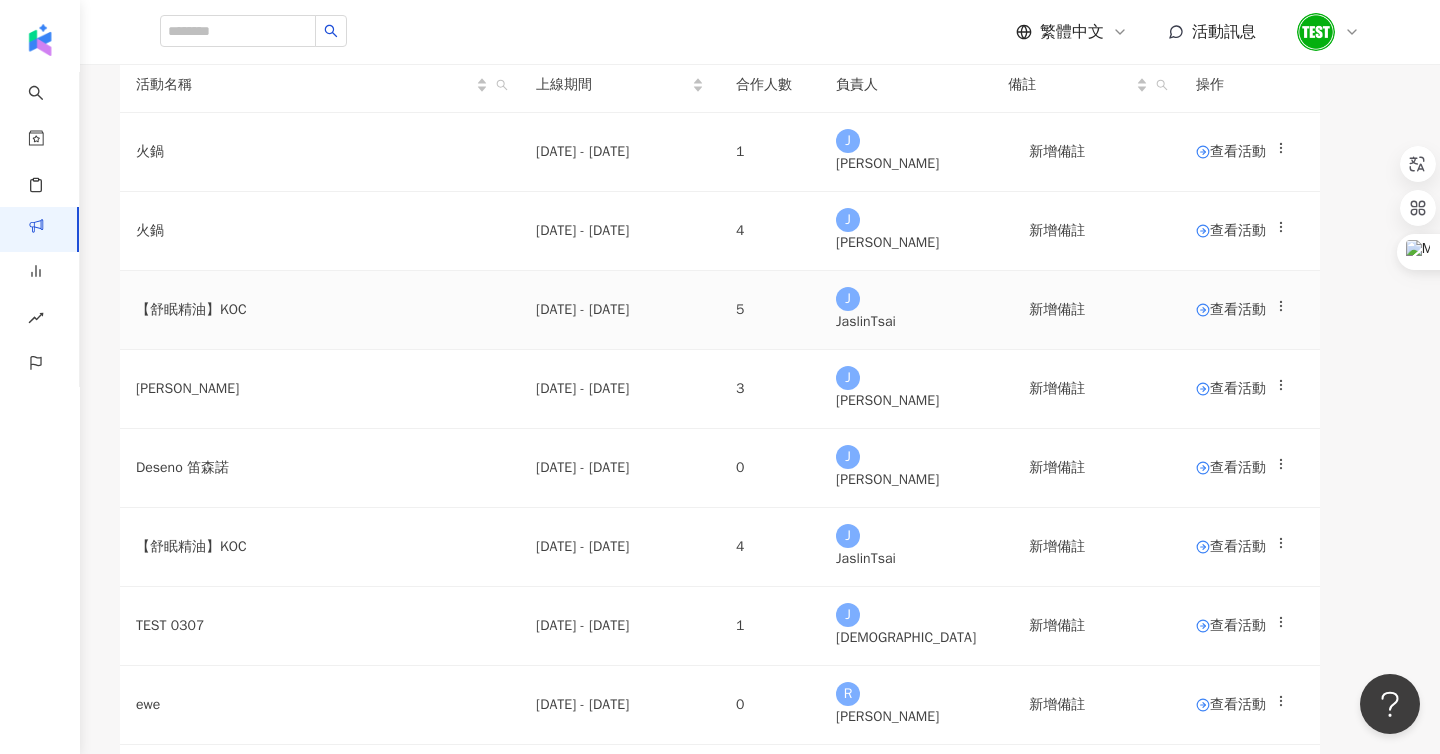 click on "查看活動" at bounding box center [1231, 310] 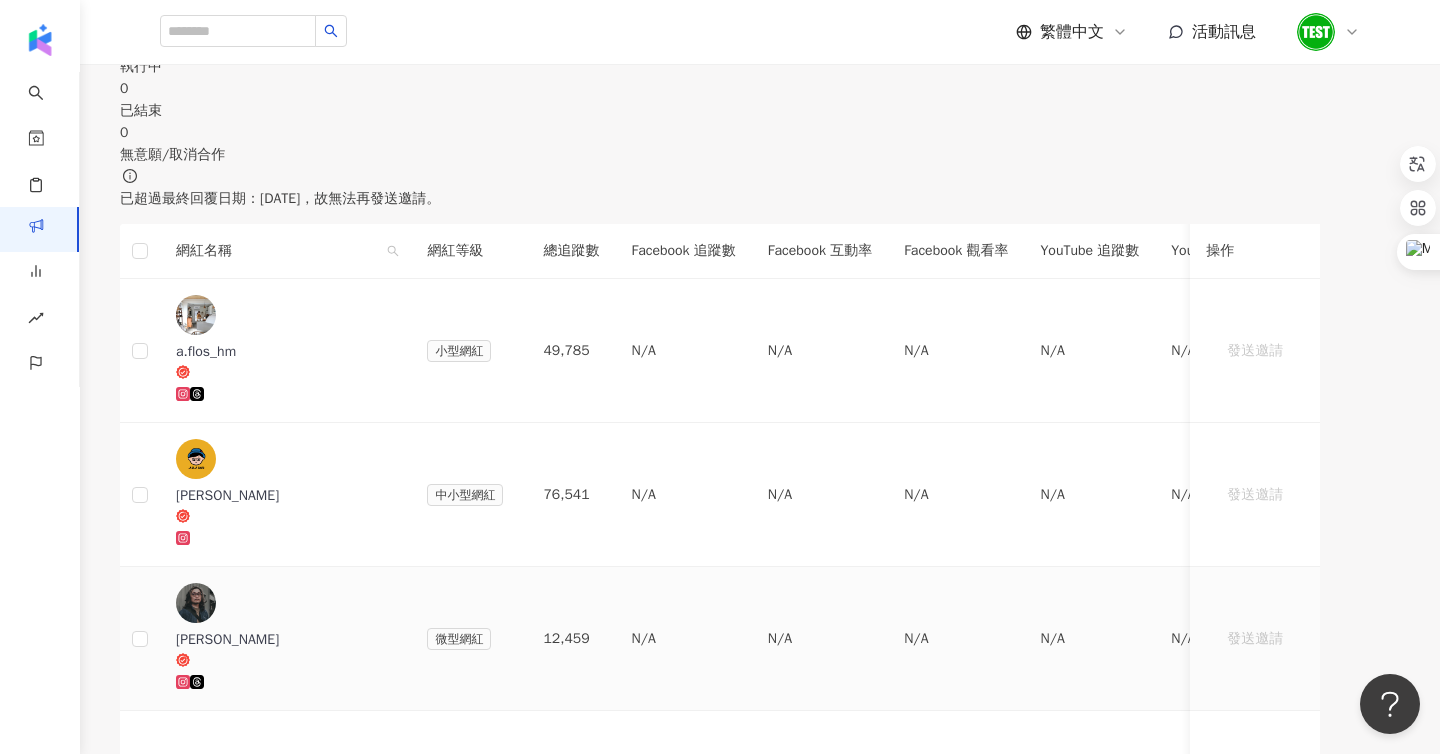 scroll, scrollTop: 509, scrollLeft: 0, axis: vertical 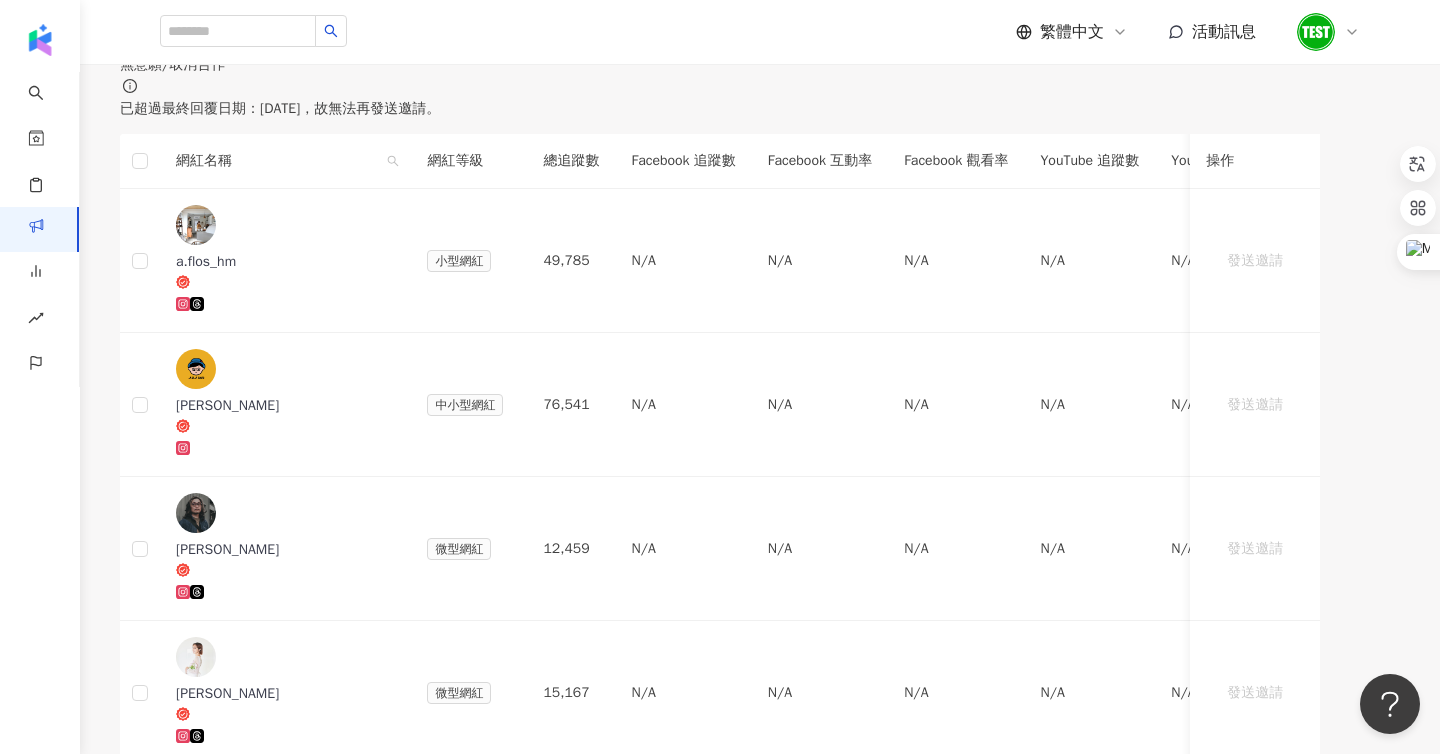 click on "0 確認中" at bounding box center (720, -78) 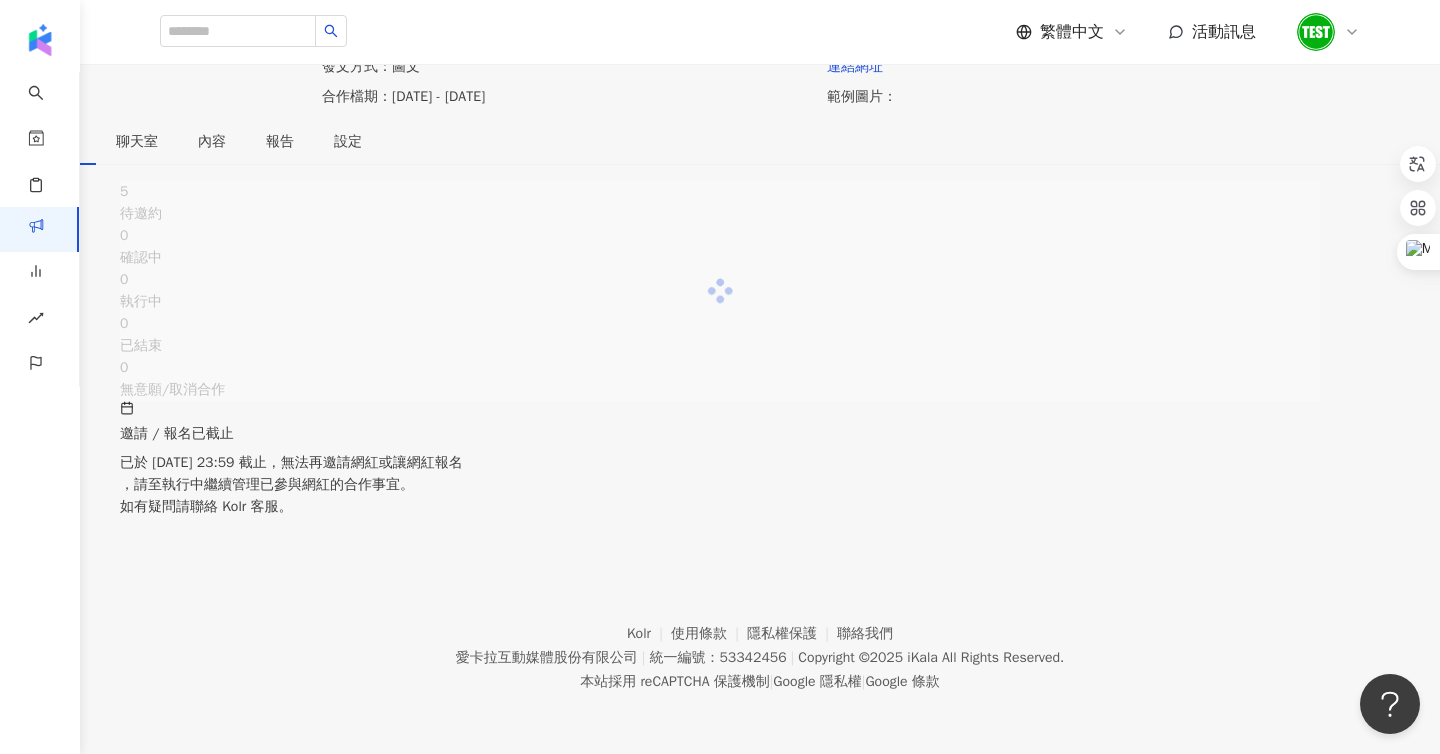 scroll, scrollTop: 421, scrollLeft: 0, axis: vertical 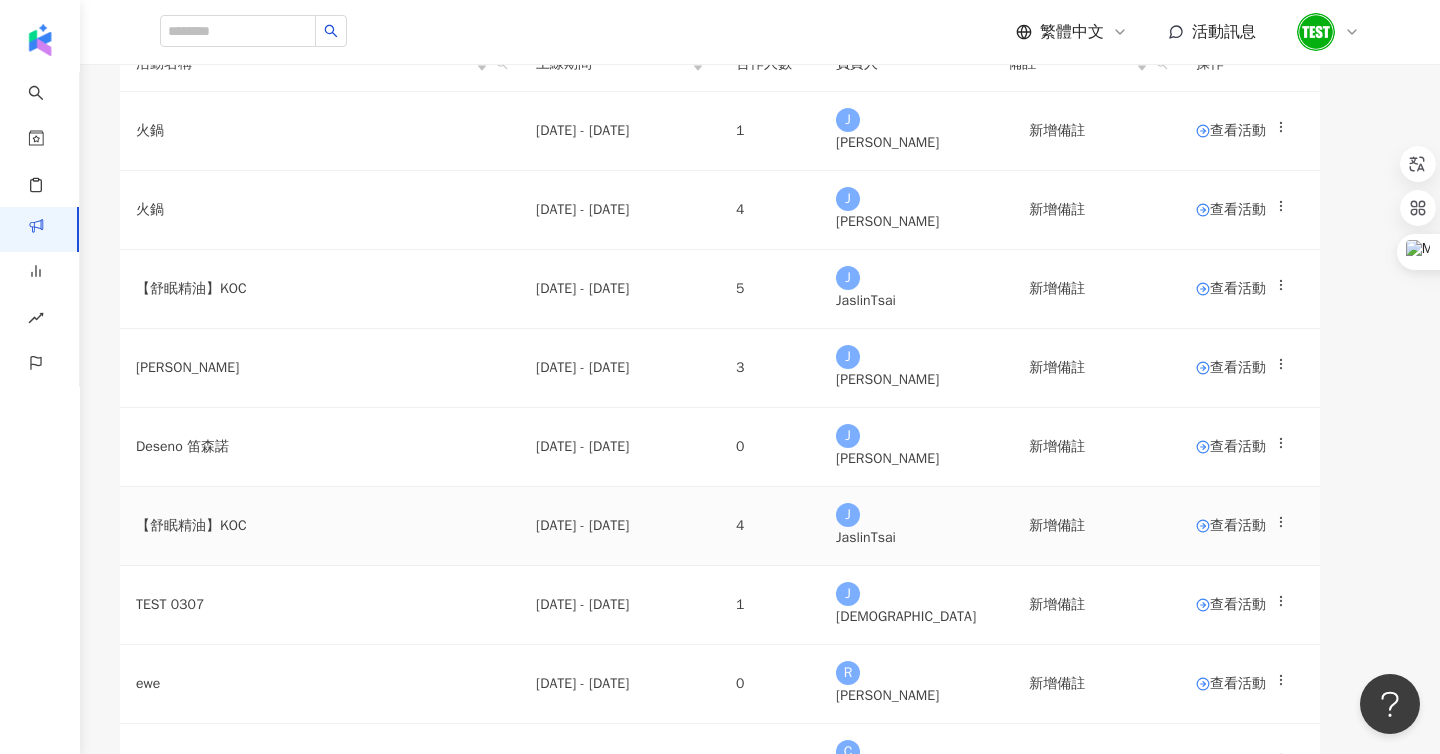 click on "查看活動" at bounding box center (1231, 526) 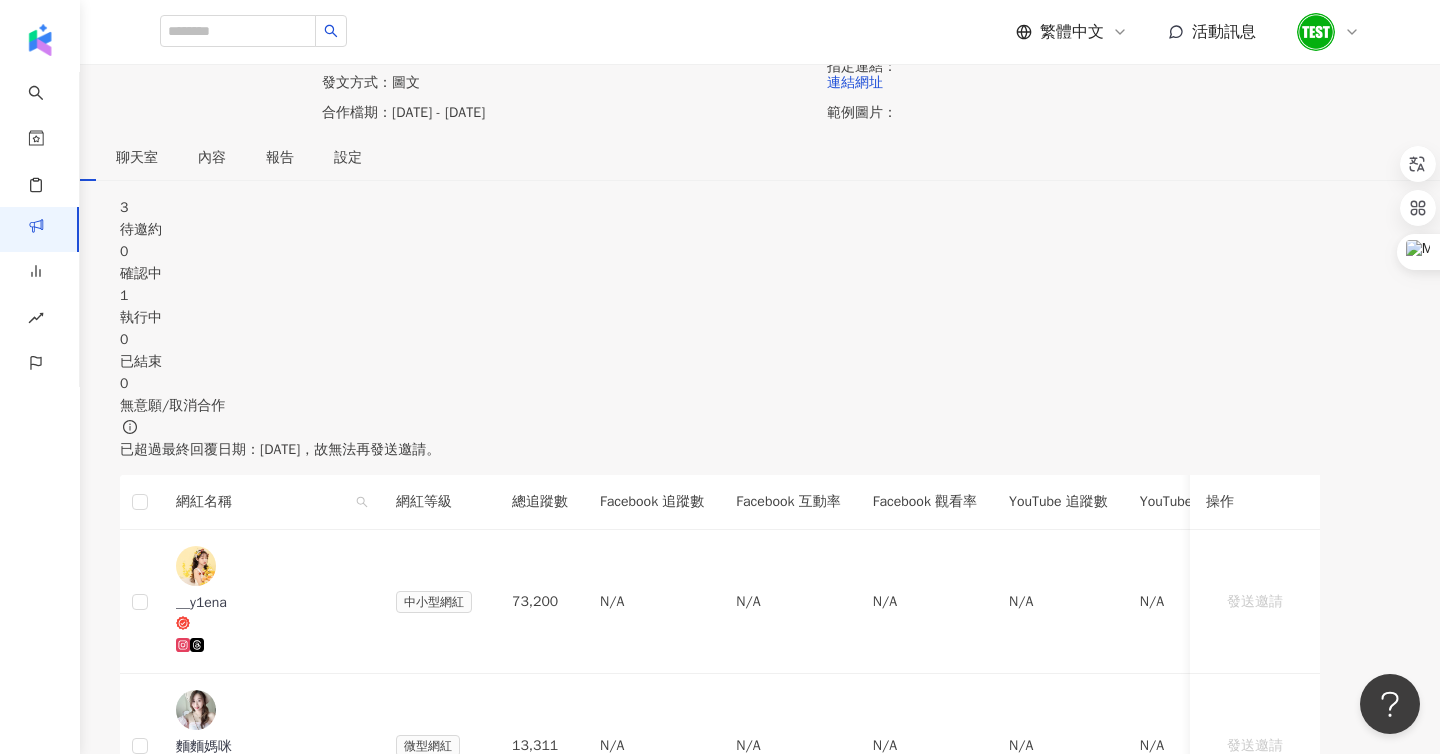 scroll, scrollTop: 0, scrollLeft: 0, axis: both 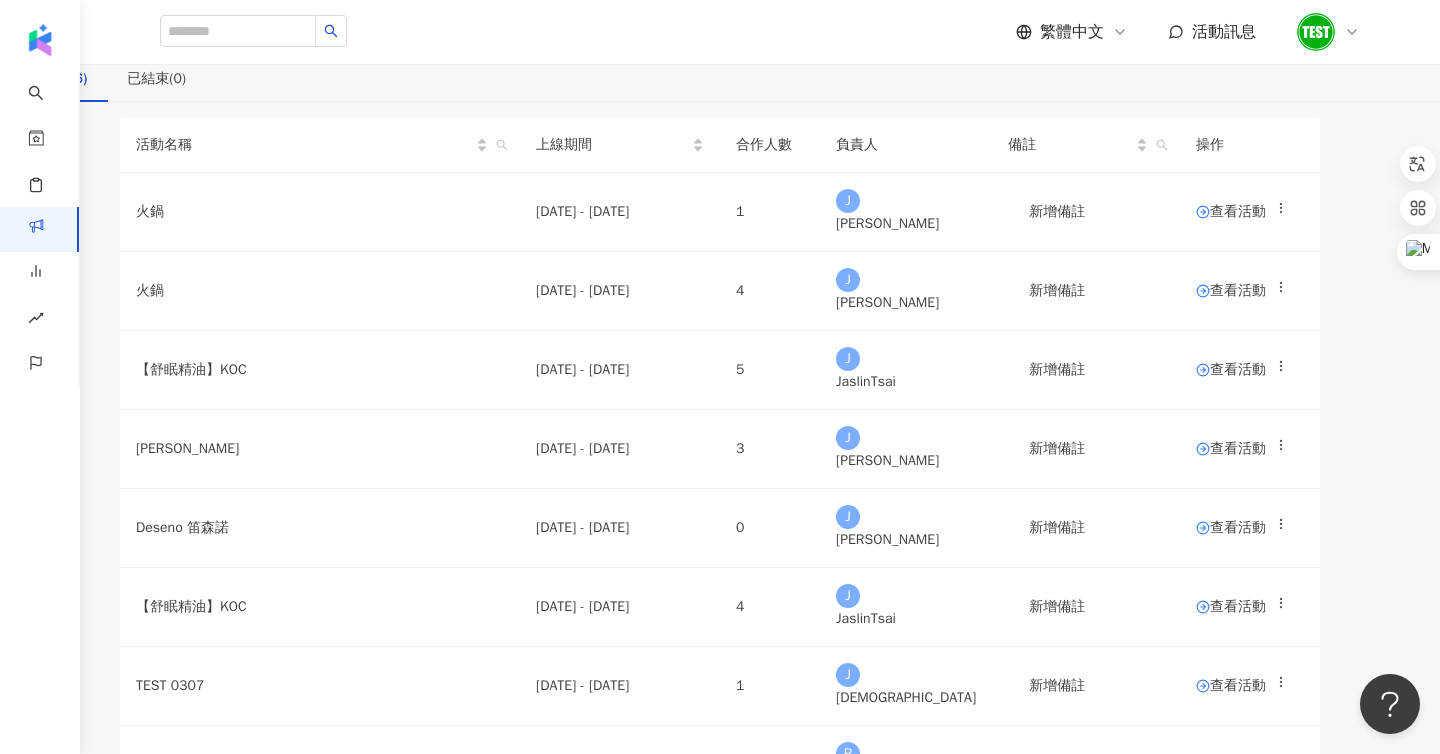click on "建立活動" at bounding box center (191, 36) 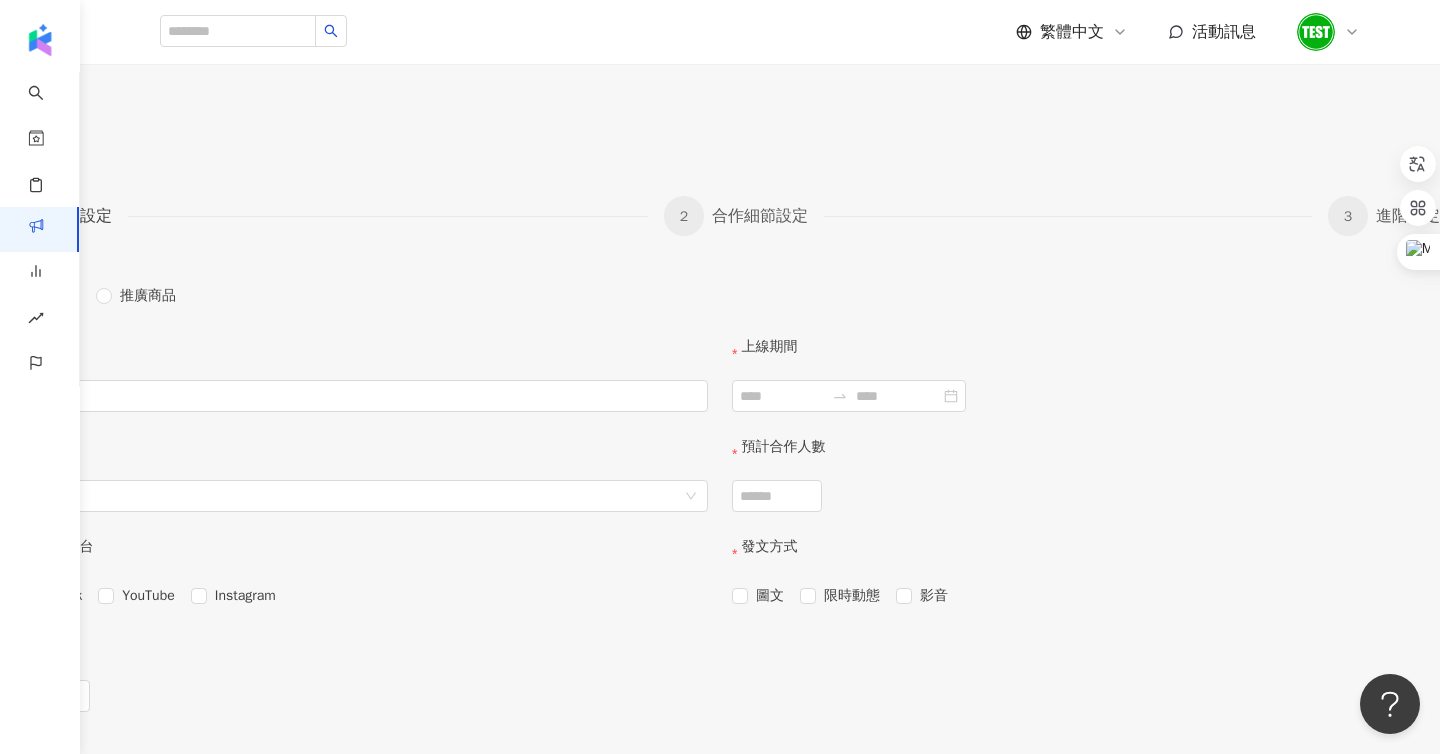 scroll, scrollTop: 89, scrollLeft: 0, axis: vertical 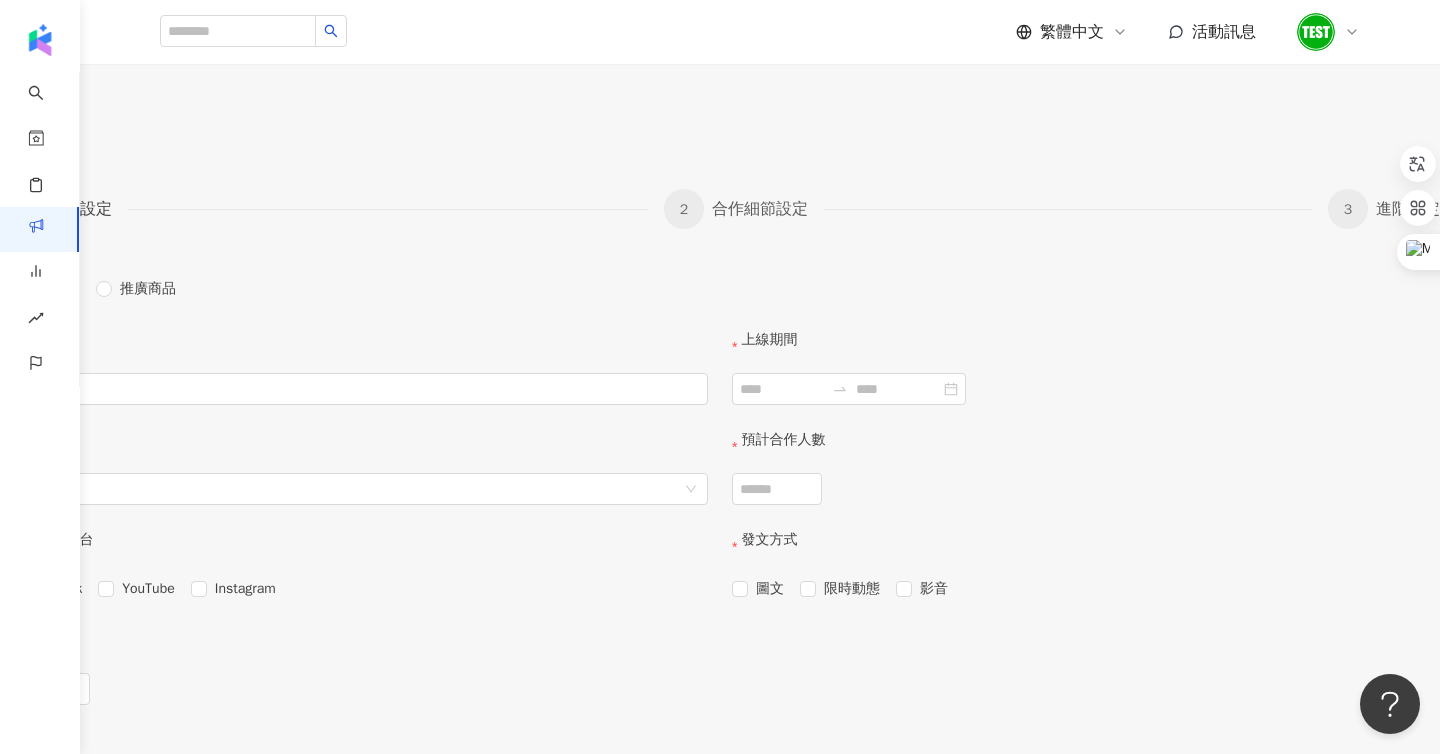 click on "推廣品牌" at bounding box center (52, 289) 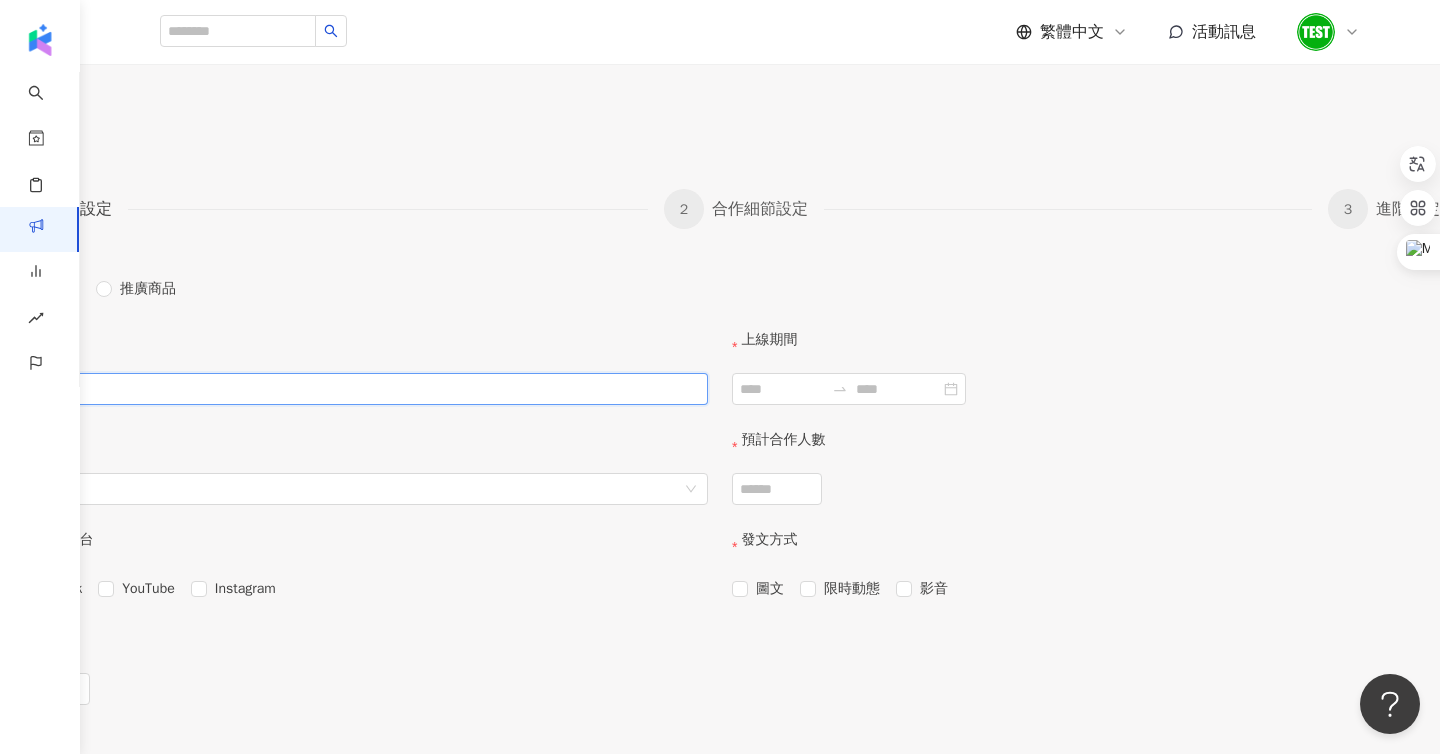 click on "活動名稱" at bounding box center (354, 389) 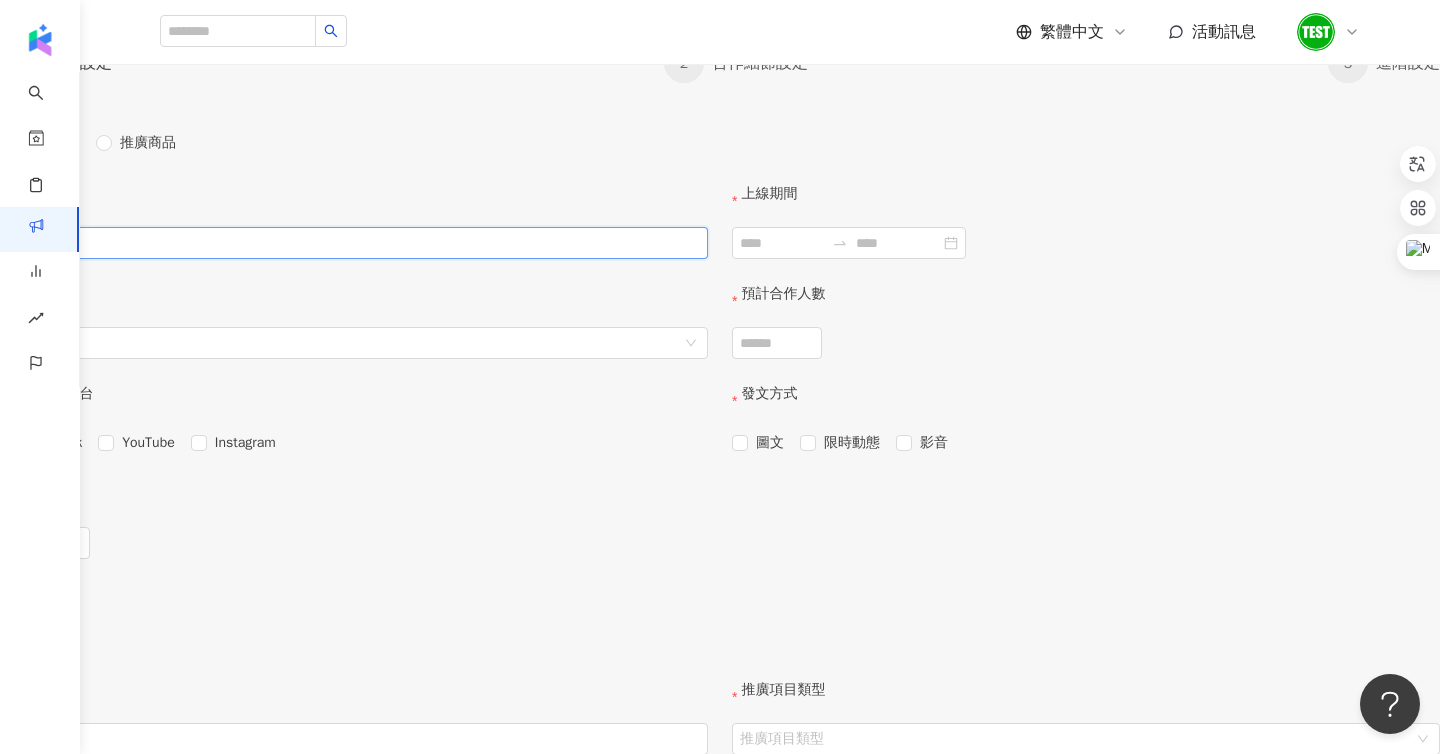 scroll, scrollTop: 275, scrollLeft: 0, axis: vertical 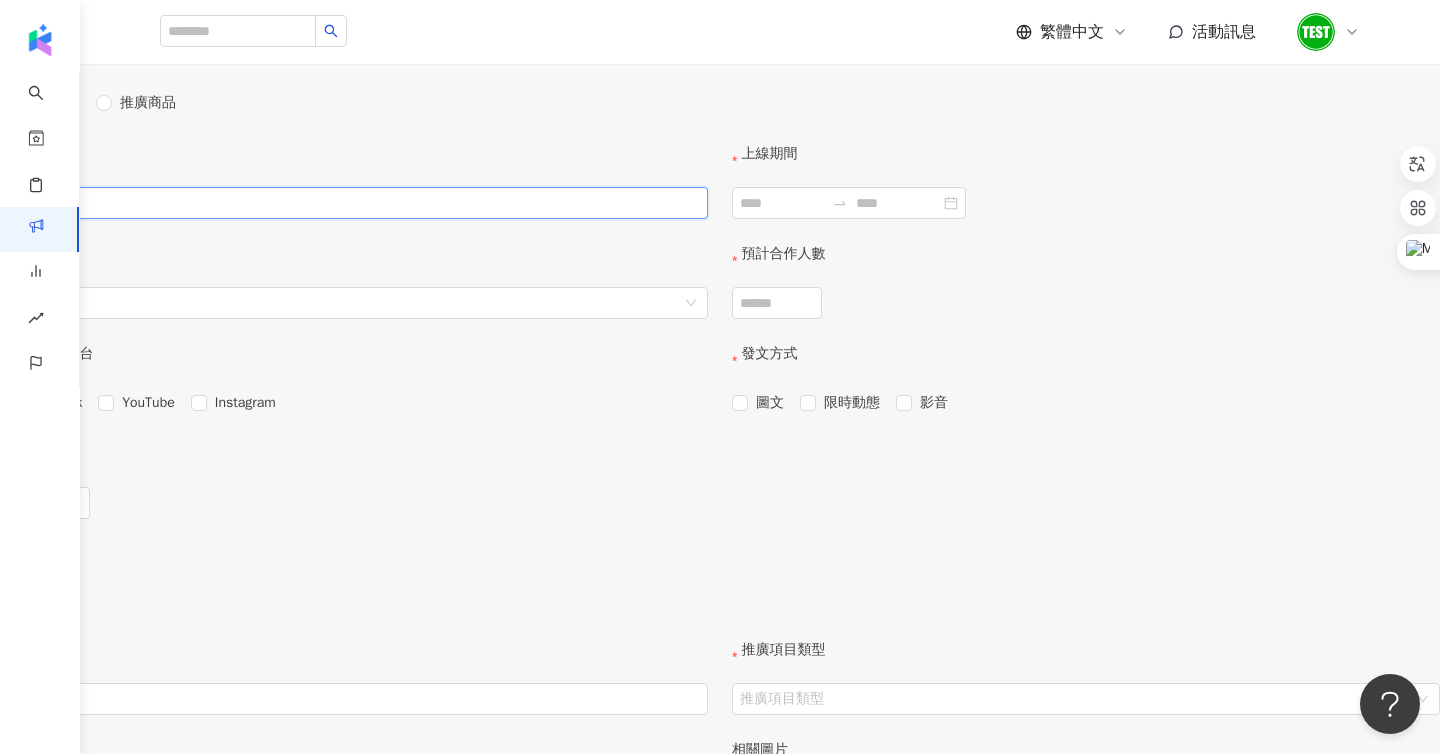 click on "活動名稱" at bounding box center (354, 203) 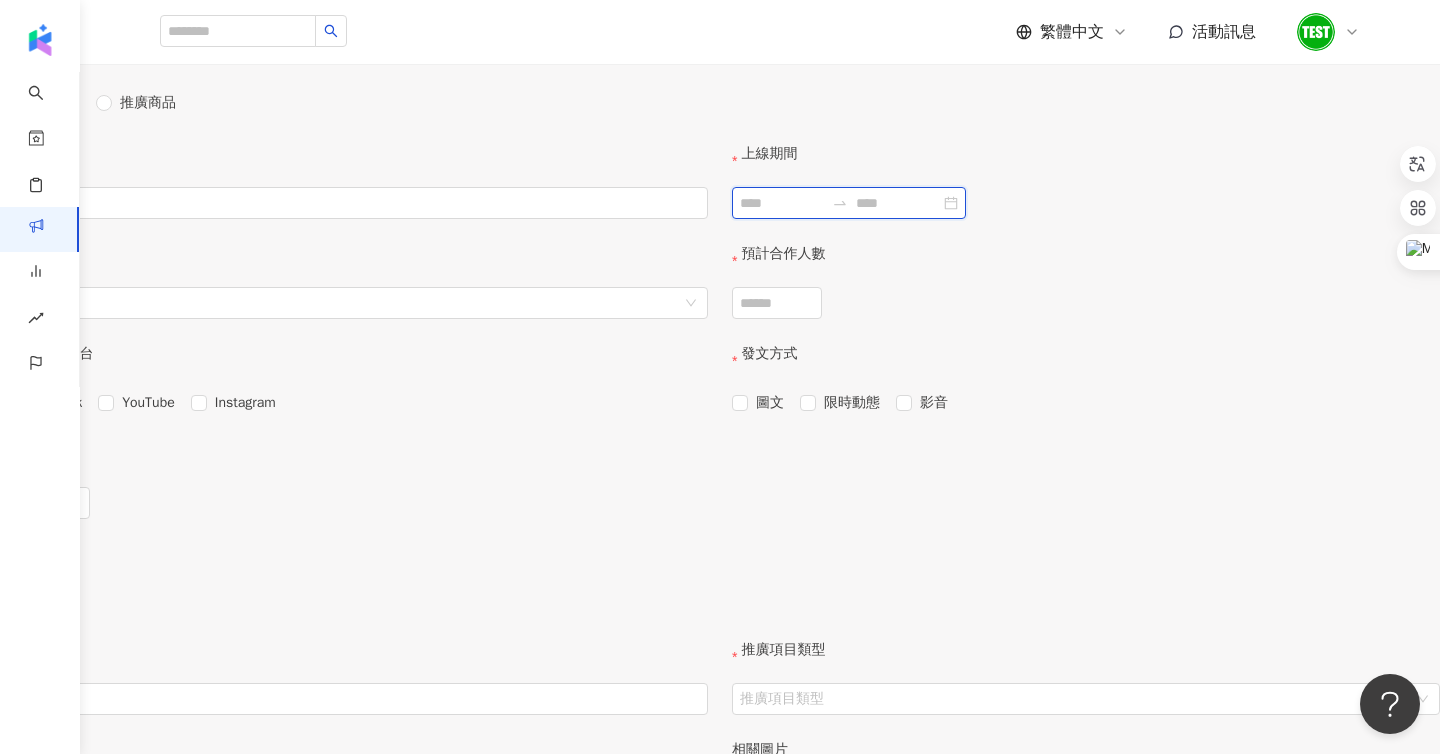 click on "上線期間" at bounding box center (782, 203) 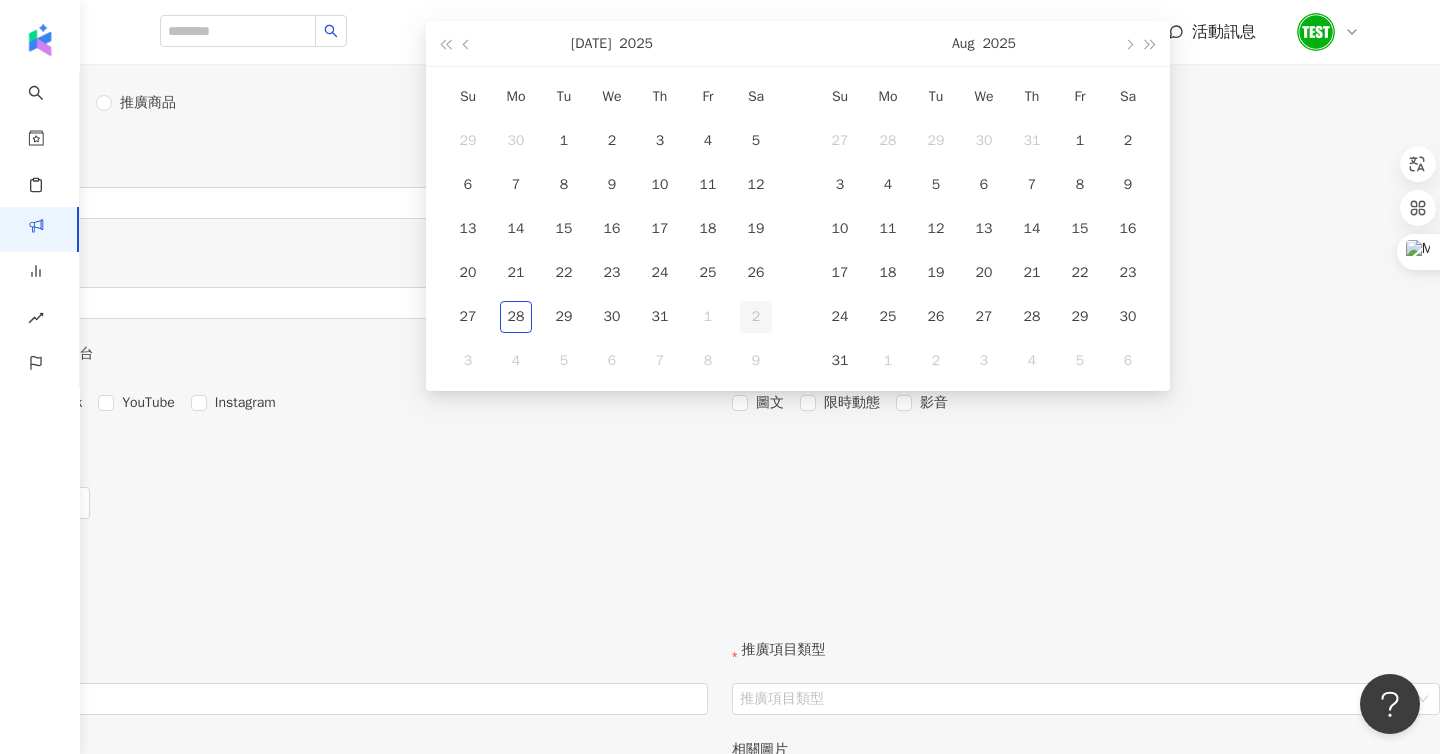 type on "**********" 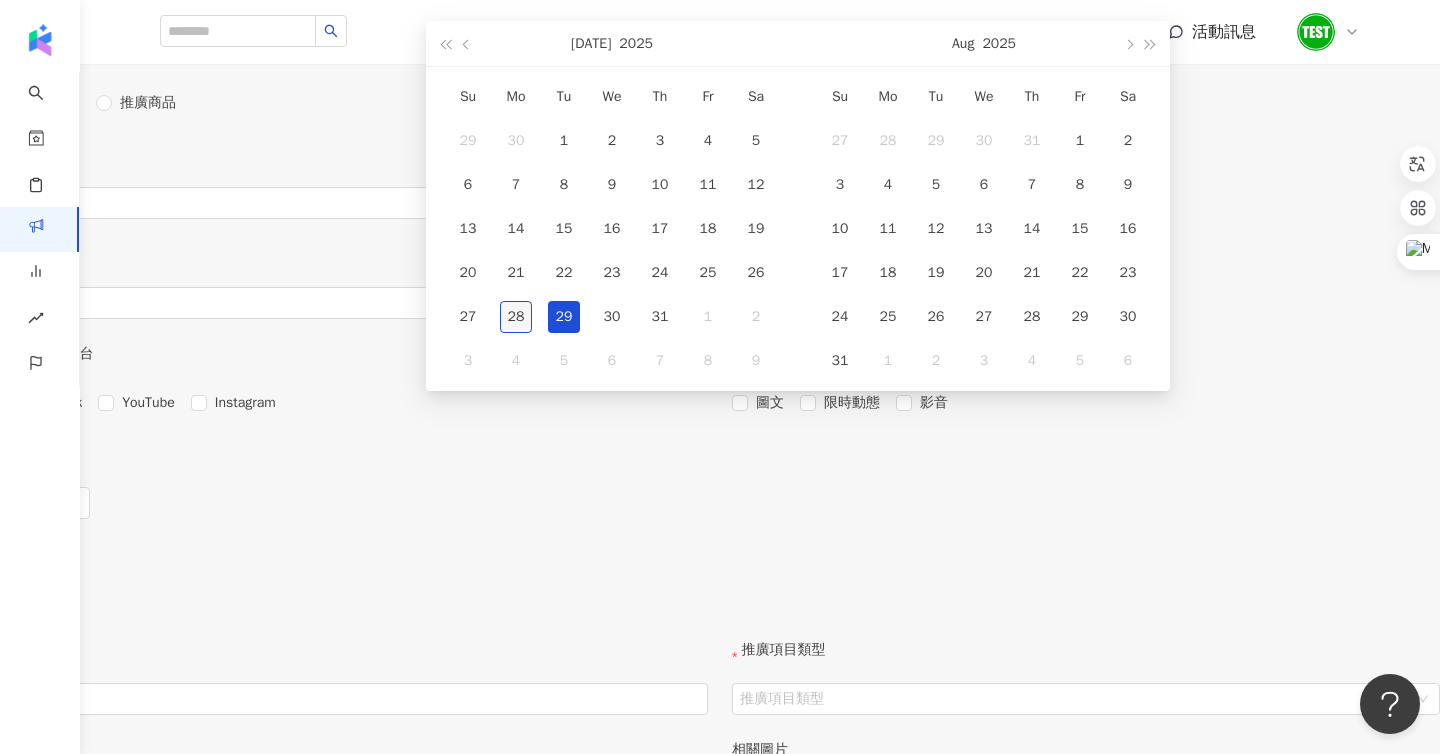 type on "**********" 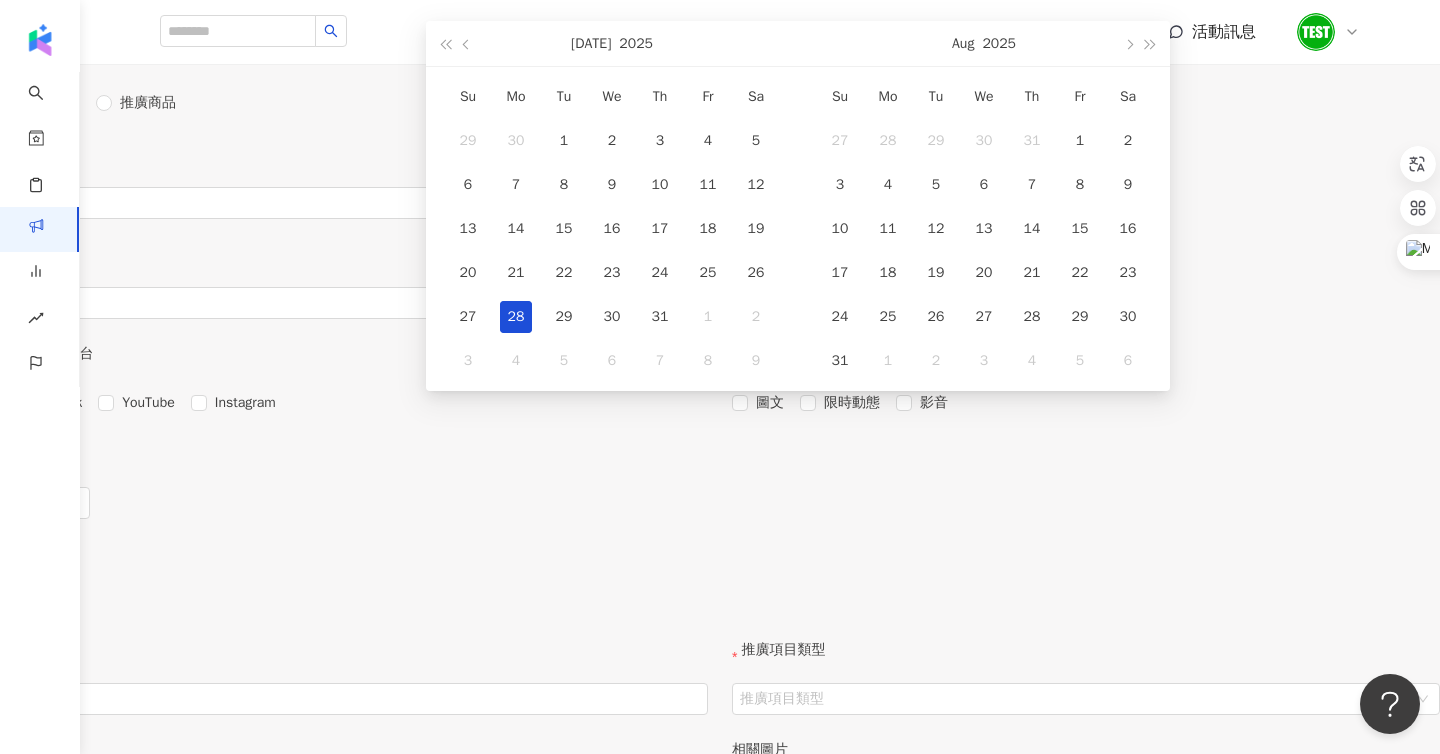 click on "28" at bounding box center (516, 317) 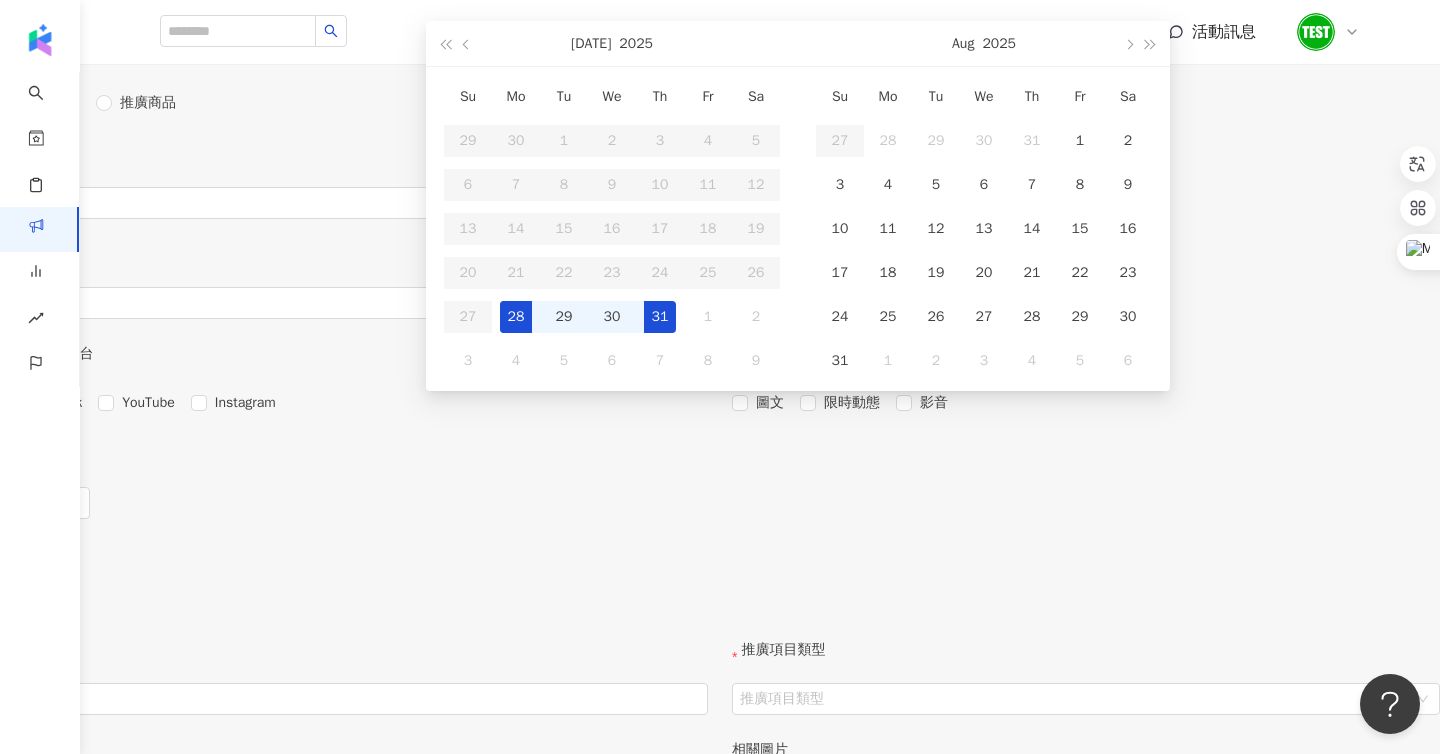 click on "31" at bounding box center (660, 317) 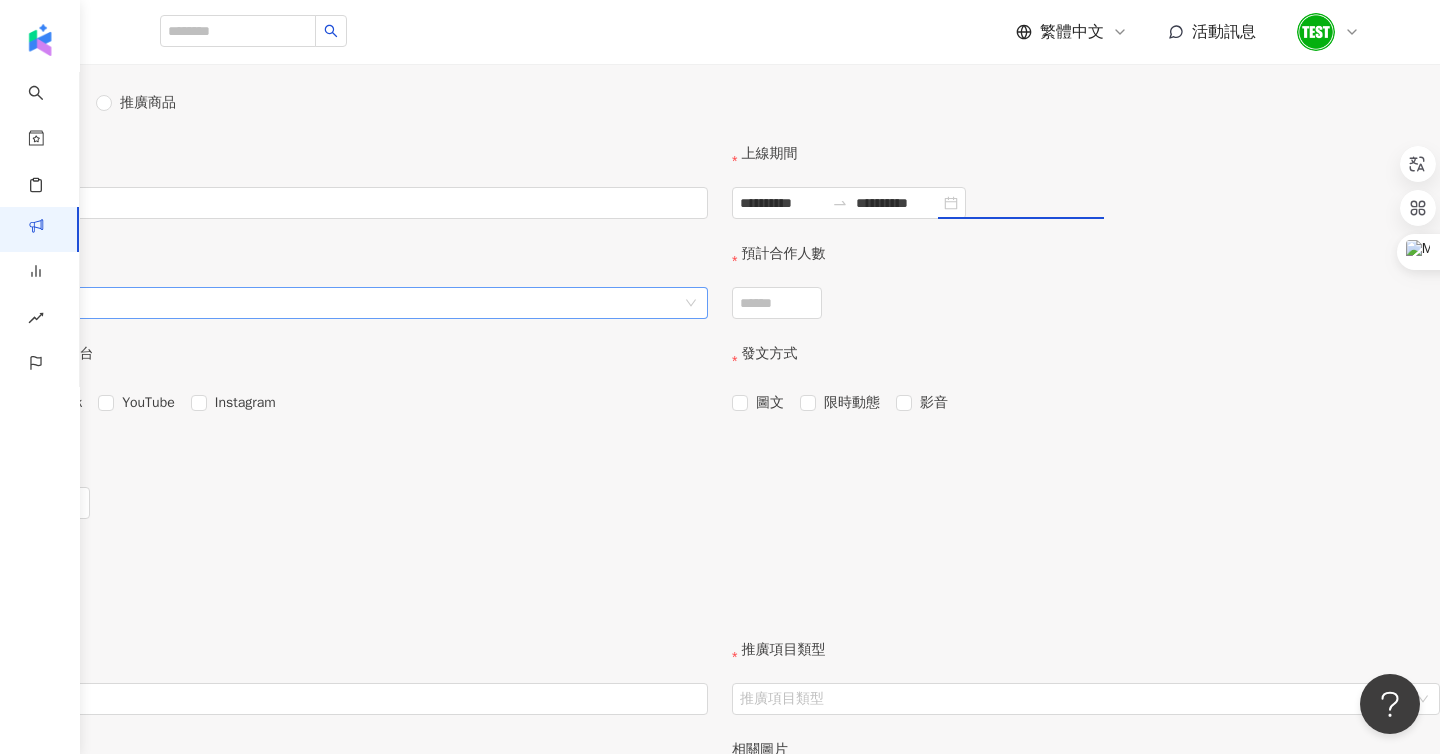 type on "**********" 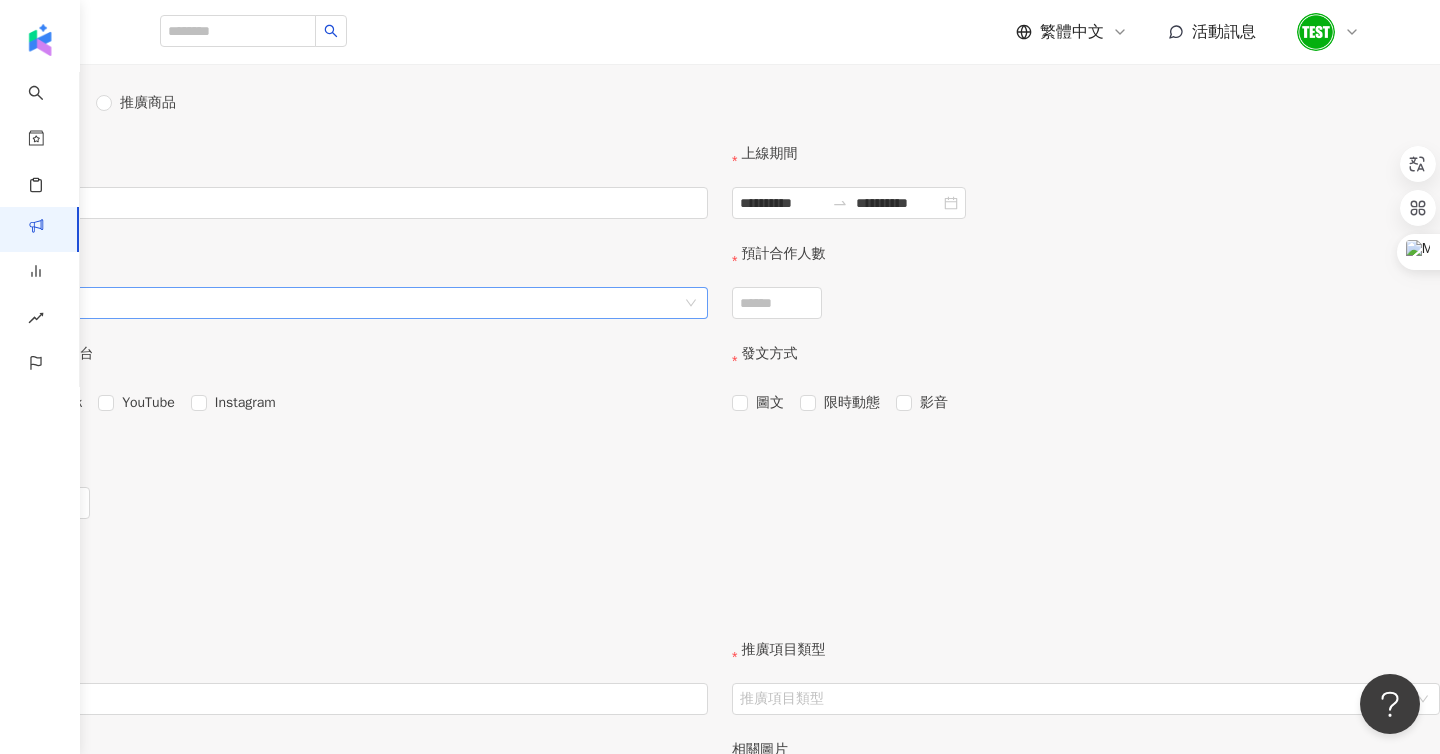click on "活動類型" at bounding box center (343, 303) 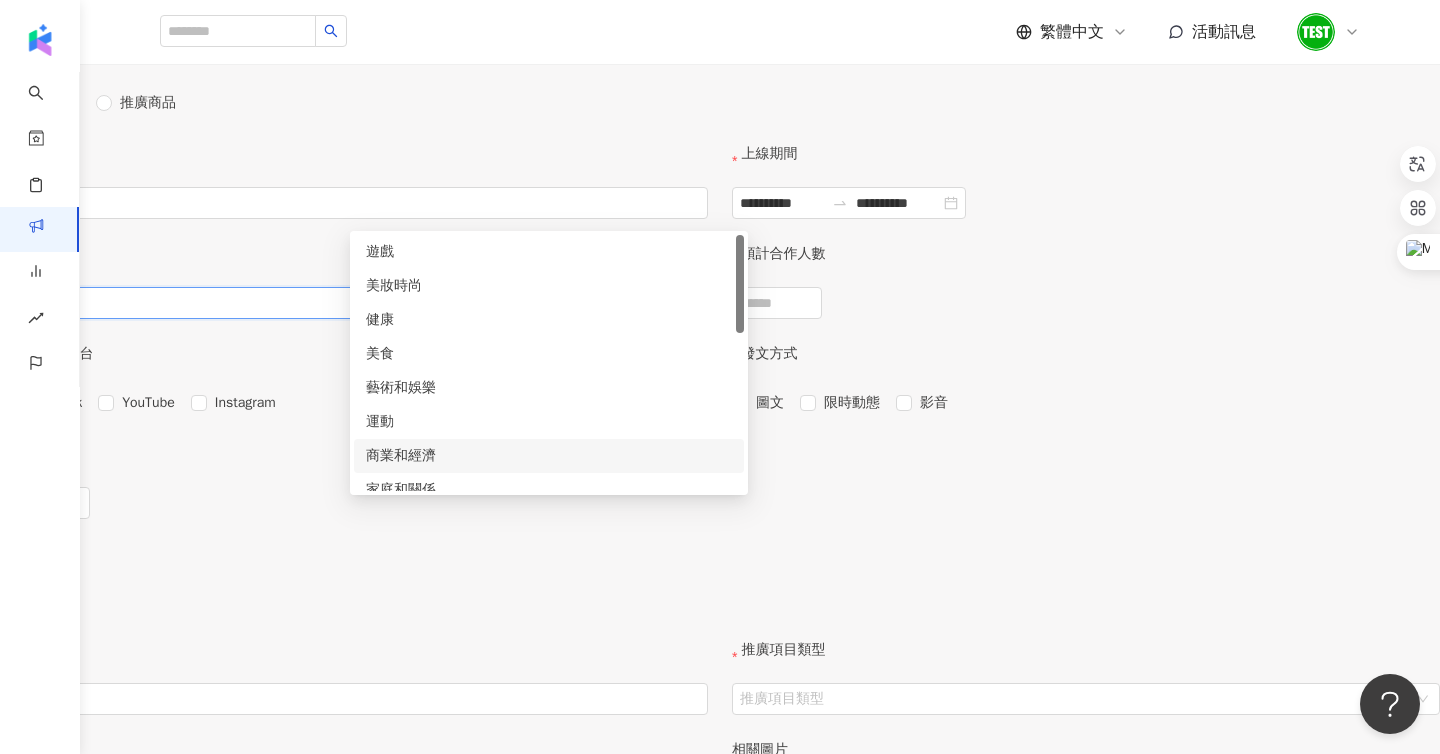 click on "商業和經濟" at bounding box center (549, 456) 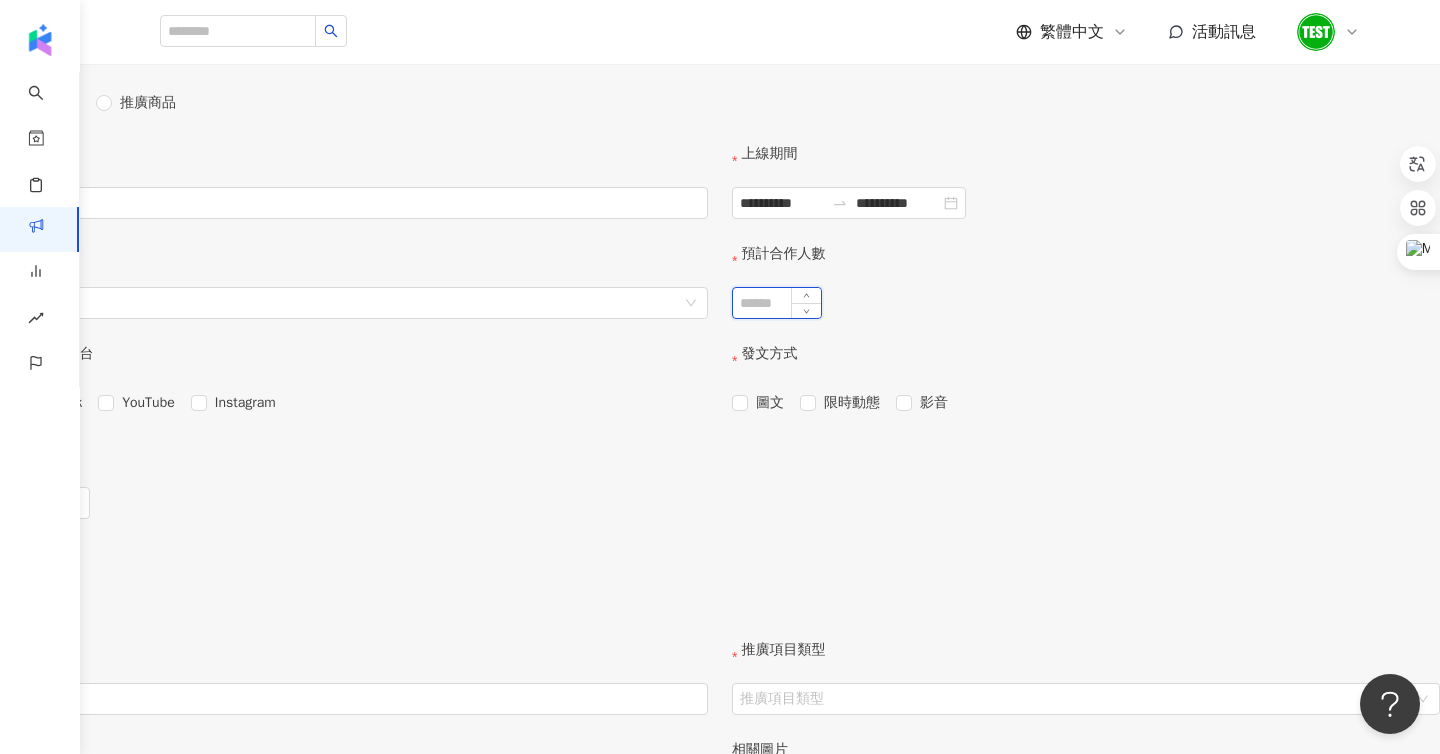 click on "預計合作人數" at bounding box center [777, 303] 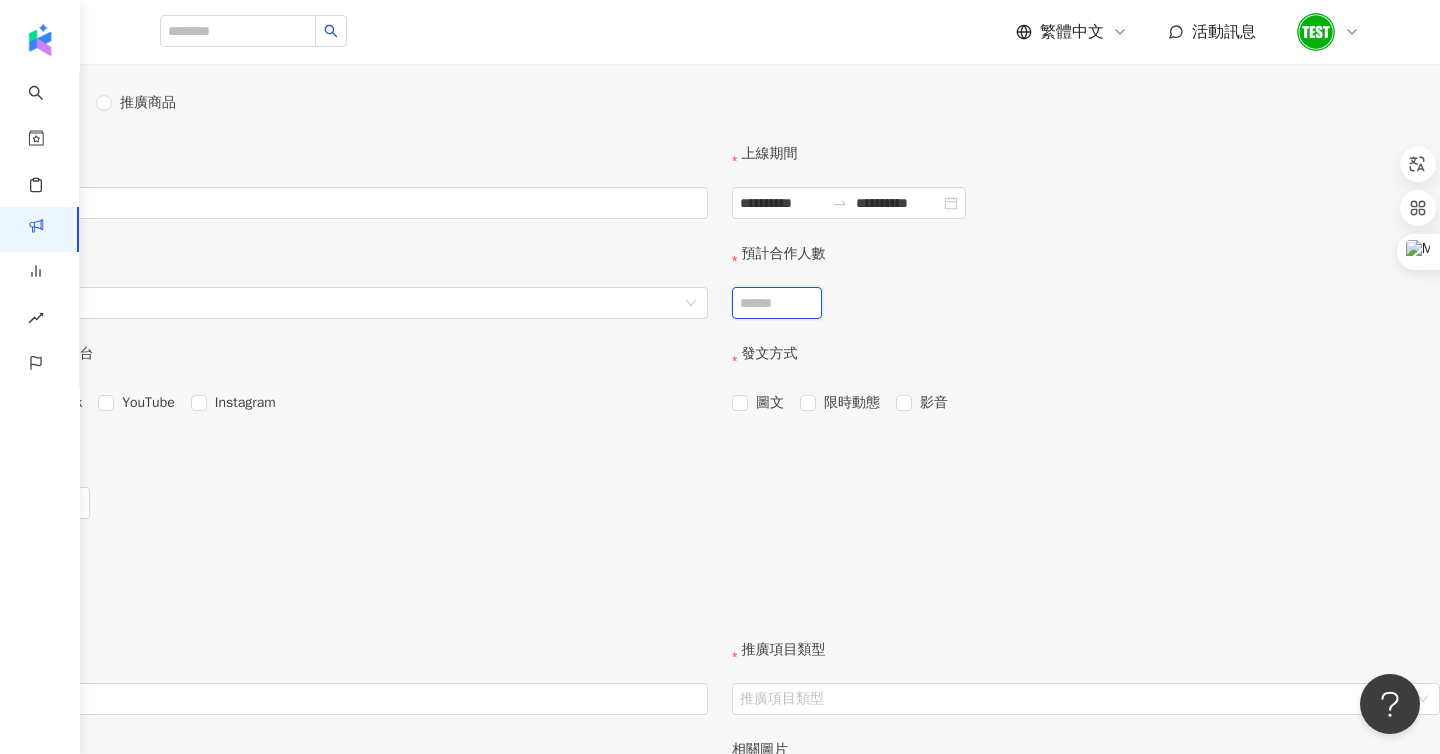 type on "*" 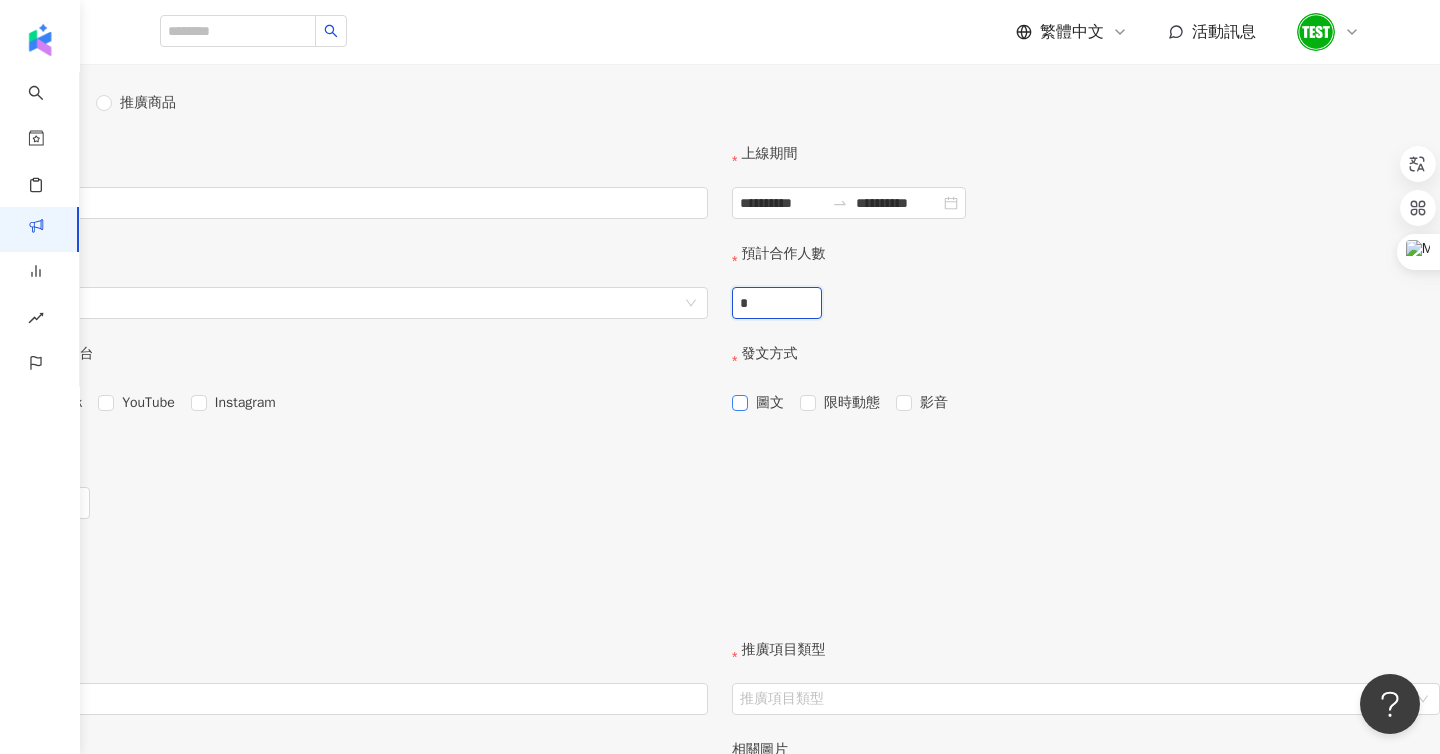 type on "*" 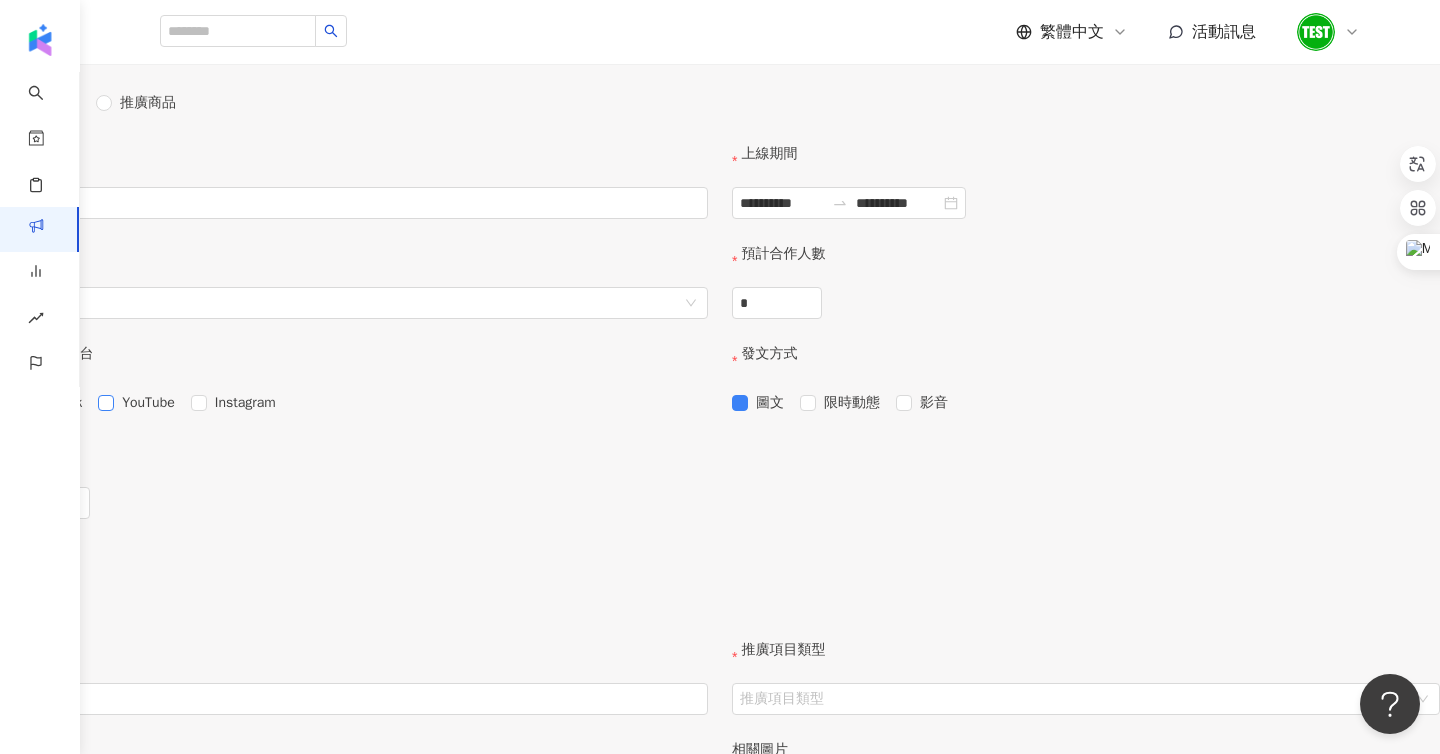 click on "YouTube" at bounding box center (148, 403) 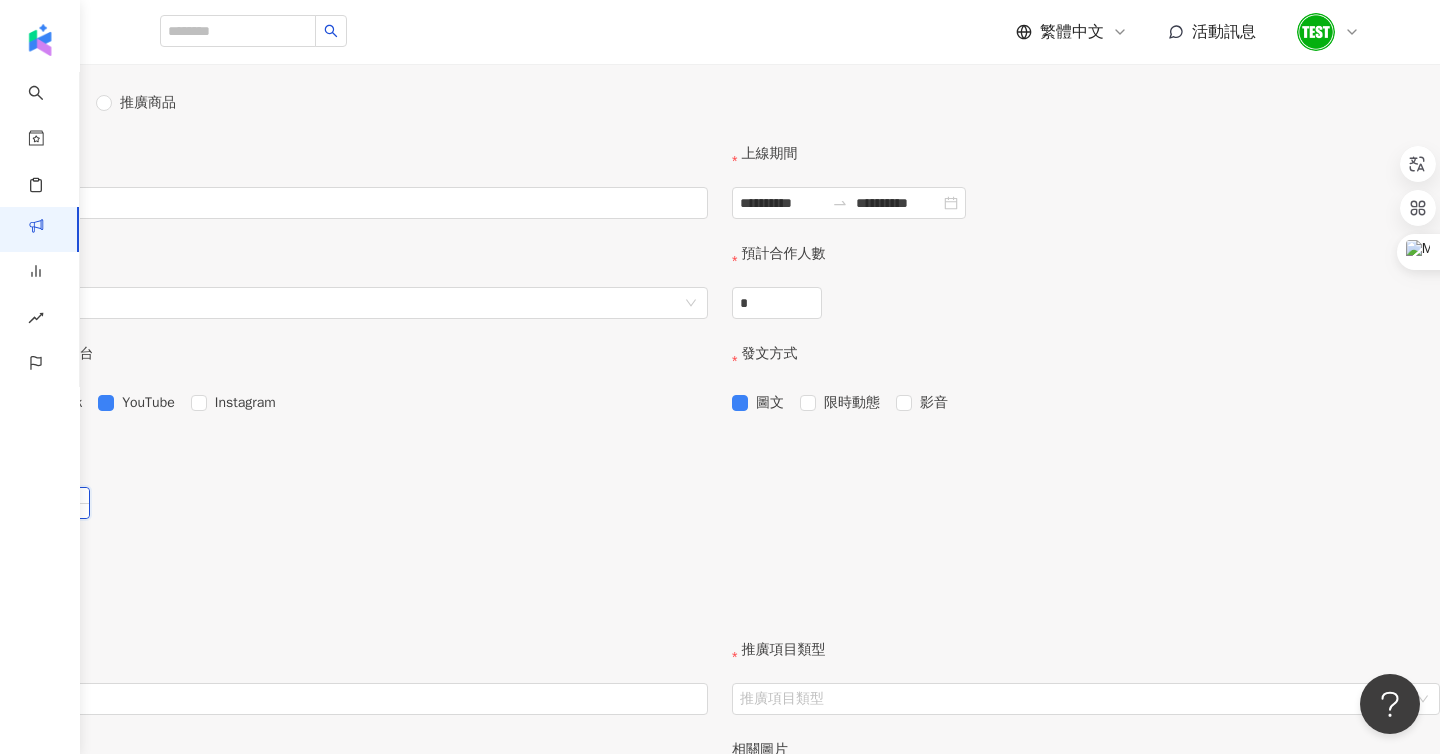 click on "*" at bounding box center (45, 503) 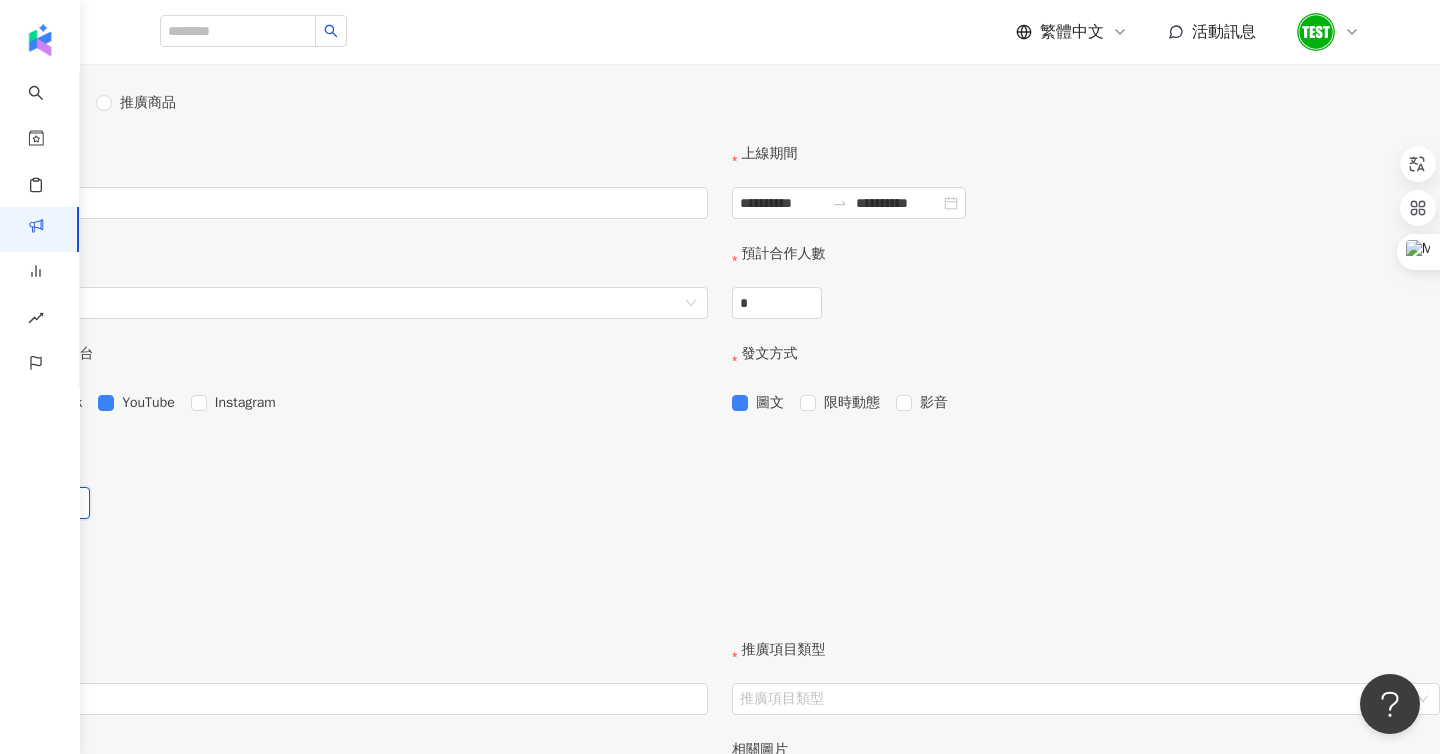 type on "**" 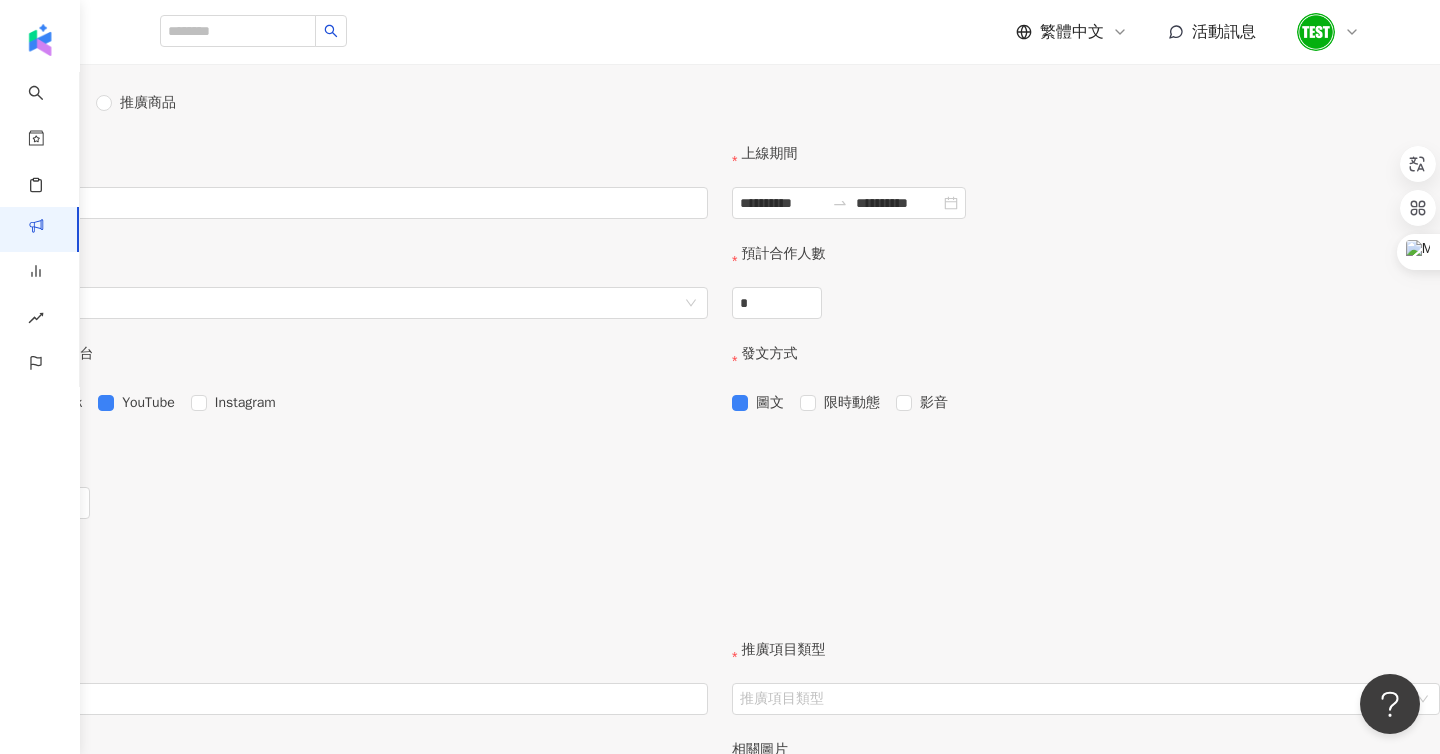 click on "** /   人" at bounding box center [360, 533] 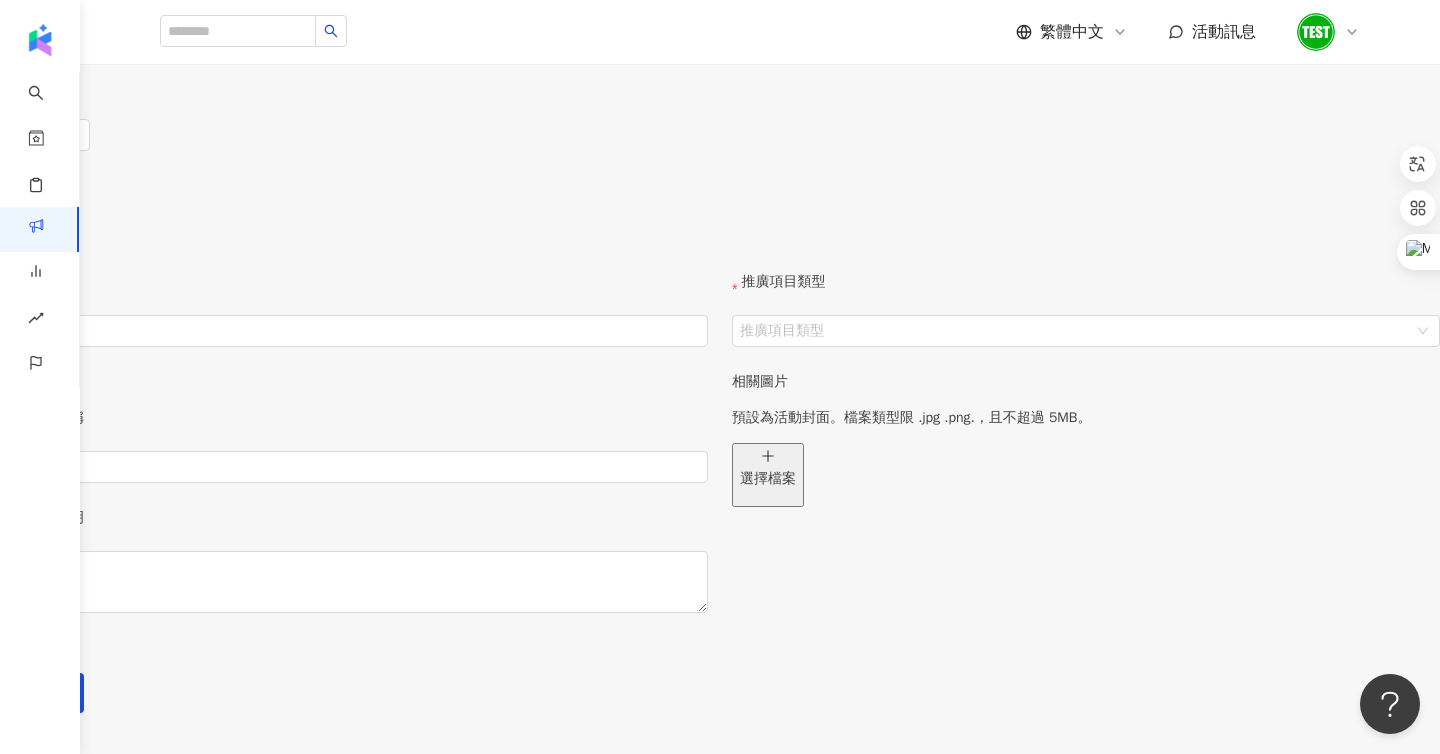 scroll, scrollTop: 659, scrollLeft: 0, axis: vertical 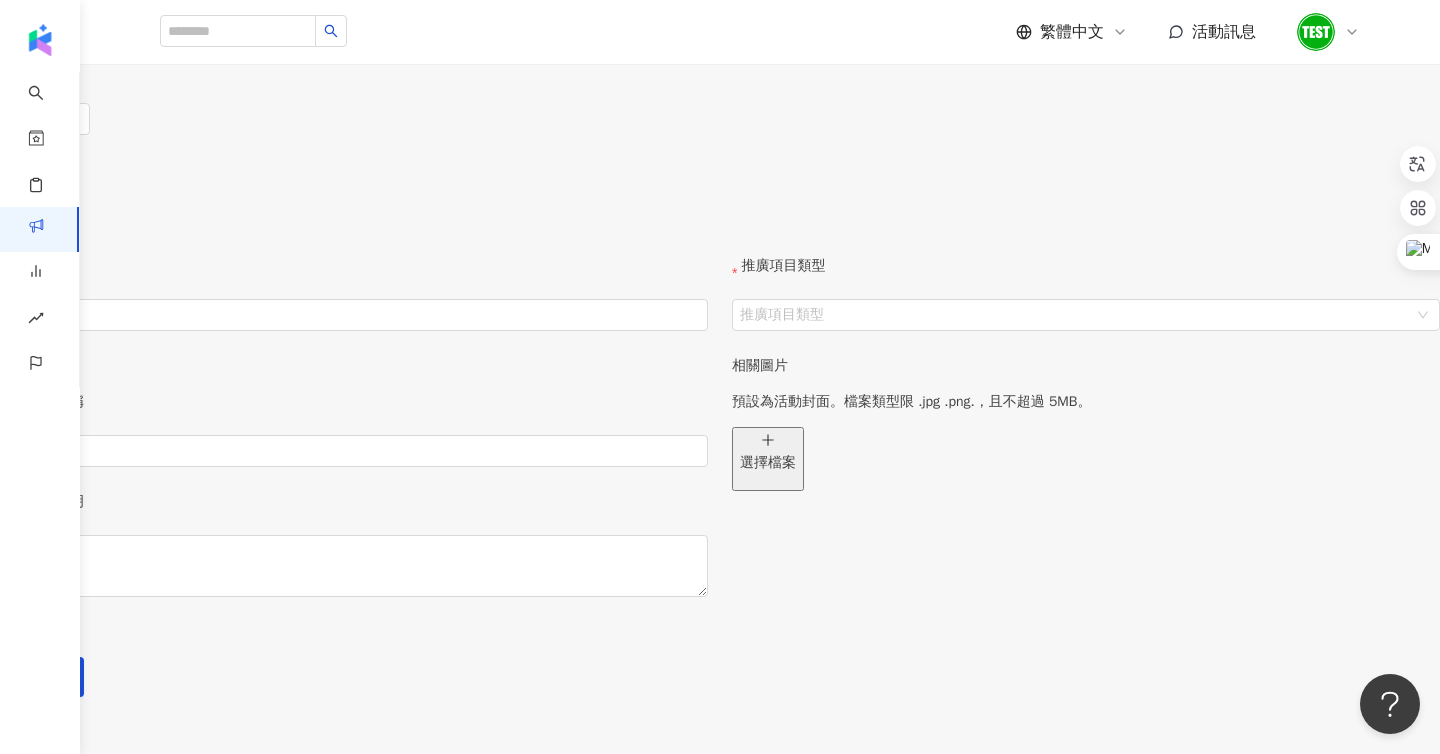click on "推廣網址" at bounding box center [354, 277] 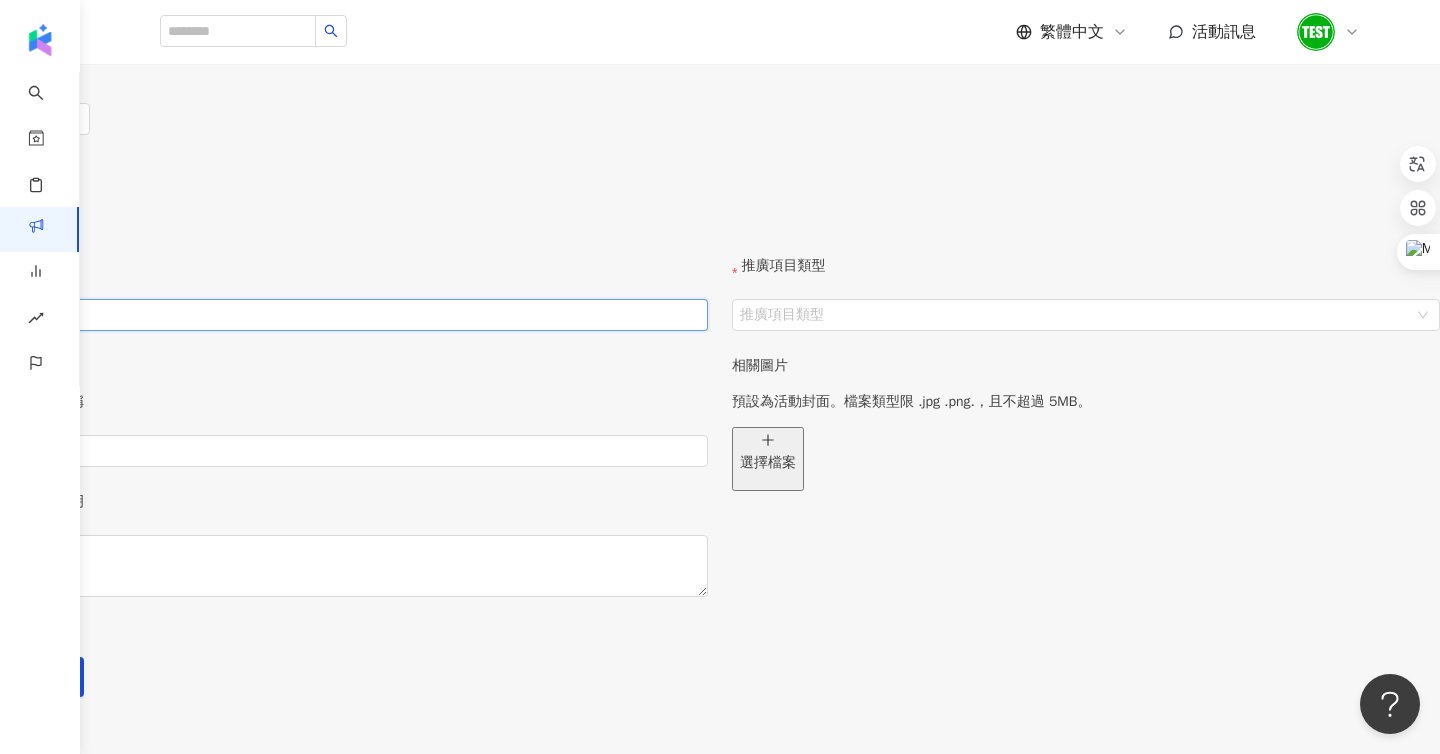 click at bounding box center (354, 315) 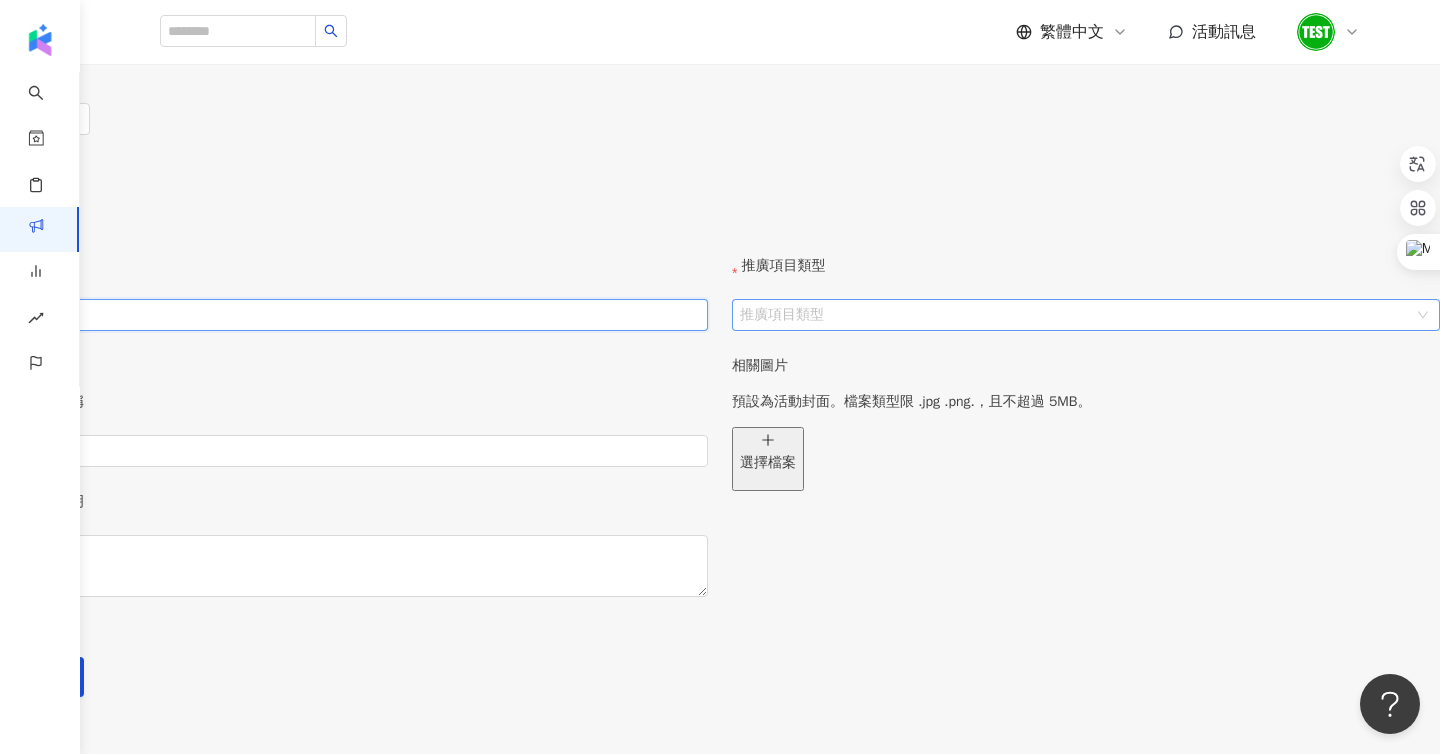 type on "*" 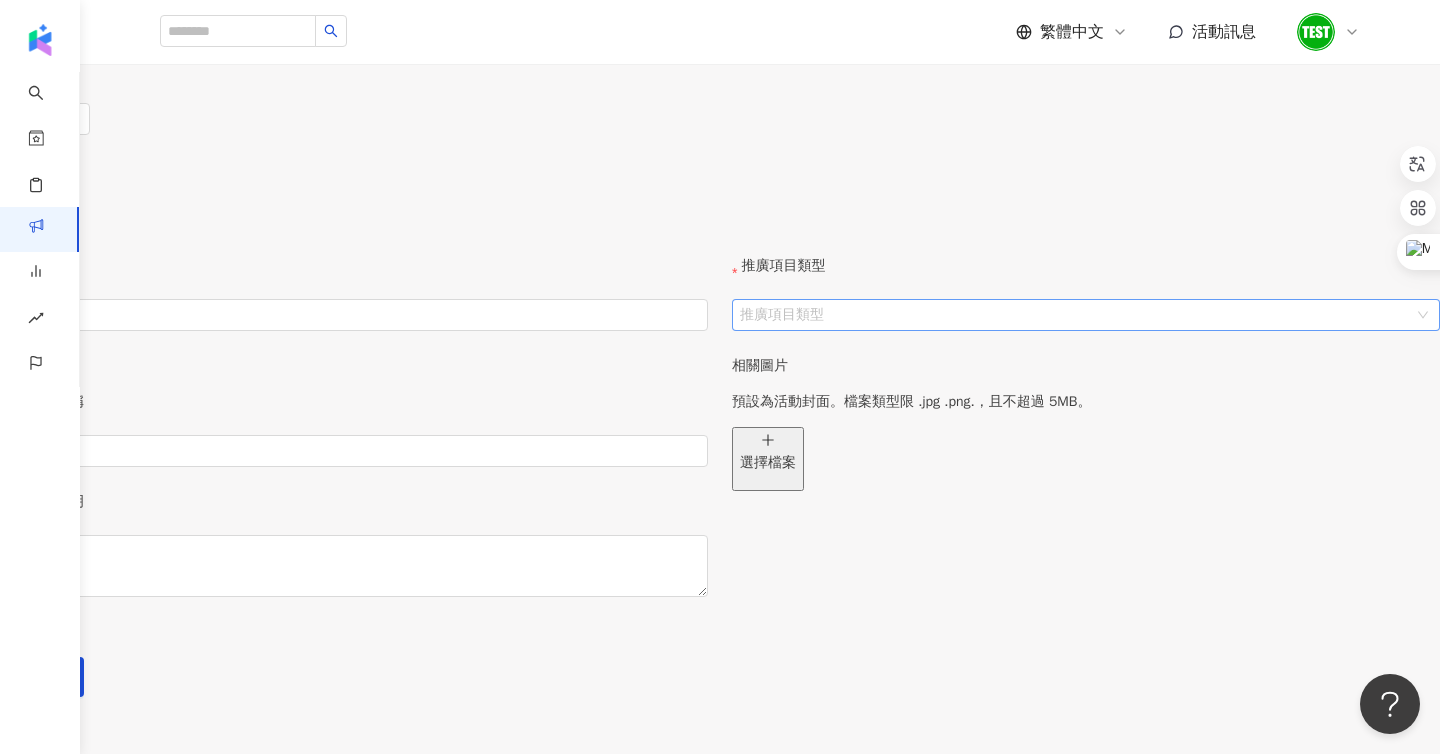 click on "推廣項目類型" at bounding box center [1075, 315] 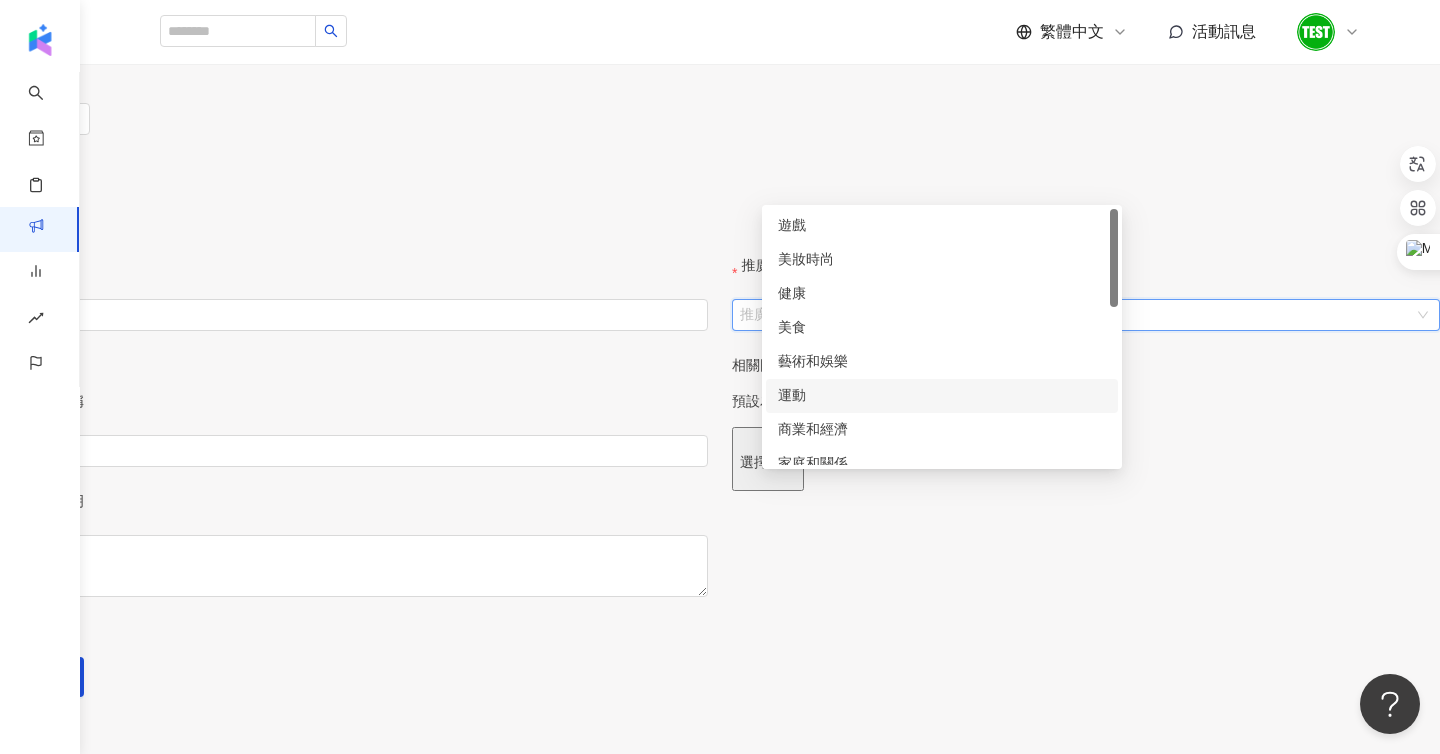 click on "運動" at bounding box center (942, 396) 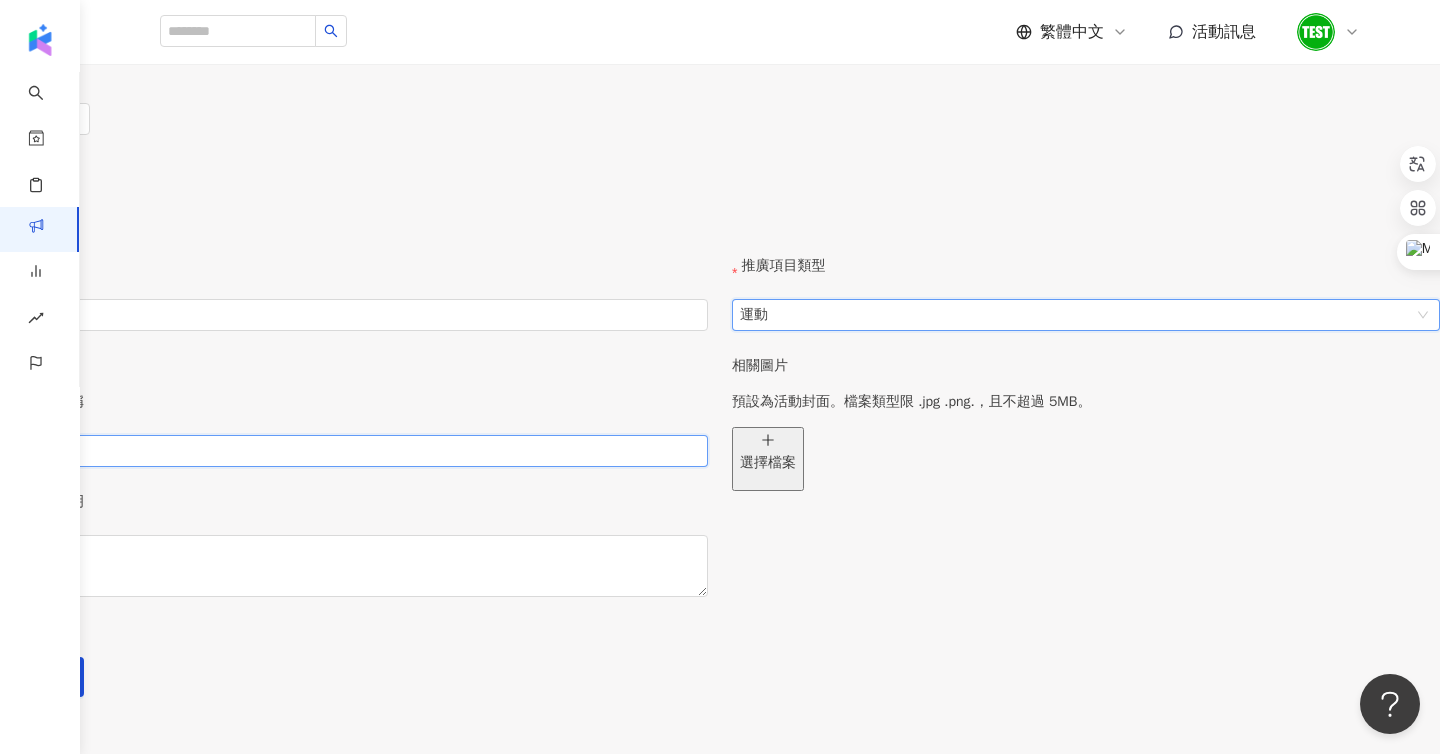 click at bounding box center [354, 451] 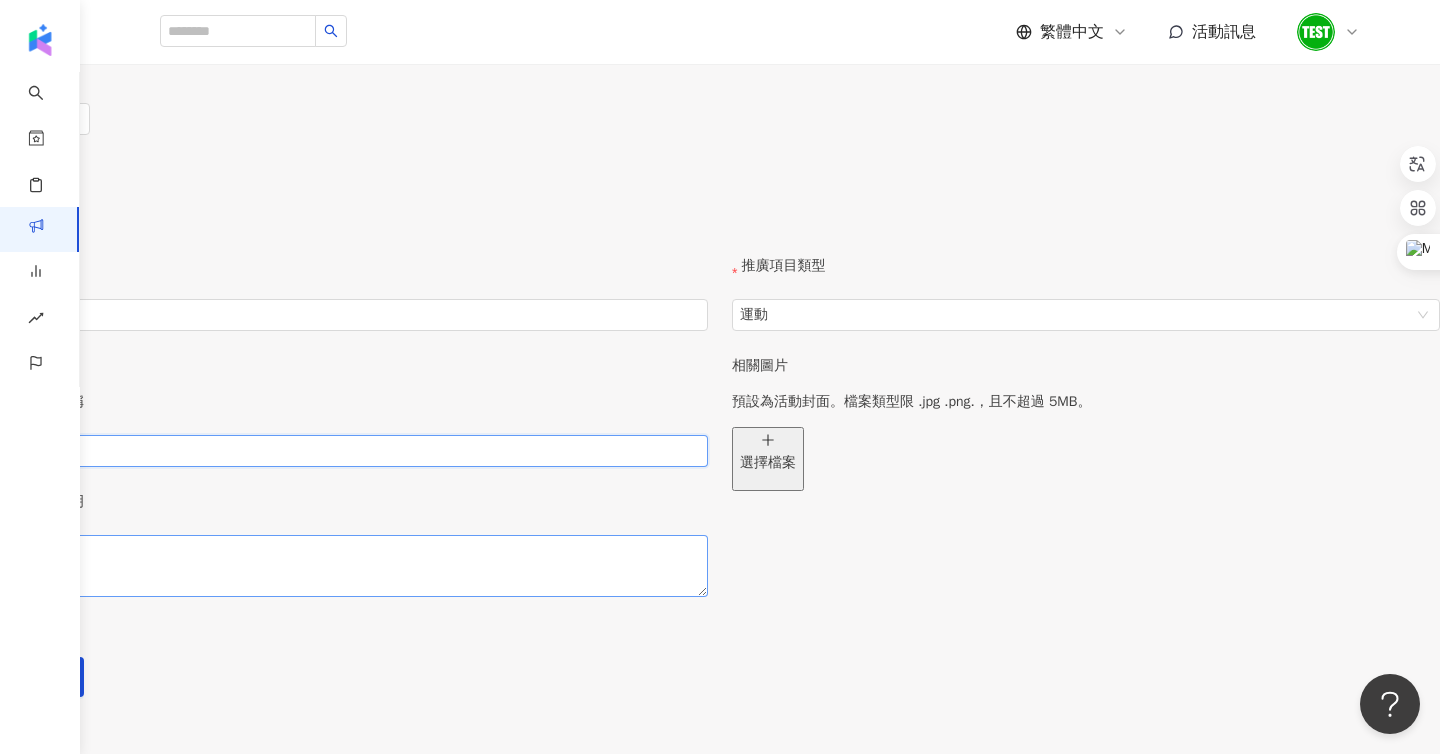type on "*" 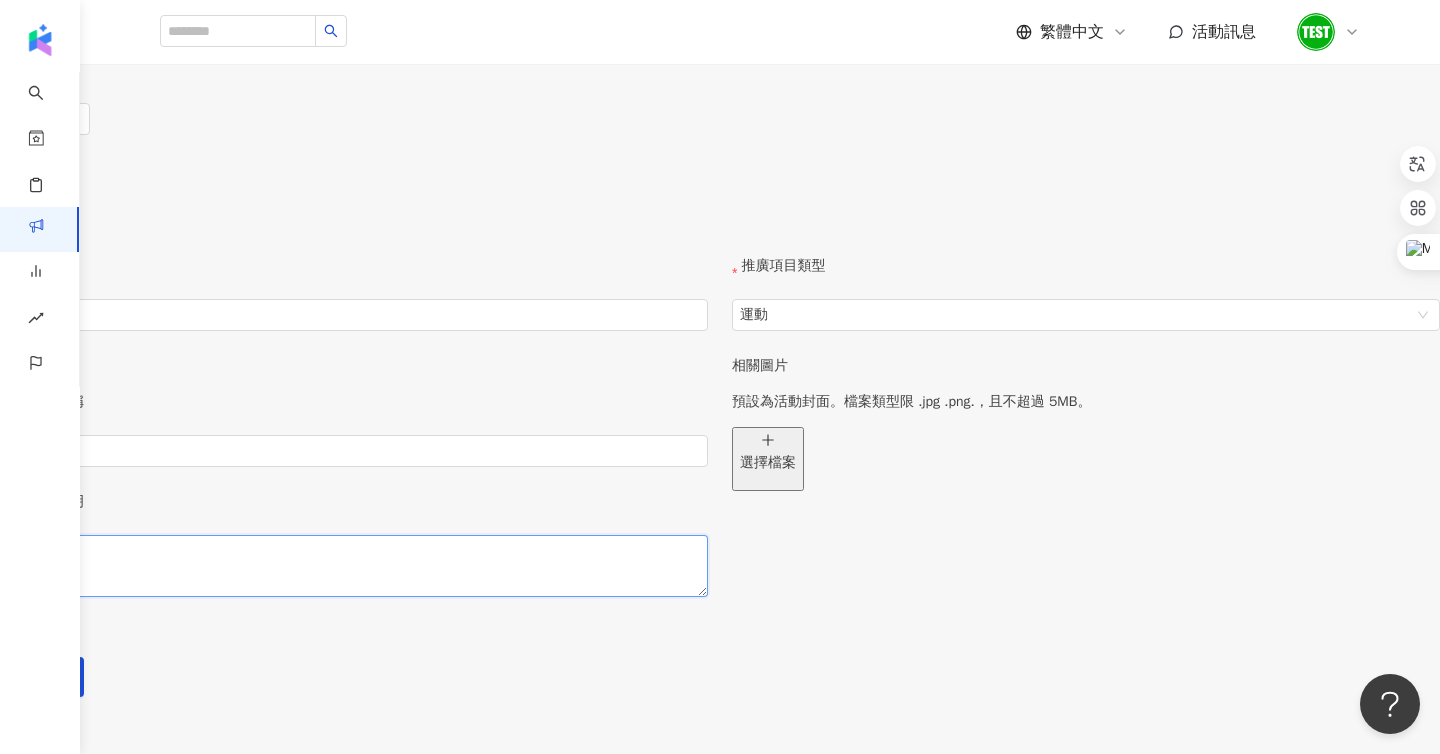 click at bounding box center (354, 566) 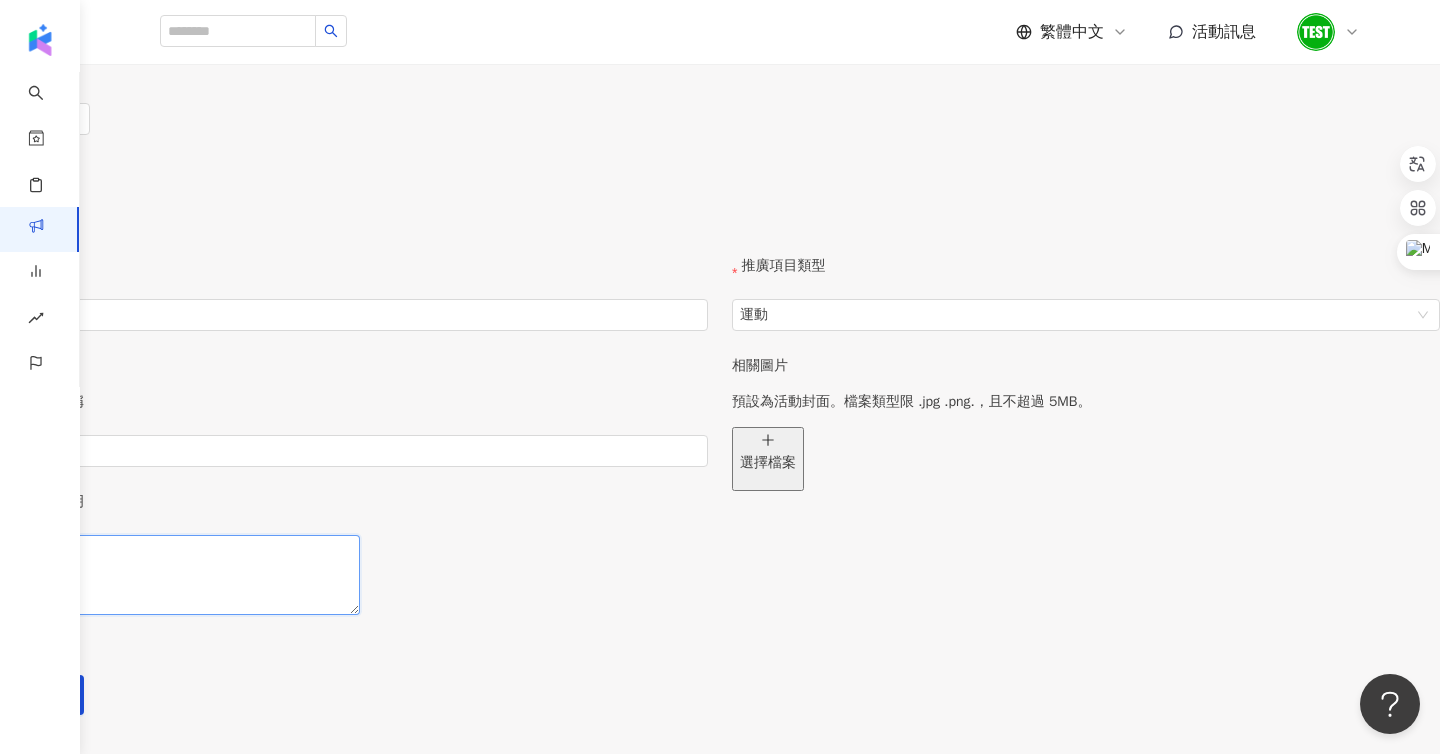 type on "*" 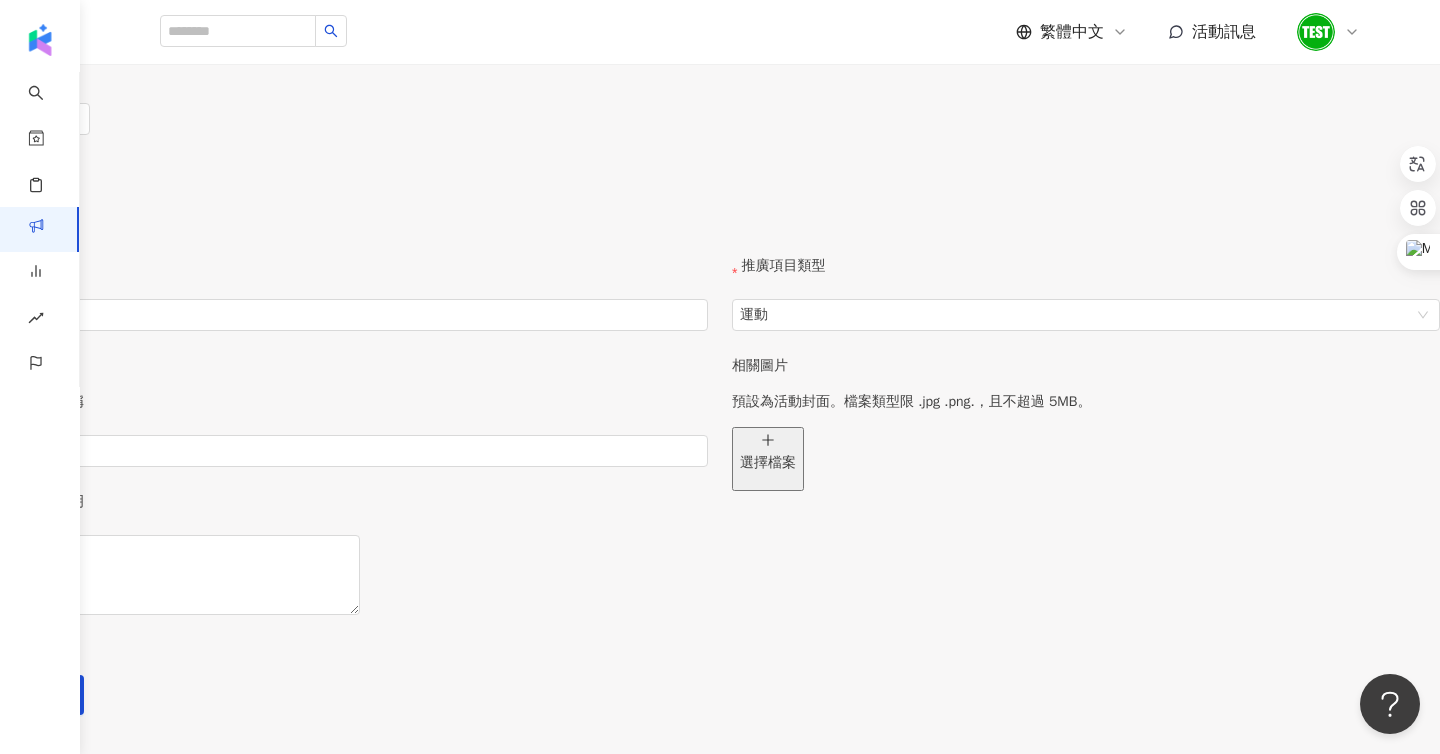 click on "選擇檔案" at bounding box center (768, 459) 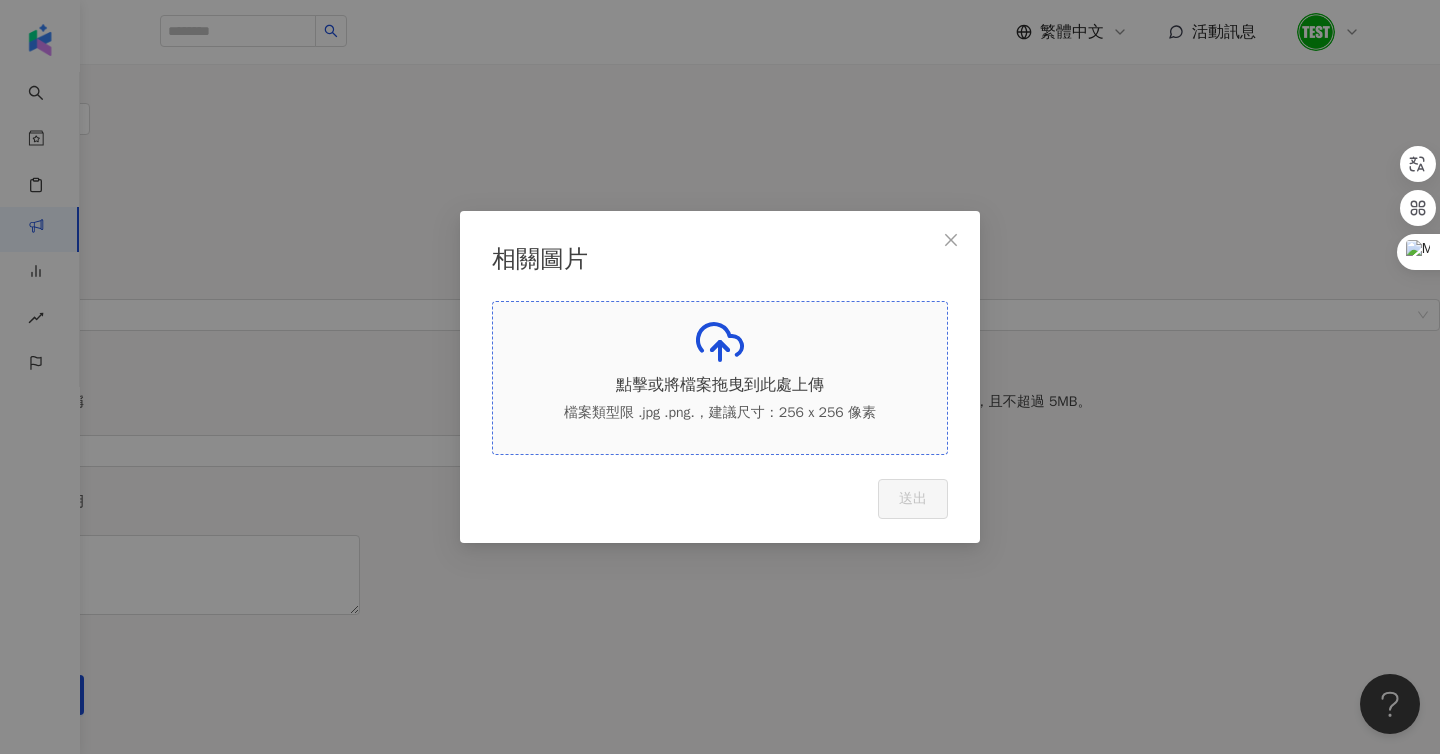 click on "點擊或將檔案拖曳到此處上傳 檔案類型限 .jpg .png.，建議尺寸：256 x 256 像素" at bounding box center (720, 378) 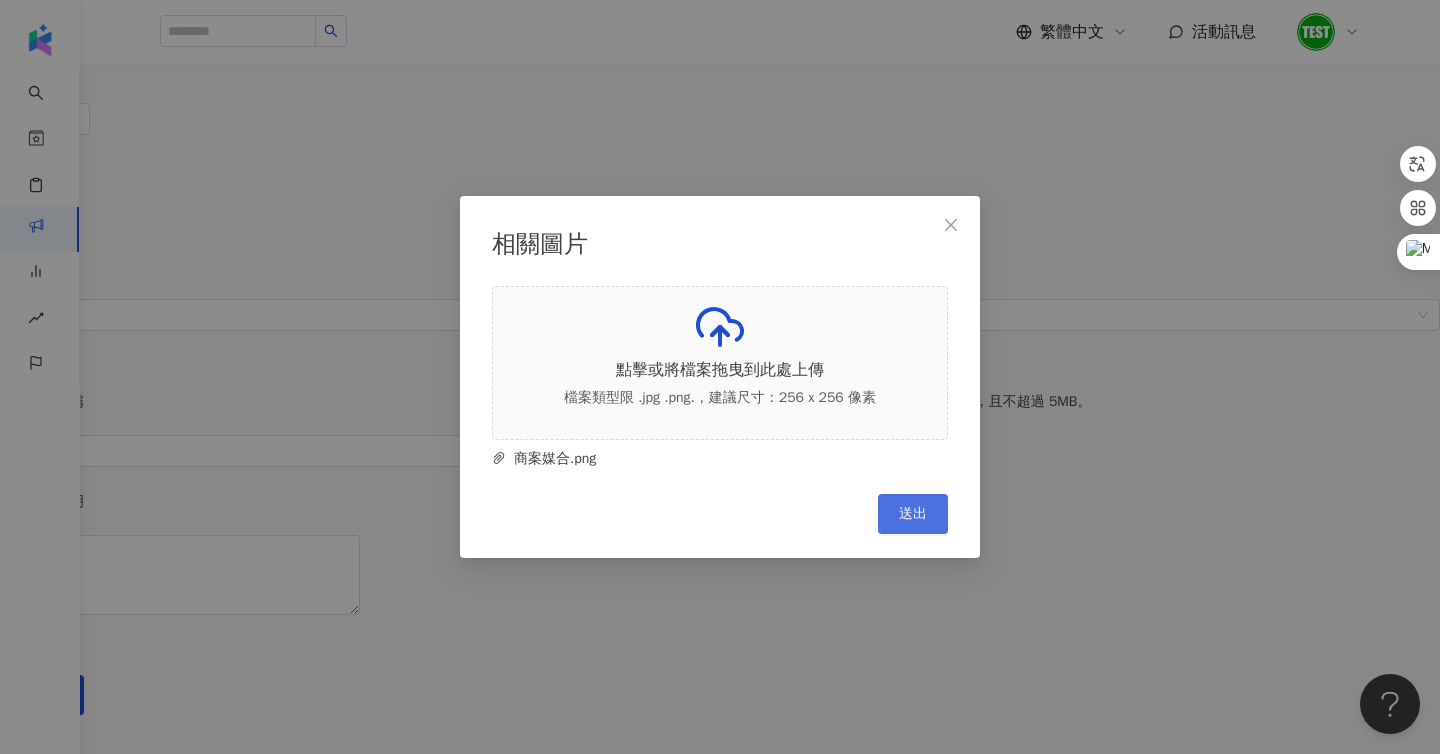 click on "送出" at bounding box center (913, 514) 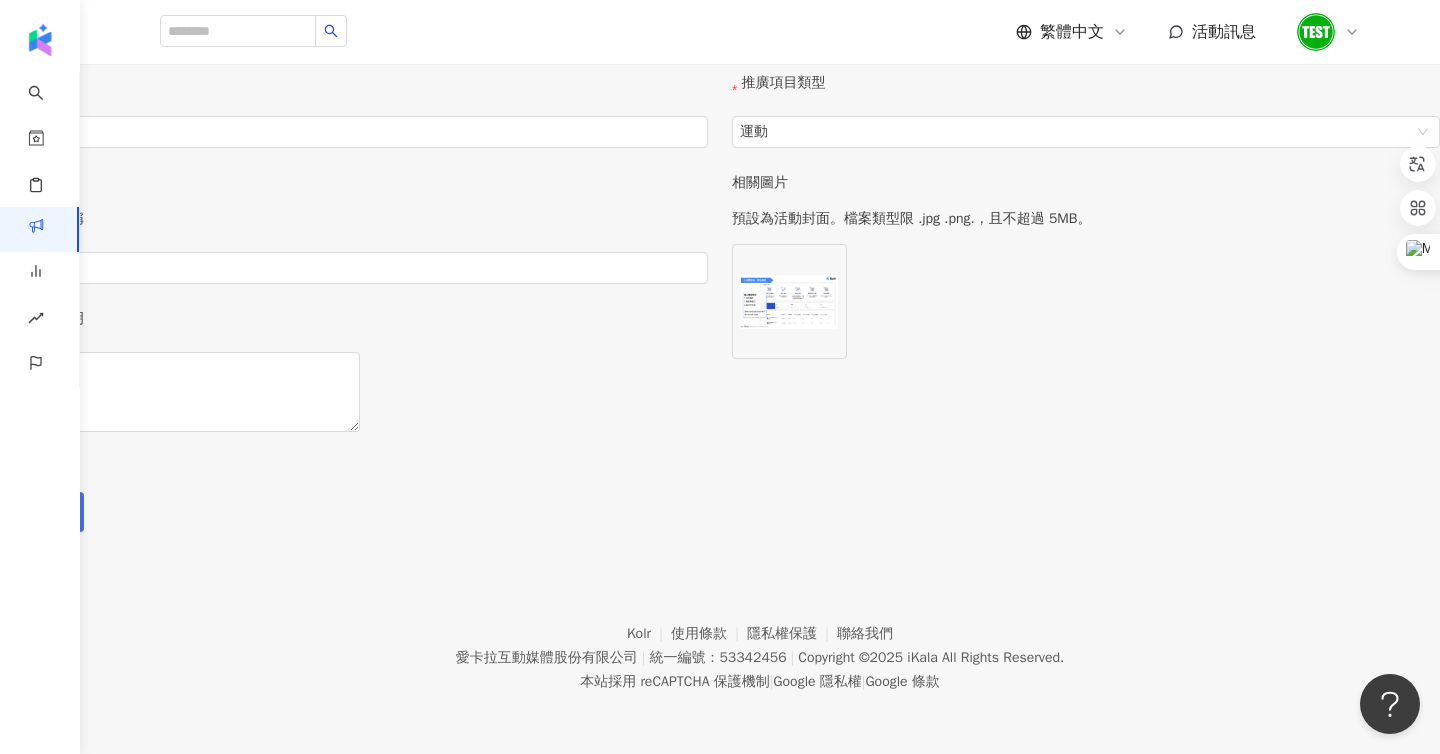 click on "下一步" at bounding box center [42, 512] 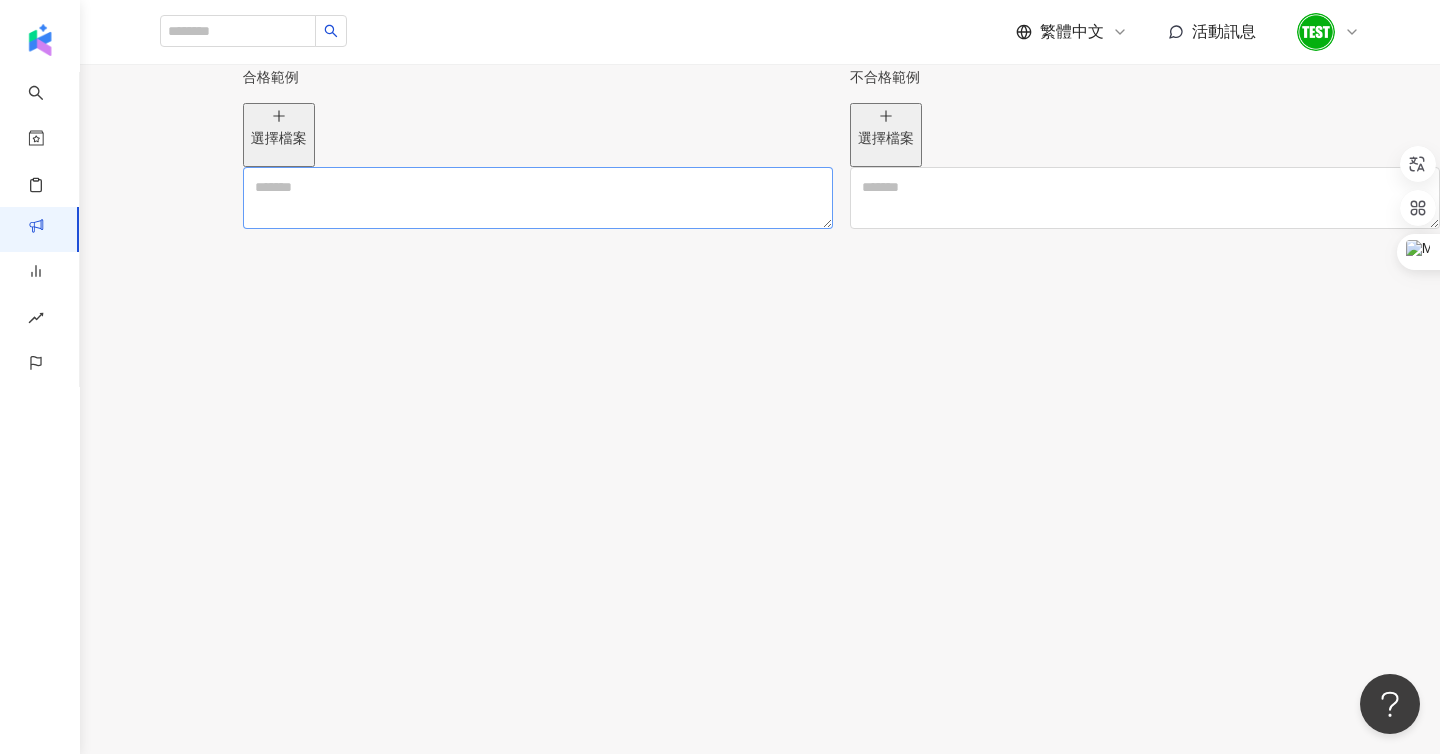 scroll, scrollTop: 431, scrollLeft: 0, axis: vertical 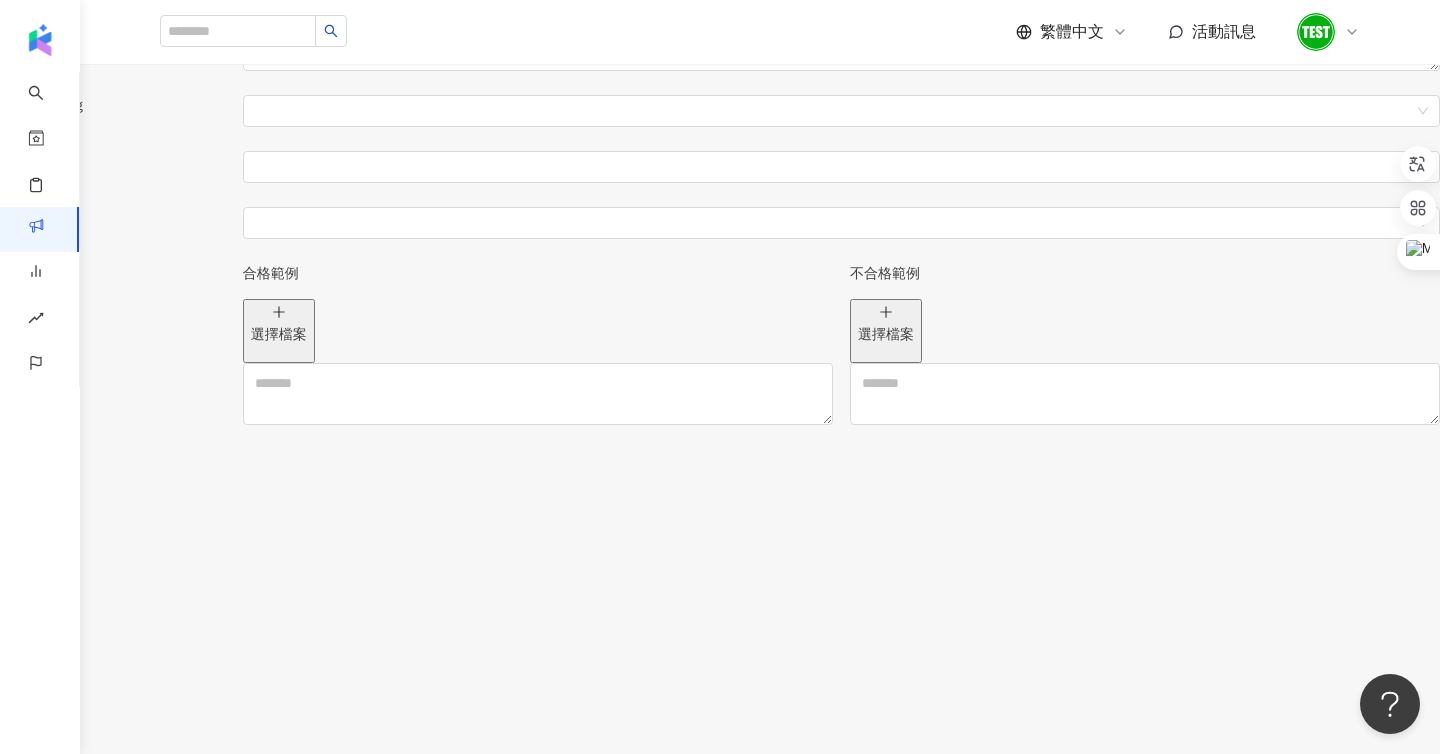 click at bounding box center (841, -46) 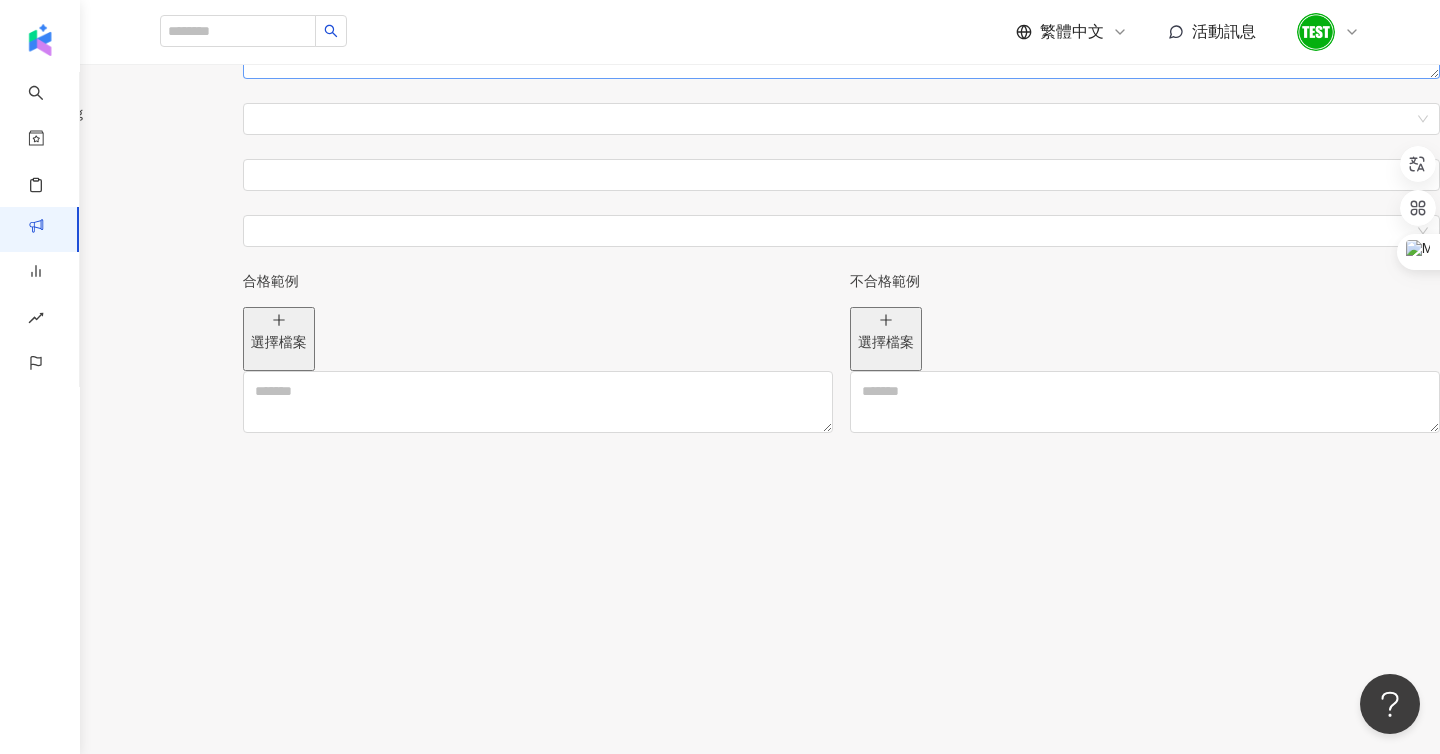 type on "*" 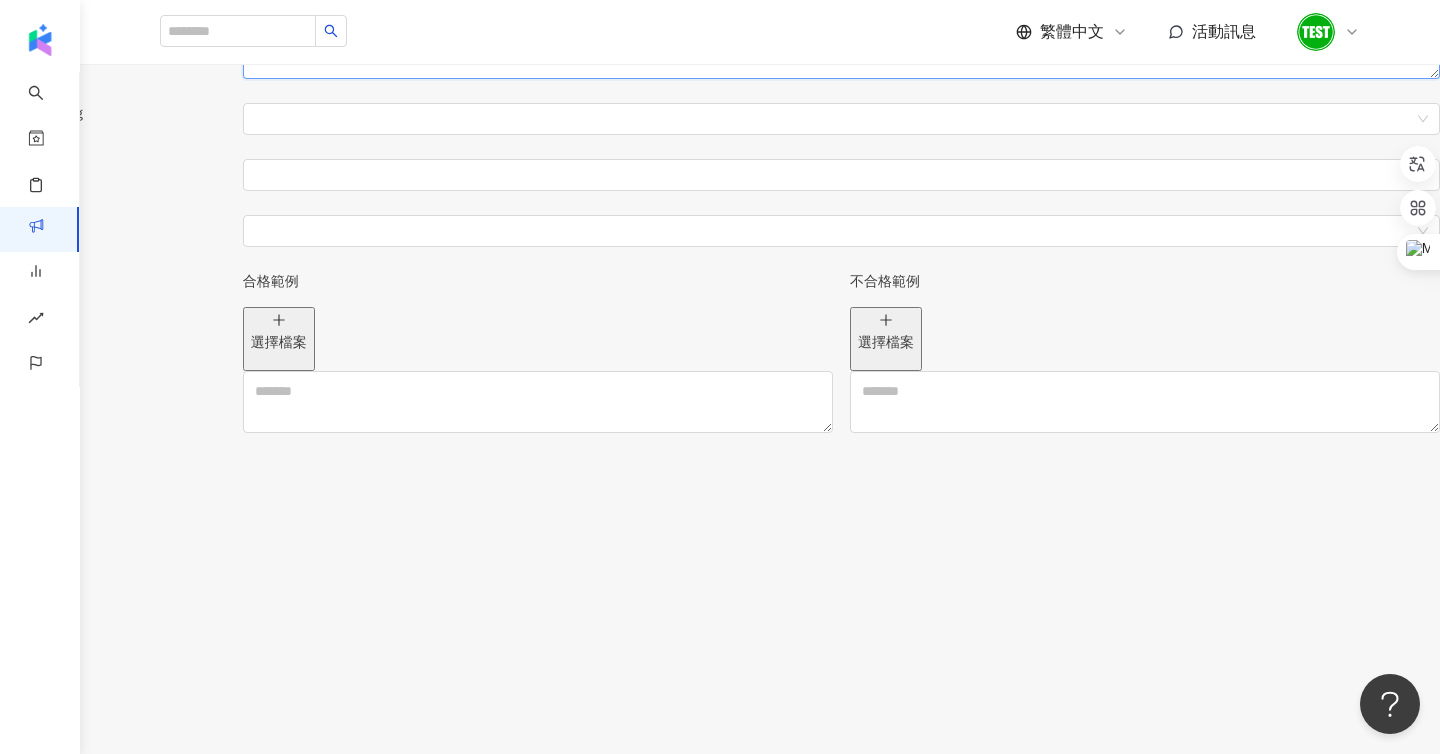 click at bounding box center [841, 48] 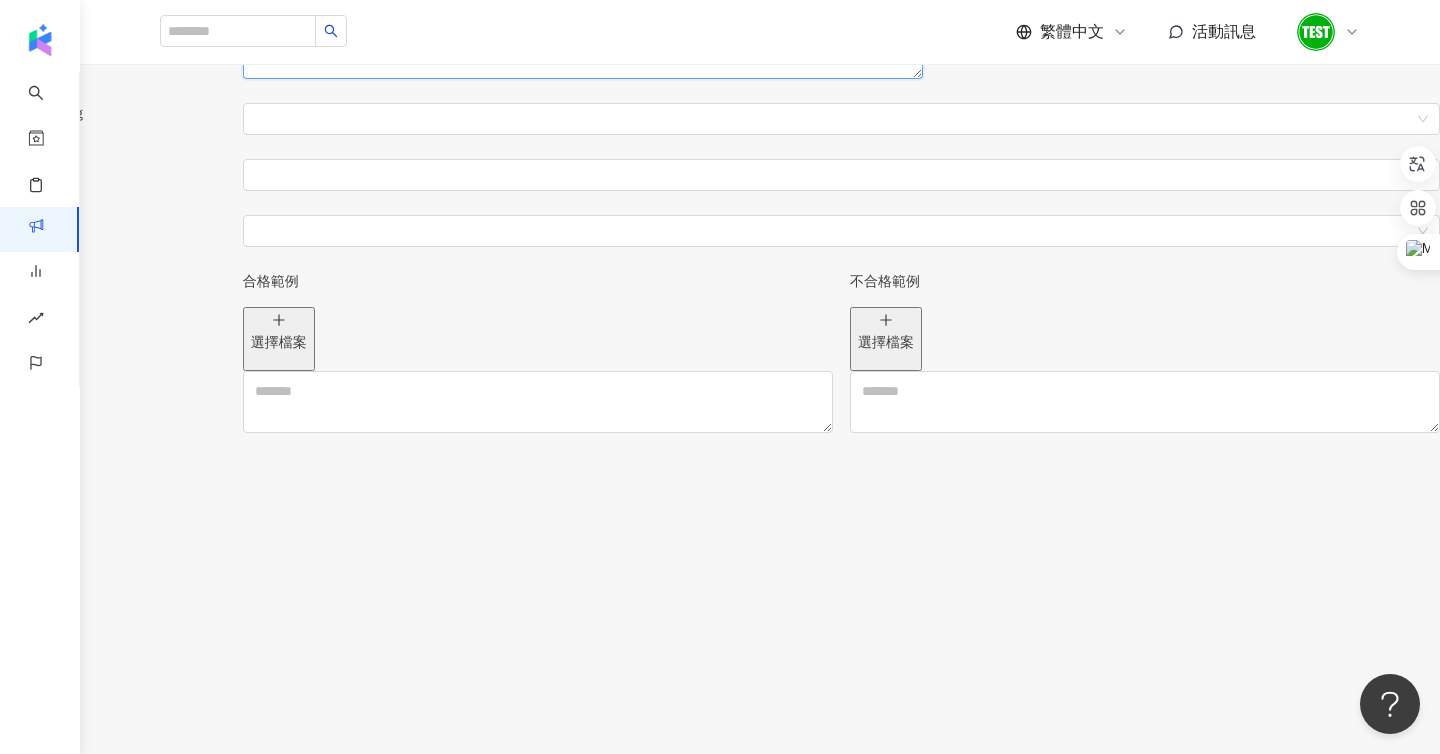 type on "*" 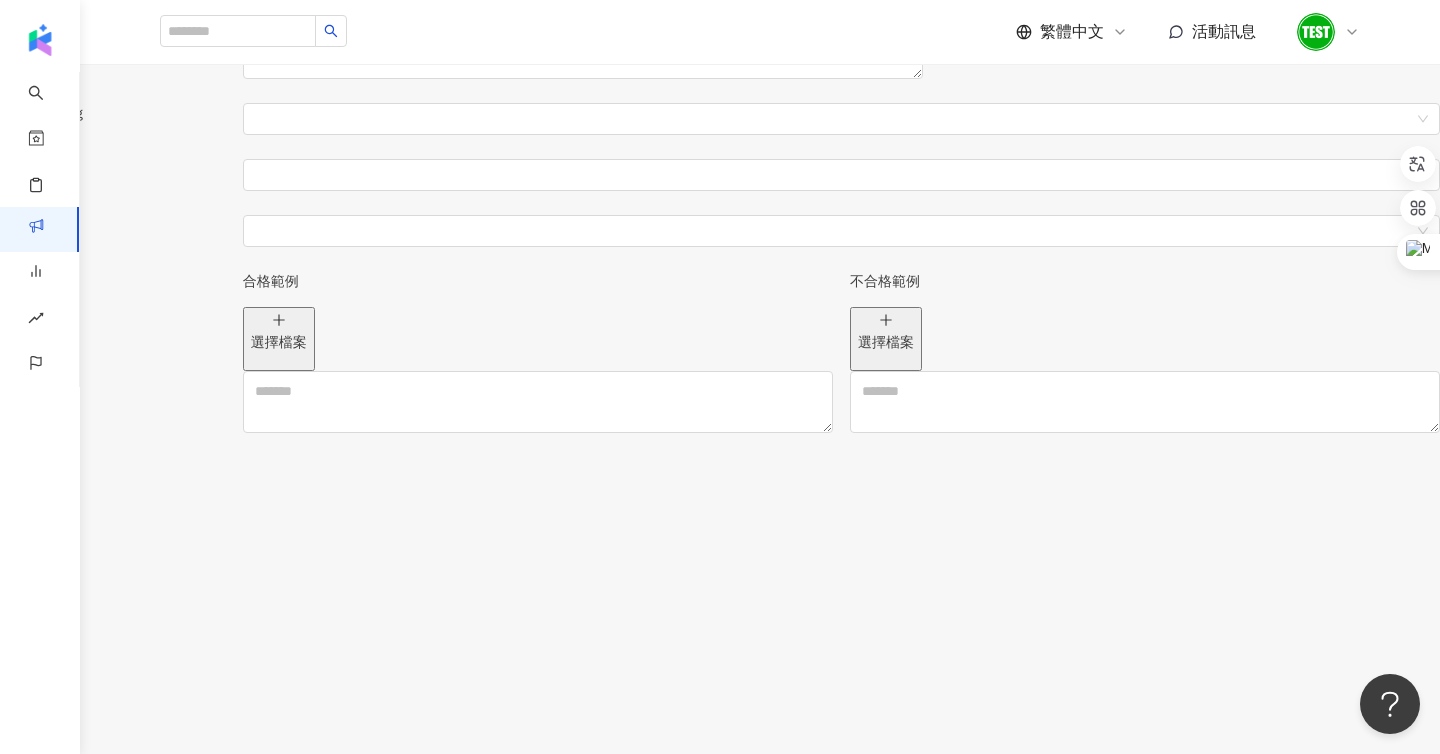 click on "*" at bounding box center (841, 60) 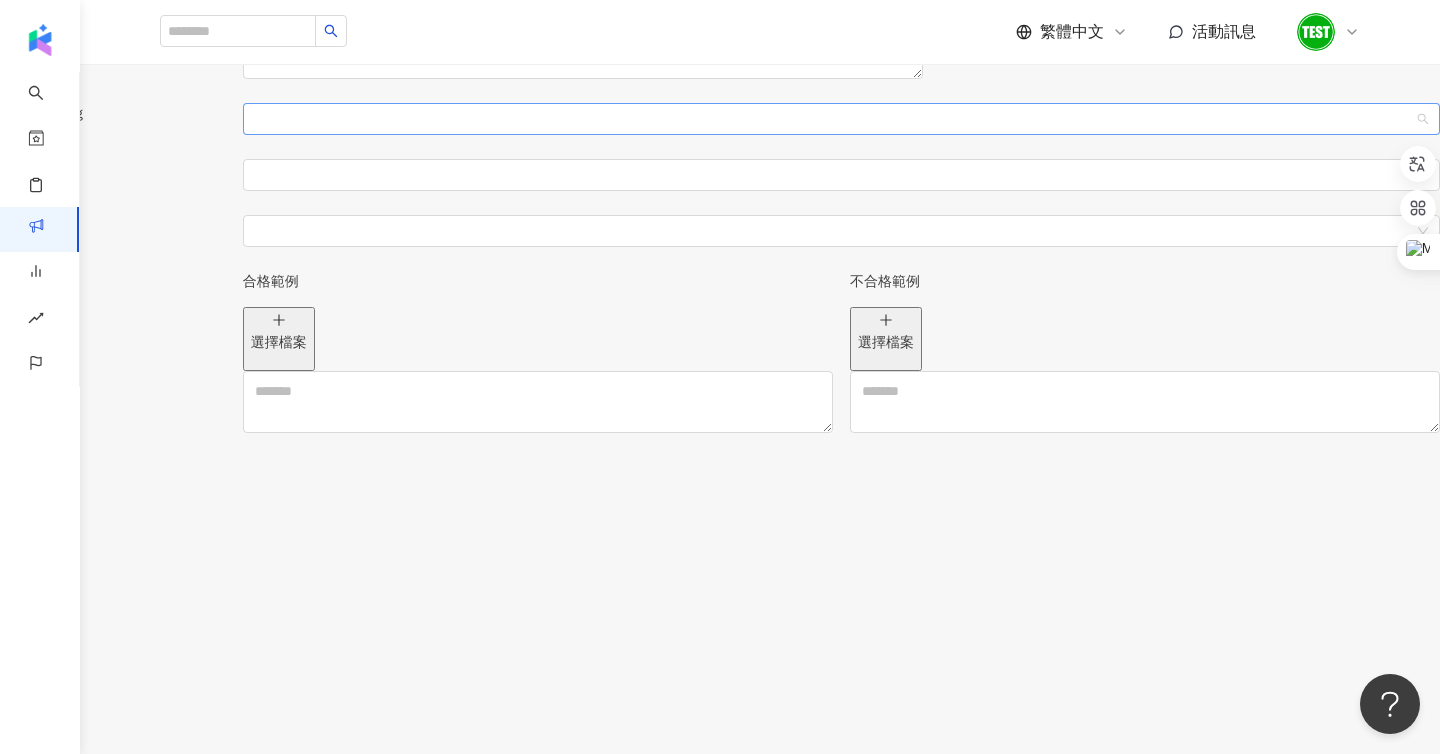 click at bounding box center (841, 119) 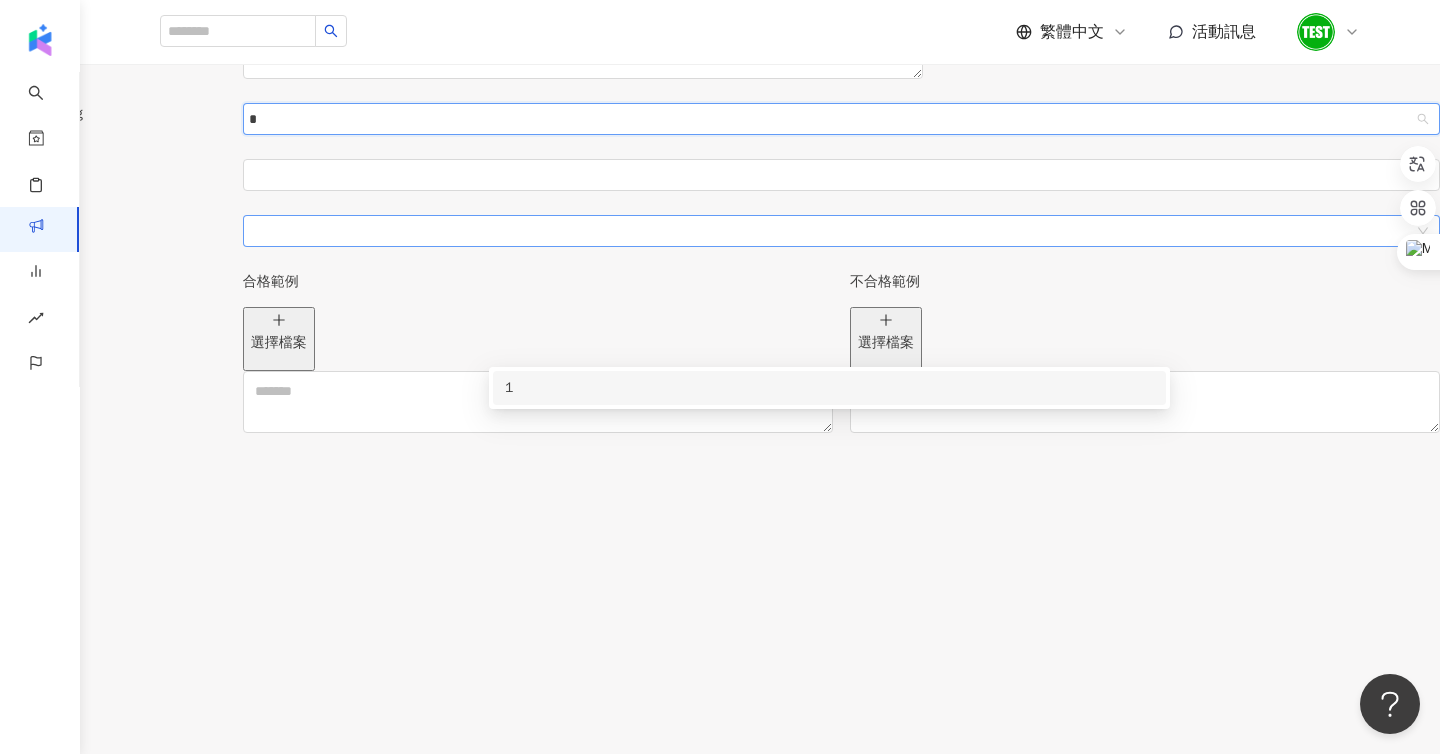 click at bounding box center (841, 231) 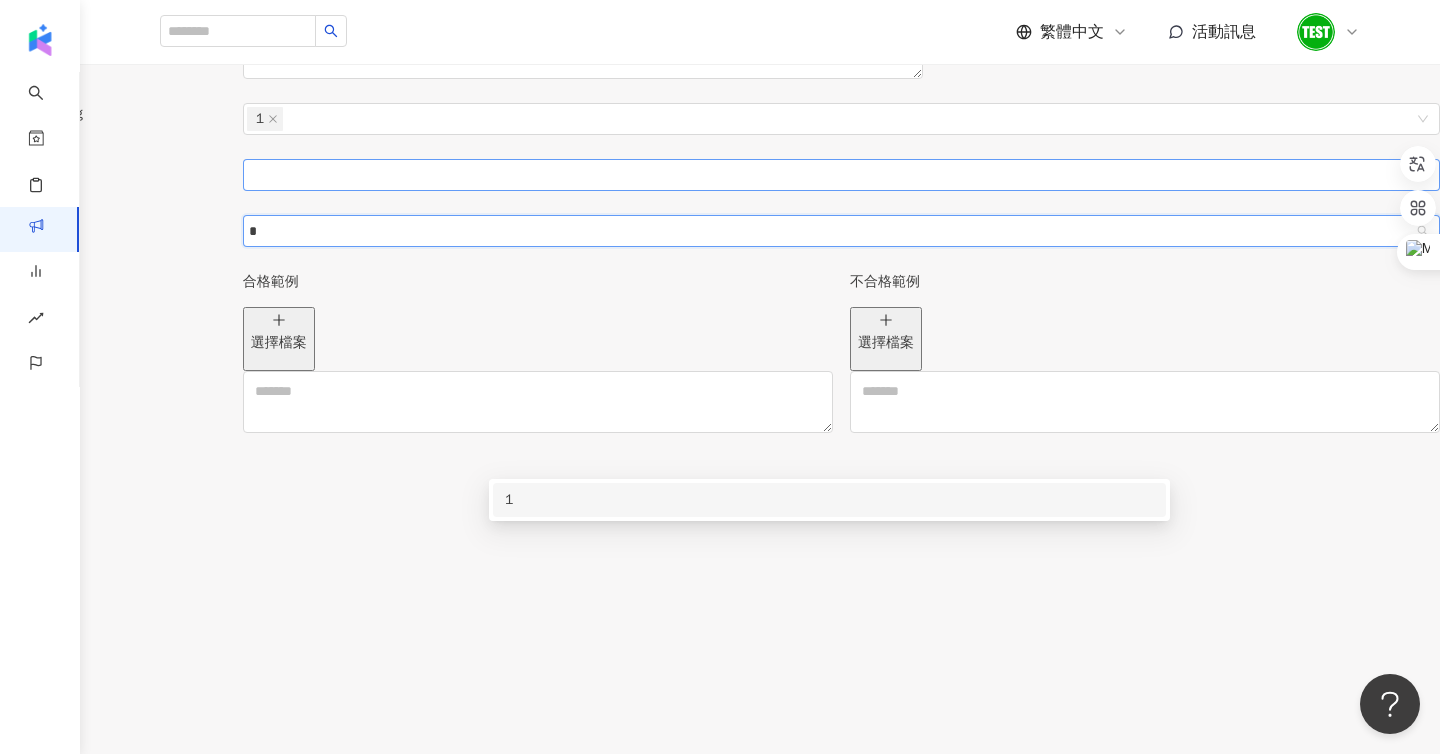 click at bounding box center [831, 175] 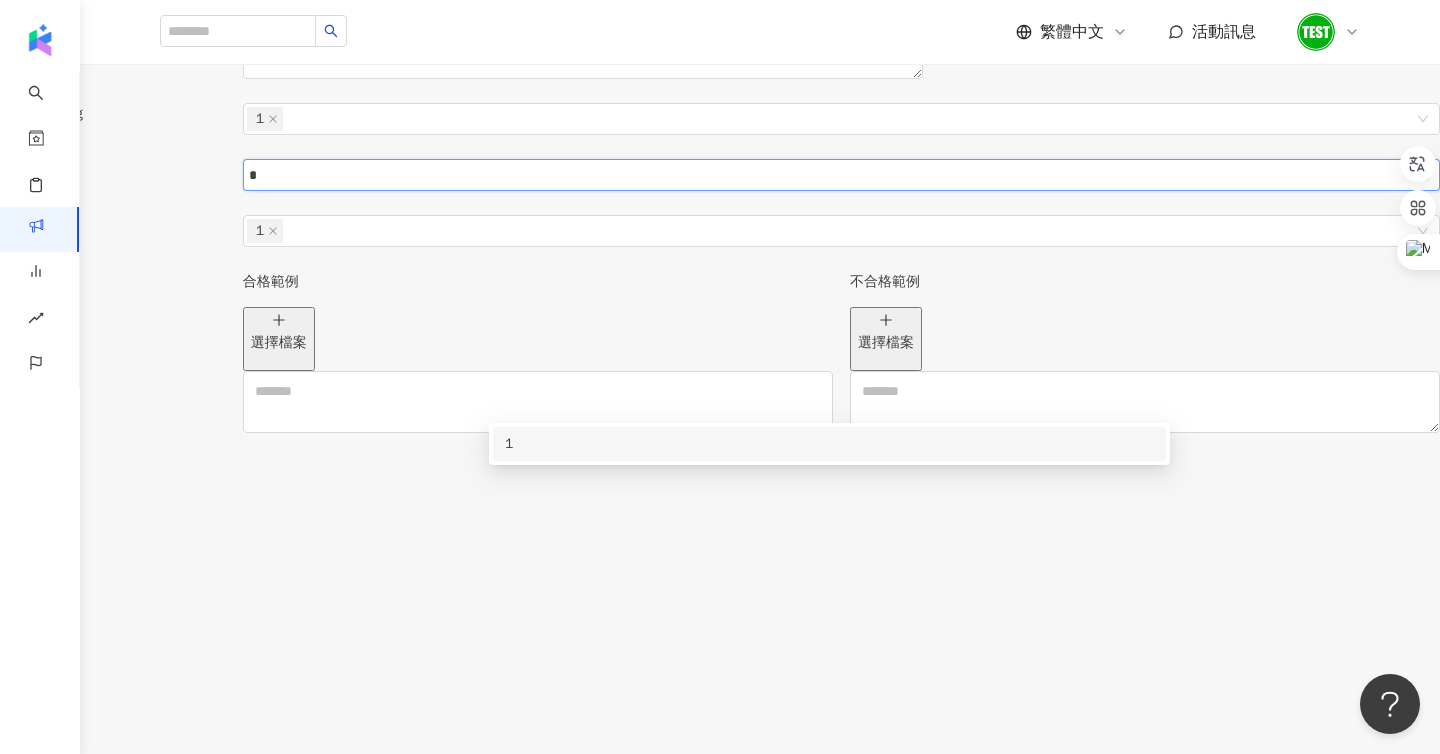 type on "*" 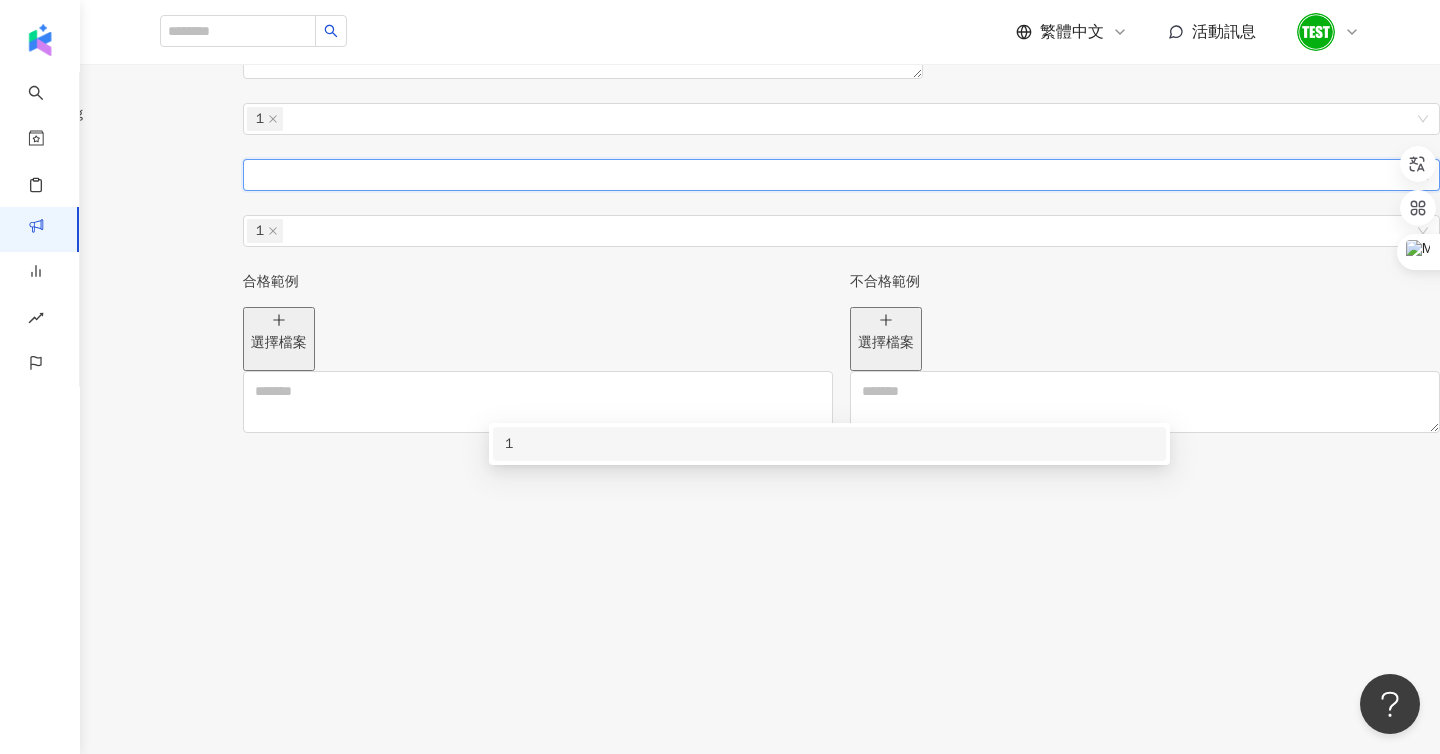click on "指定連結" at bounding box center [113, 226] 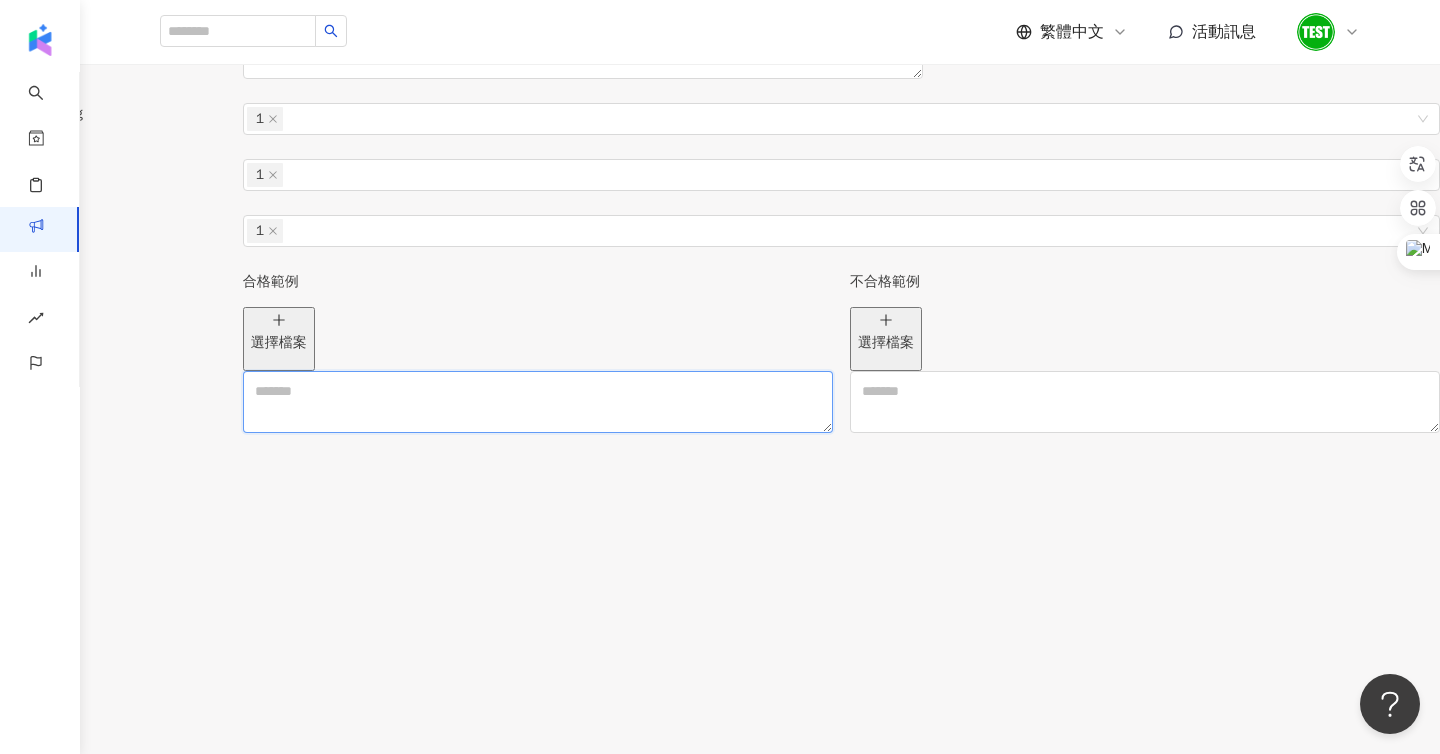 click at bounding box center (538, 402) 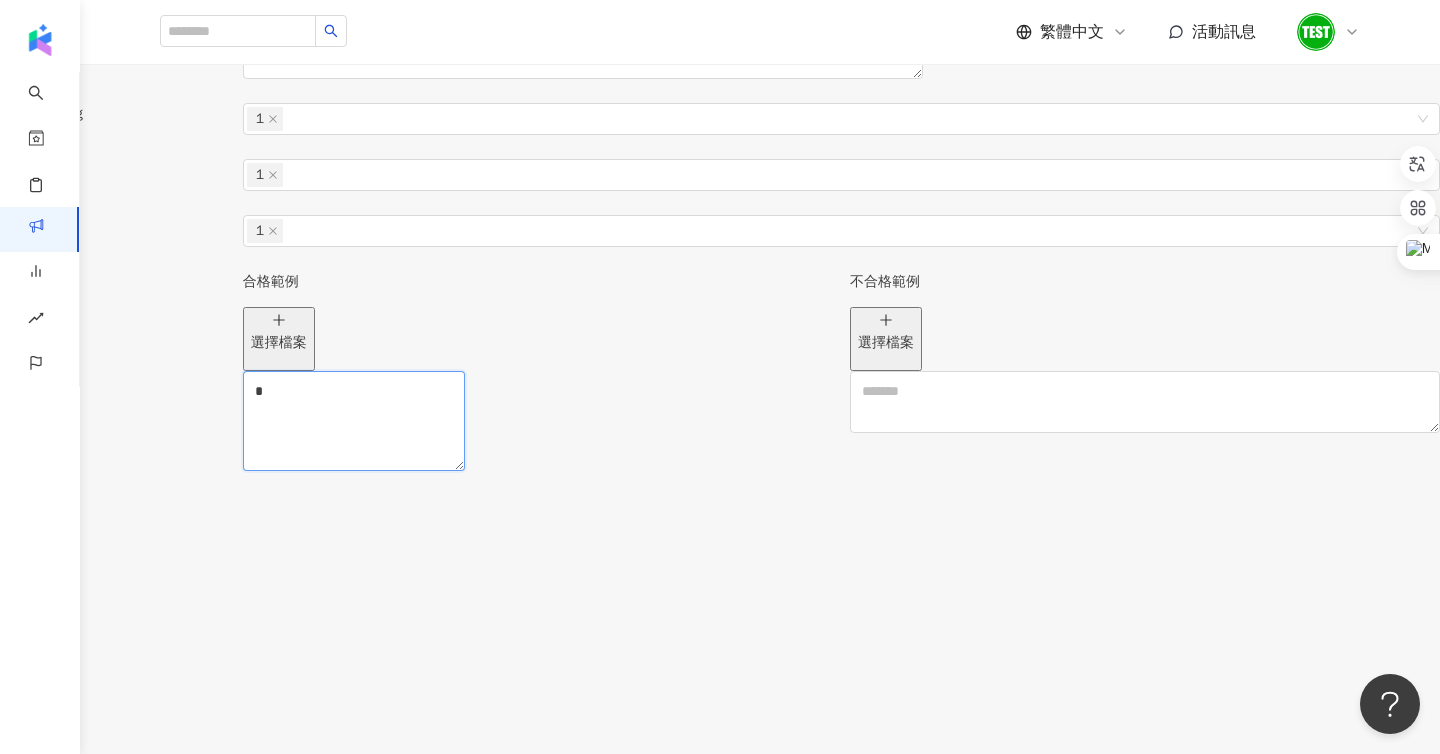 type on "*" 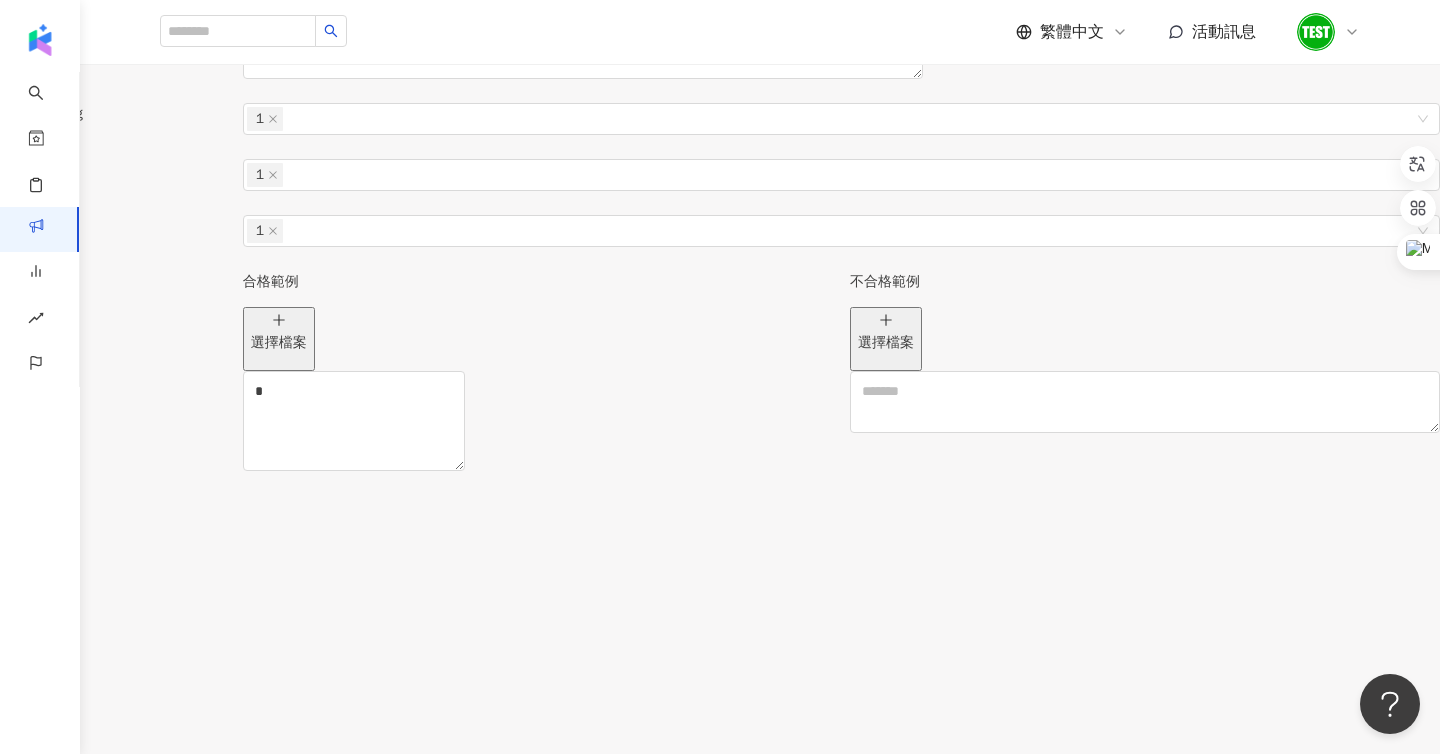 click 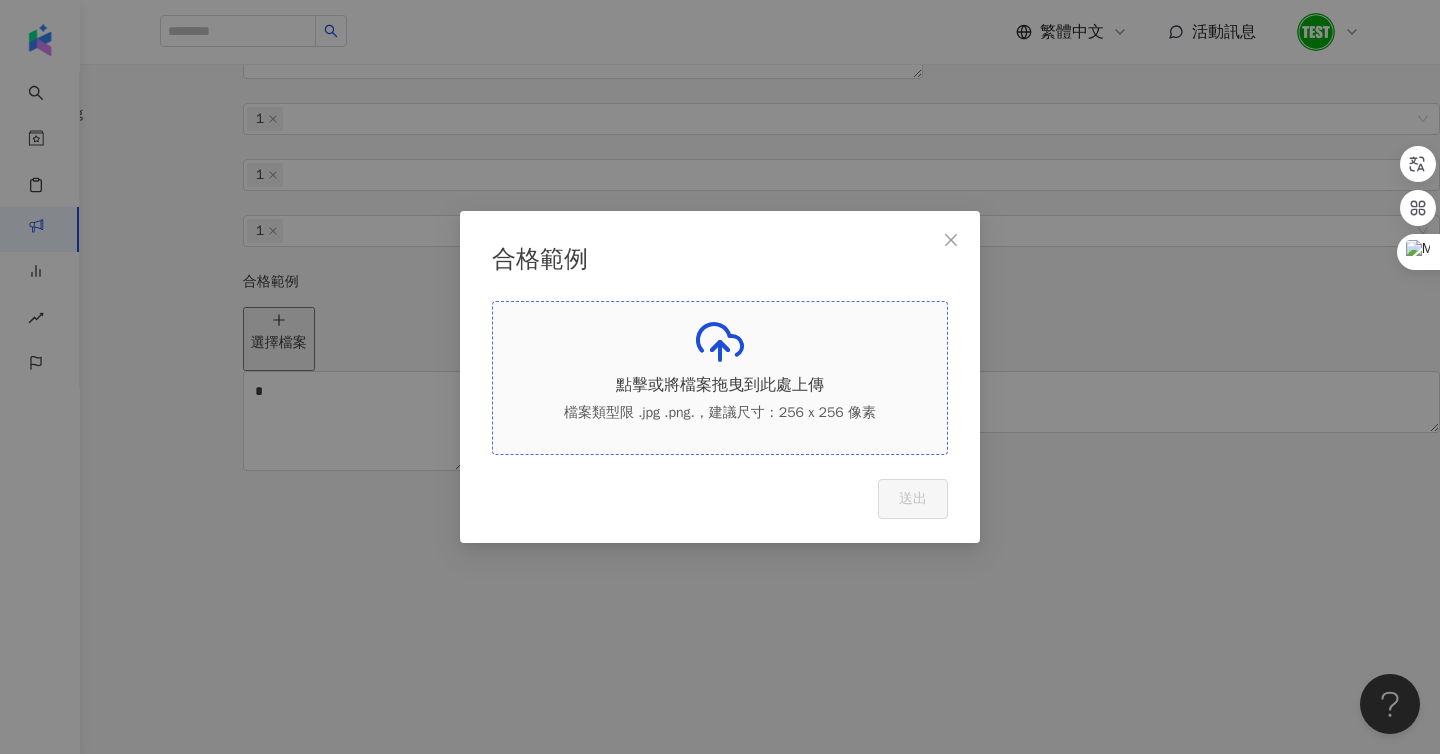 click on "點擊或將檔案拖曳到此處上傳" at bounding box center (720, 385) 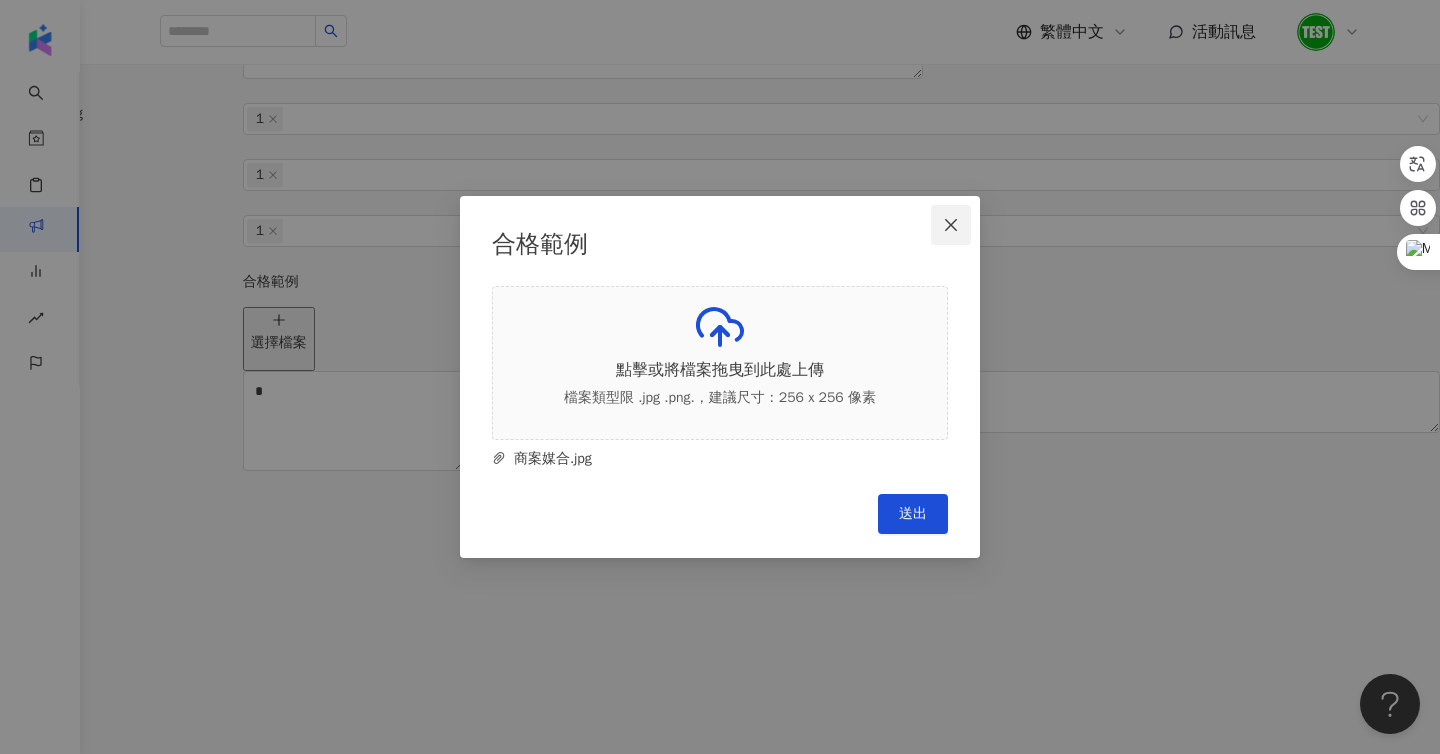 click at bounding box center [951, 225] 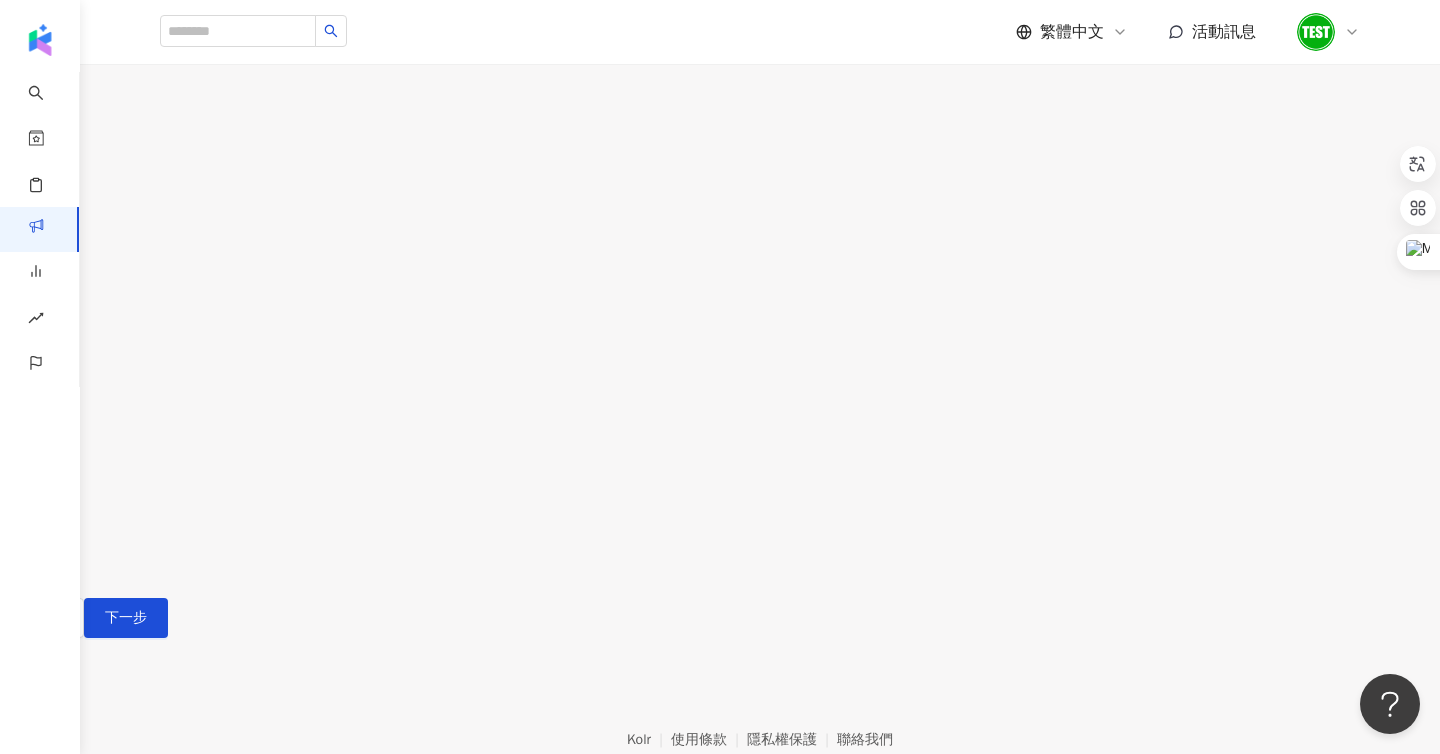 scroll, scrollTop: 1203, scrollLeft: 0, axis: vertical 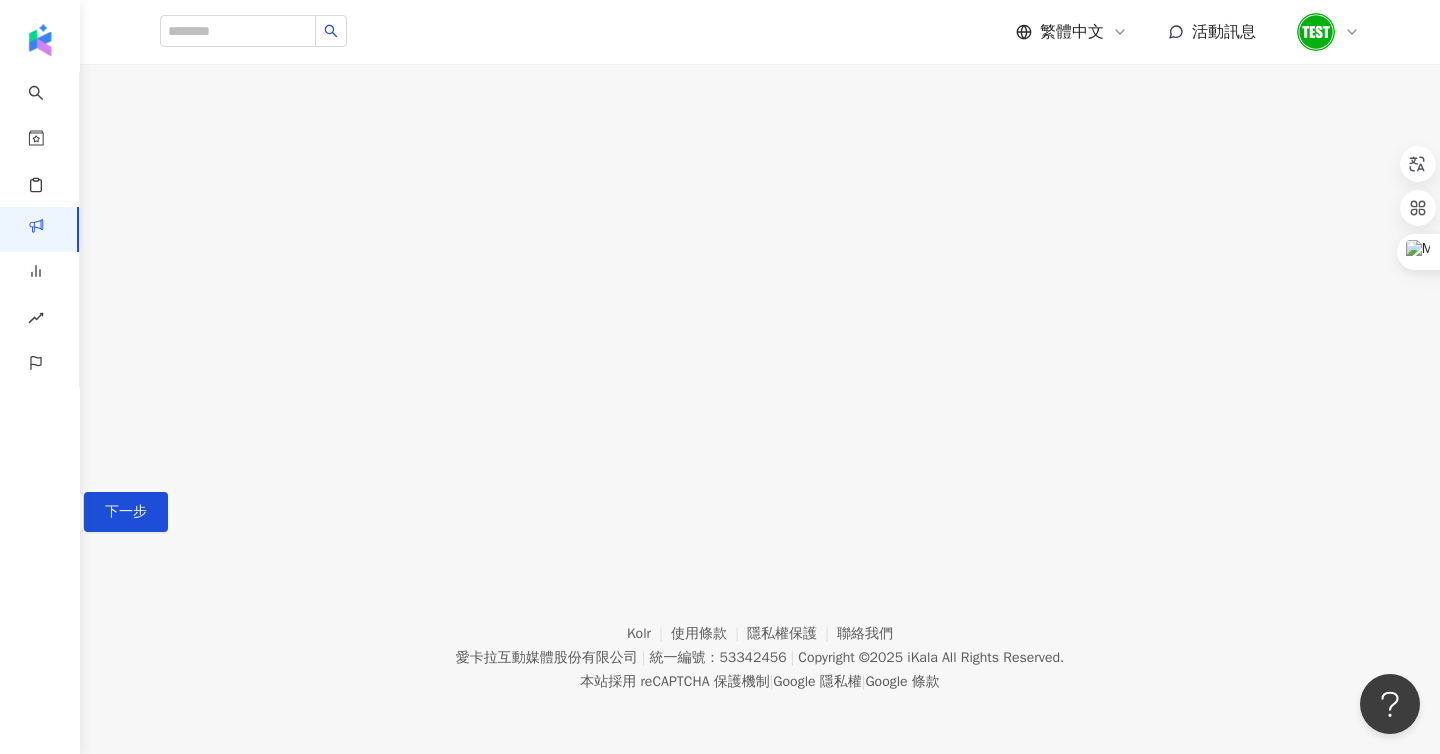 click at bounding box center [720, 457] 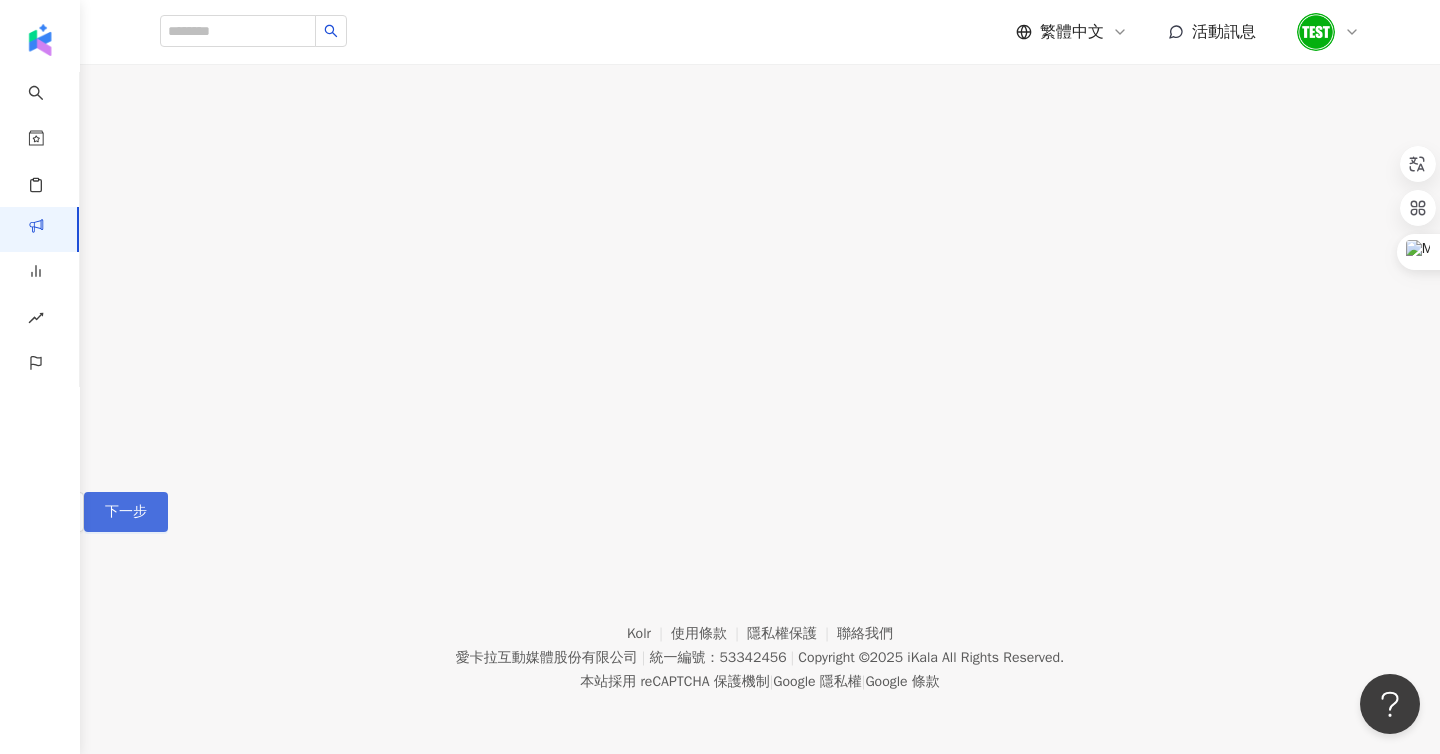 click on "下一步" at bounding box center (126, 512) 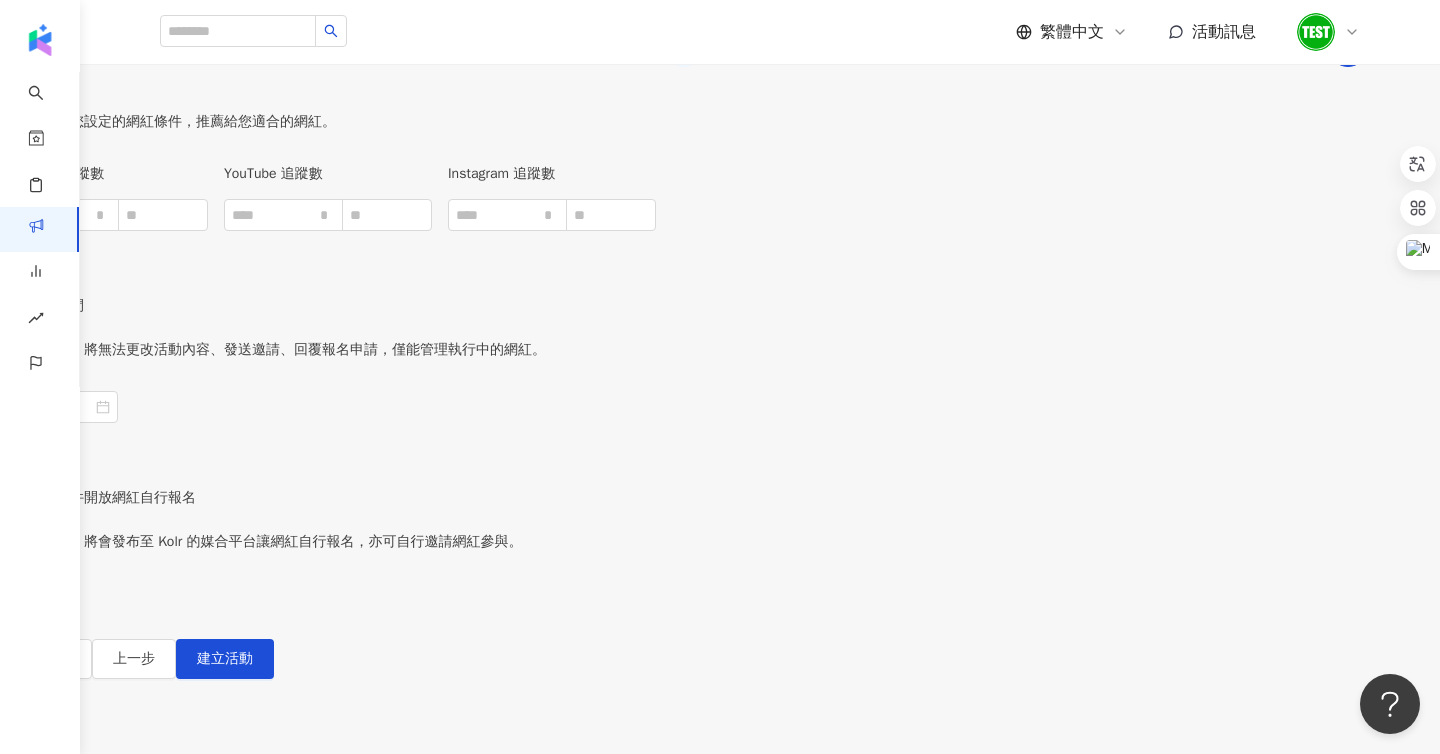 scroll, scrollTop: 258, scrollLeft: 0, axis: vertical 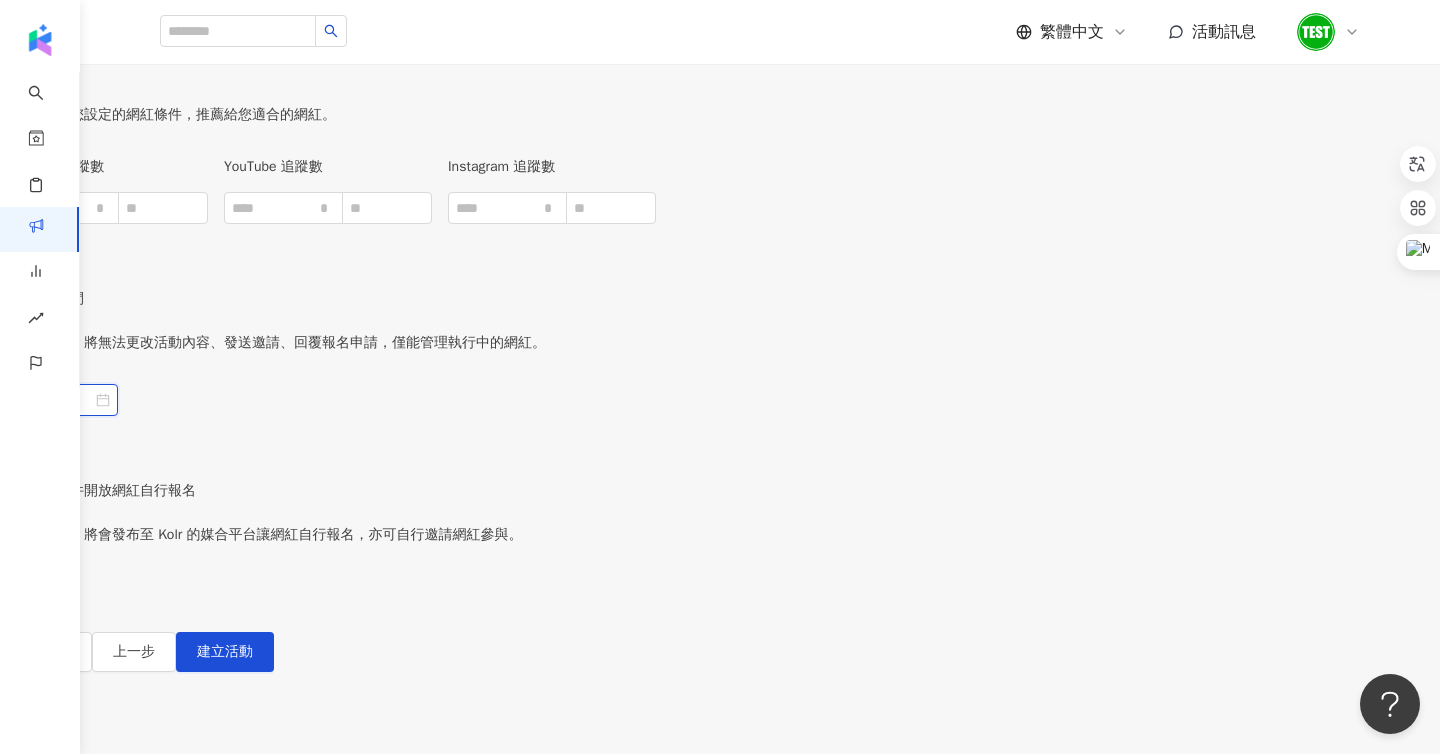 click at bounding box center (50, 400) 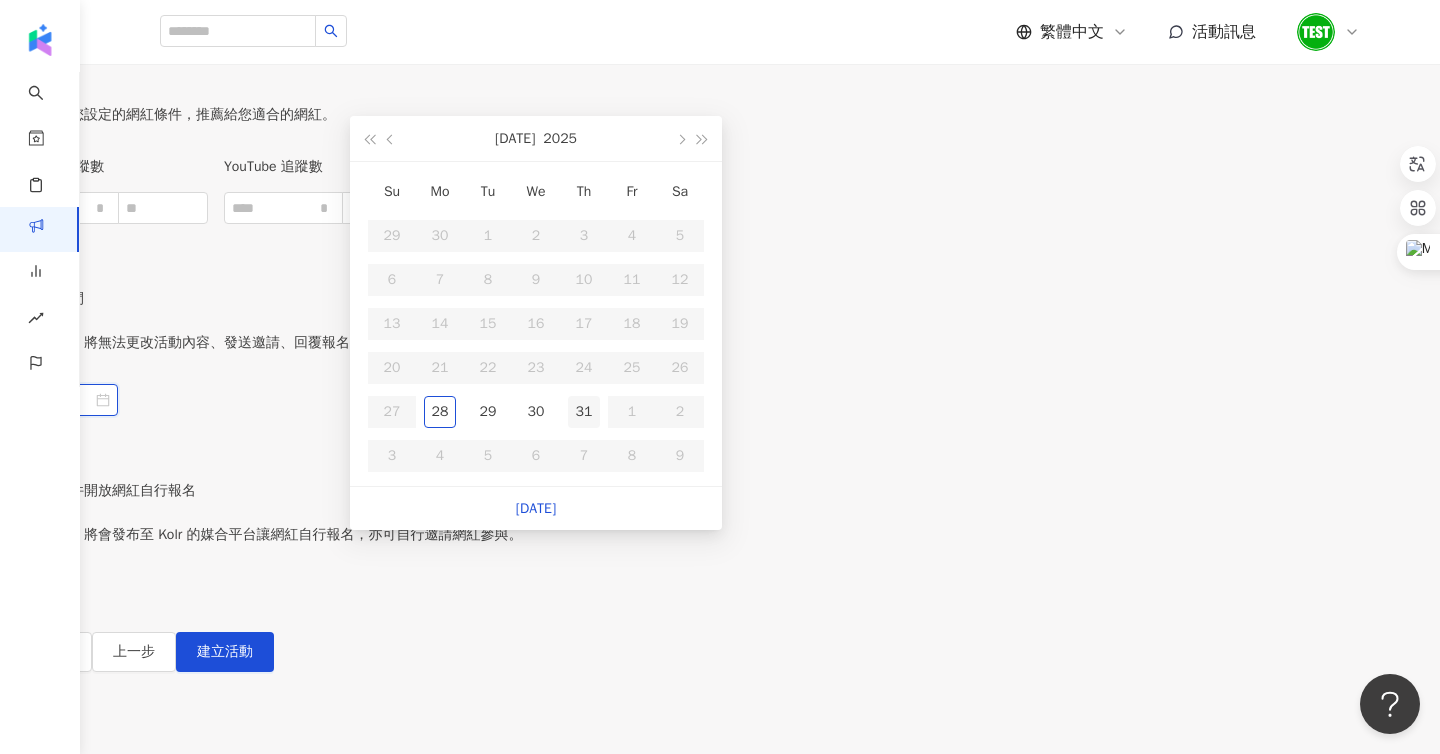 type on "**********" 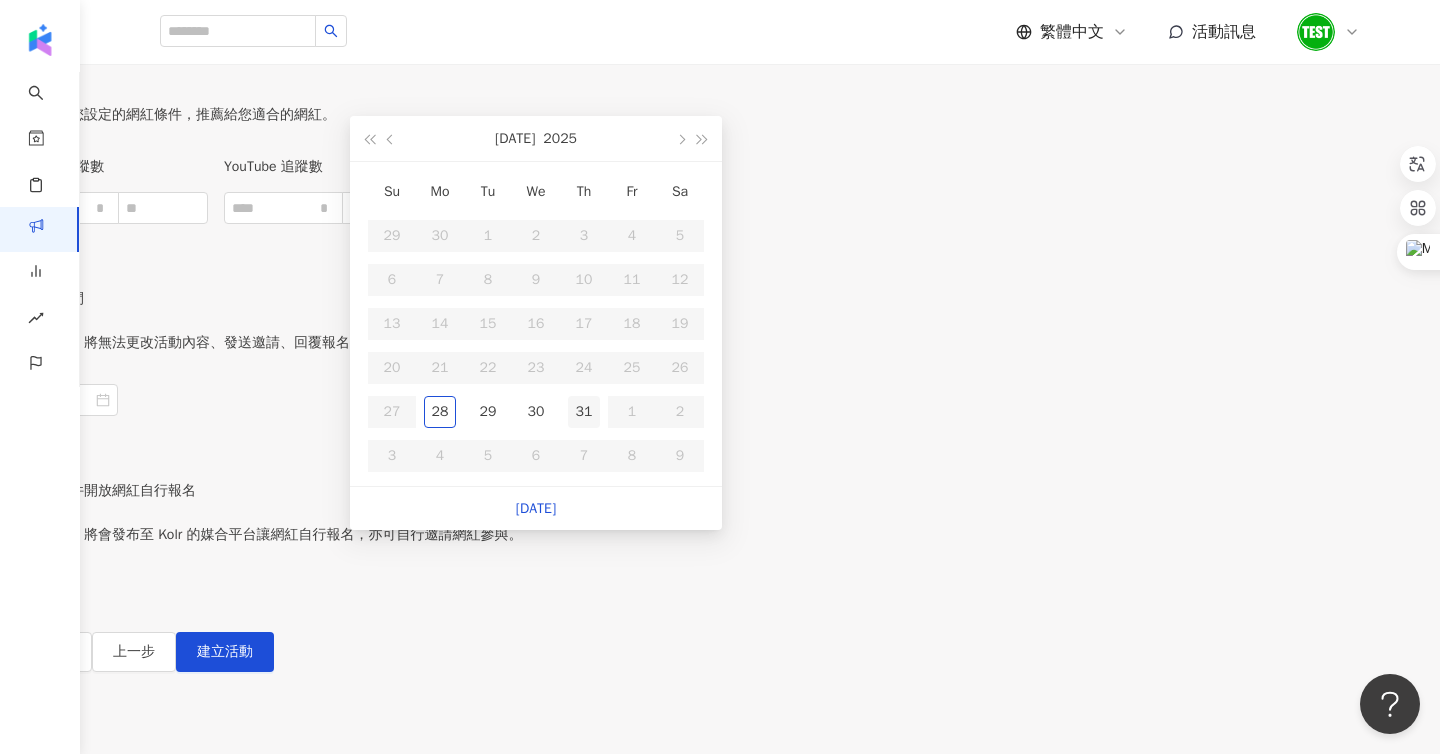 click on "31" at bounding box center [584, 412] 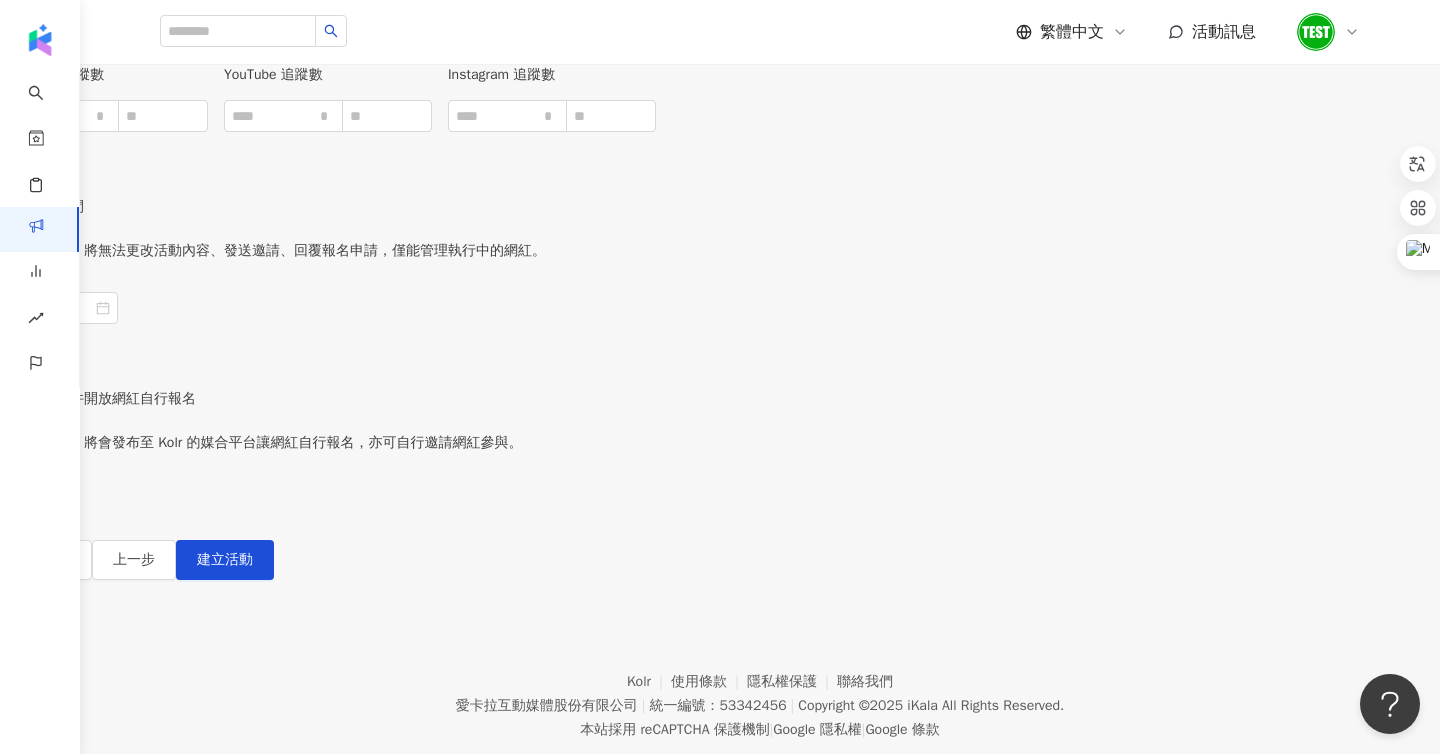 scroll, scrollTop: 563, scrollLeft: 0, axis: vertical 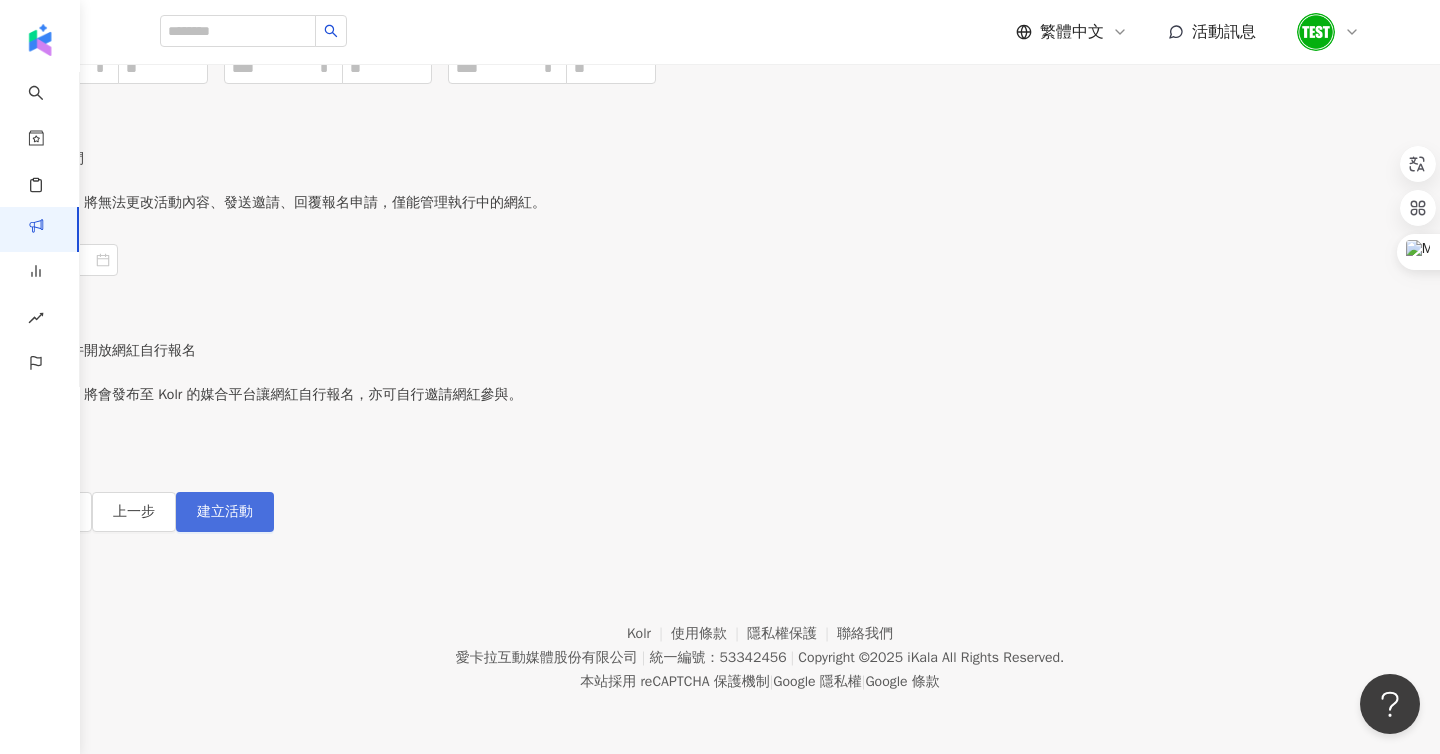 click on "建立活動" at bounding box center [225, 512] 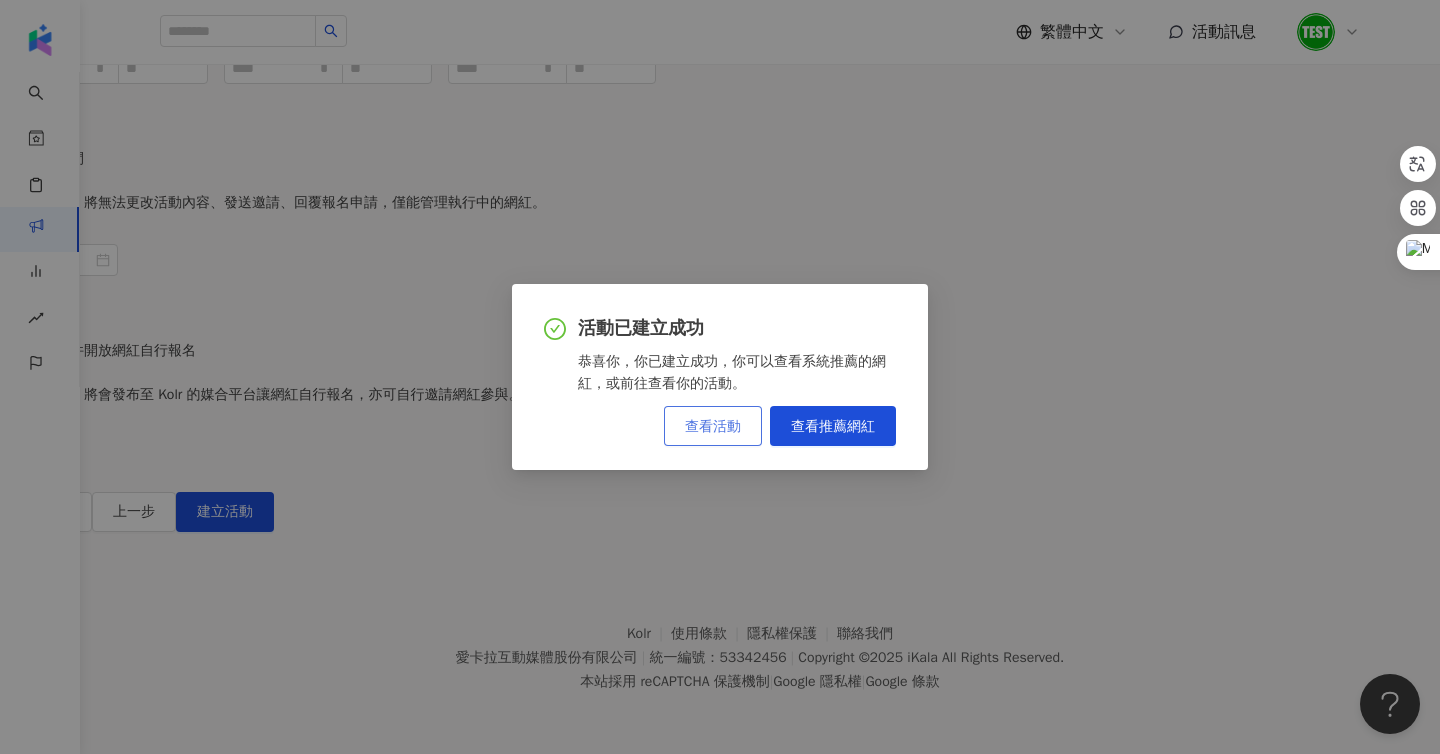 click on "查看活動" at bounding box center [713, 426] 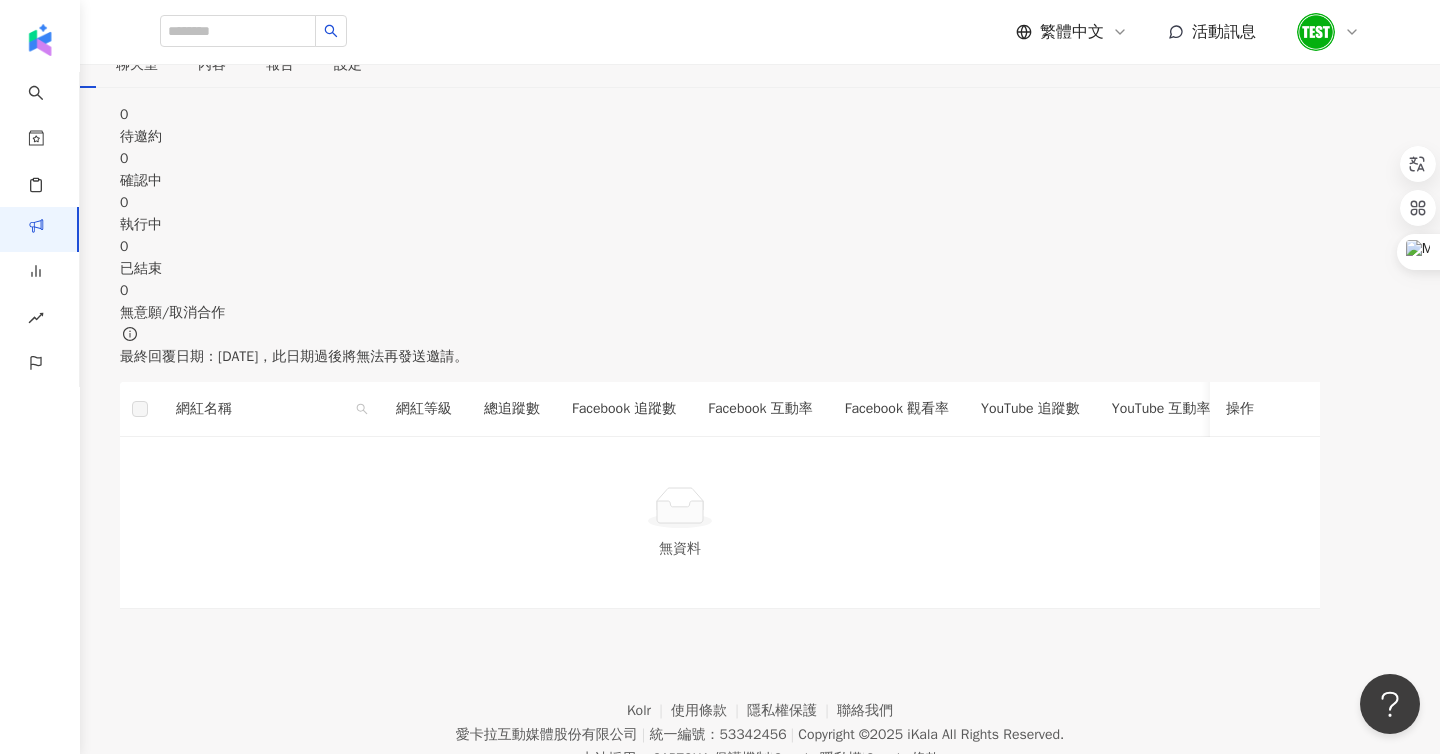 scroll, scrollTop: 0, scrollLeft: 0, axis: both 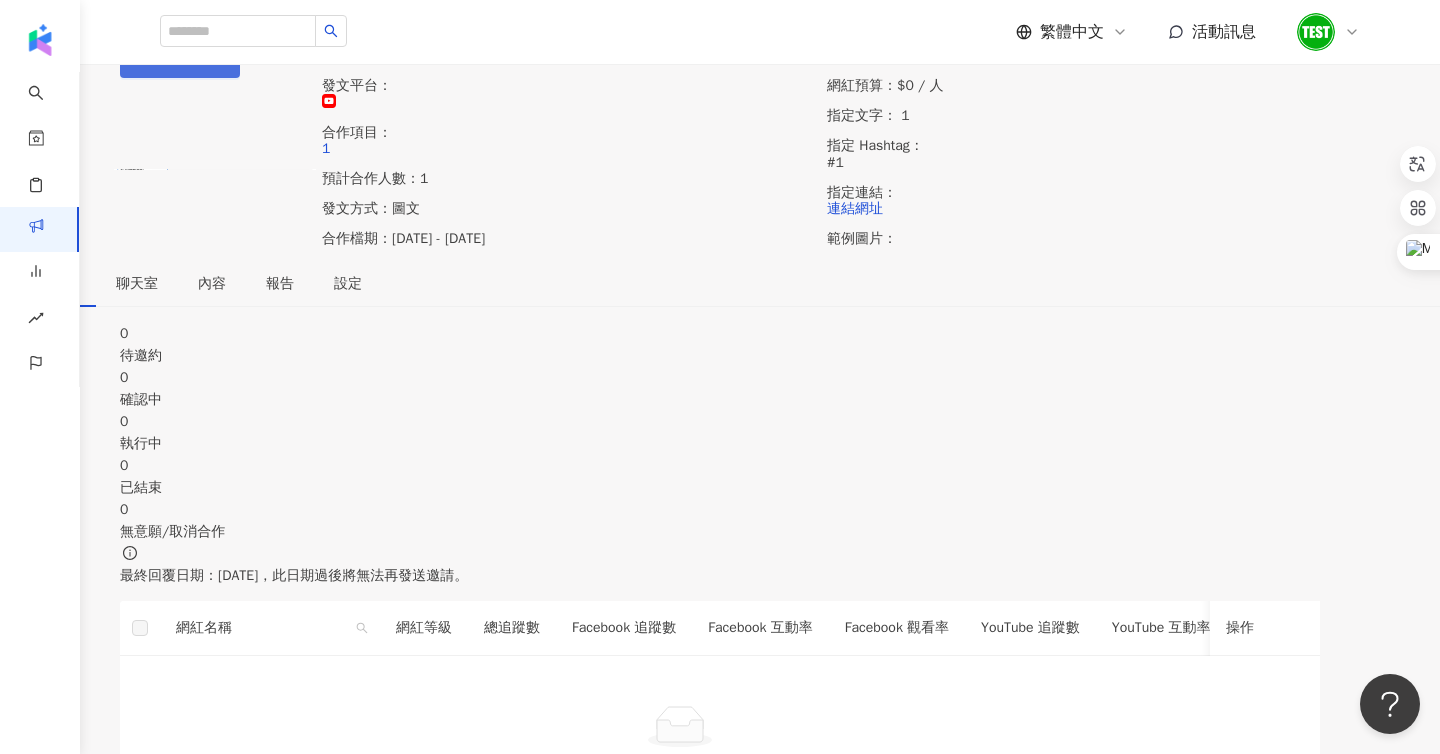 click on "加入網紅" at bounding box center [191, 58] 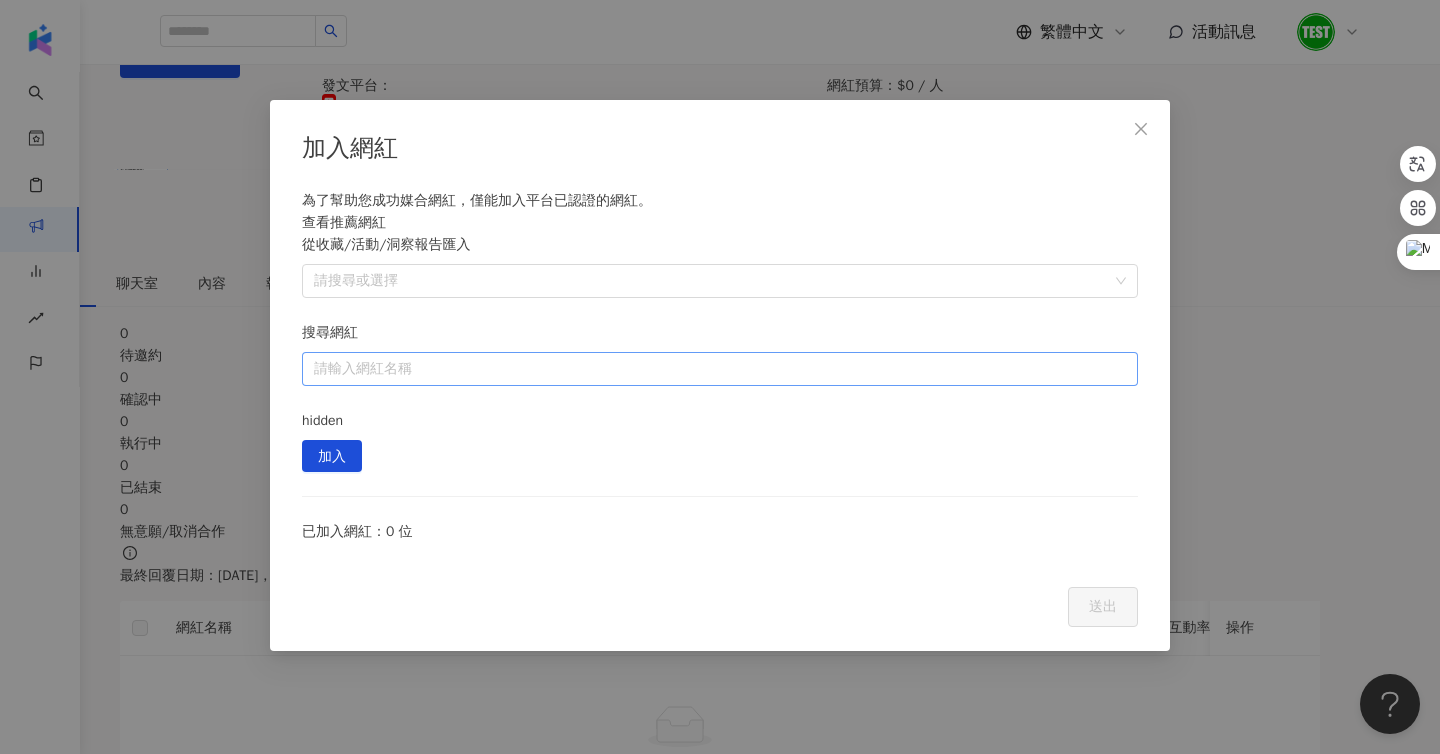 click on "搜尋網紅" at bounding box center [720, 369] 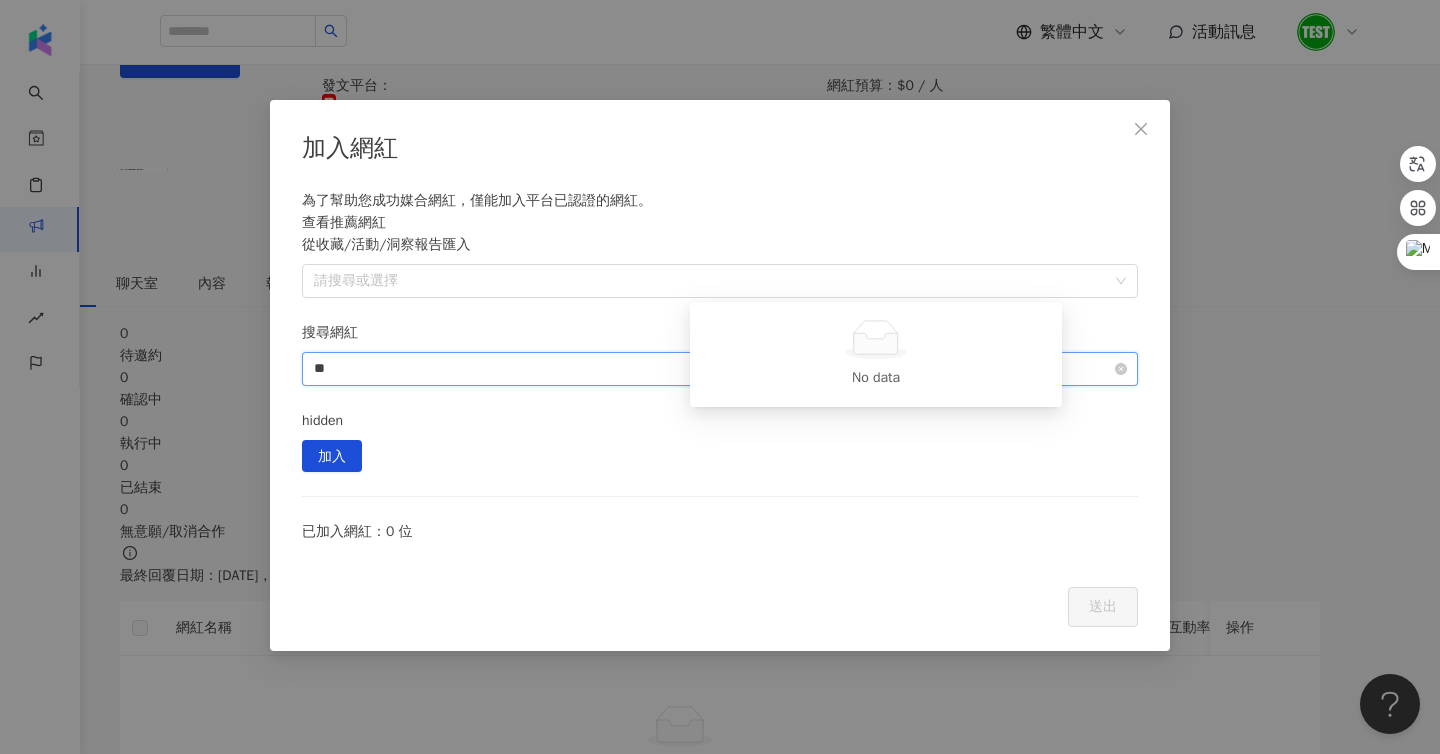 type on "*" 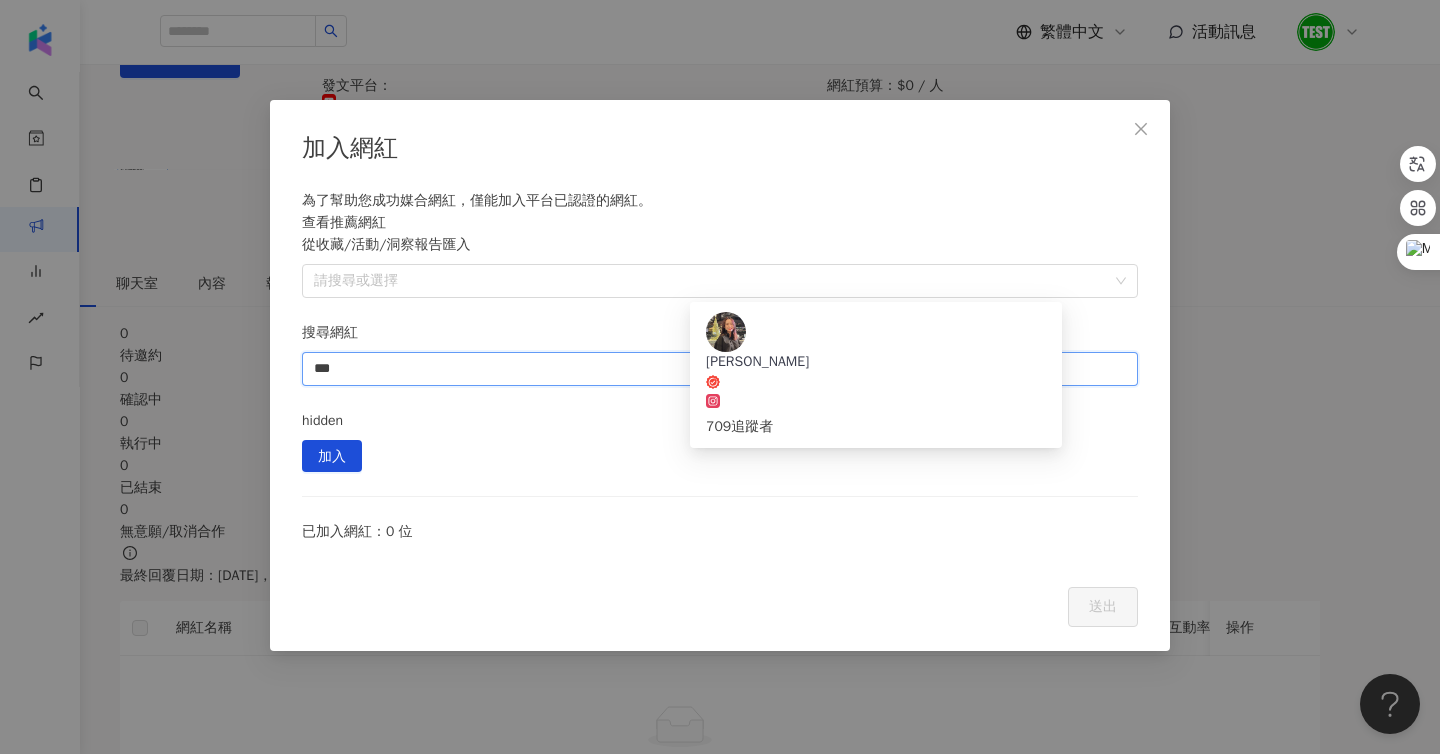 type on "****" 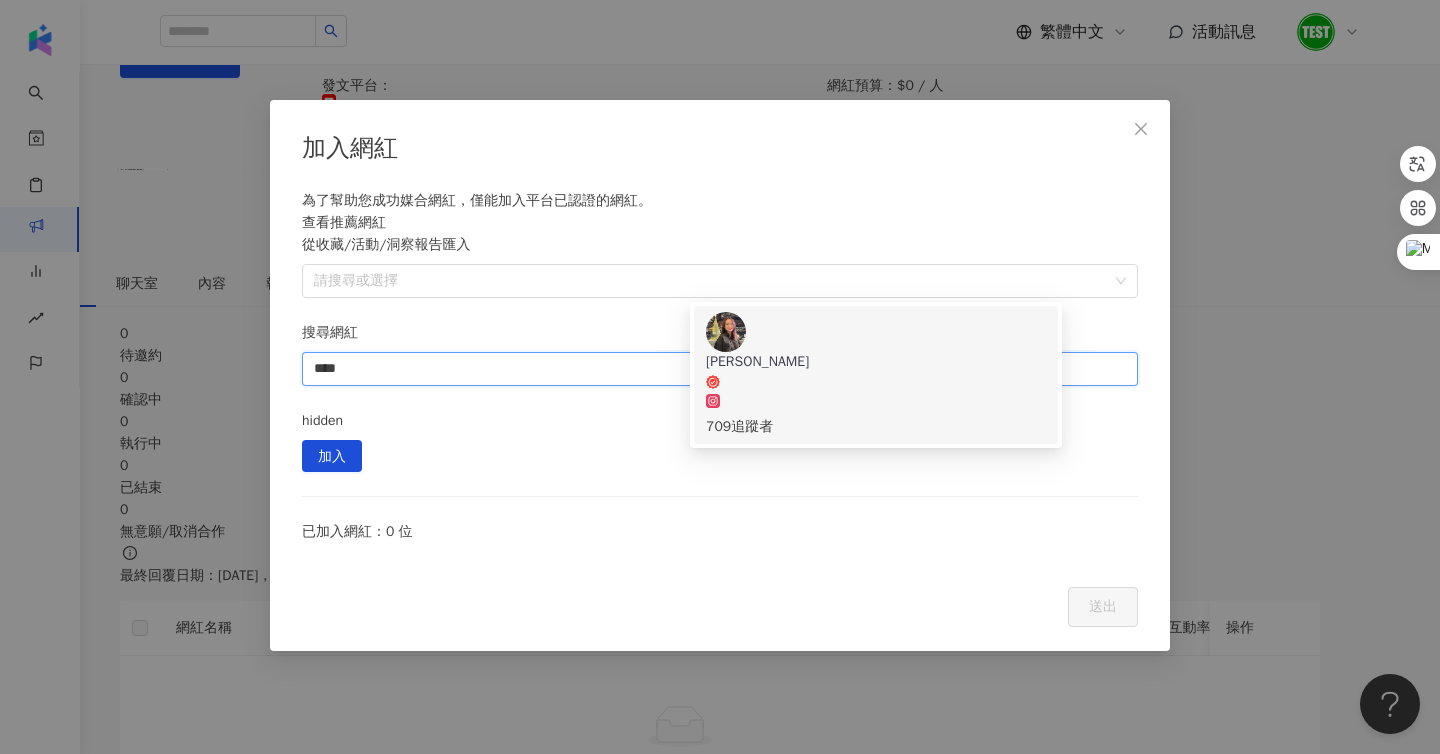 click on "709 追蹤者" at bounding box center [876, 416] 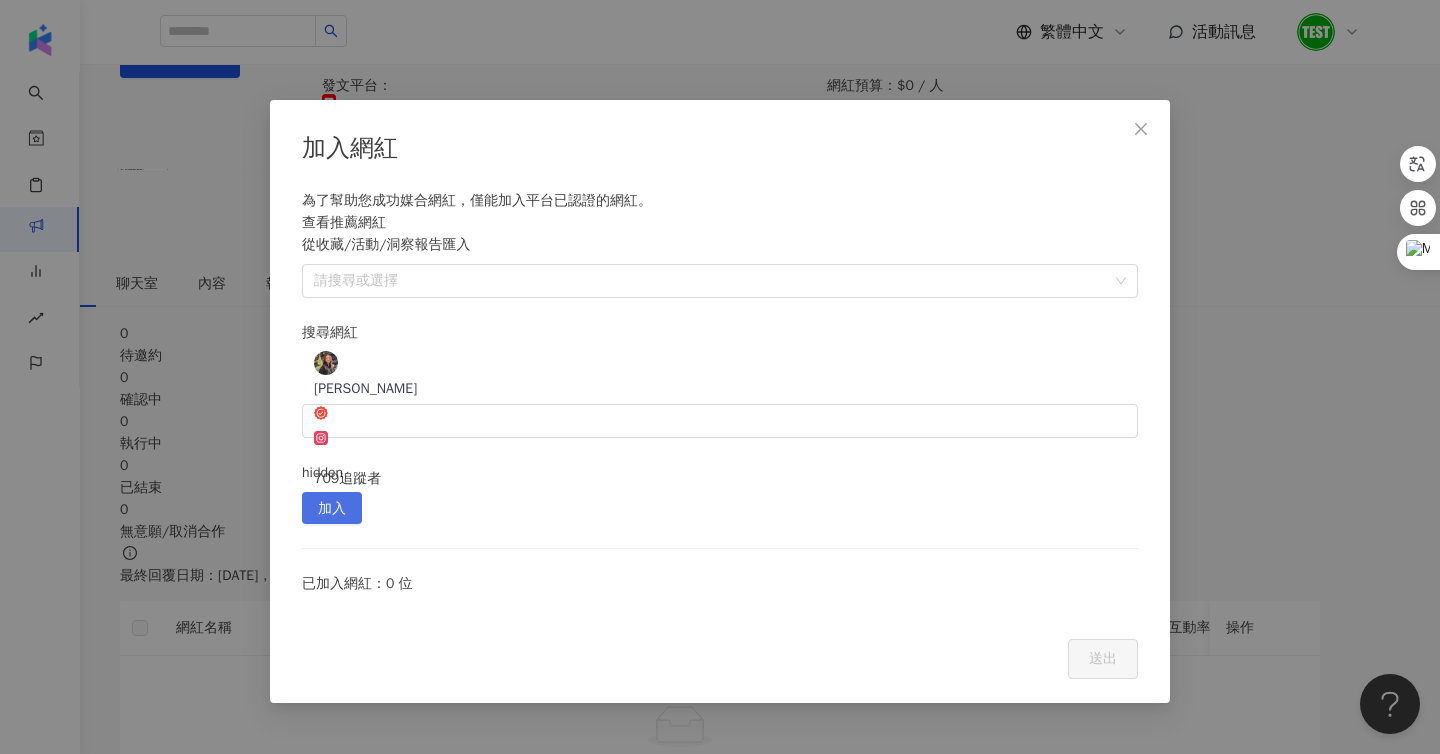 click on "加入" at bounding box center [332, 508] 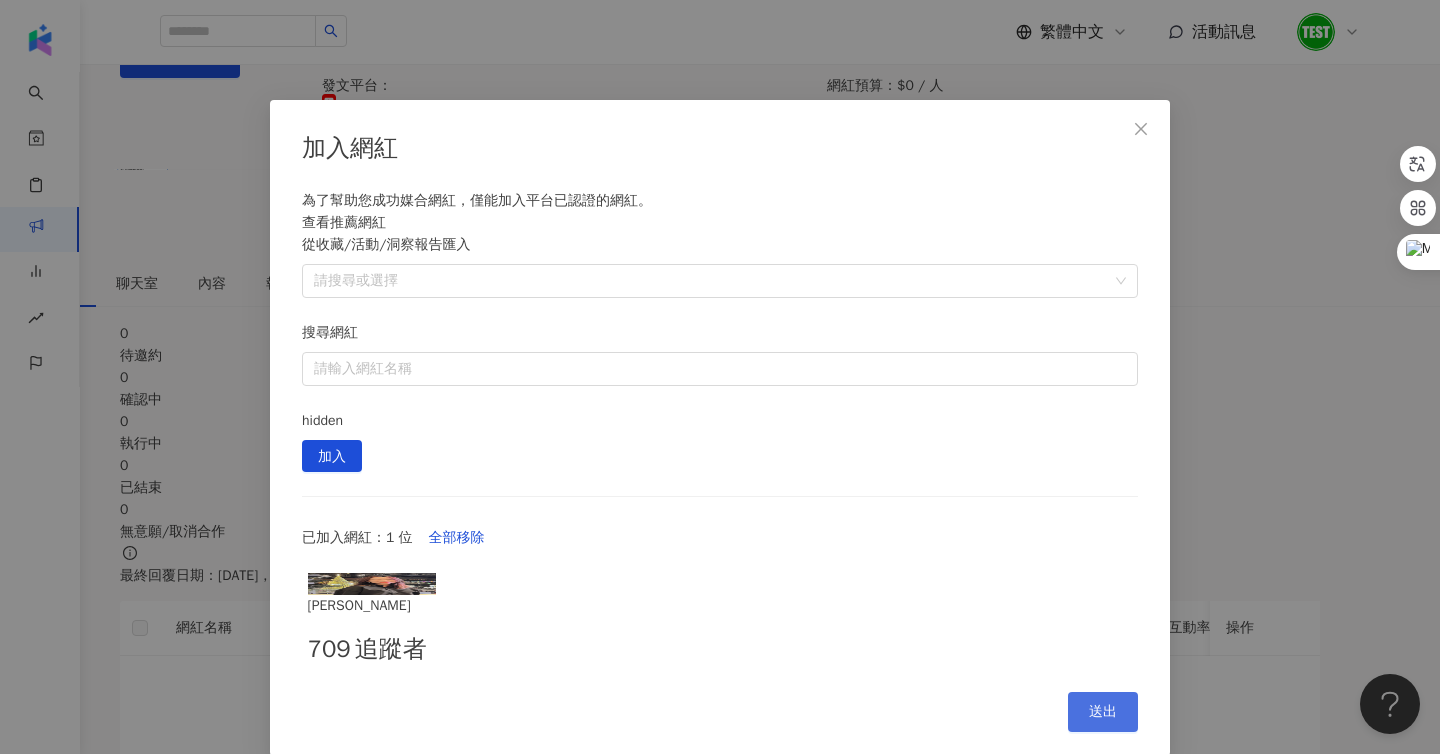 click on "送出" at bounding box center [1103, 712] 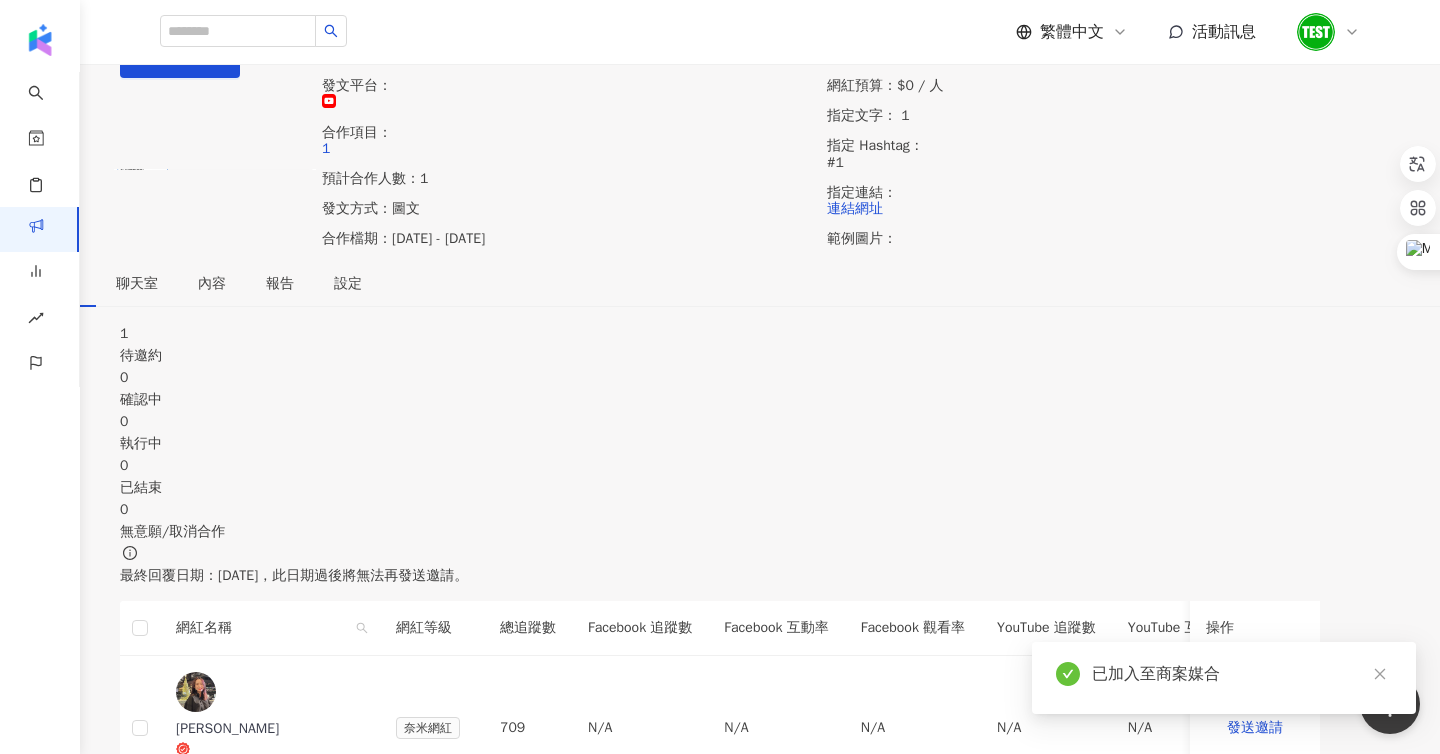 scroll, scrollTop: 437, scrollLeft: 0, axis: vertical 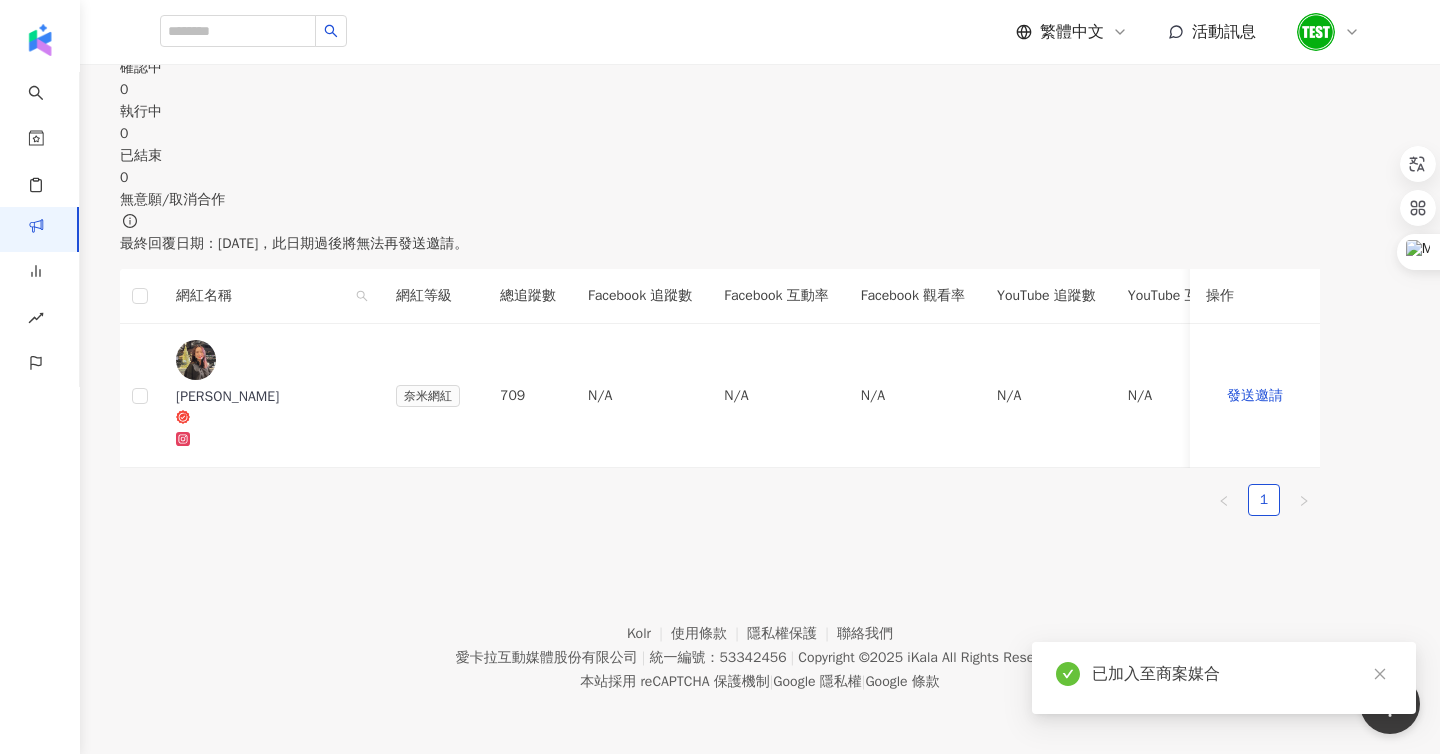 drag, startPoint x: 1245, startPoint y: 387, endPoint x: 888, endPoint y: 434, distance: 360.08054 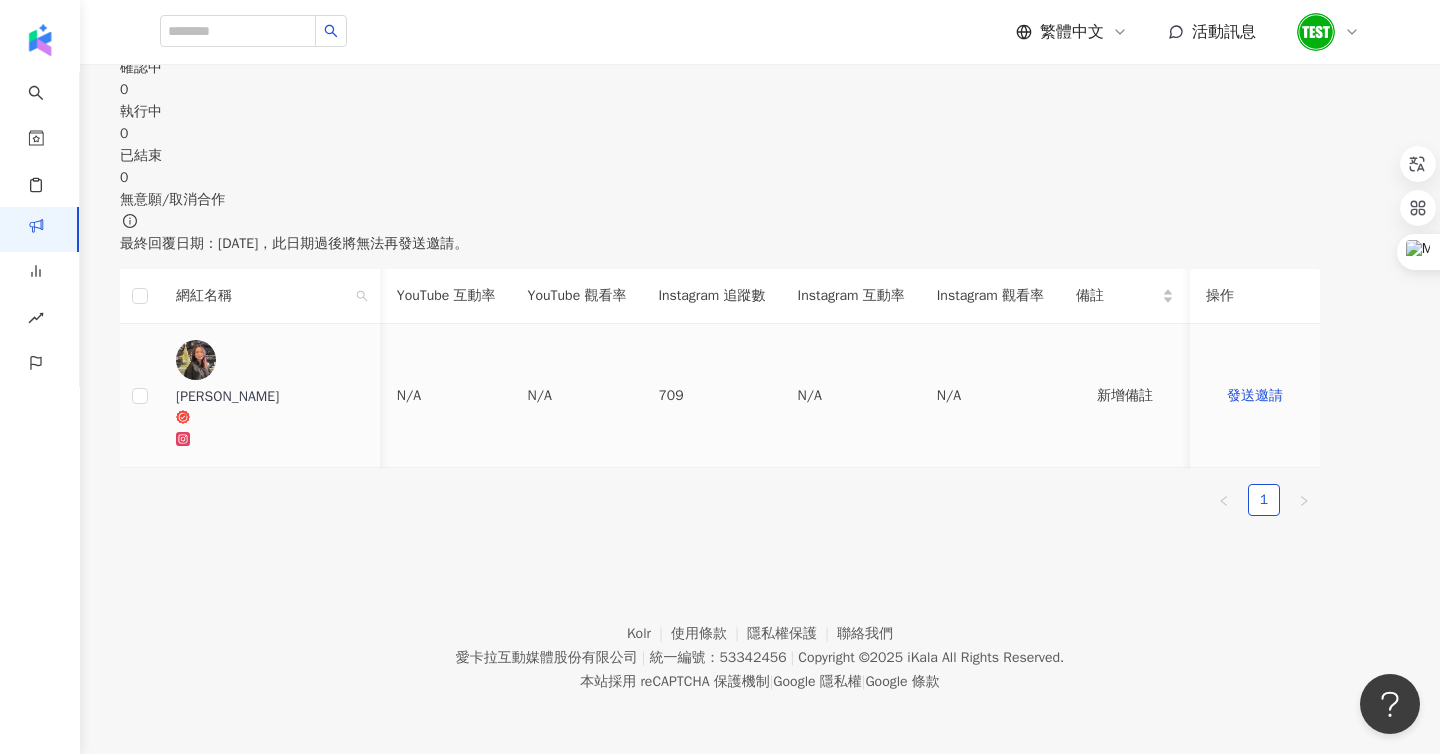 scroll, scrollTop: 0, scrollLeft: 0, axis: both 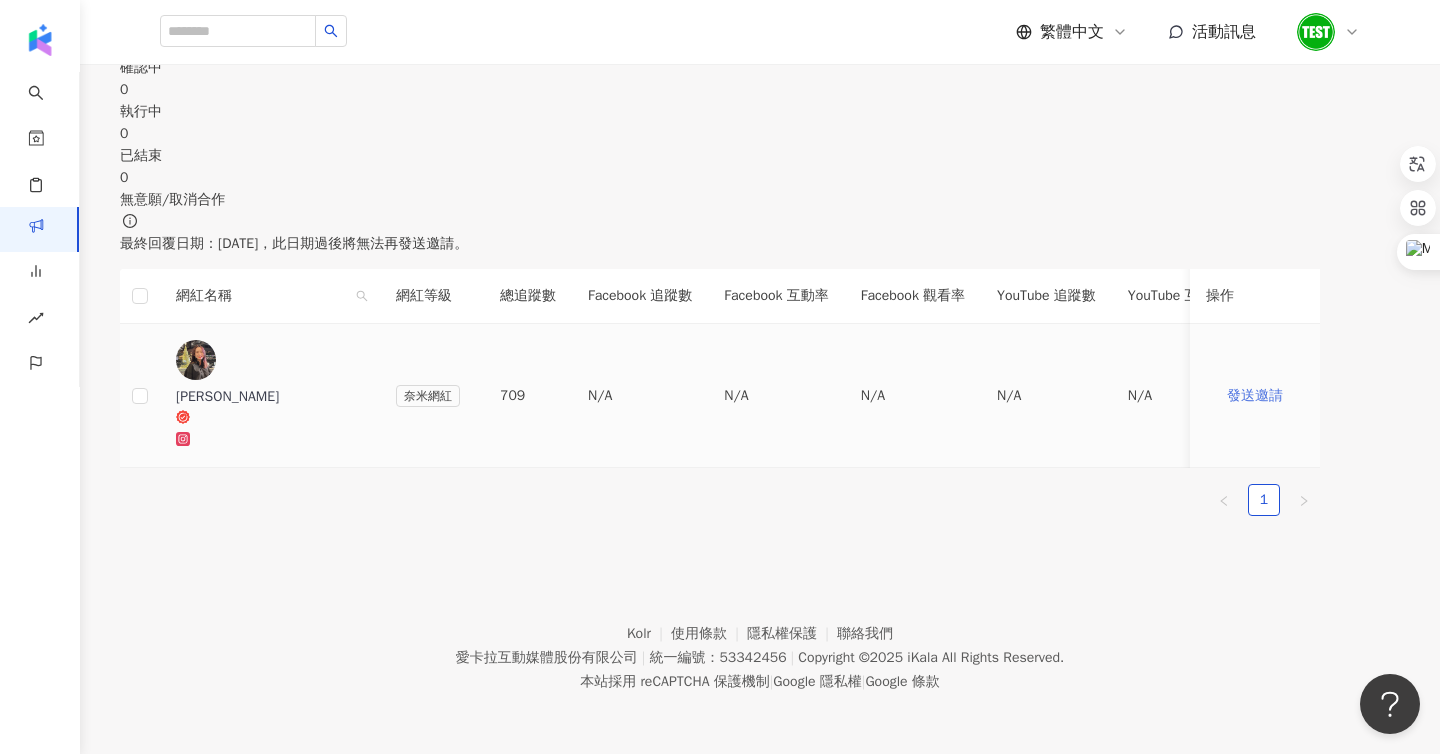click on "發送邀請" at bounding box center [1255, 396] 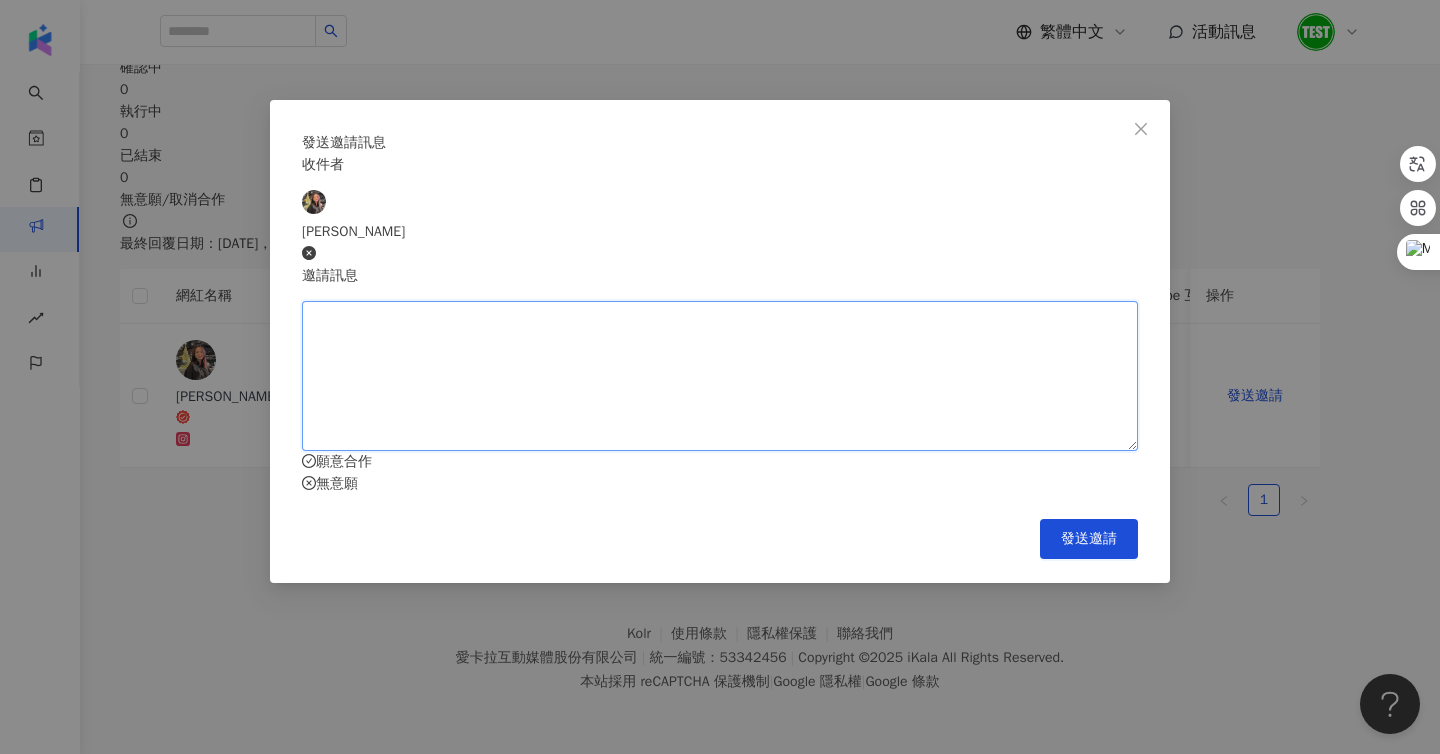 click at bounding box center (720, 376) 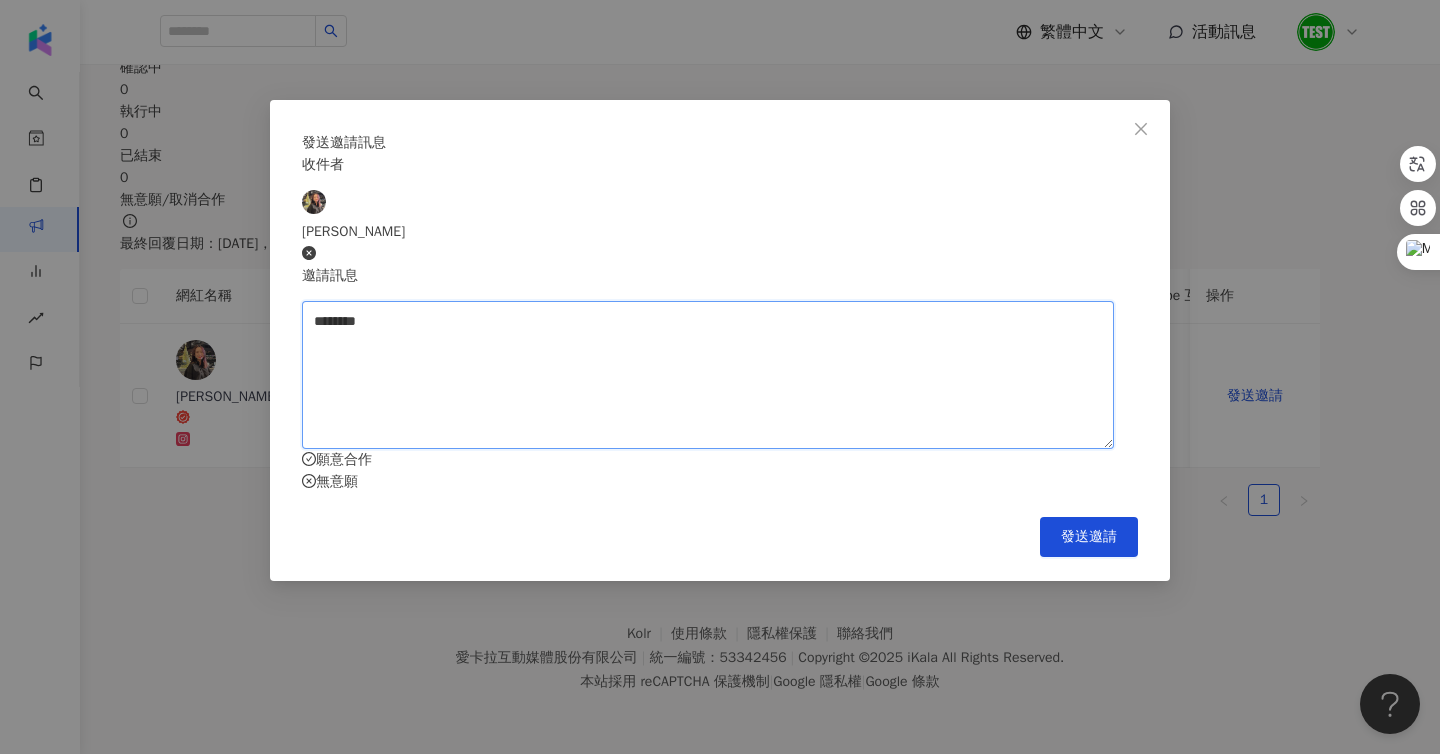 type on "********" 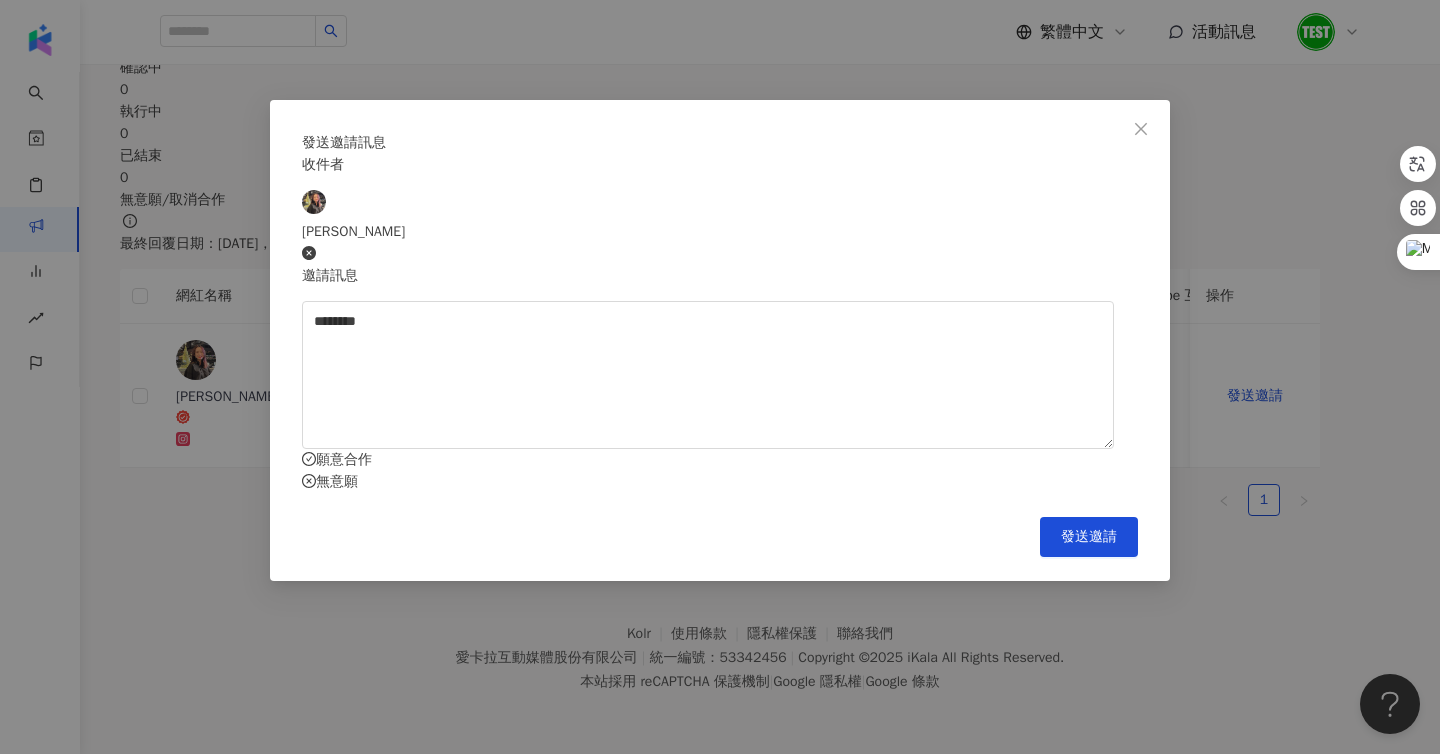 click on "願意合作" at bounding box center (720, 460) 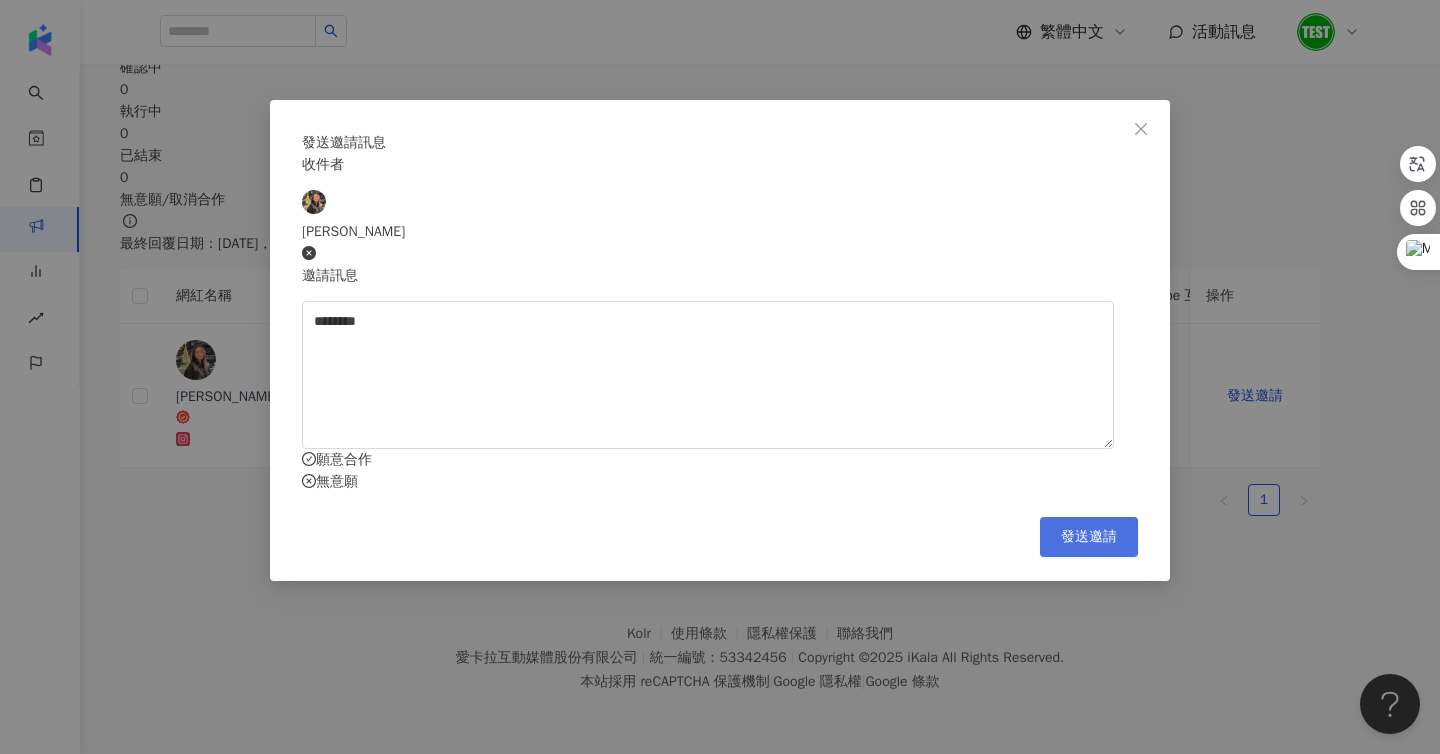 click on "發送邀請" at bounding box center (1089, 537) 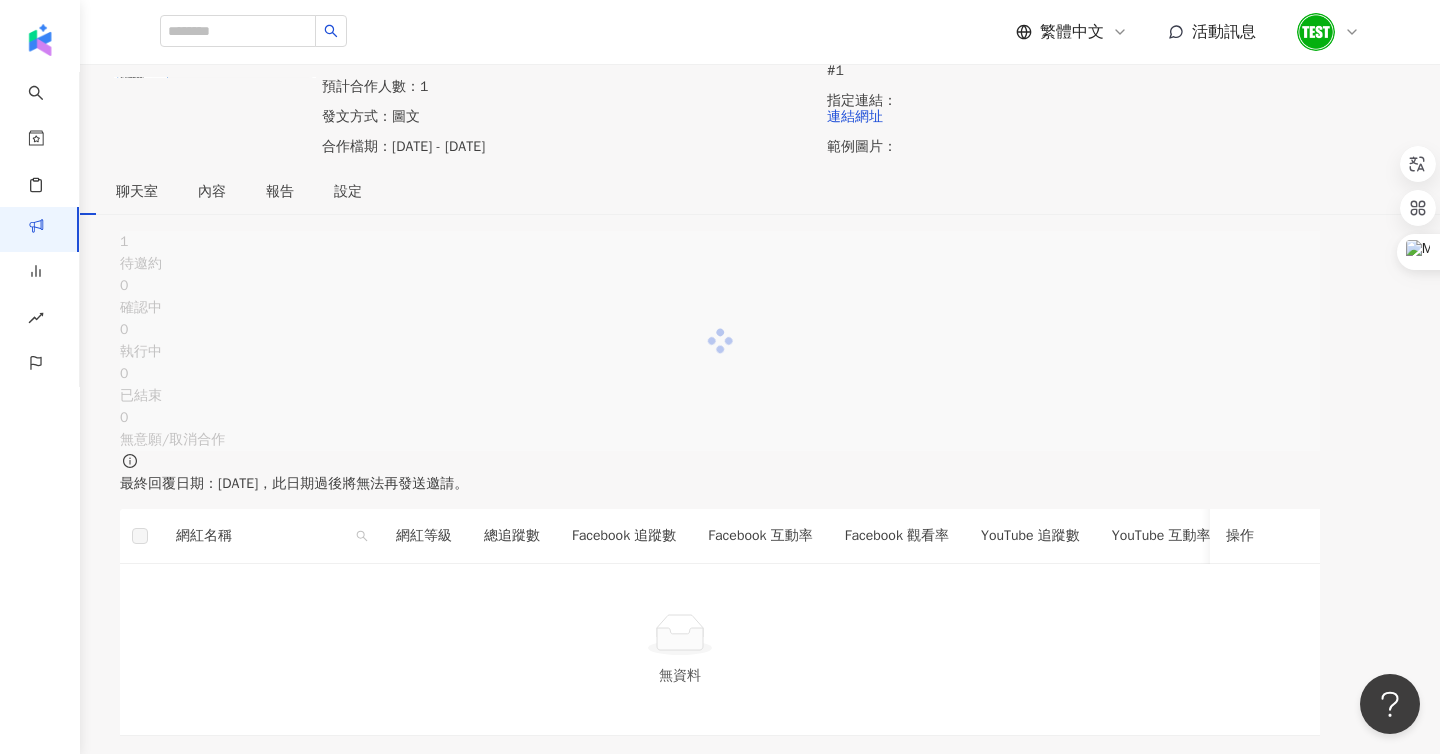 scroll, scrollTop: 374, scrollLeft: 0, axis: vertical 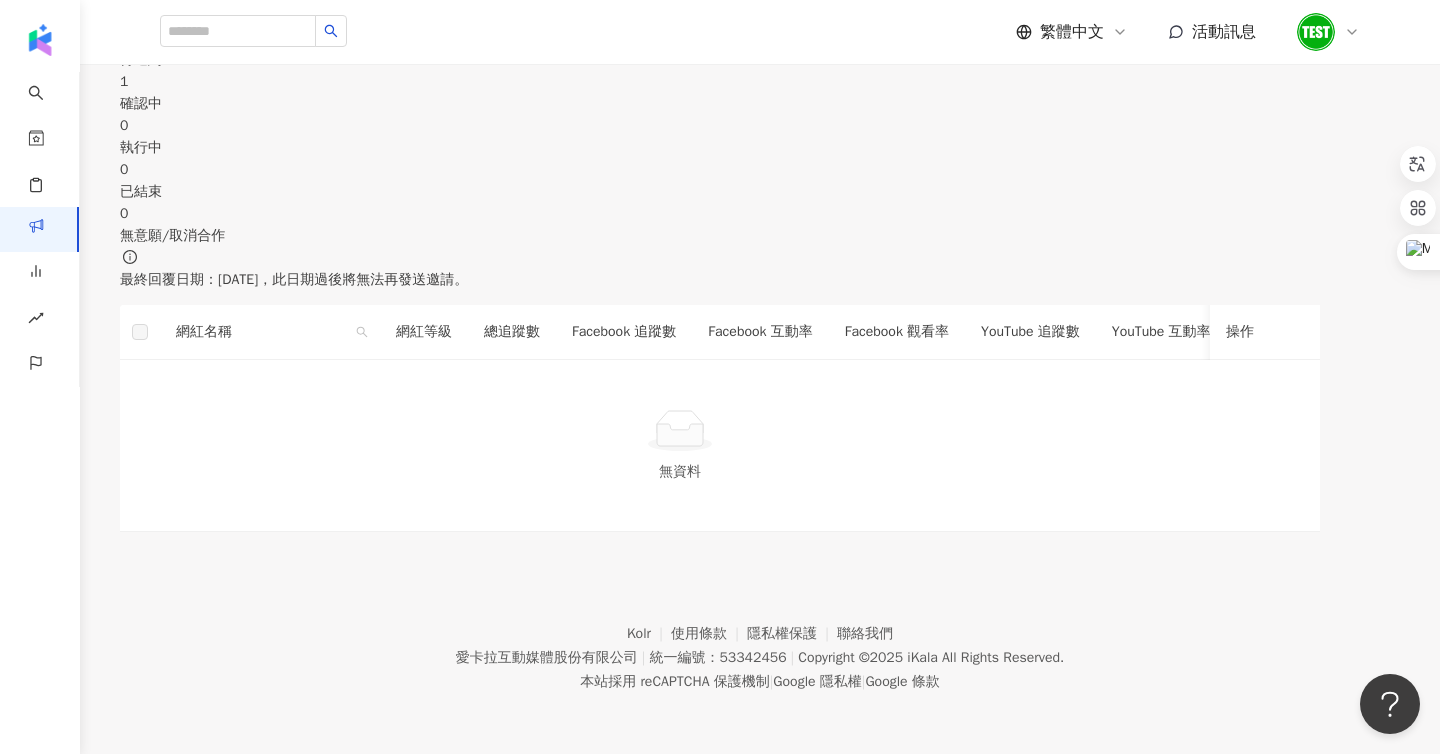 click on "1" at bounding box center [720, 82] 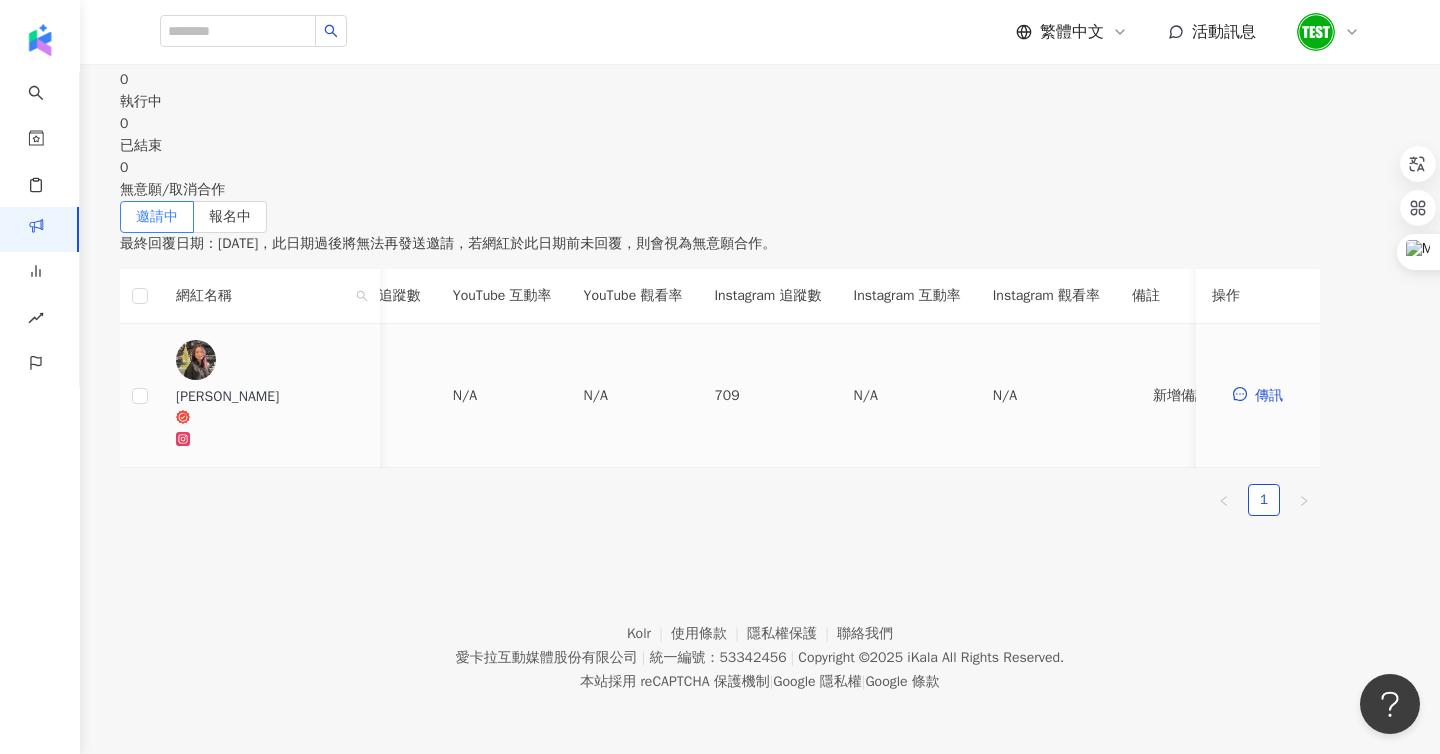 scroll, scrollTop: 0, scrollLeft: 867, axis: horizontal 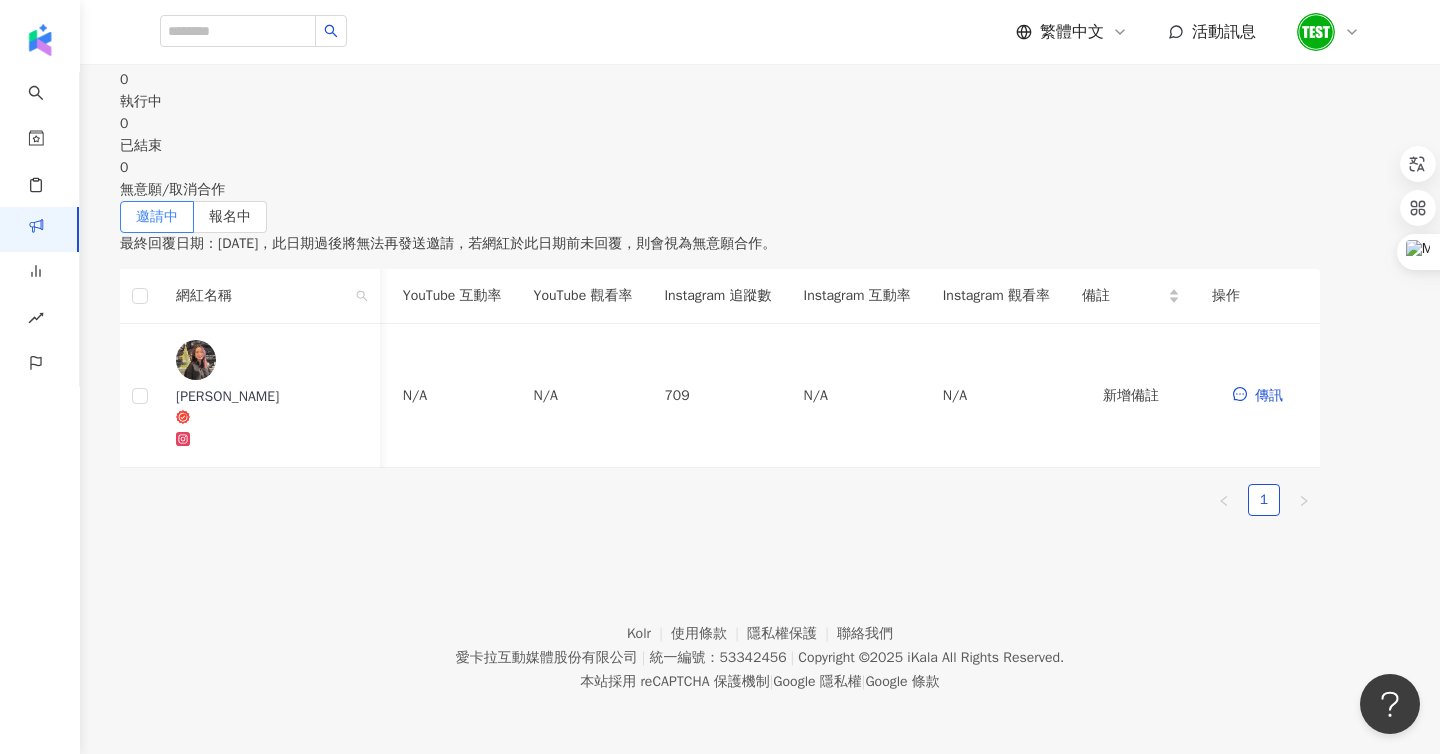 click on "執行中" at bounding box center [720, 102] 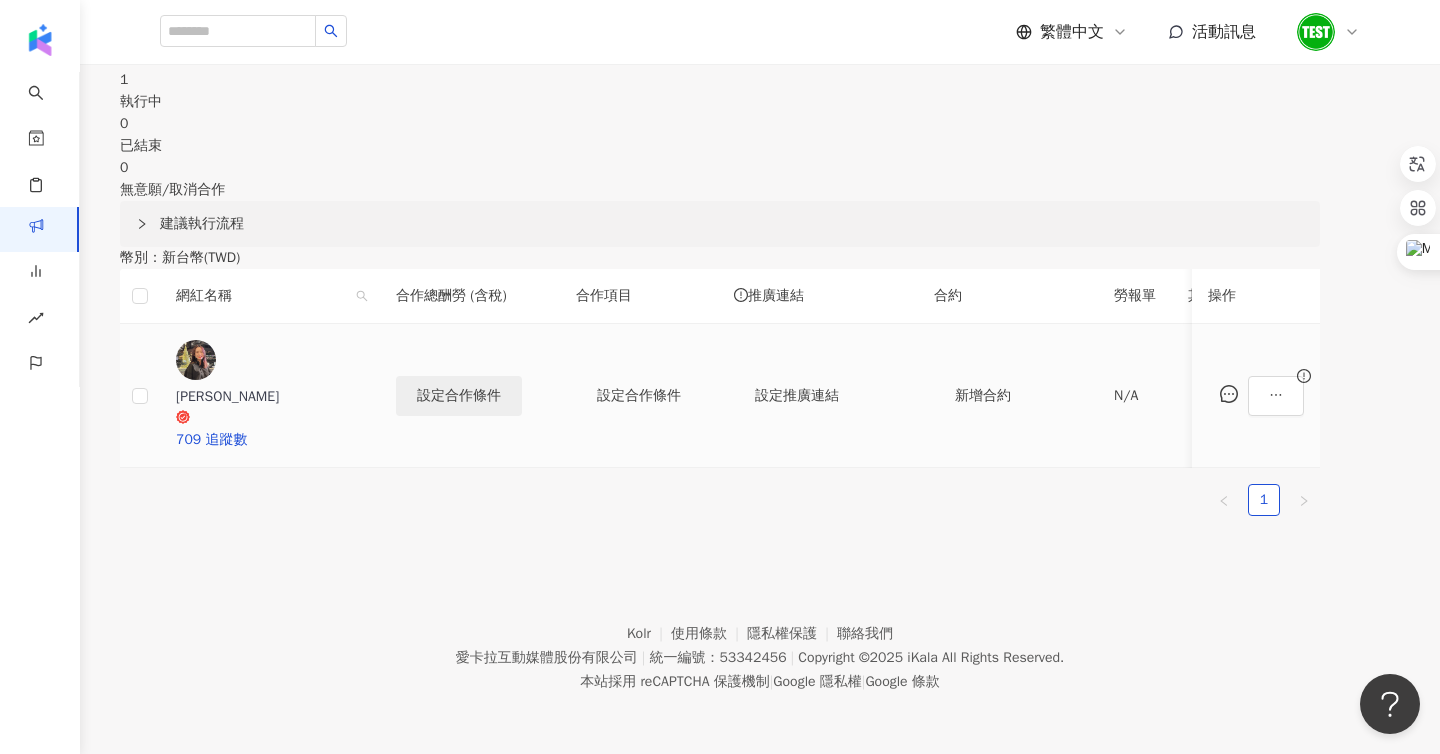 click on "設定合作條件" at bounding box center (459, 396) 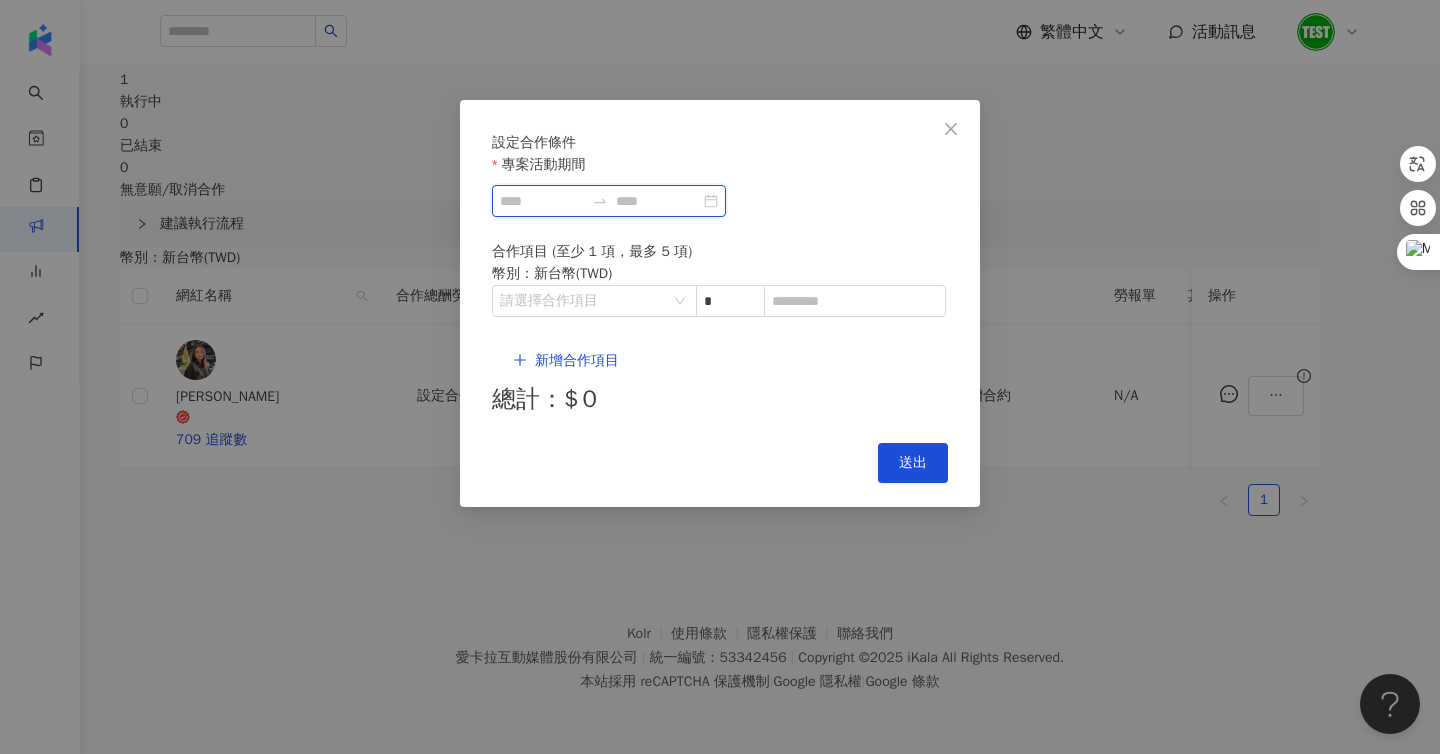 click on "專案活動期間" at bounding box center (542, 201) 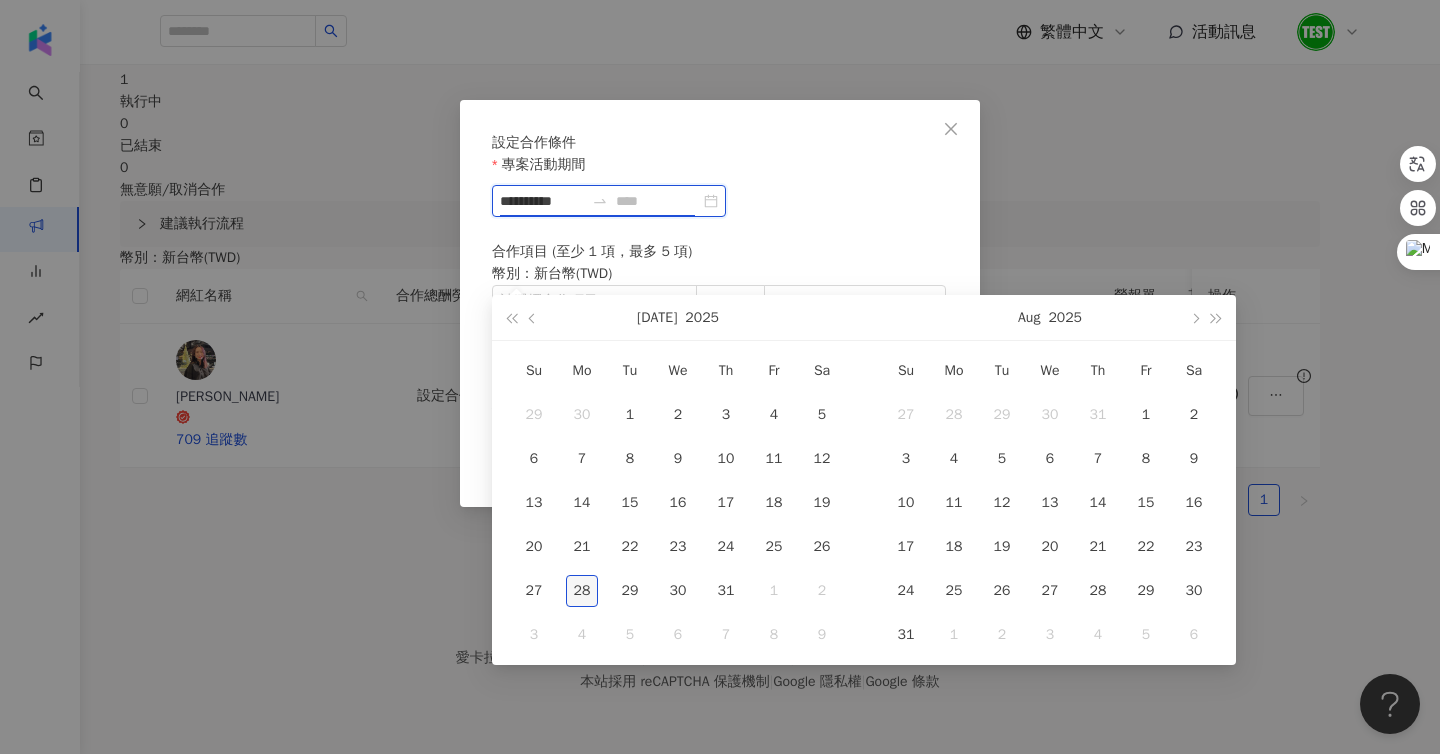 type on "**********" 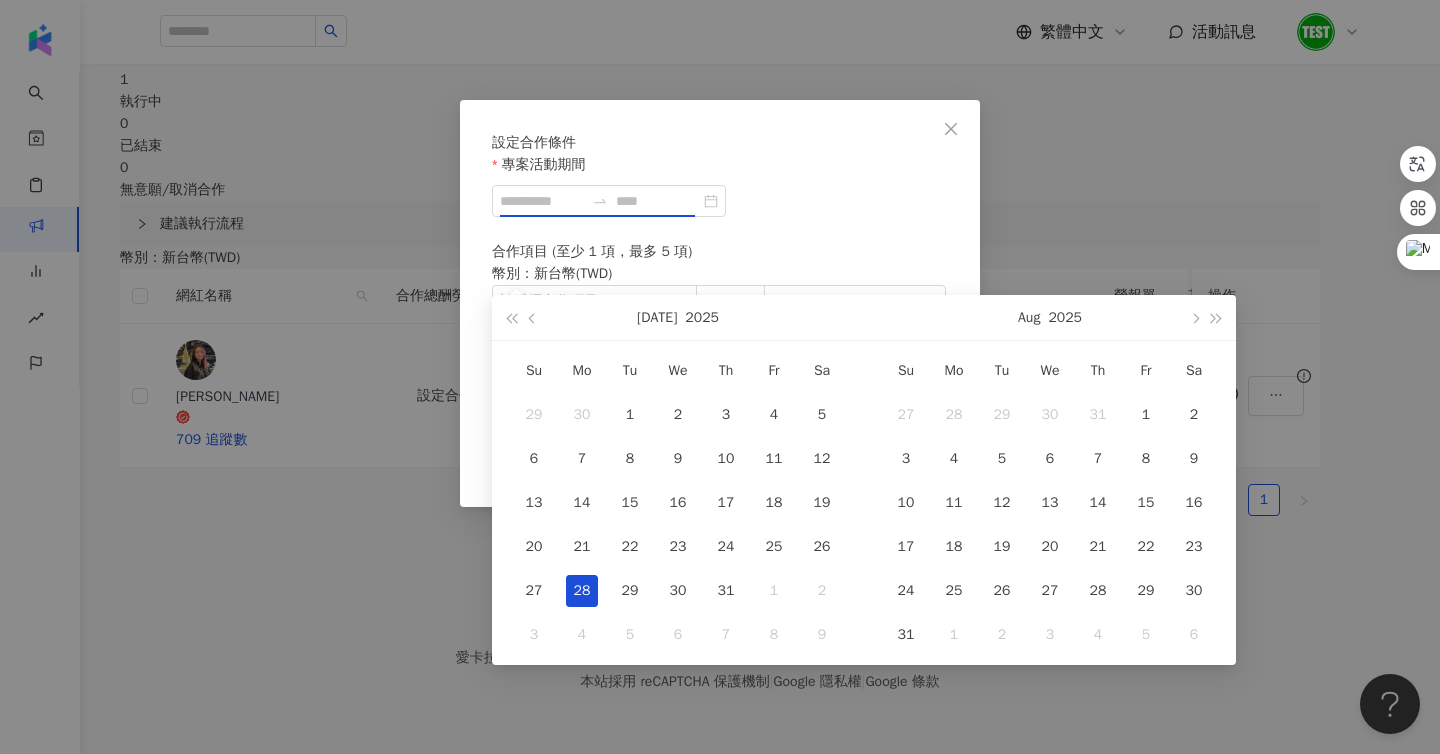 click on "28" at bounding box center (582, 591) 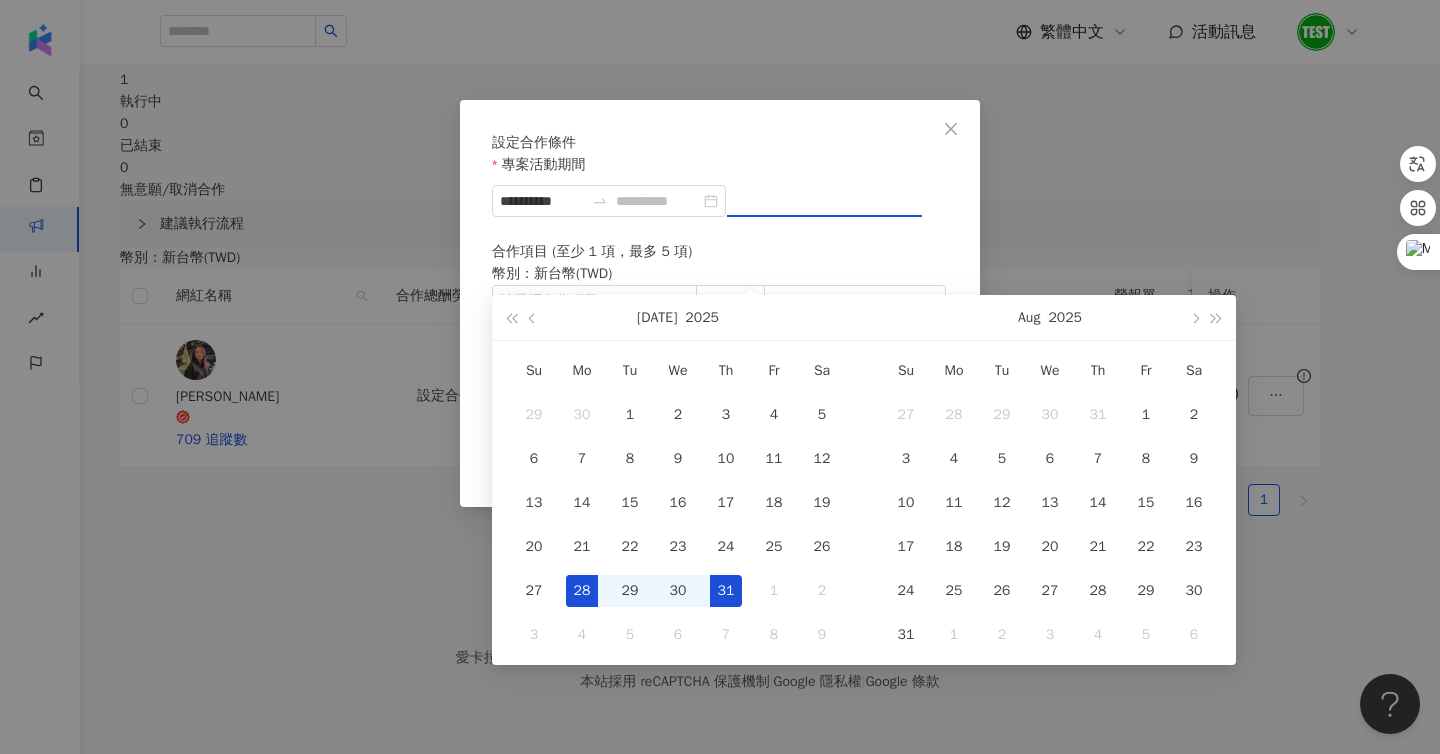 click on "31" at bounding box center (726, 591) 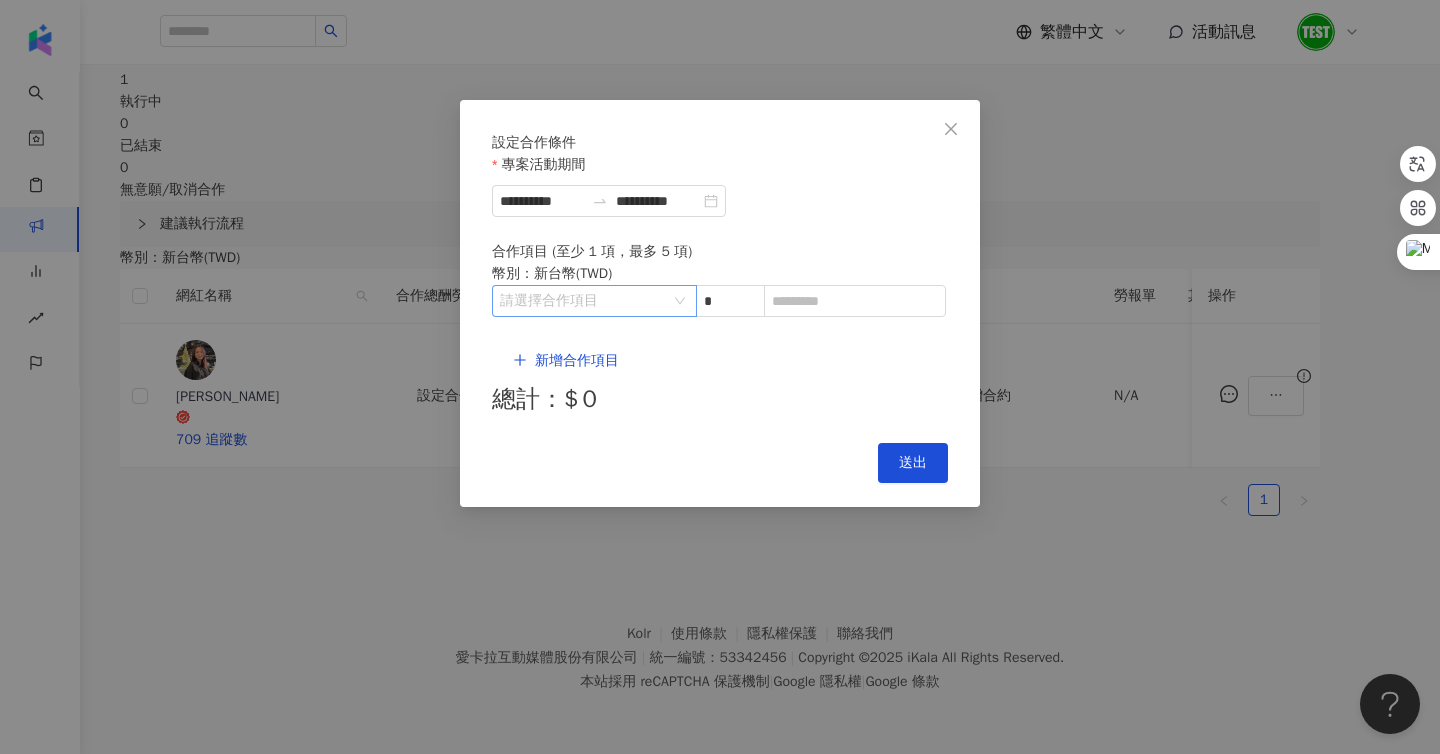 type on "**********" 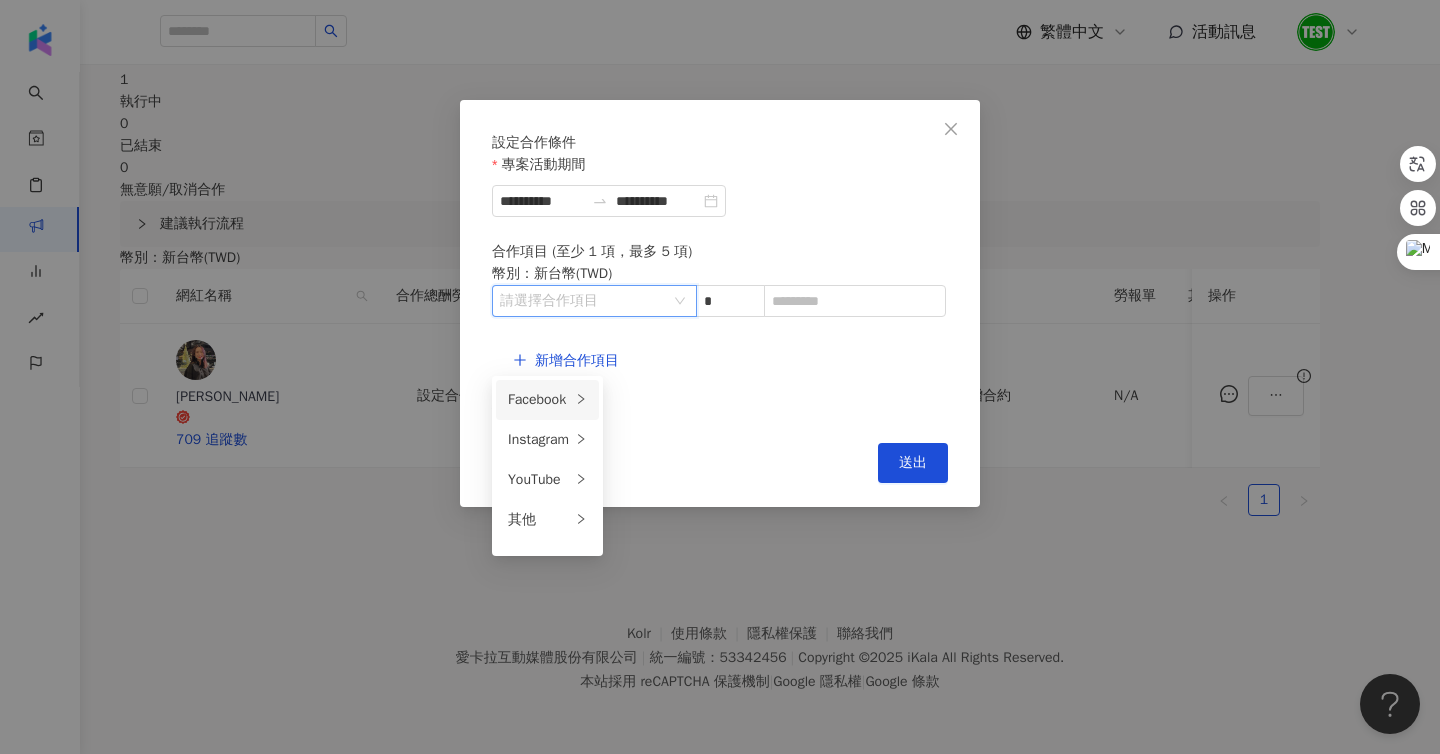 click on "Facebook" at bounding box center [539, 400] 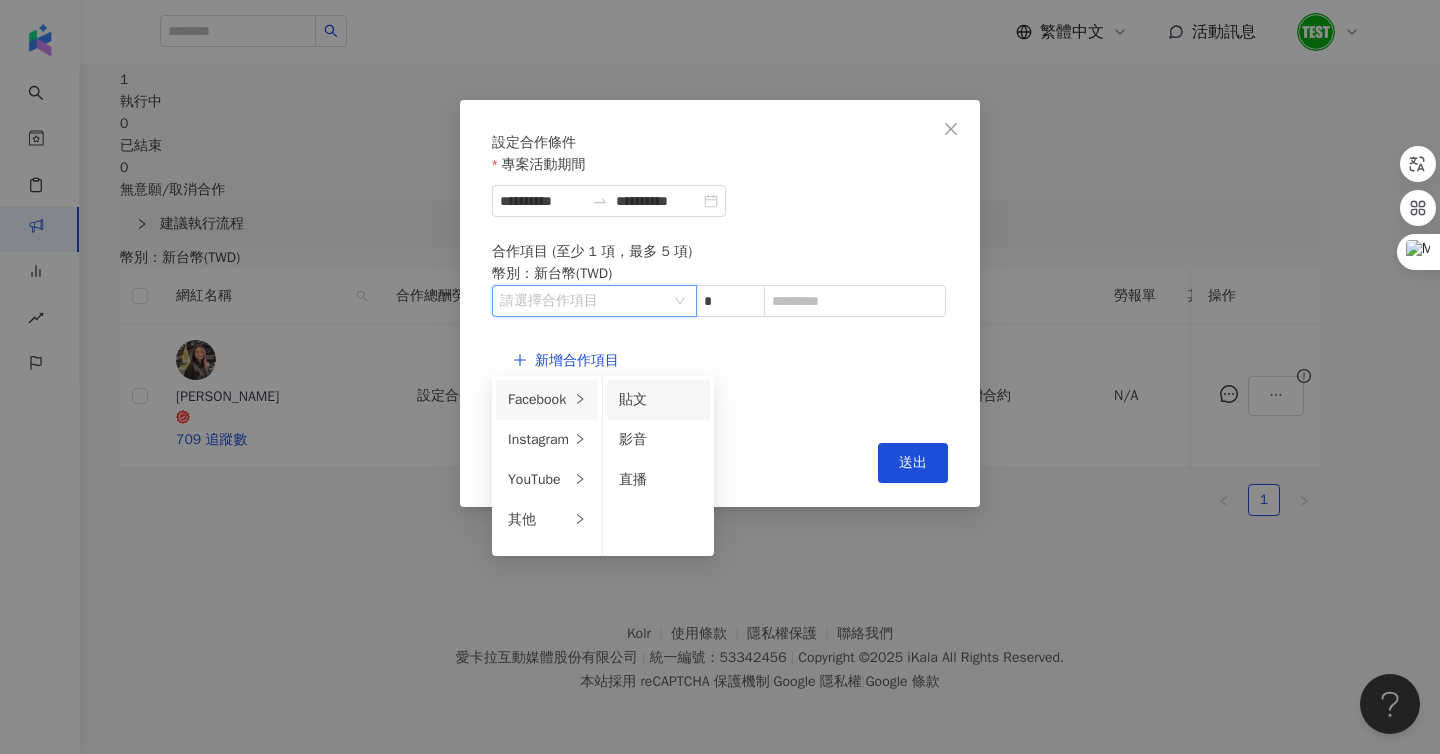 click on "貼文" at bounding box center (658, 400) 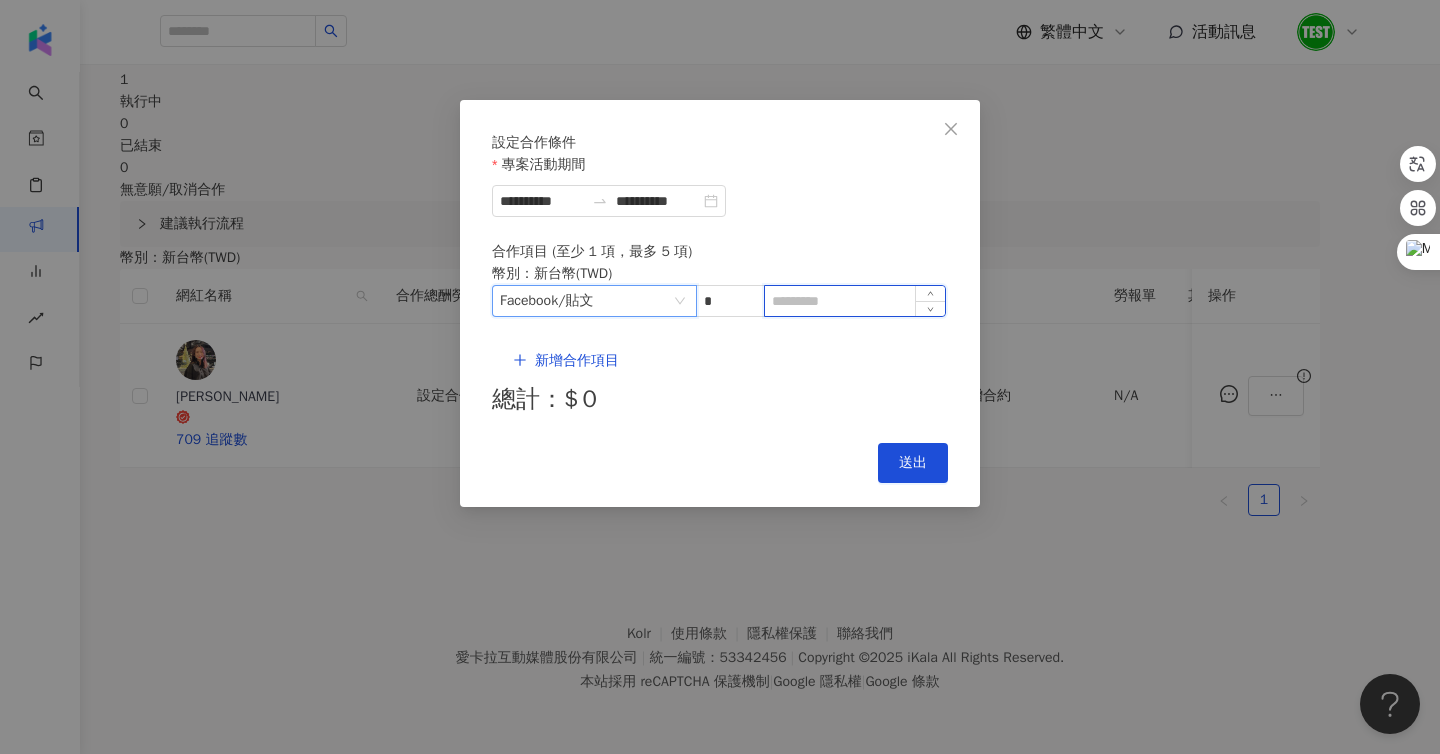 click at bounding box center (855, 301) 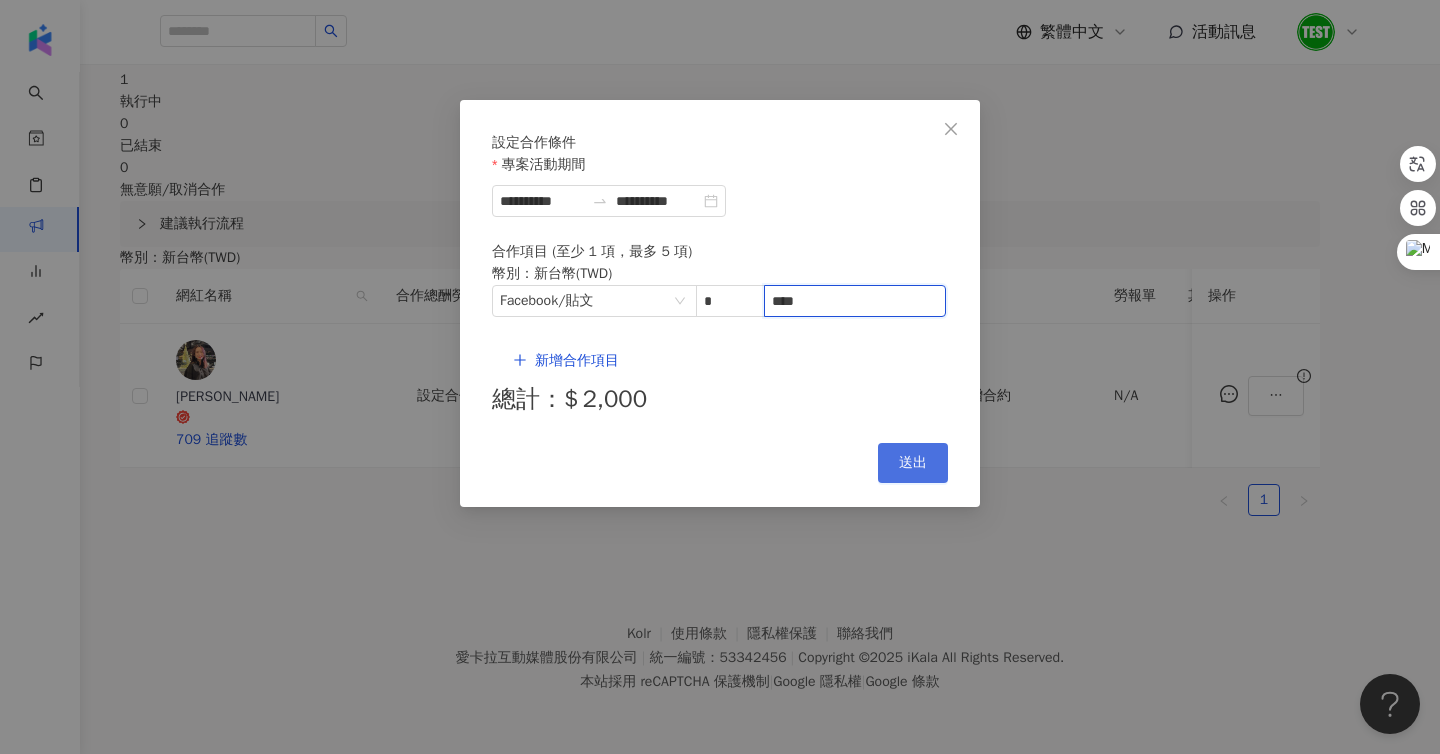 type on "****" 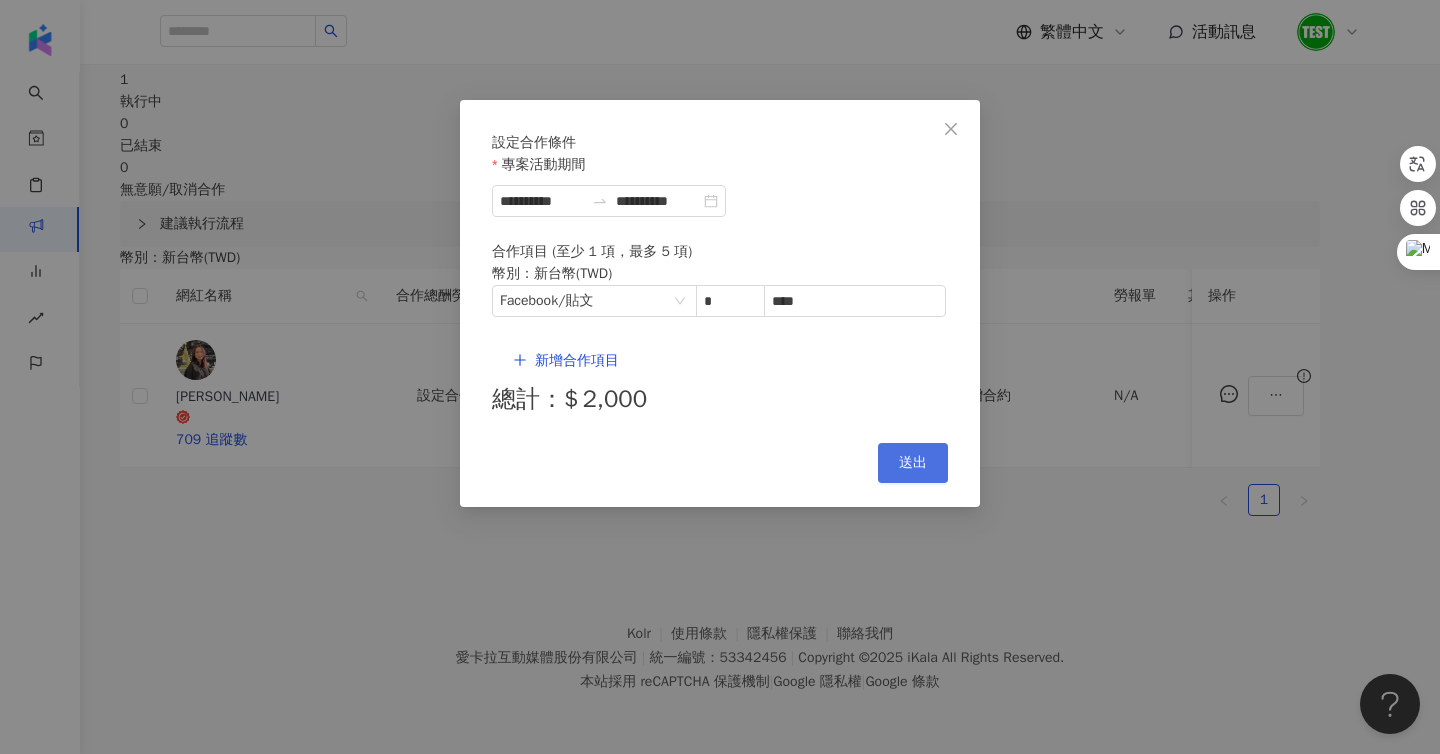click on "送出" at bounding box center (913, 463) 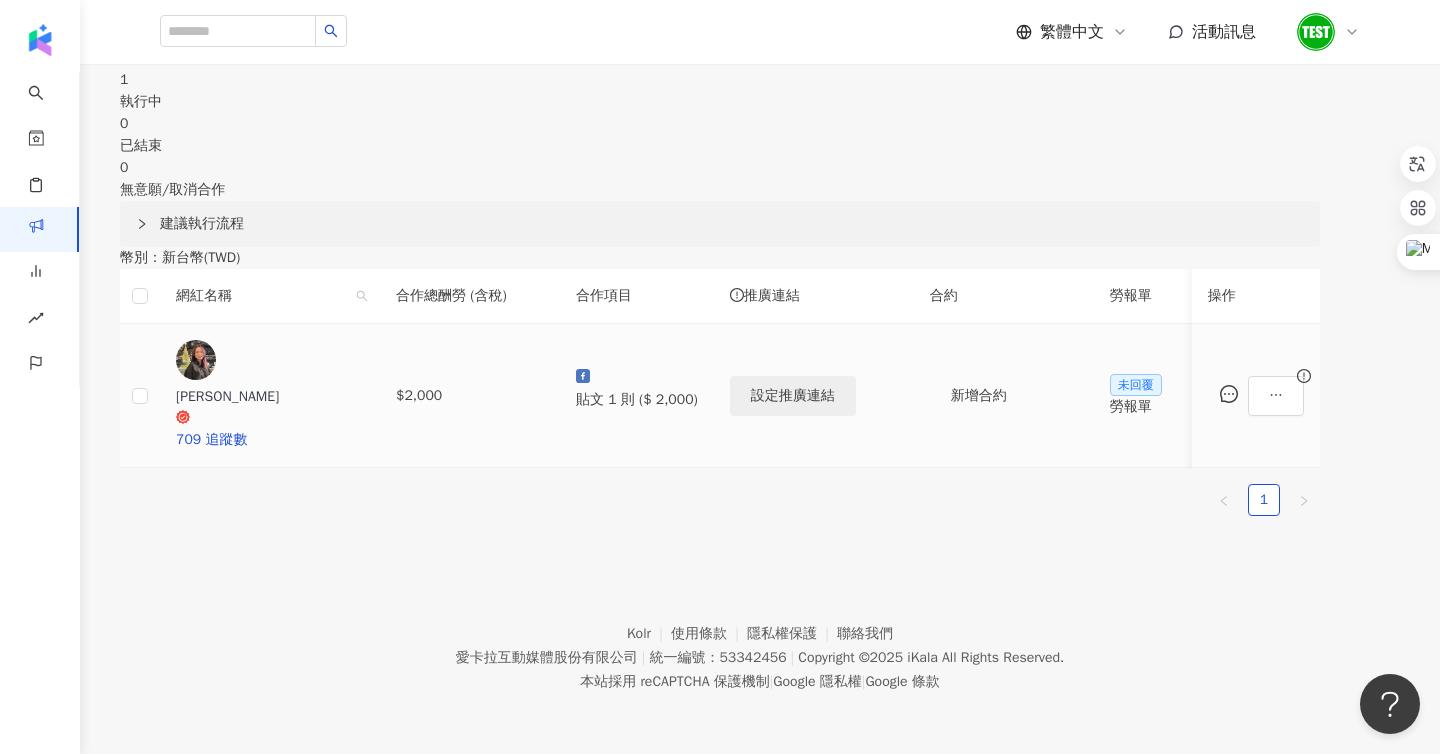 click on "設定推廣連結" at bounding box center [793, 396] 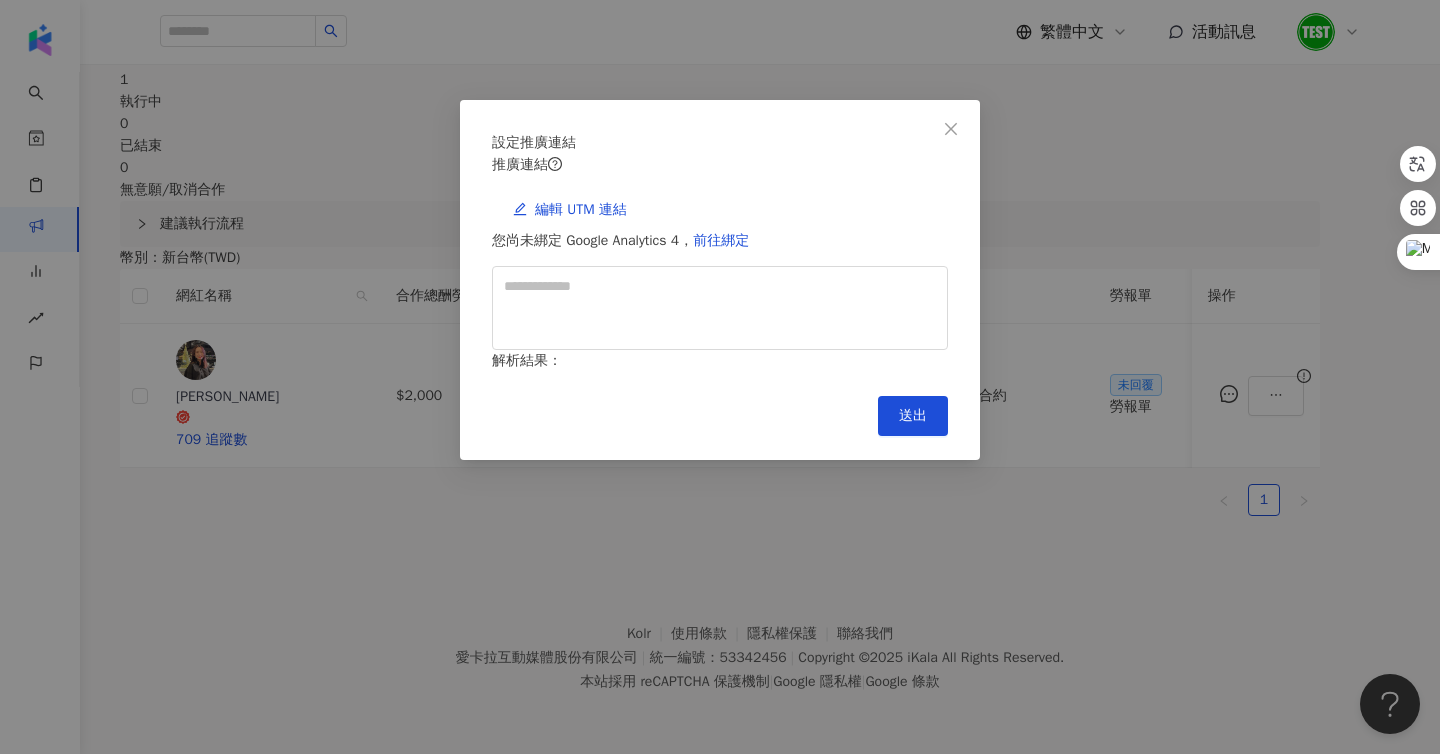 click on "您尚未綁定 Google Analytics 4， 前往綁定" at bounding box center (720, 241) 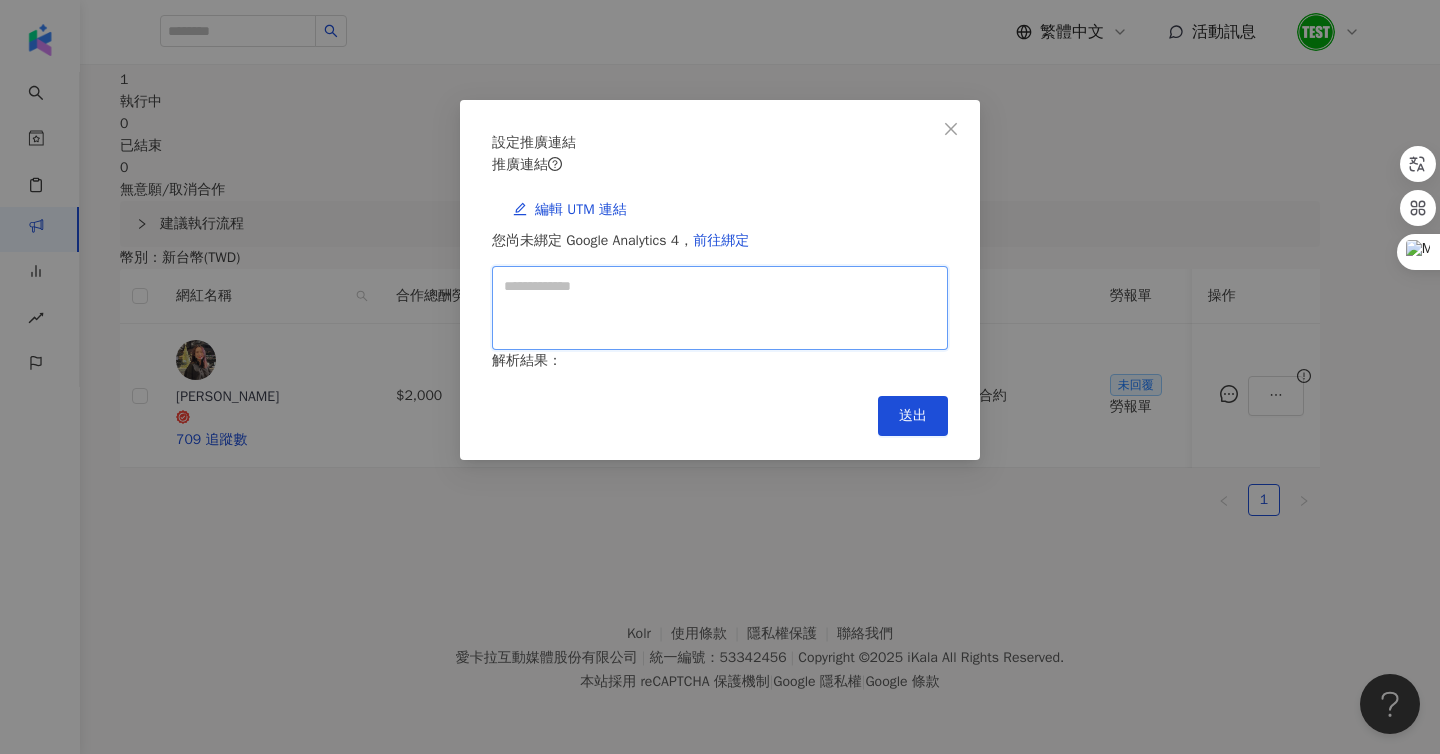 click at bounding box center [720, 308] 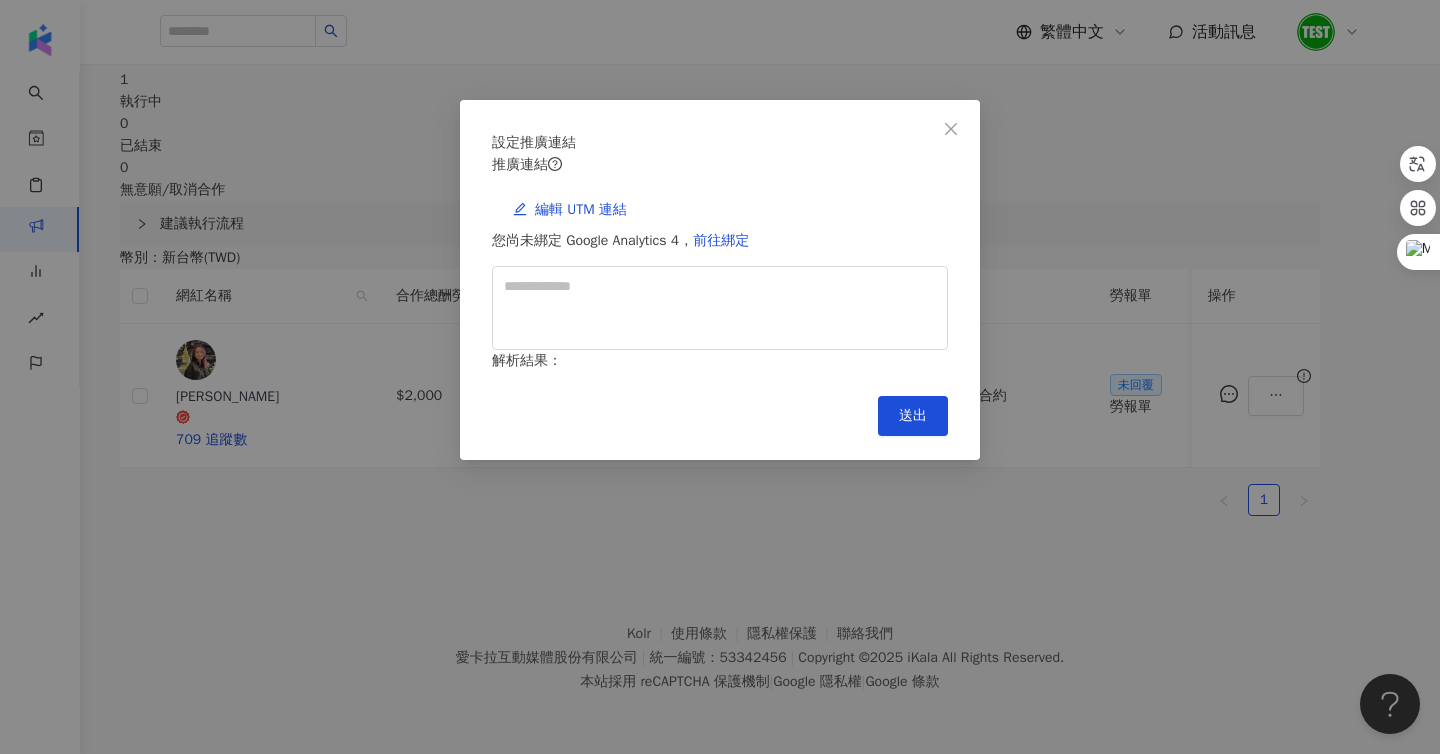 click on "解析結果：" at bounding box center [720, 361] 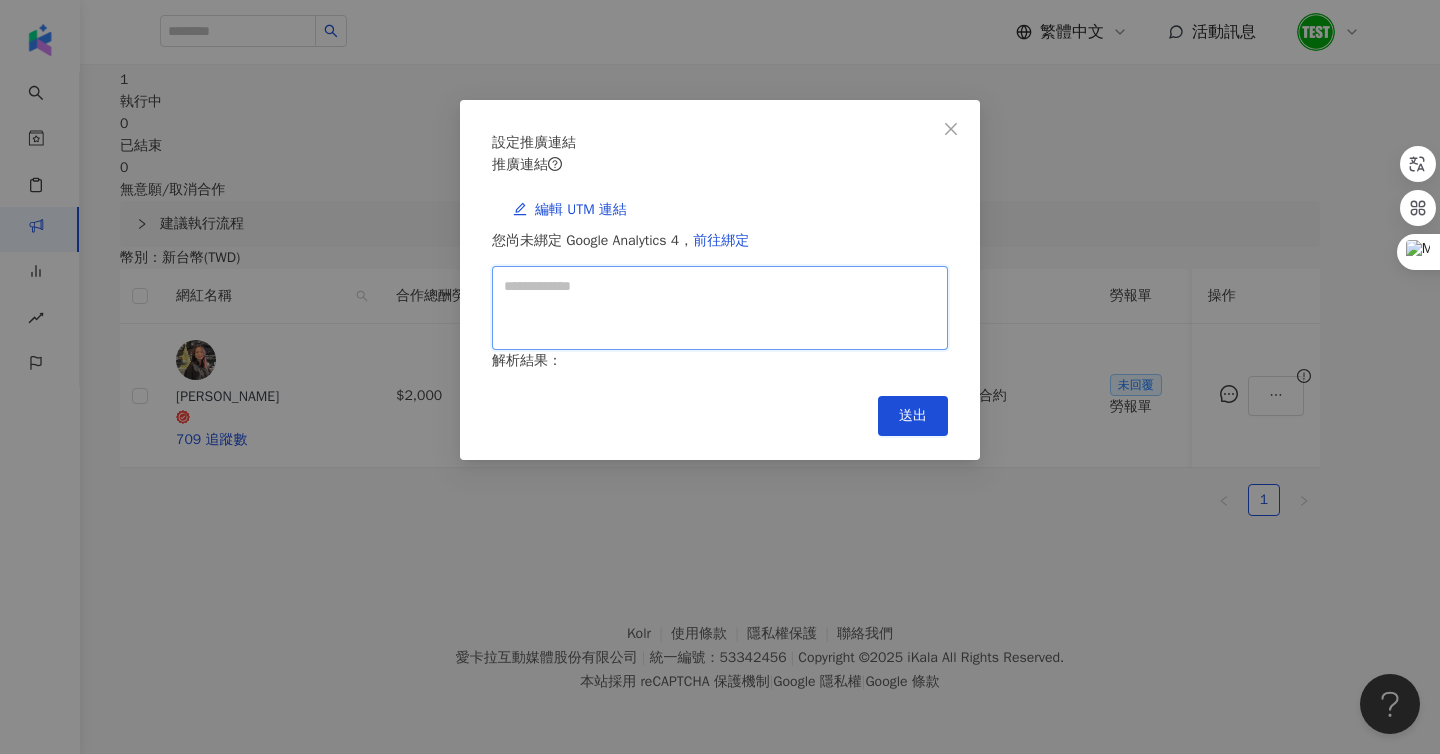 click at bounding box center [720, 308] 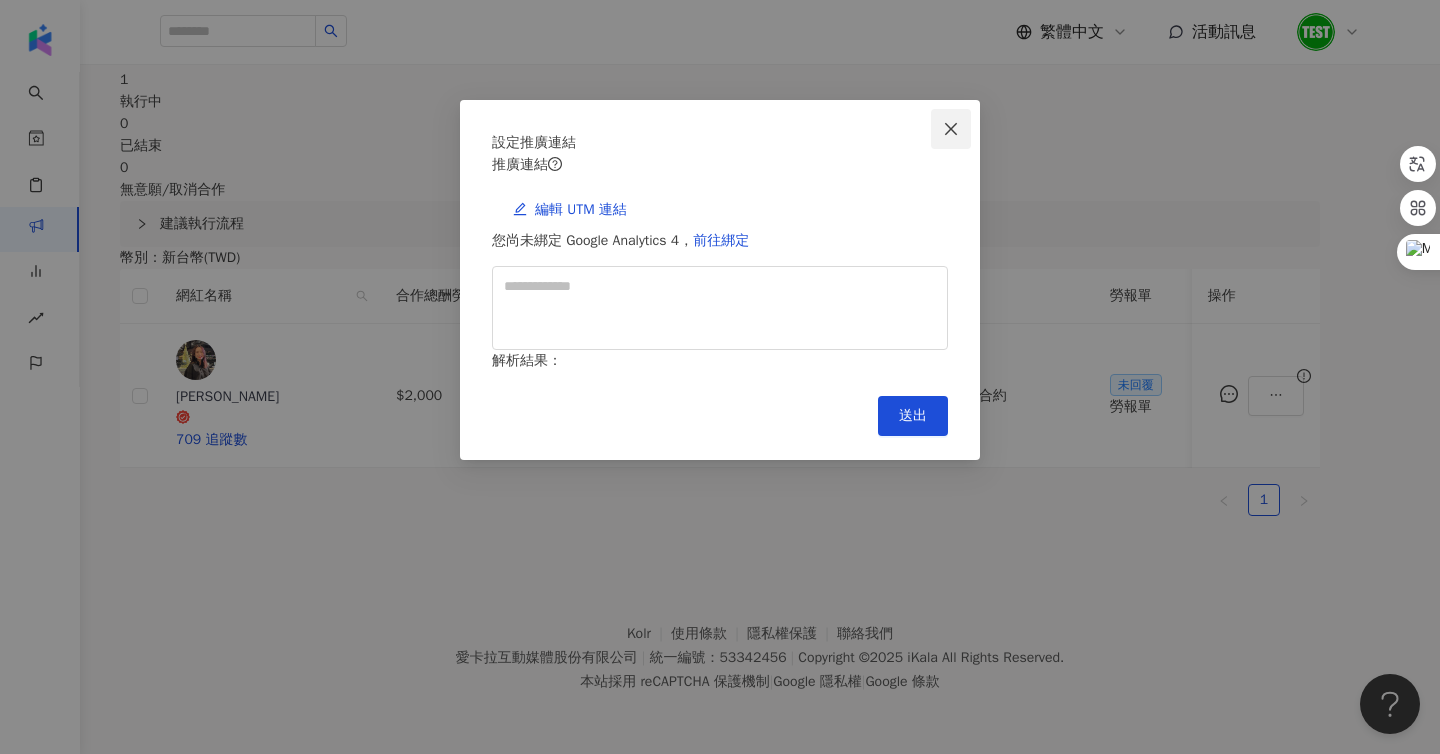 click at bounding box center [951, 129] 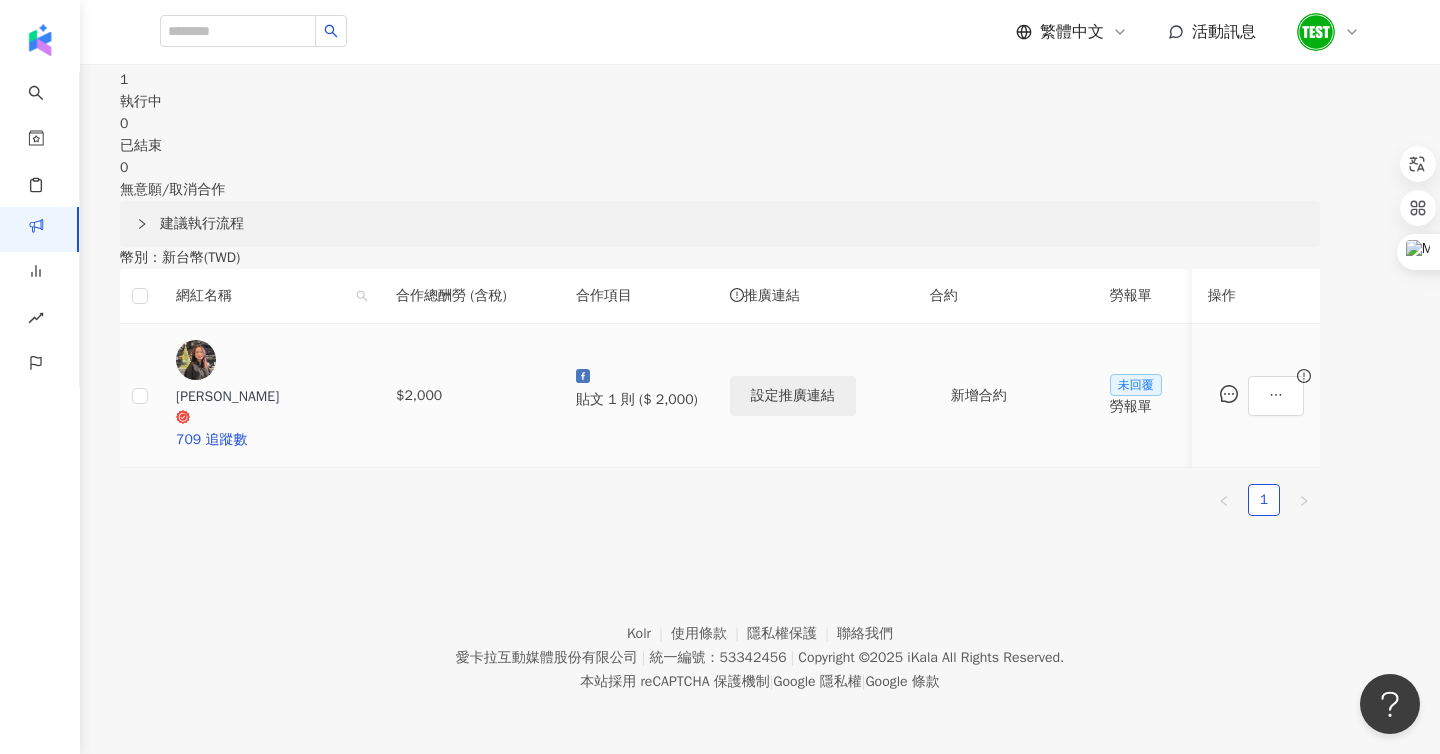 click on "設定推廣連結" at bounding box center (793, 396) 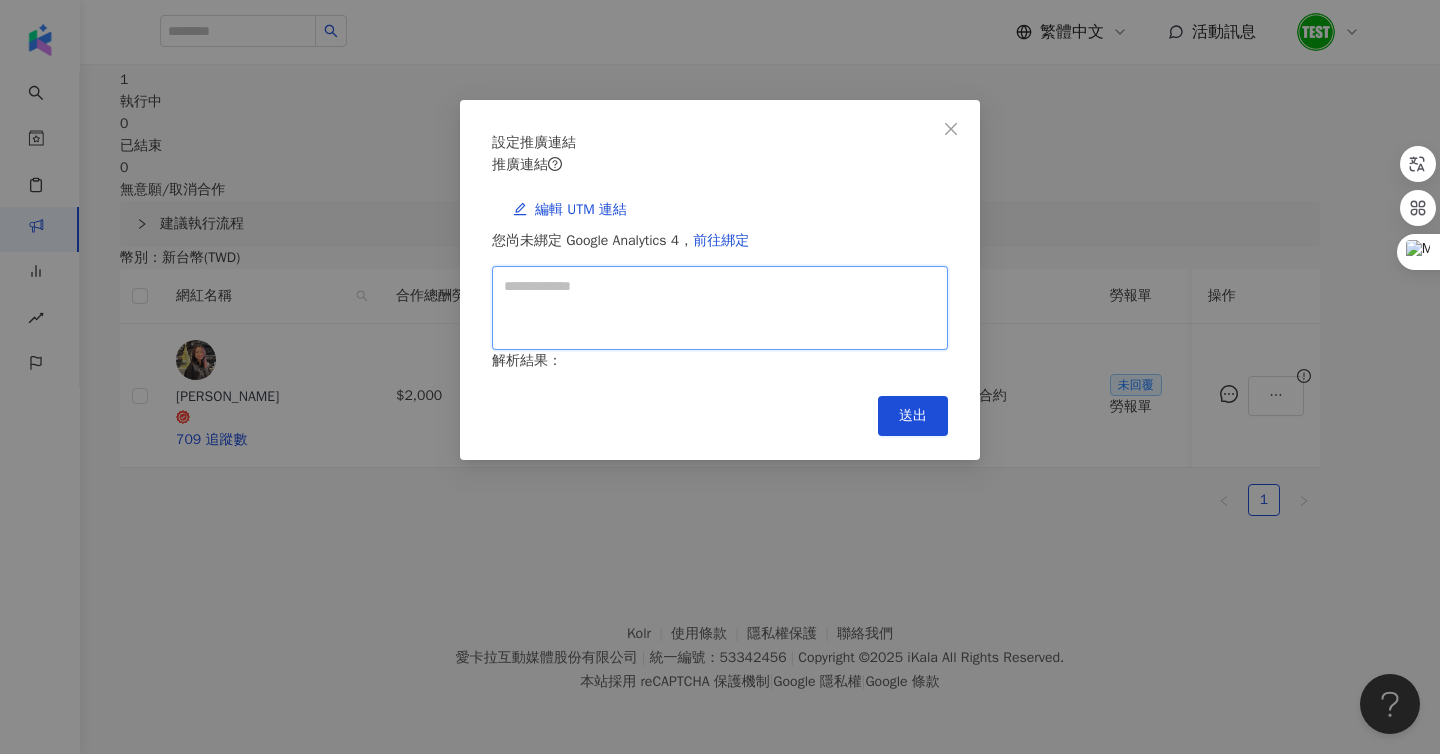 click at bounding box center (720, 308) 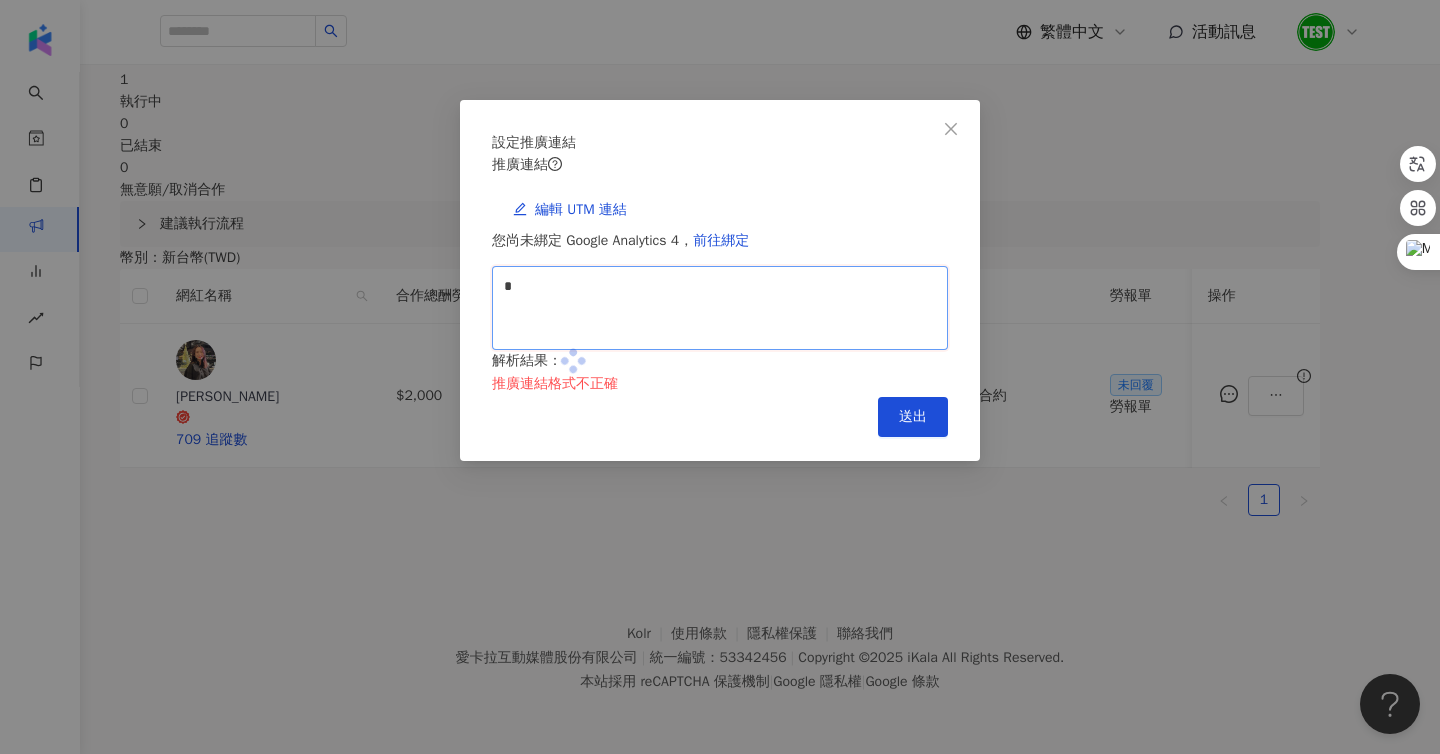 type on "*" 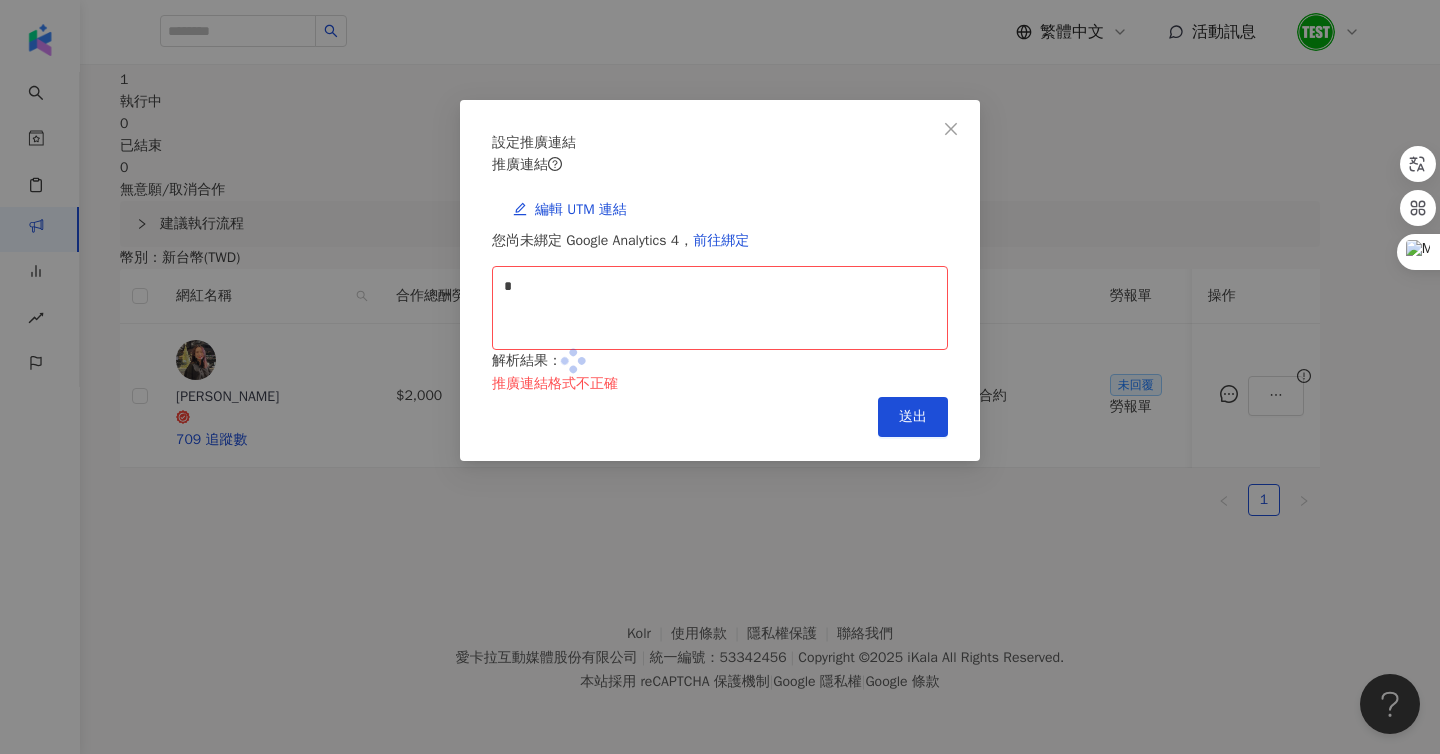 click on "設定推廣連結 推廣連結 編輯 UTM 連結 您尚未綁定 Google Analytics 4， 前往綁定 * 解析結果： 推廣連結格式不正確 Cancel 送出" at bounding box center [720, 280] 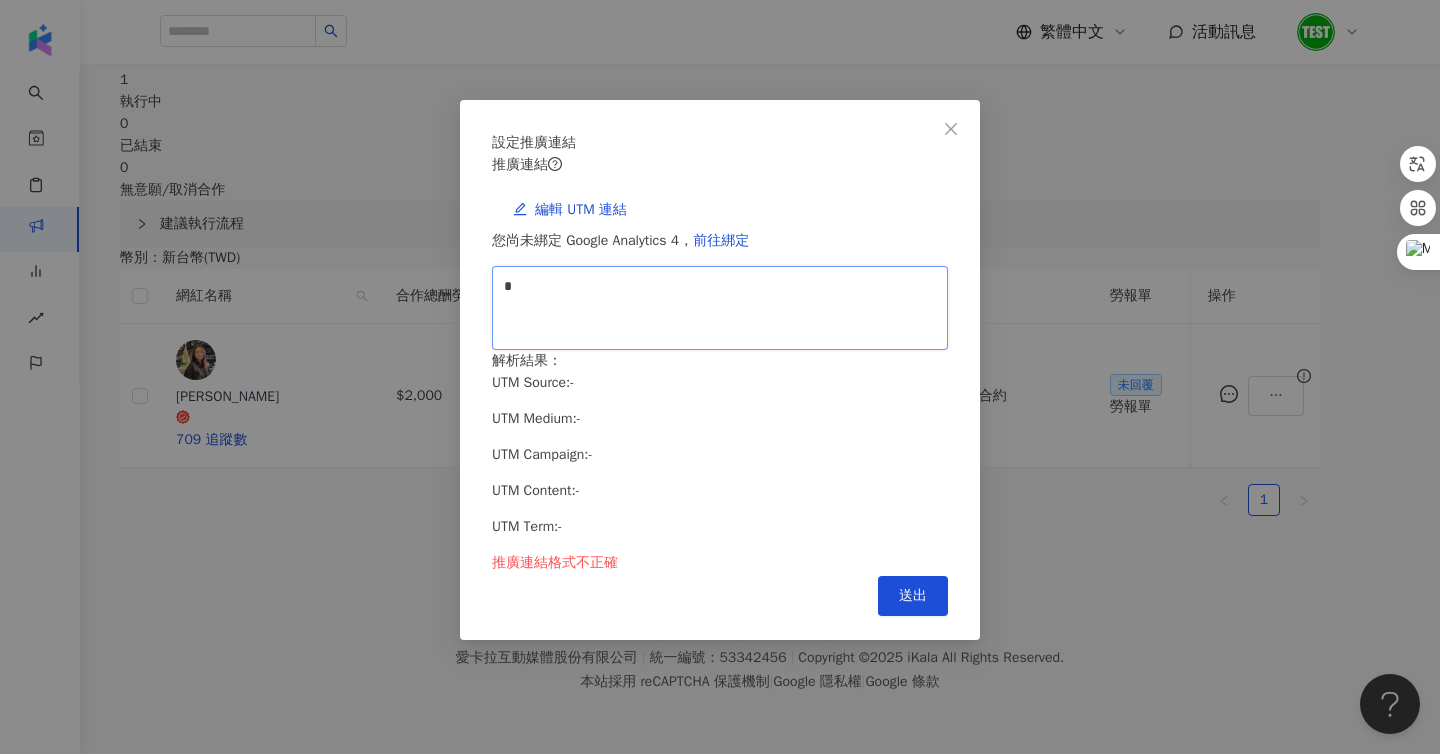click on "*" at bounding box center [720, 308] 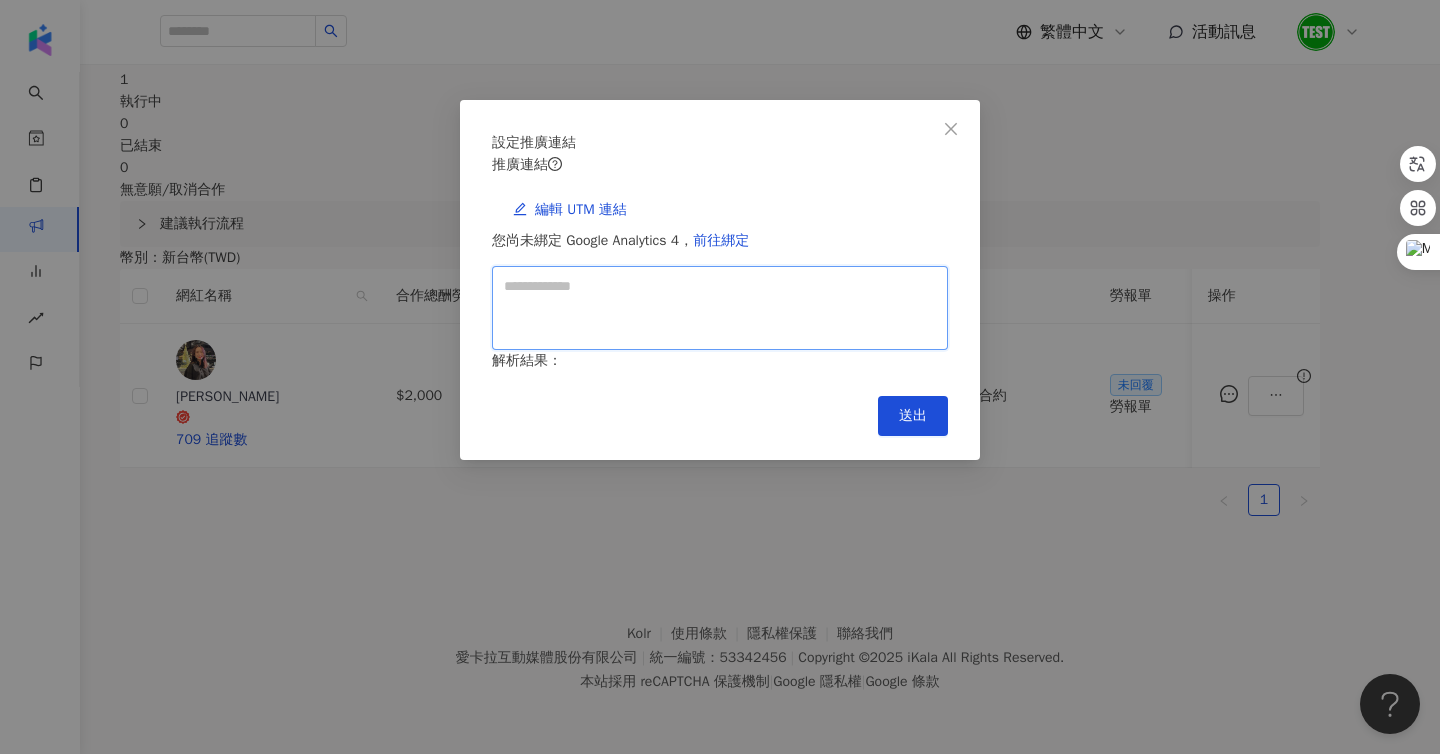 click at bounding box center [720, 308] 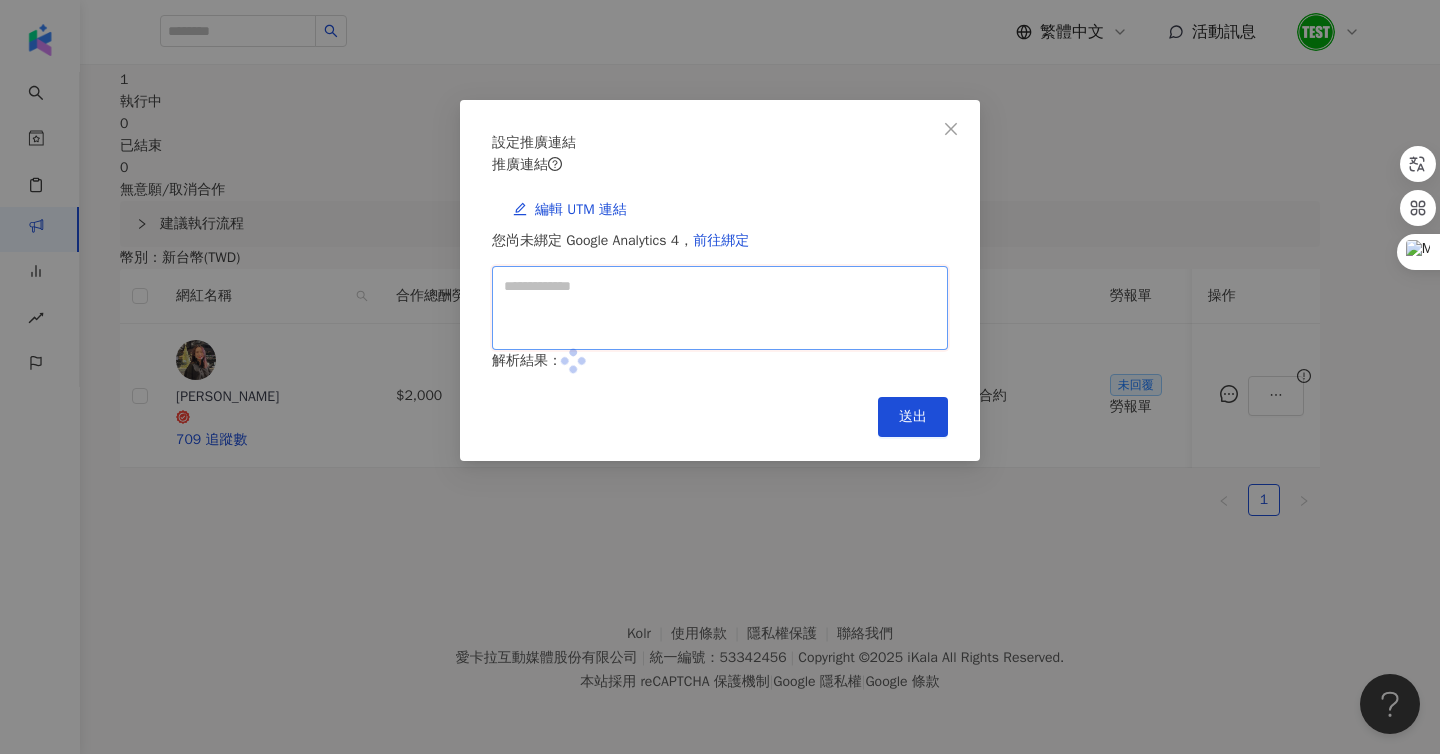 type on "**********" 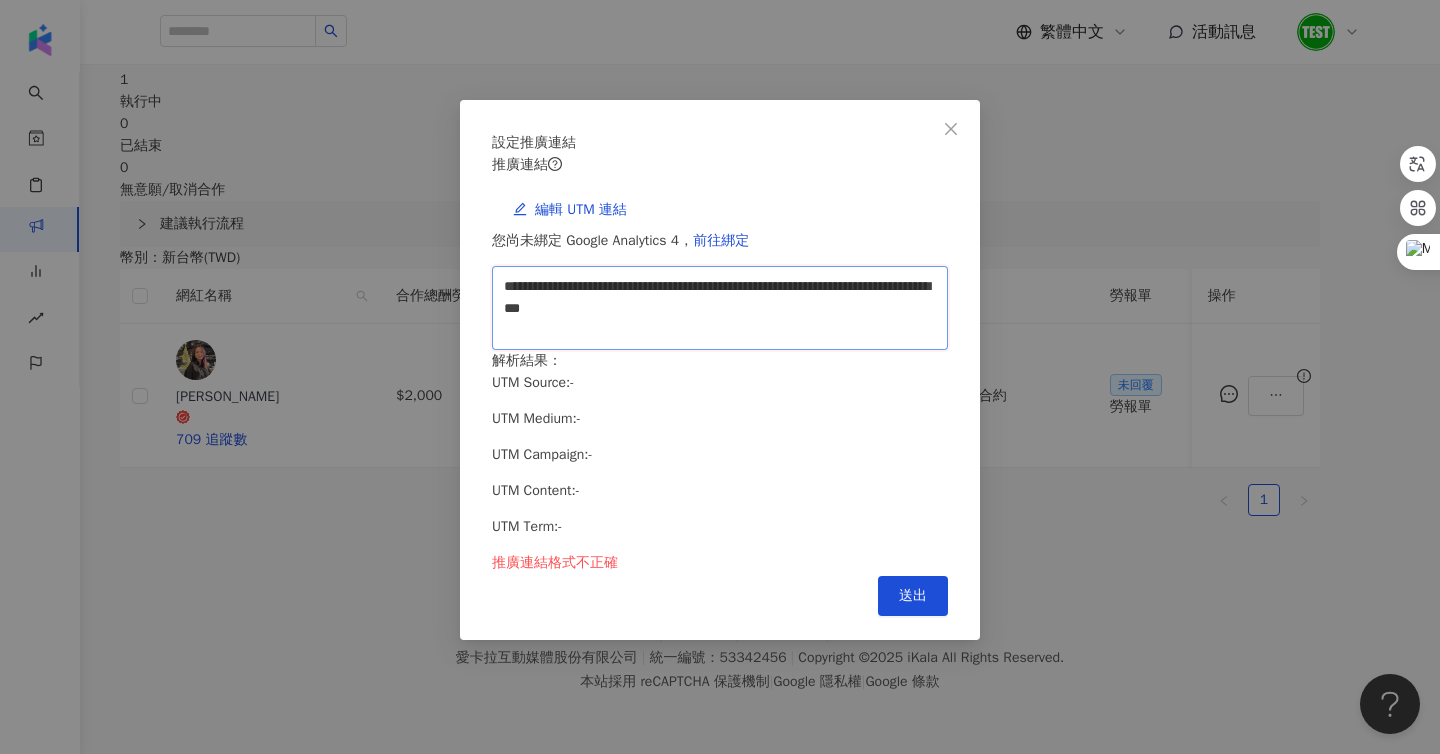 drag, startPoint x: 883, startPoint y: 308, endPoint x: 333, endPoint y: 248, distance: 553.26306 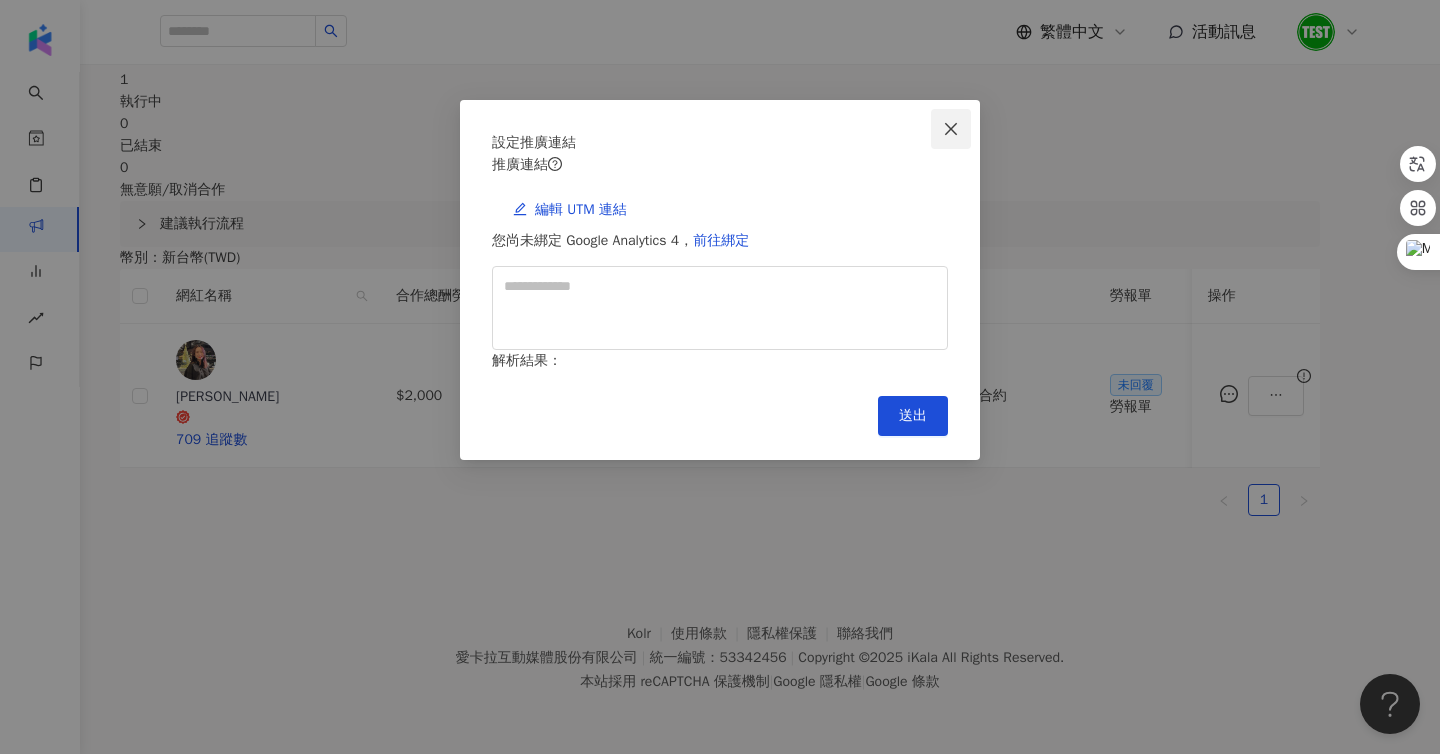click at bounding box center [951, 129] 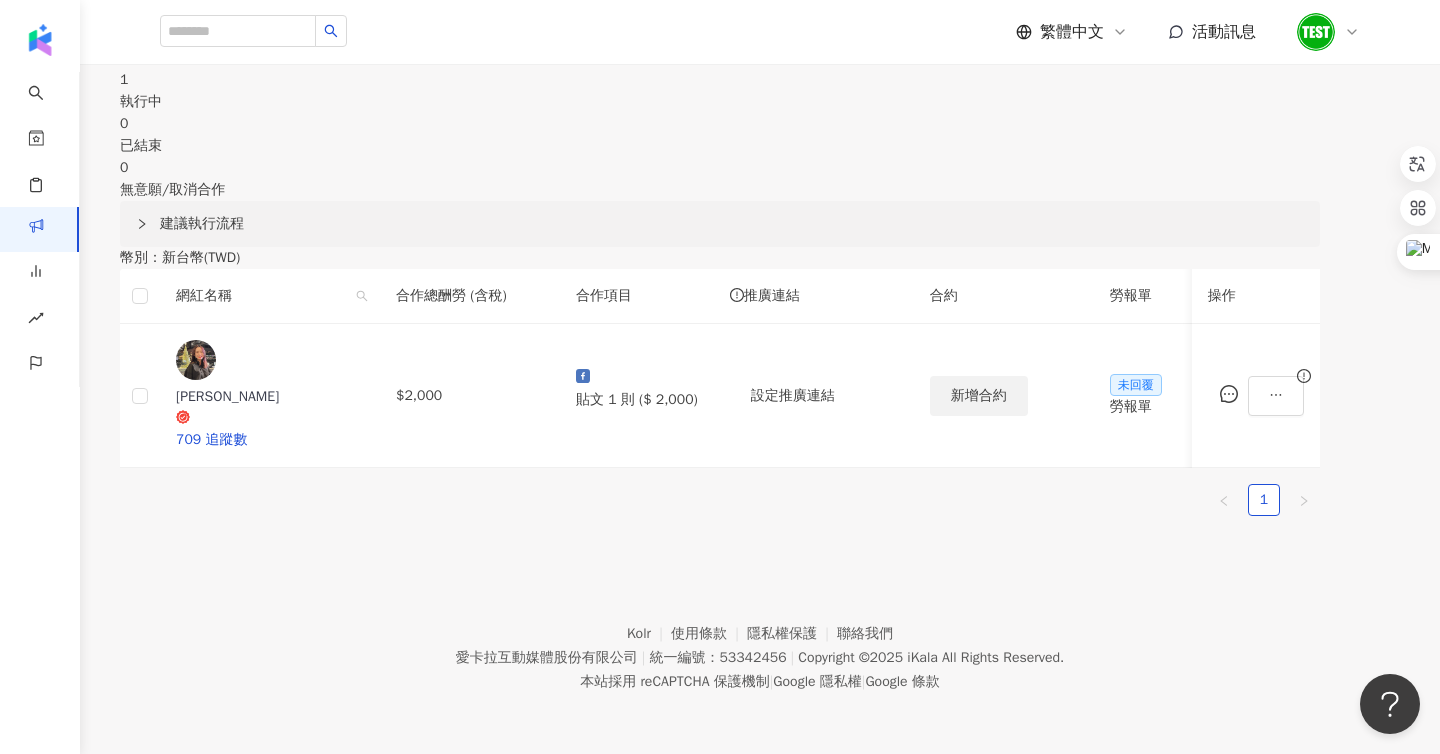 click on "新增合約" at bounding box center [979, 396] 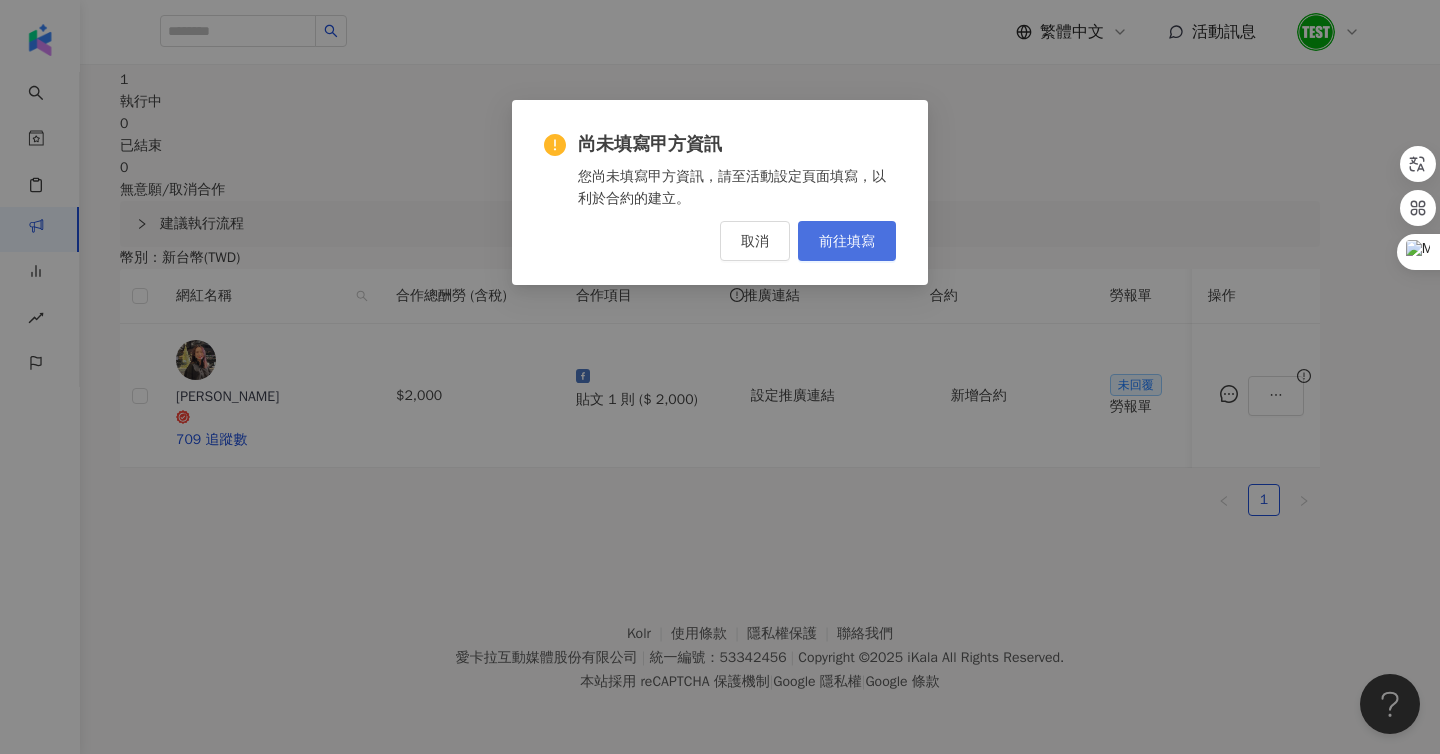 click on "前往填寫" at bounding box center [847, 241] 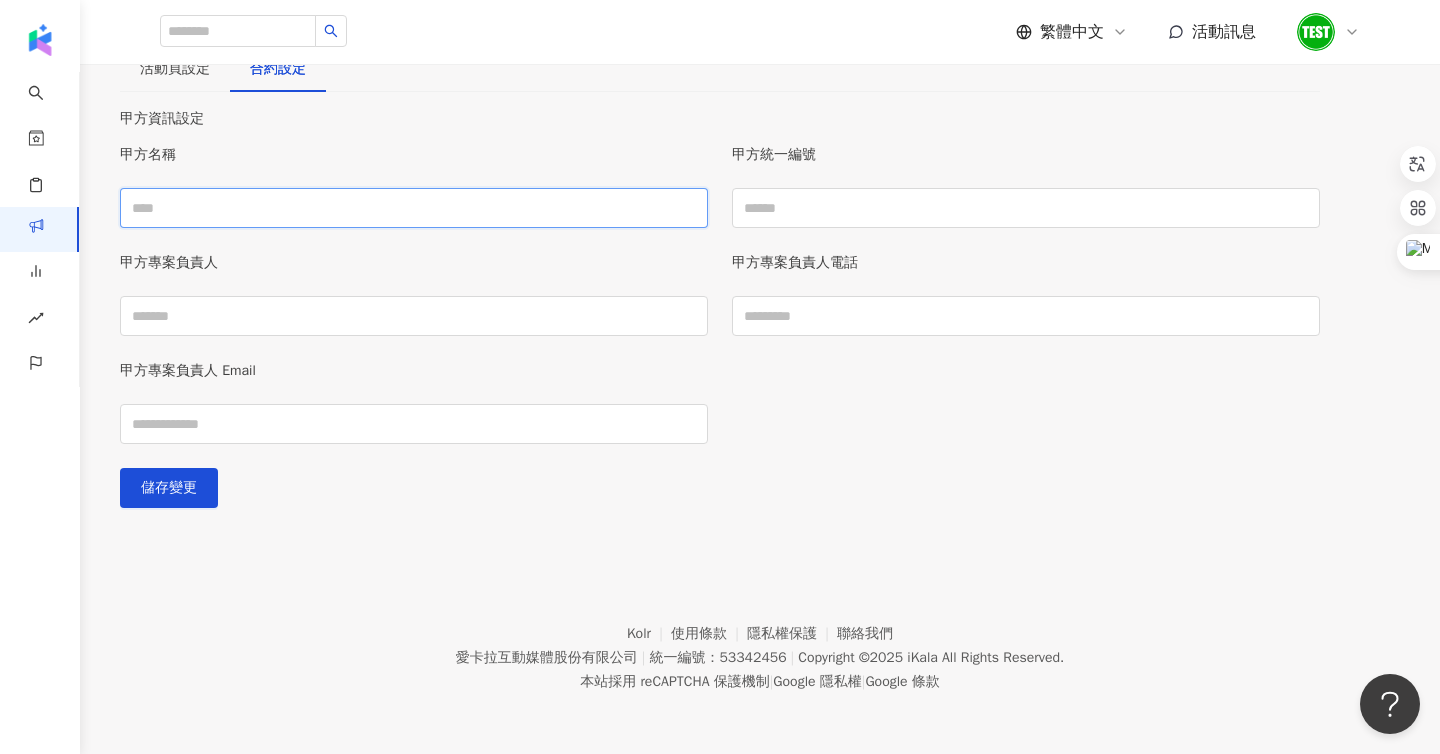 click on "甲方名稱" at bounding box center [414, 208] 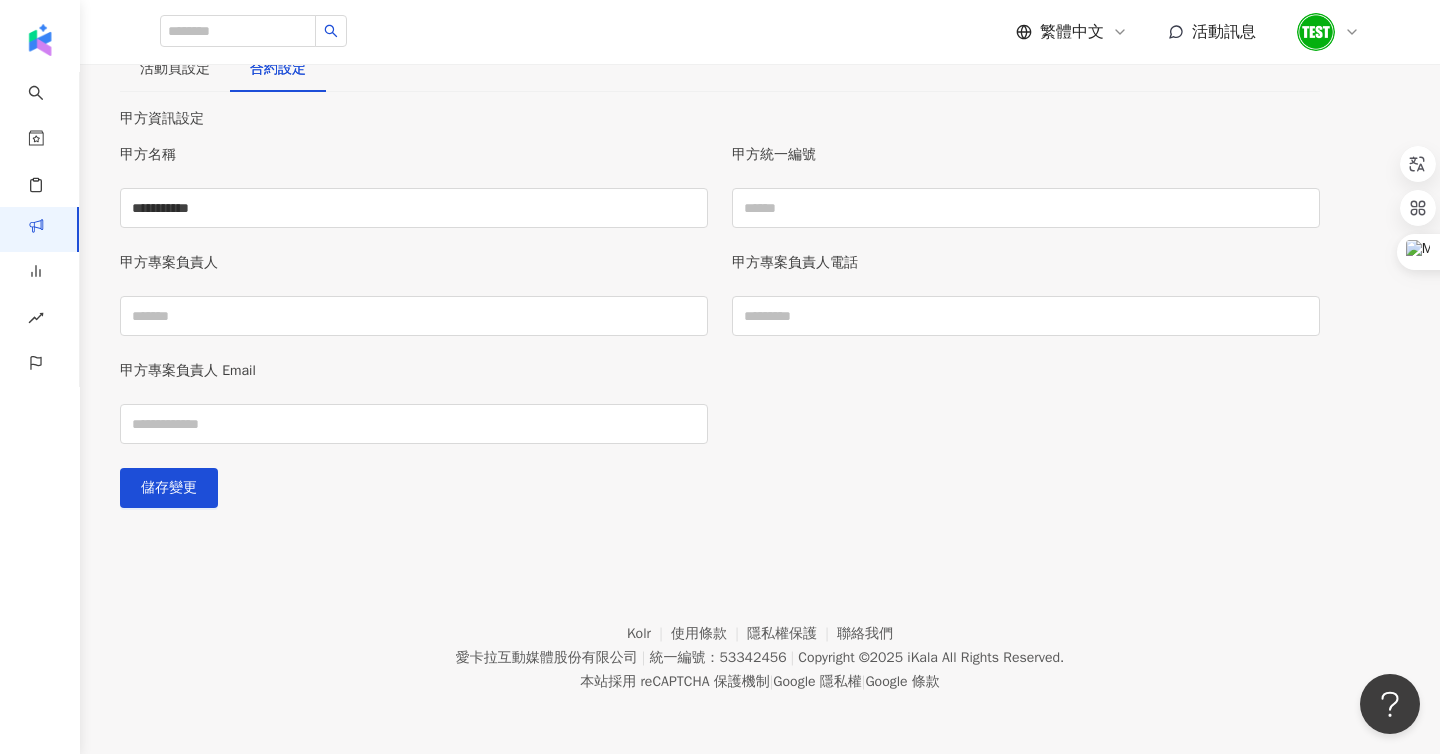 click on "甲方專案負責人" at bounding box center (414, 274) 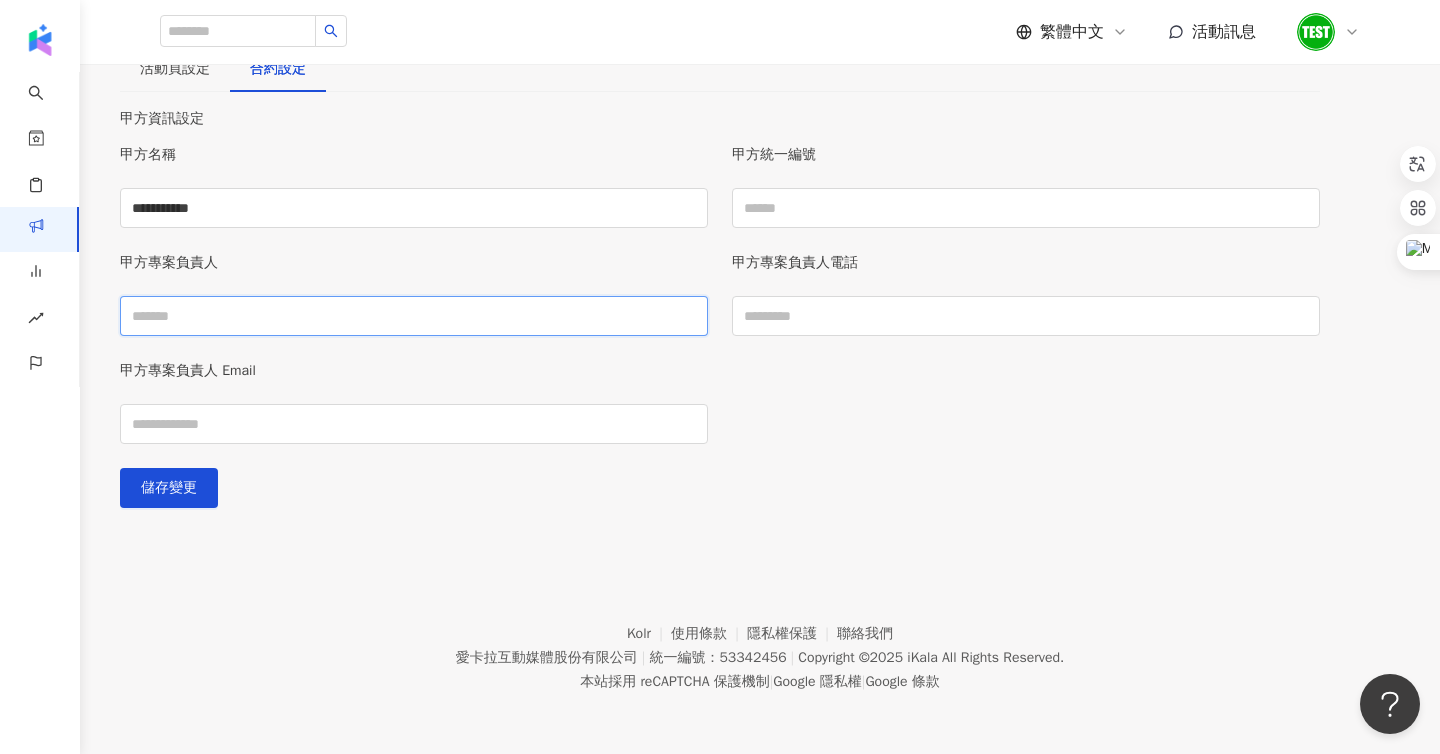click on "甲方專案負責人" at bounding box center [414, 316] 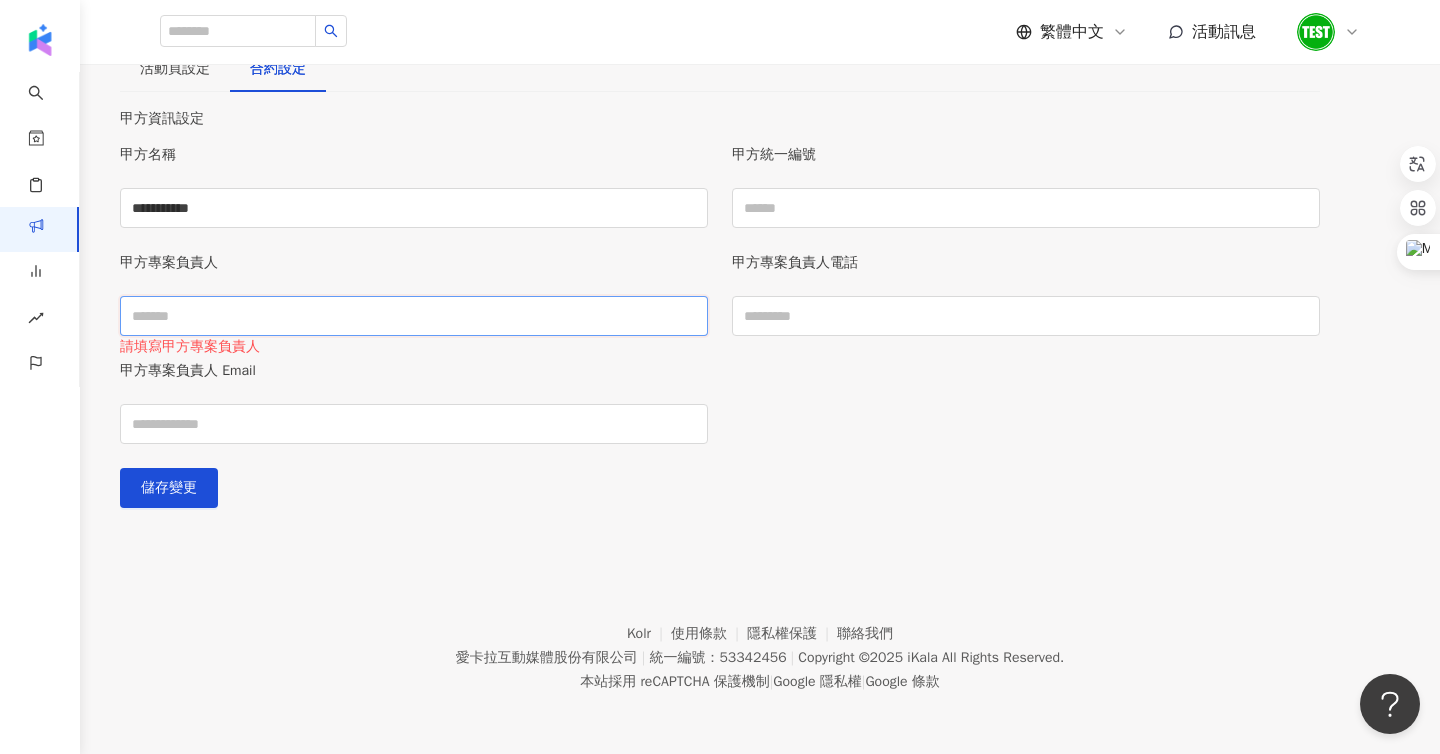 click on "甲方專案負責人" at bounding box center (414, 316) 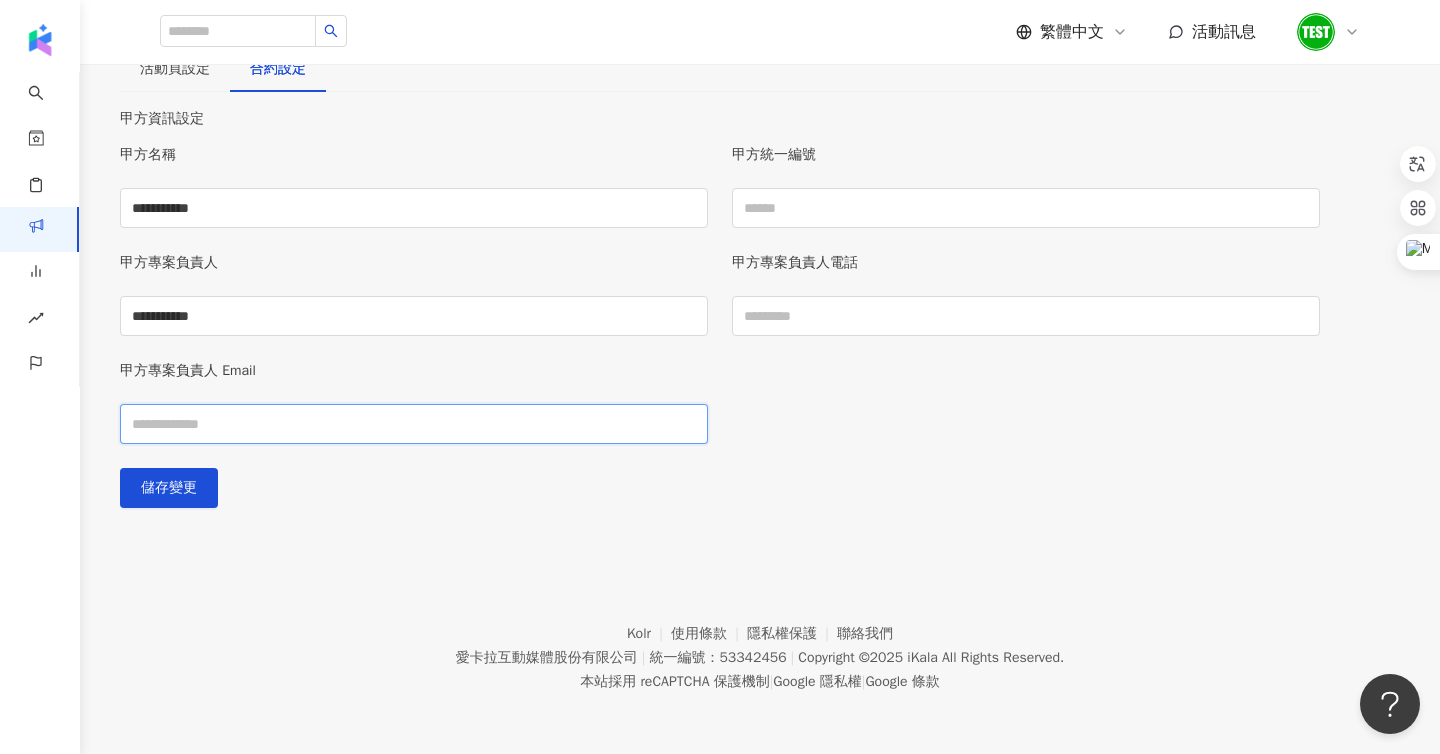 click on "甲方專案負責人 Email" at bounding box center (414, 424) 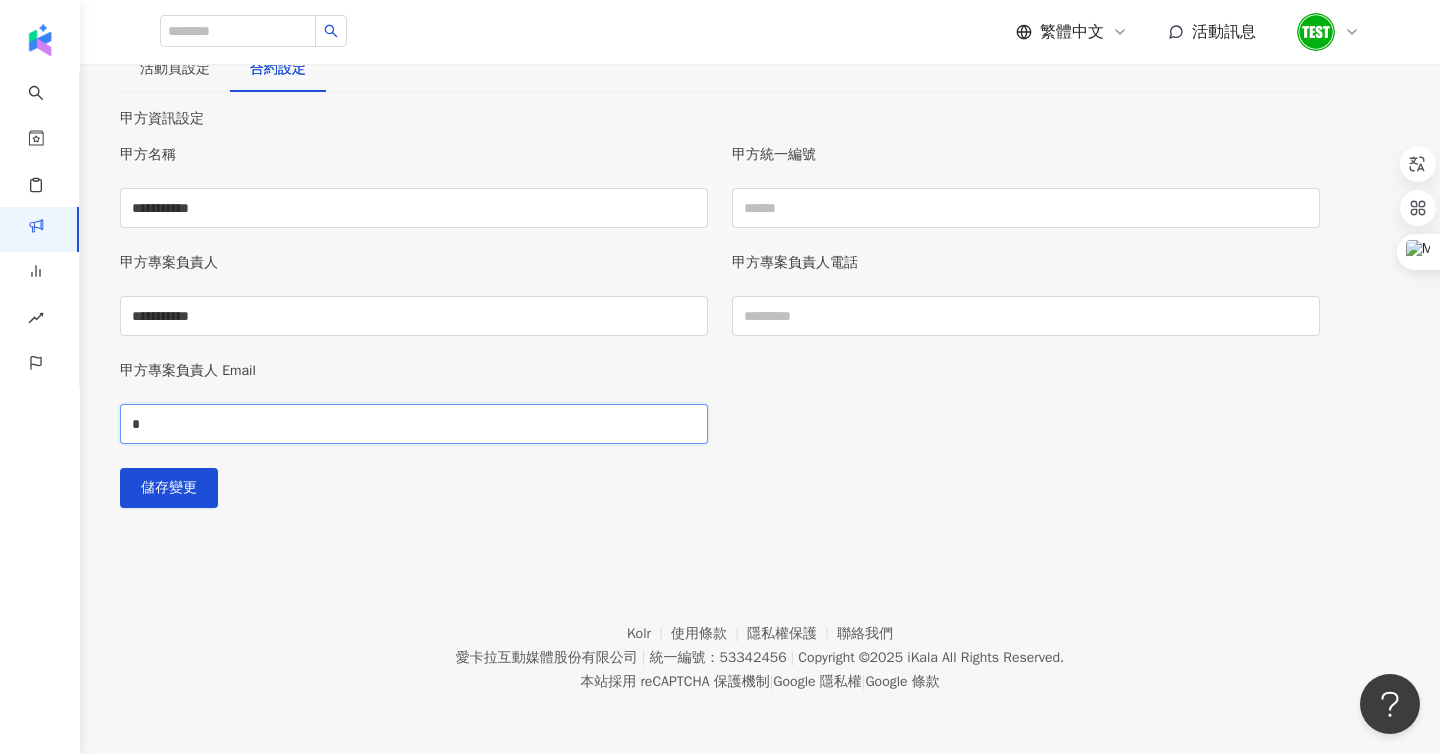 type 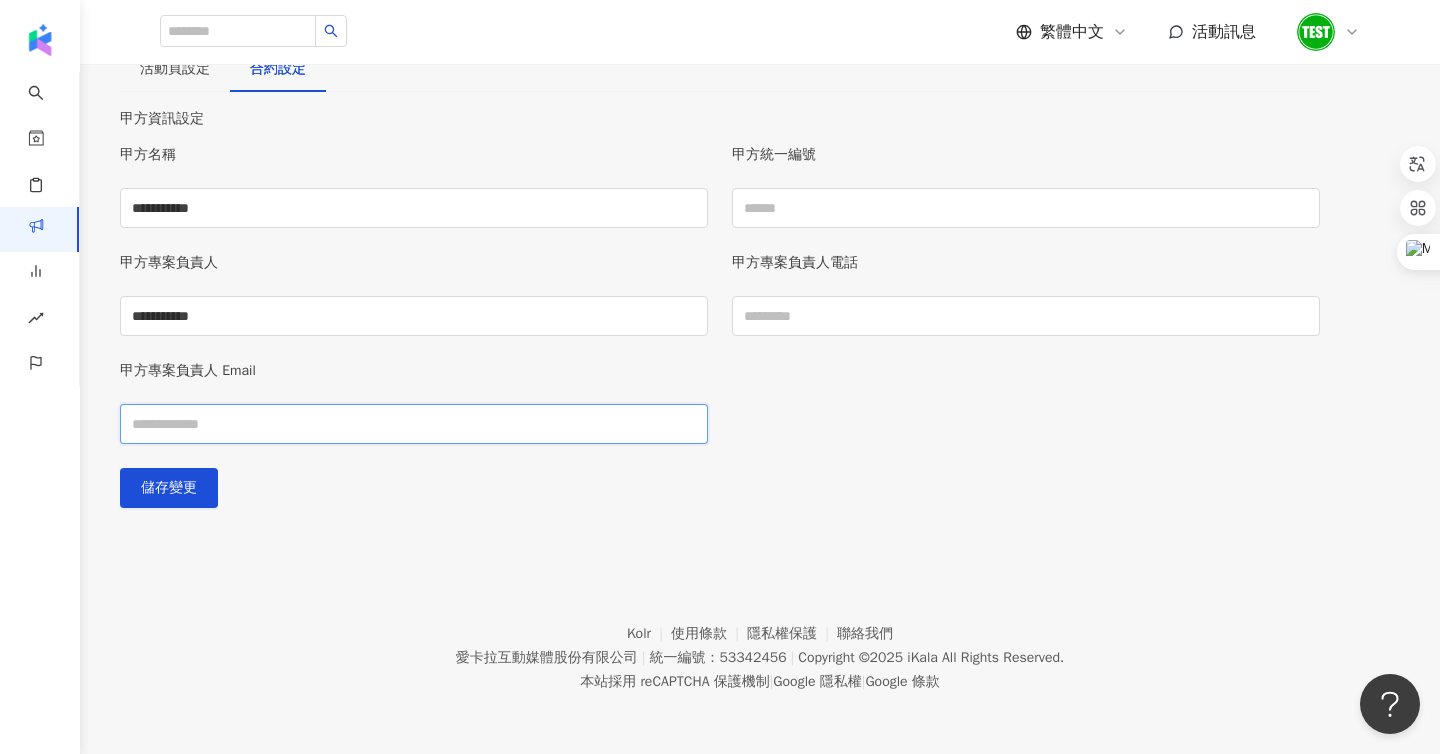 click on "甲方專案負責人 Email" at bounding box center (414, 424) 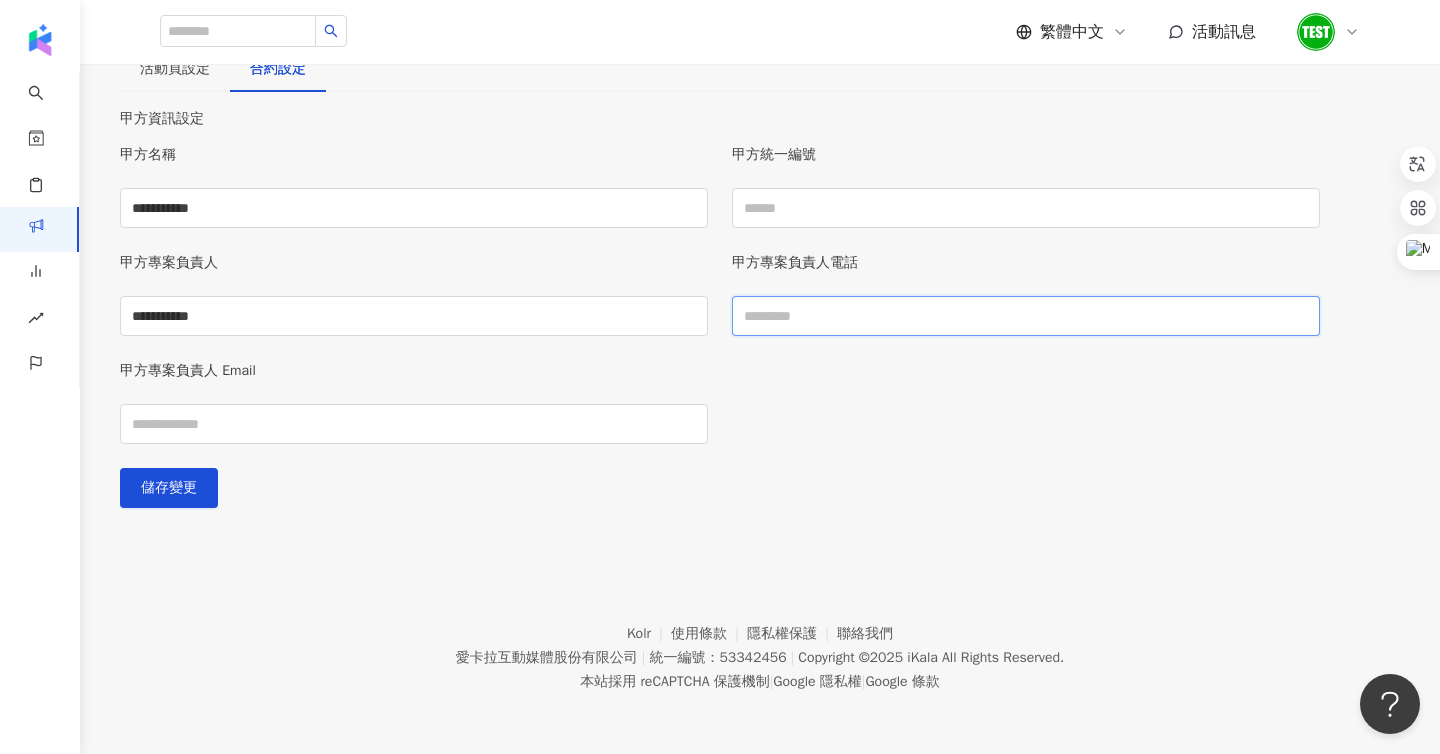 click on "甲方專案負責人電話" at bounding box center [1026, 316] 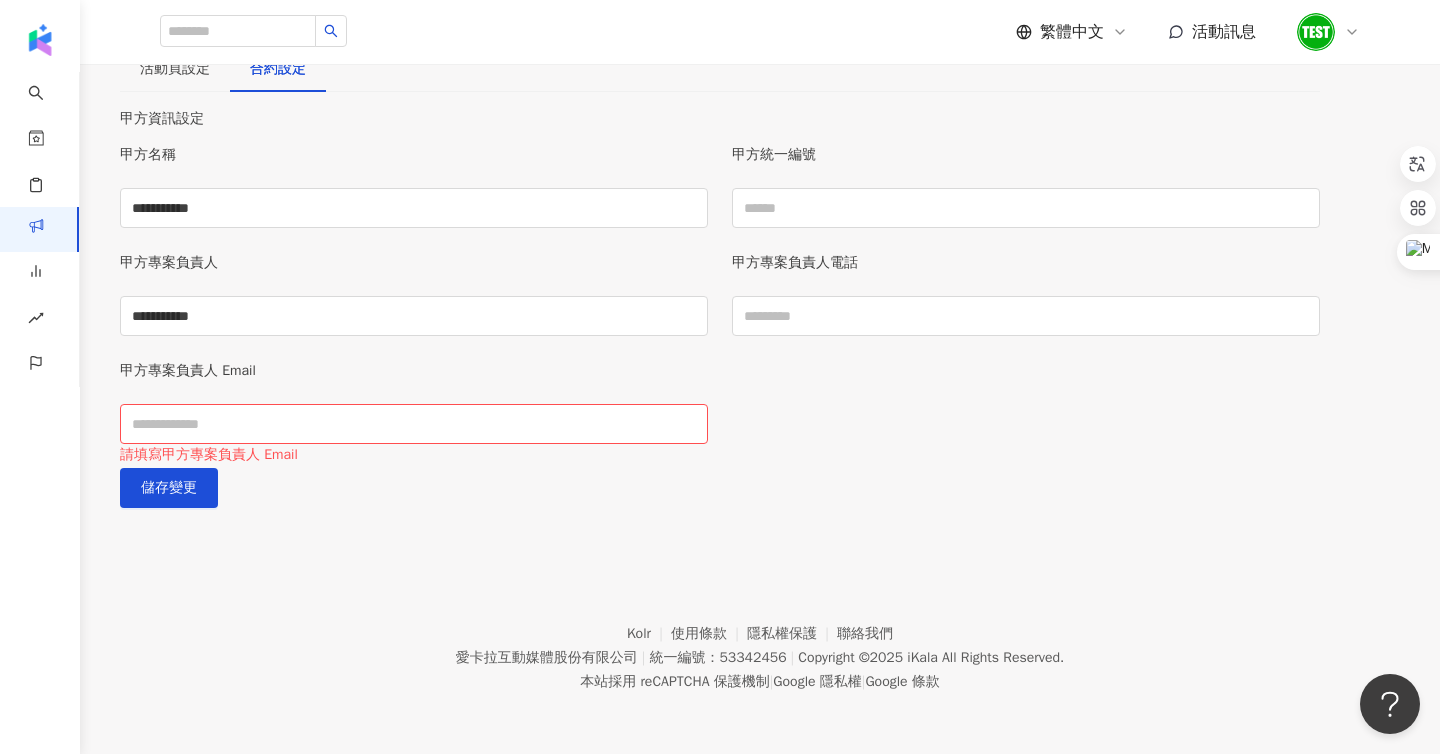 click on "甲方統一編號" at bounding box center (1026, 198) 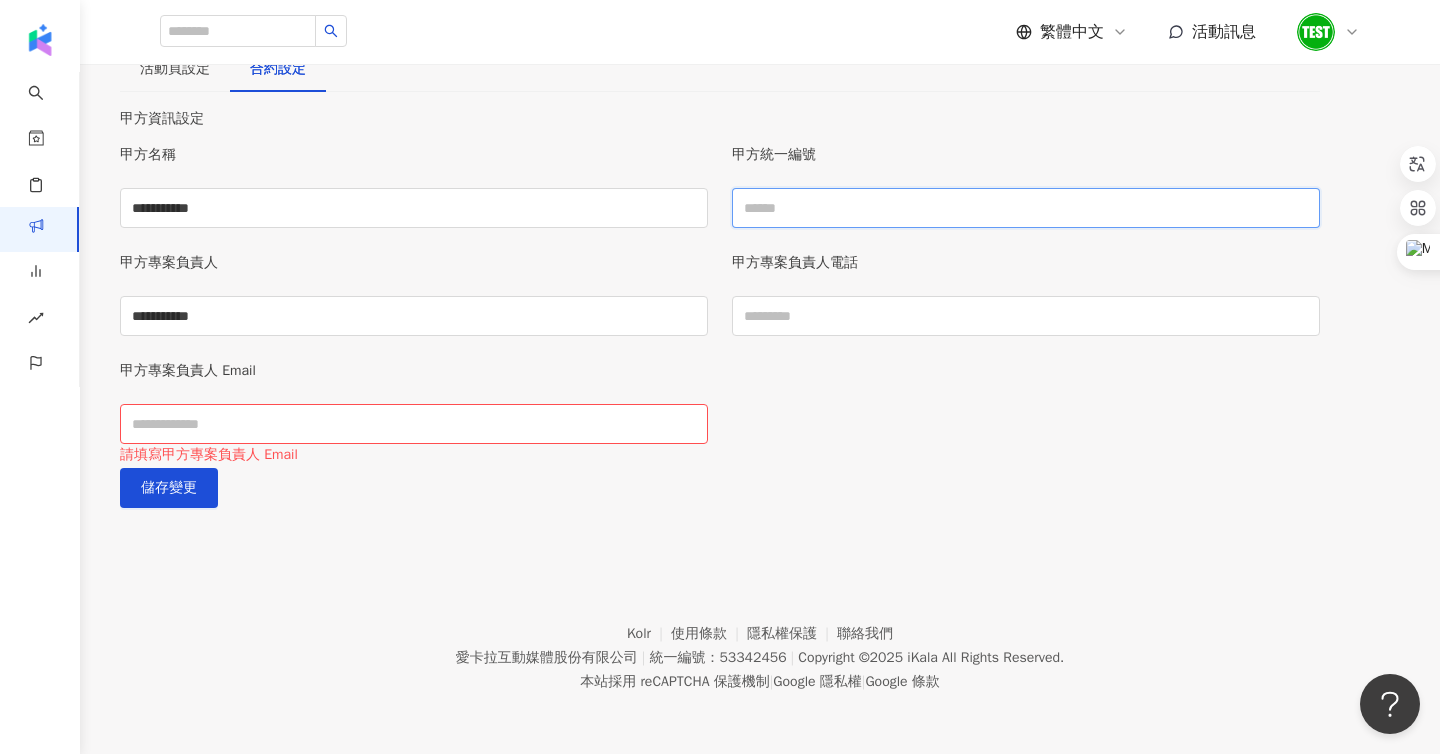 click on "甲方統一編號" at bounding box center [1026, 208] 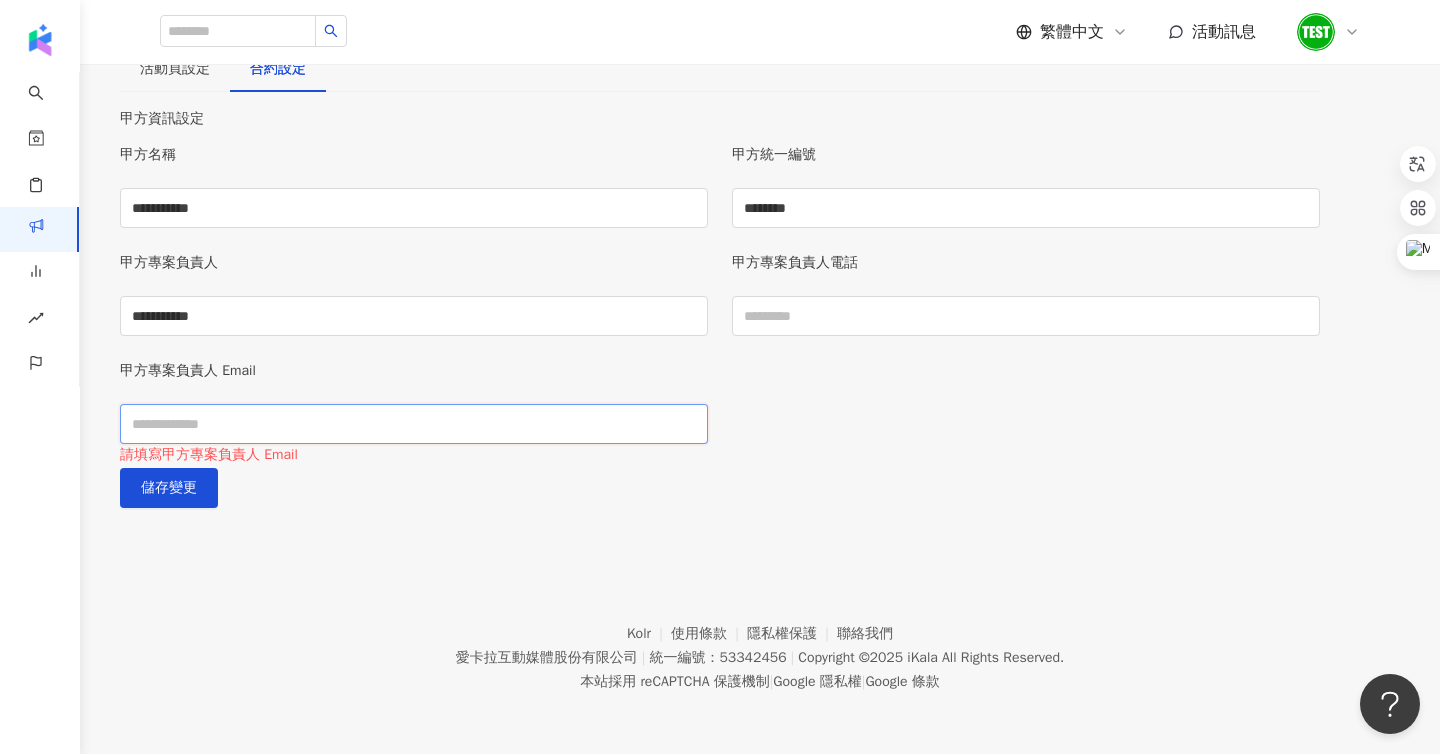 click on "甲方專案負責人 Email" at bounding box center [414, 424] 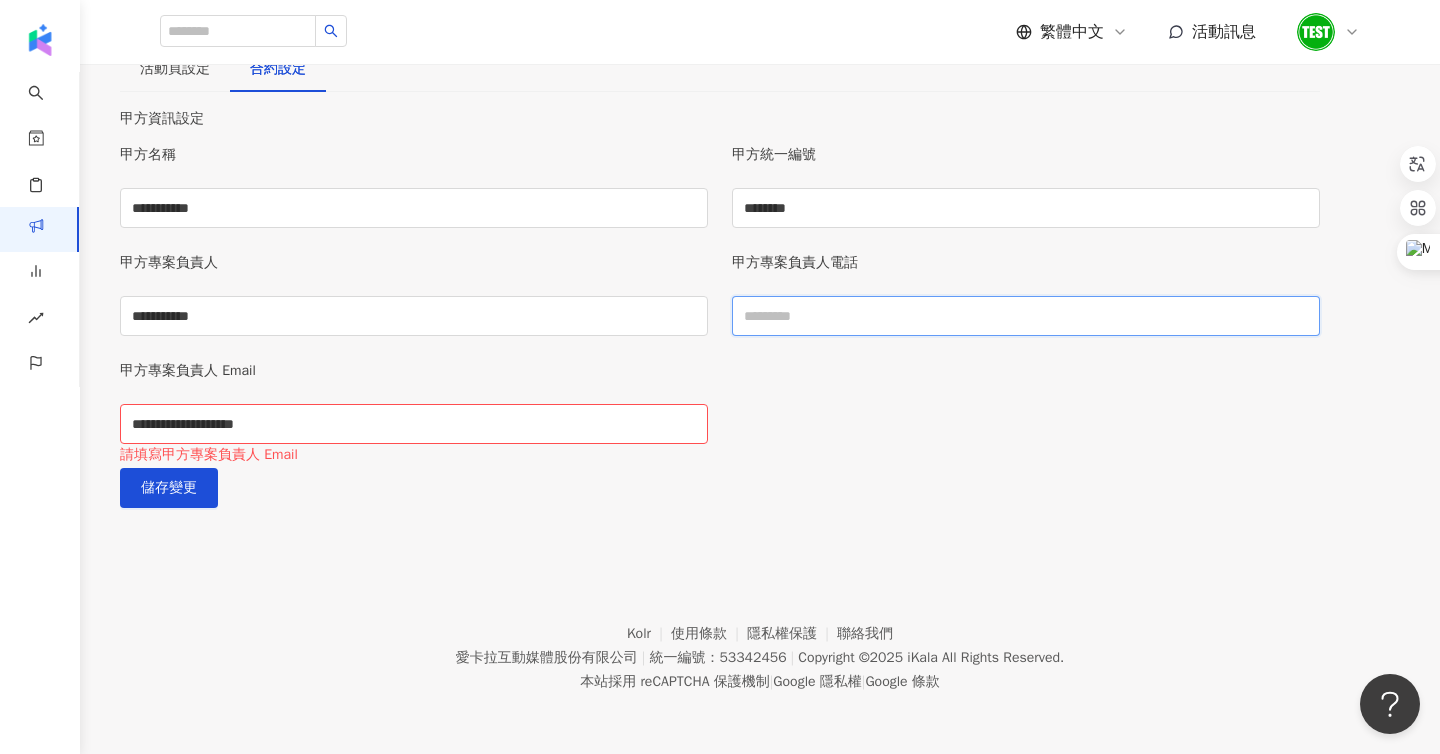 click on "甲方專案負責人電話" at bounding box center (1026, 316) 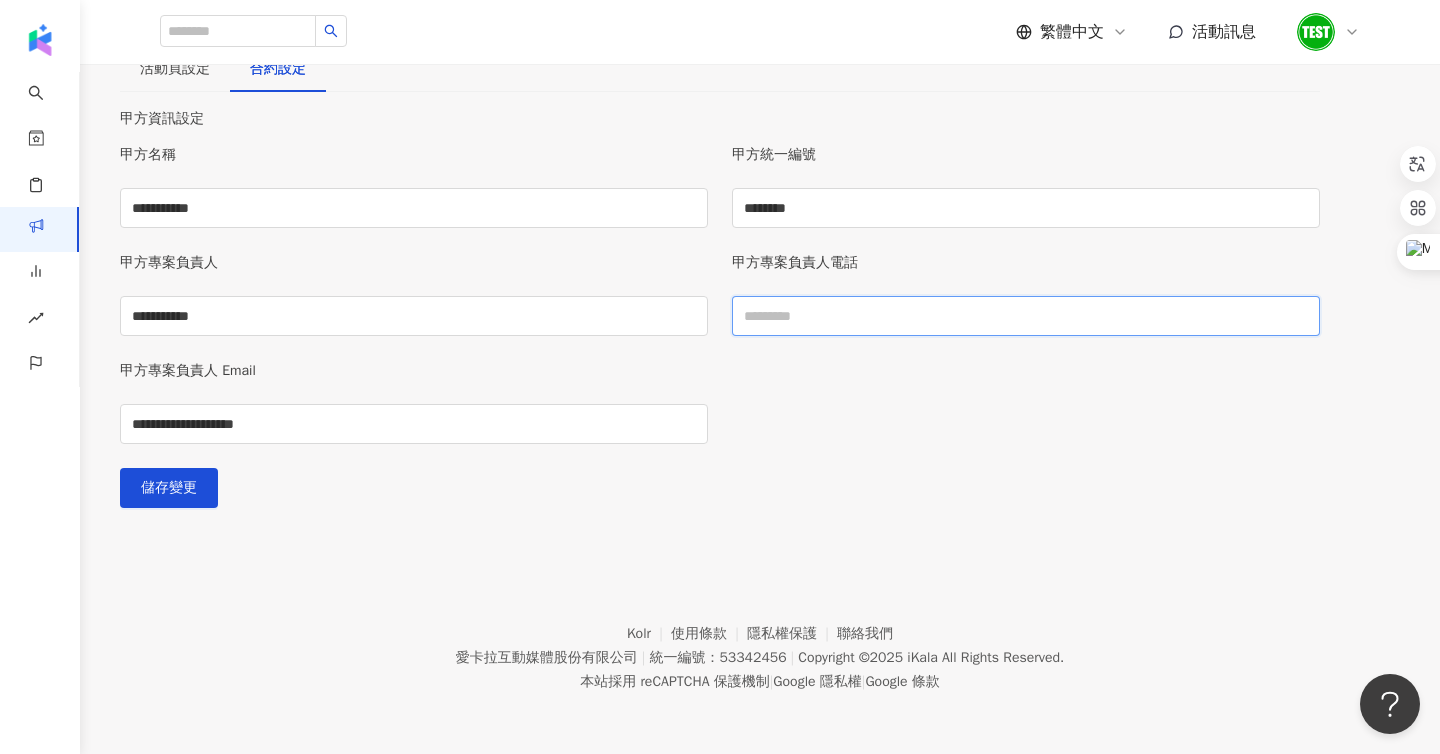 type on "**********" 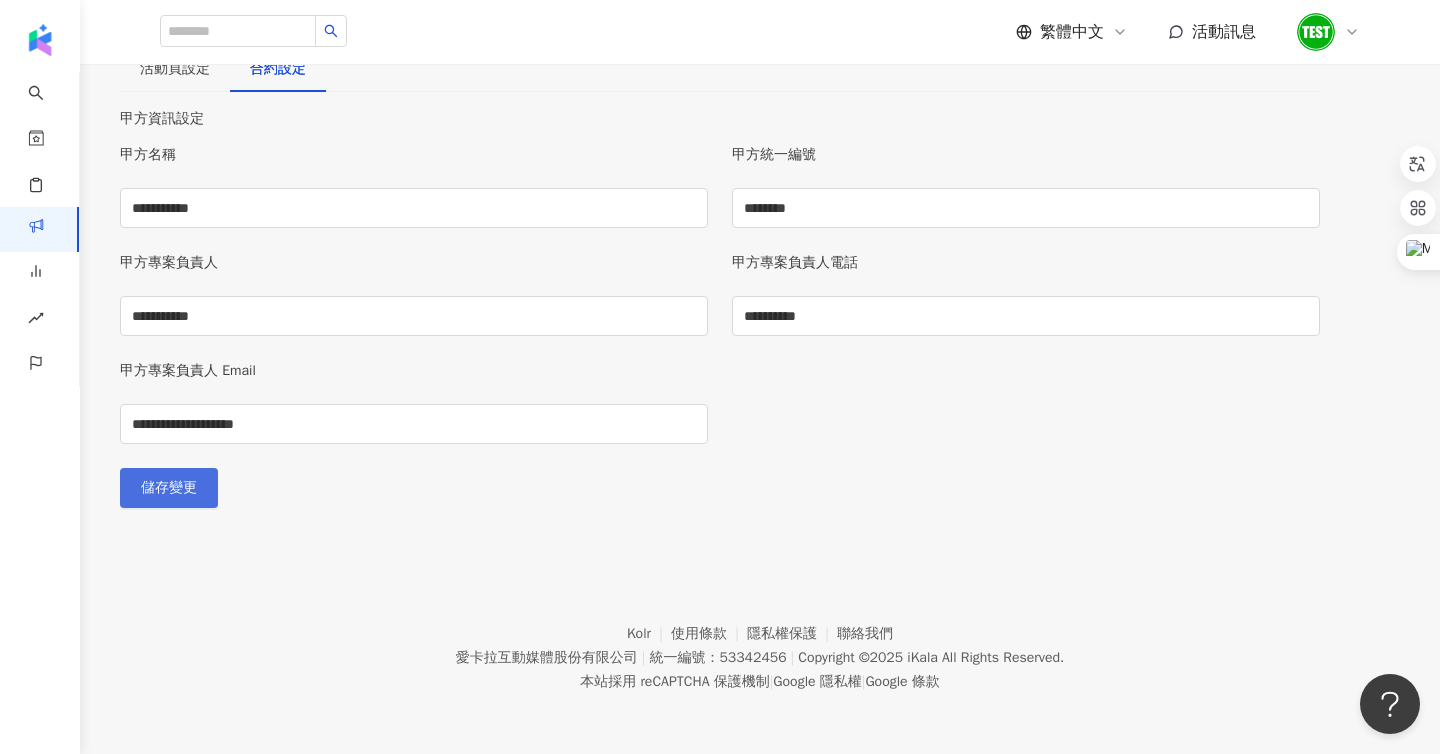 click on "儲存變更" at bounding box center [169, 488] 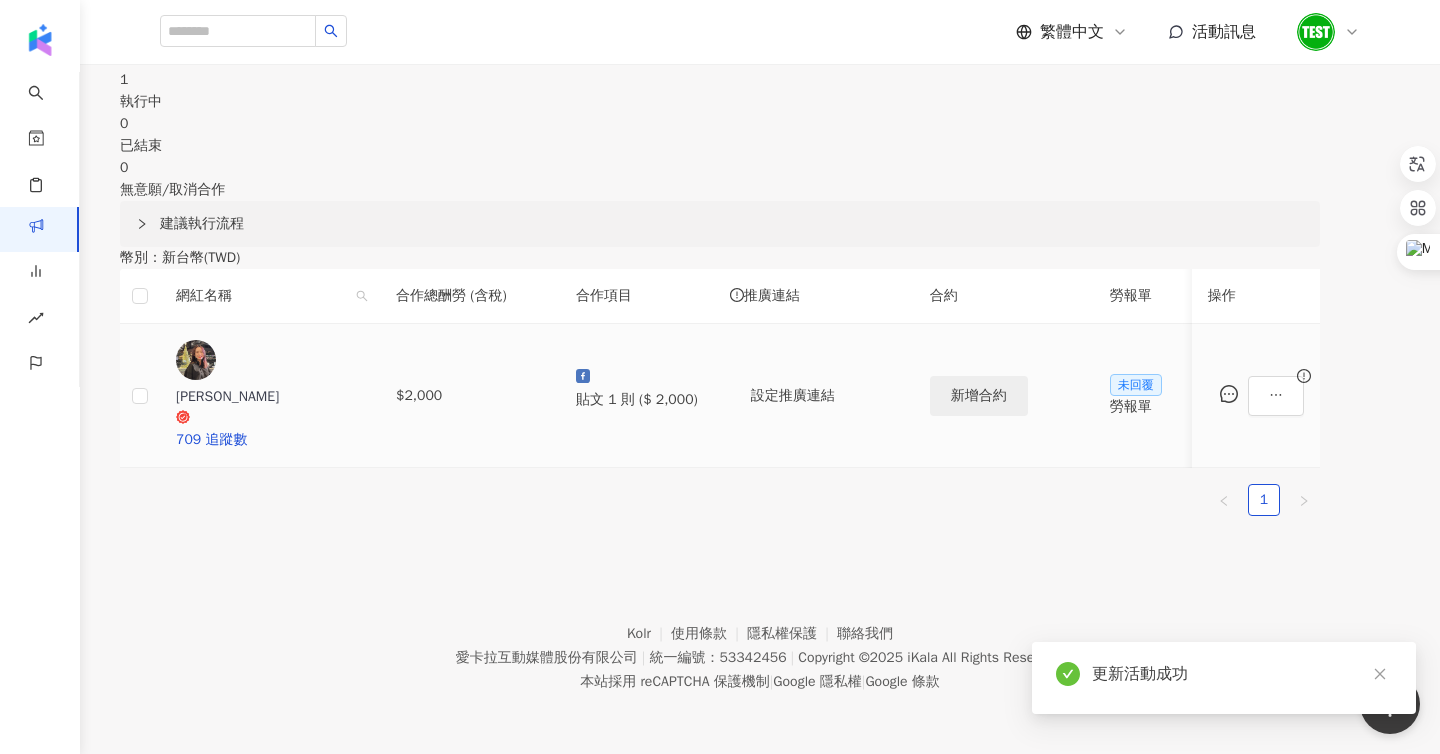 click on "新增合約" at bounding box center (979, 396) 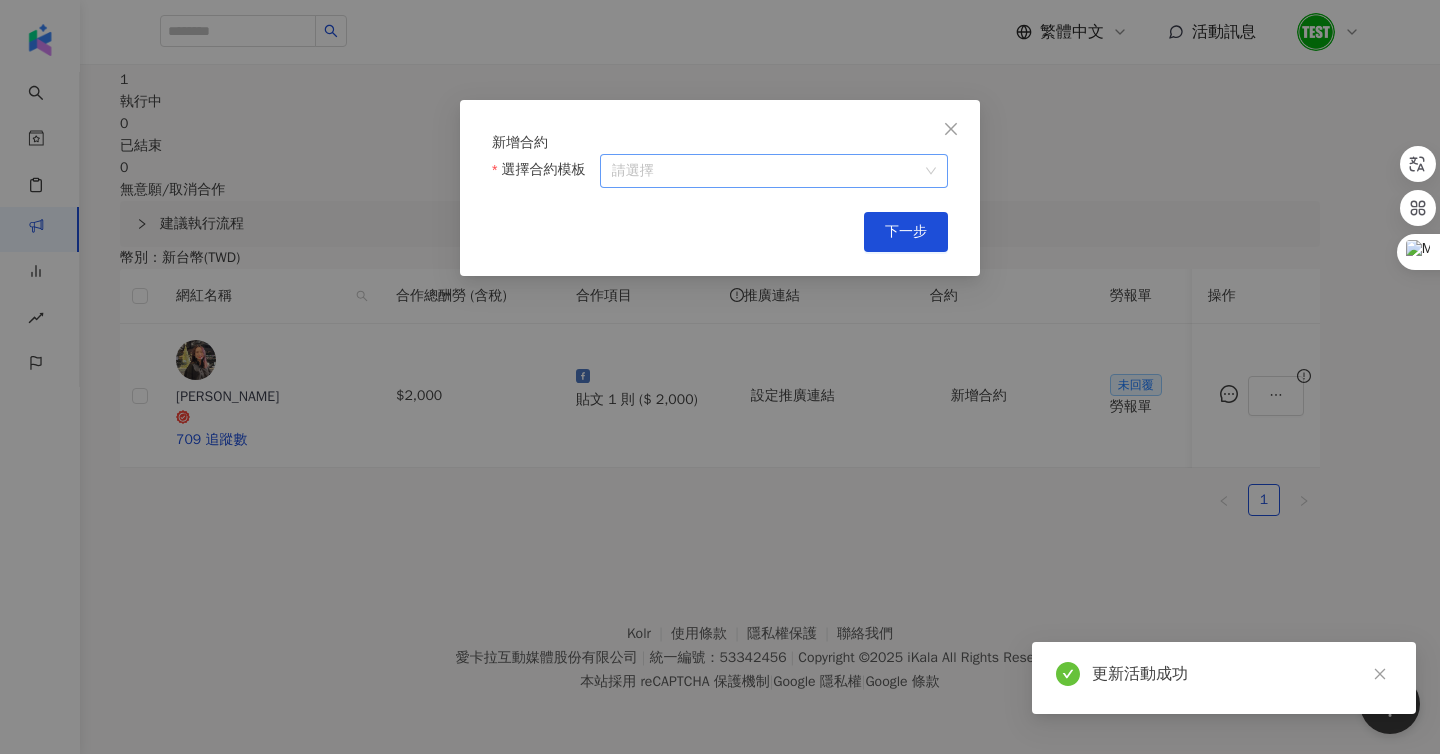 click on "選擇合約模板" at bounding box center [774, 171] 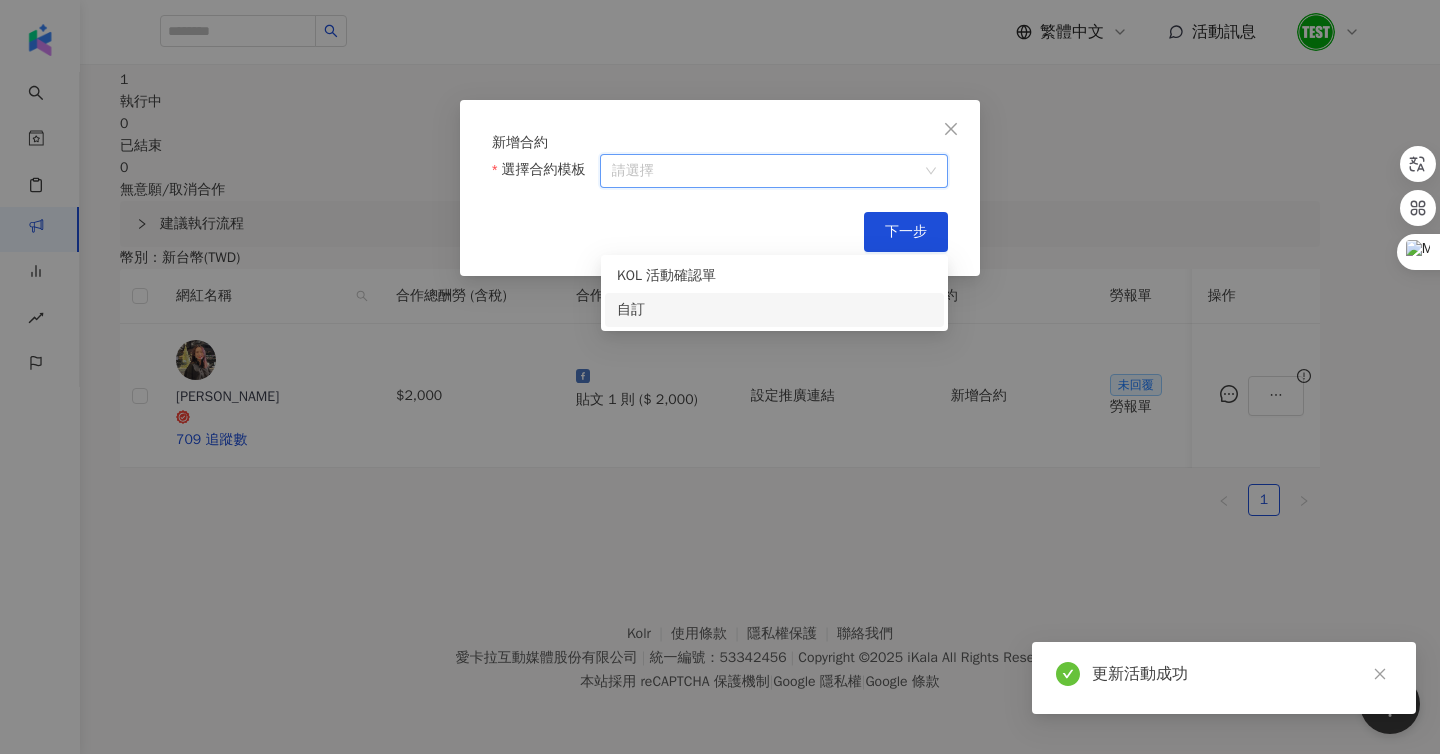 click on "自訂" at bounding box center (774, 310) 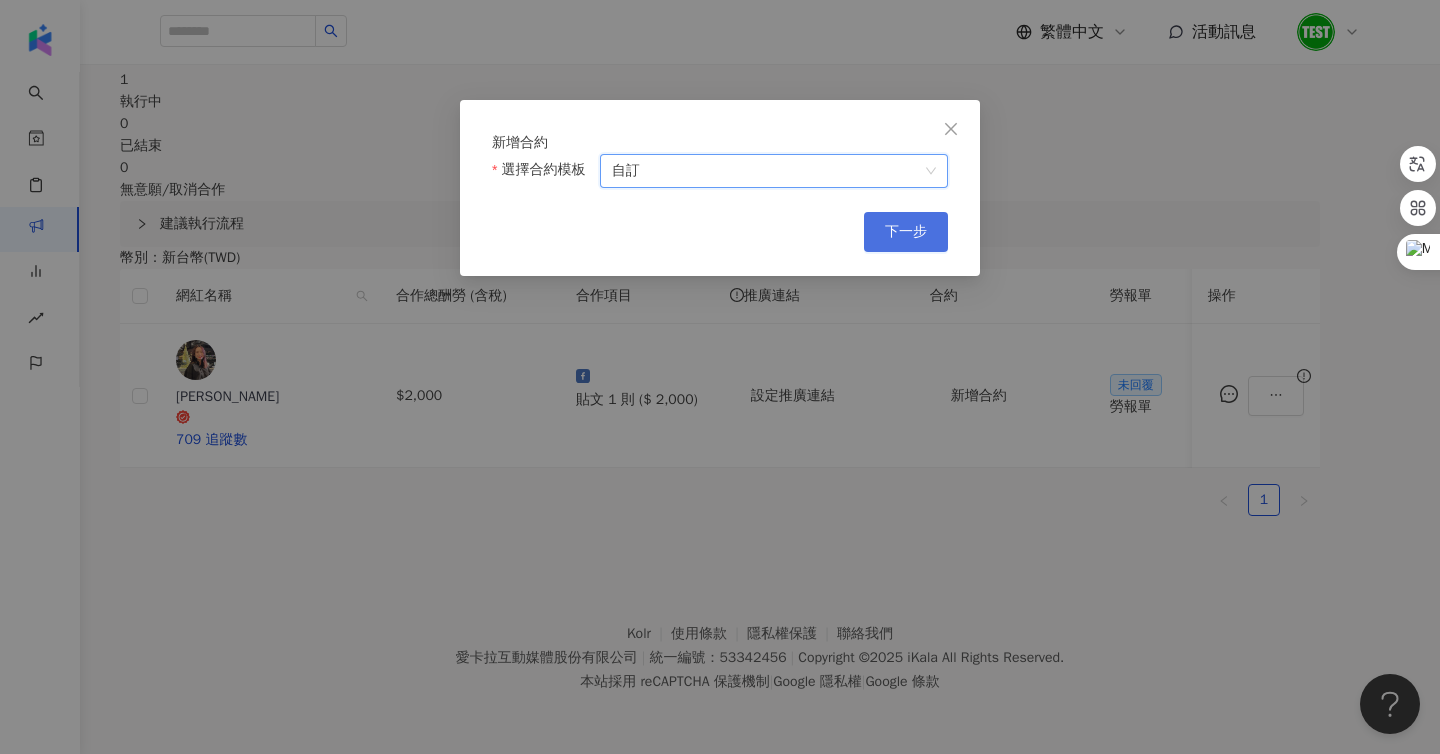 click on "下一步" at bounding box center [906, 232] 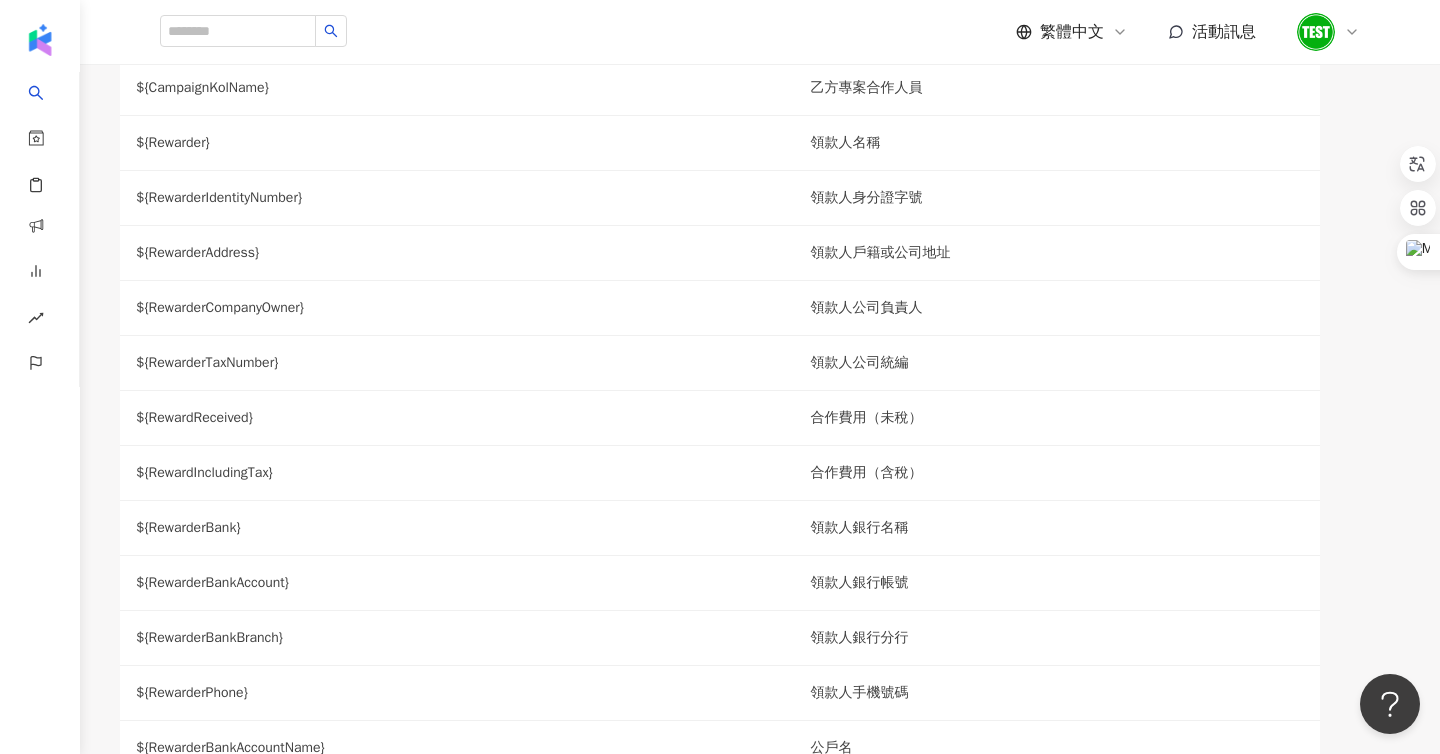 scroll, scrollTop: 0, scrollLeft: 0, axis: both 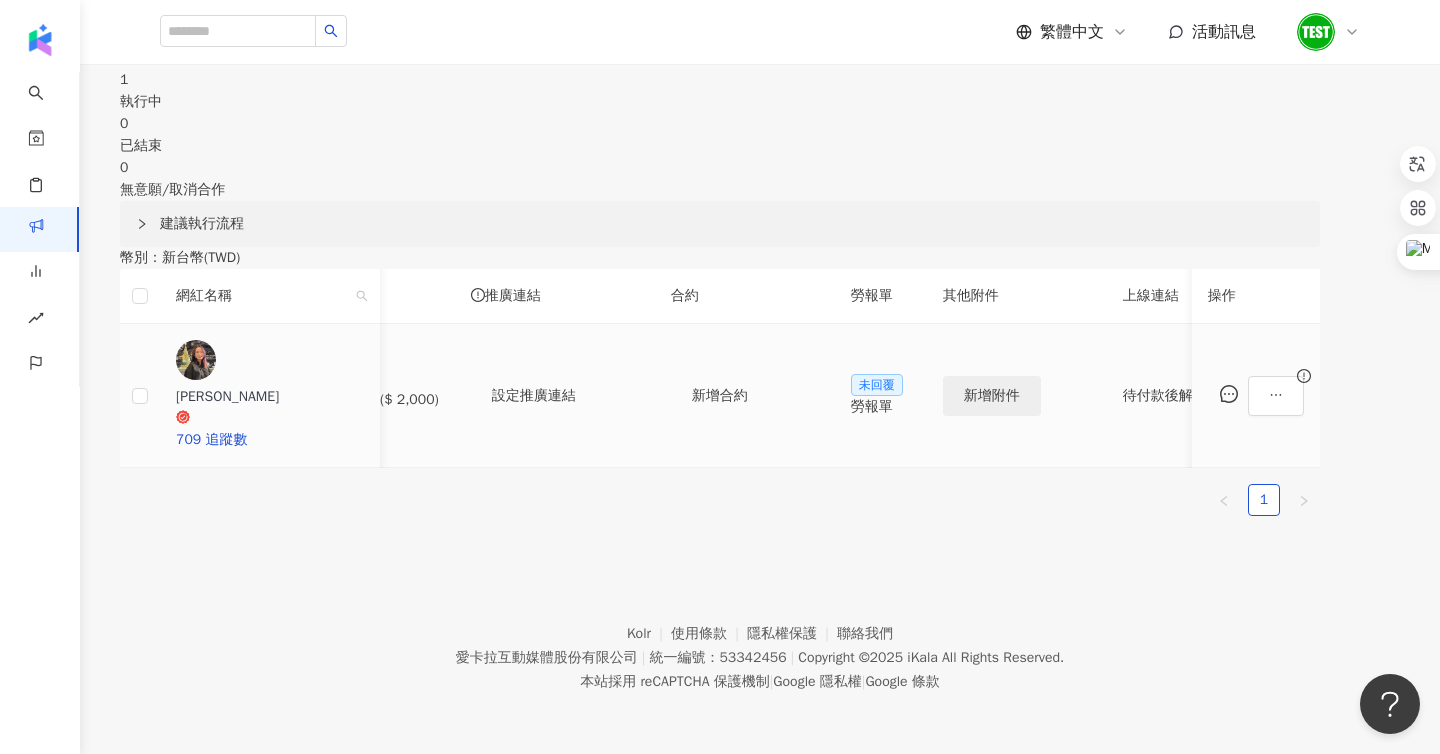 click on "新增附件" at bounding box center [992, 396] 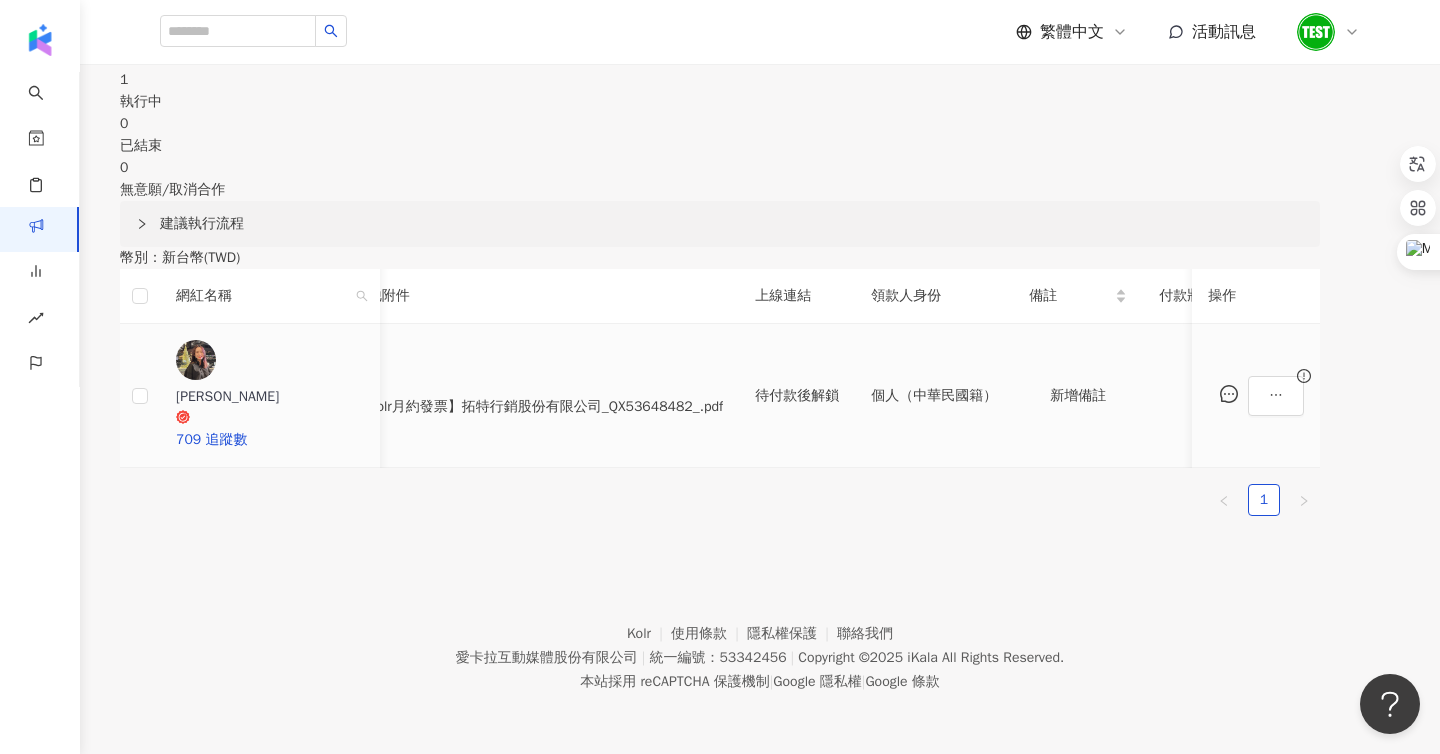 scroll, scrollTop: 0, scrollLeft: 884, axis: horizontal 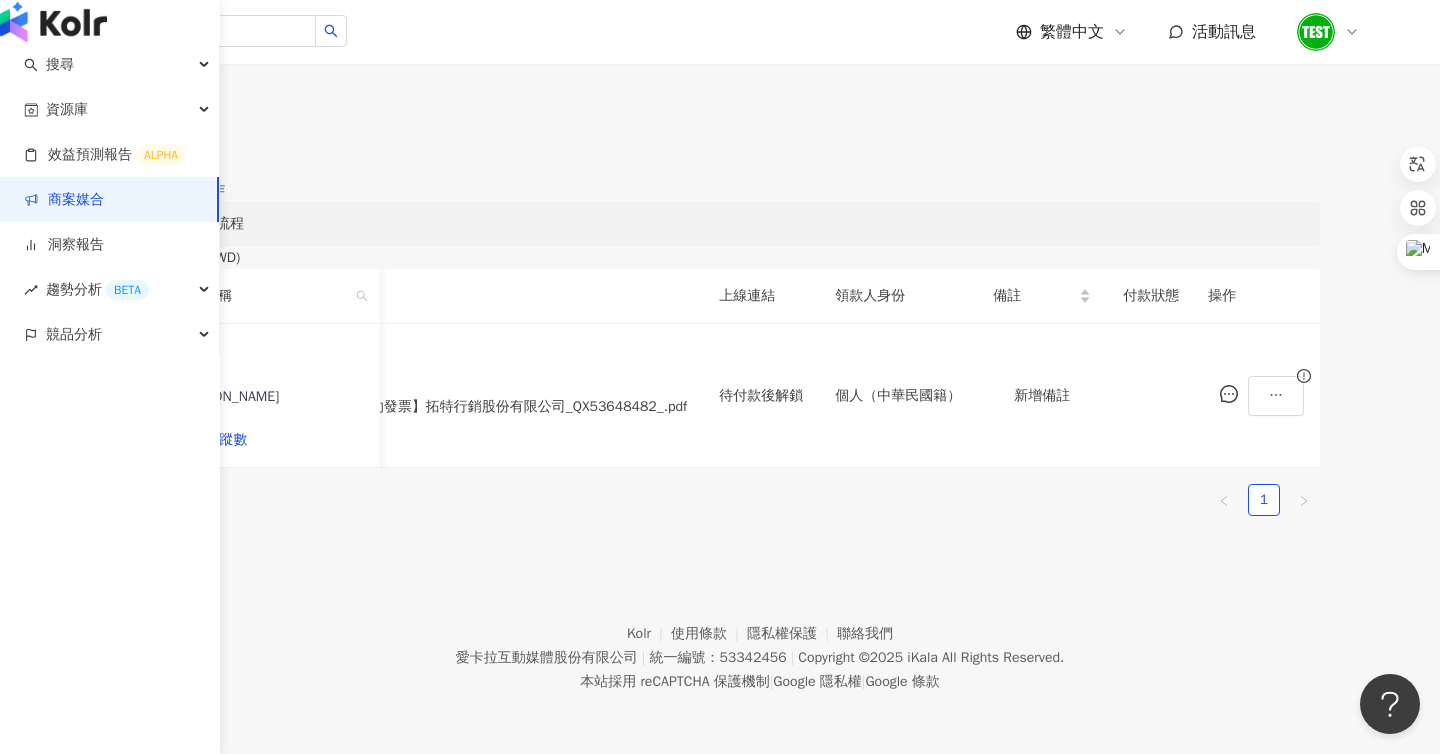 click on "商案媒合" at bounding box center (64, 200) 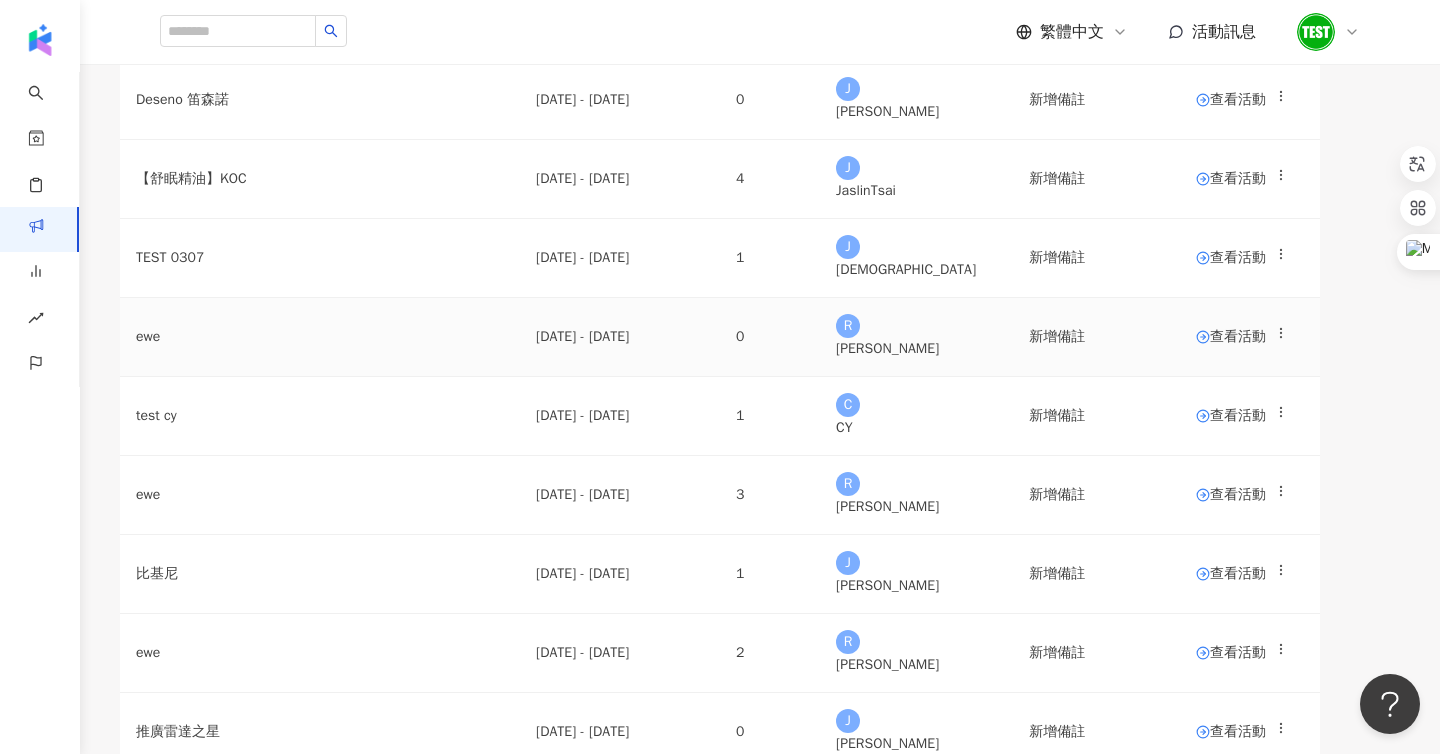scroll, scrollTop: 503, scrollLeft: 0, axis: vertical 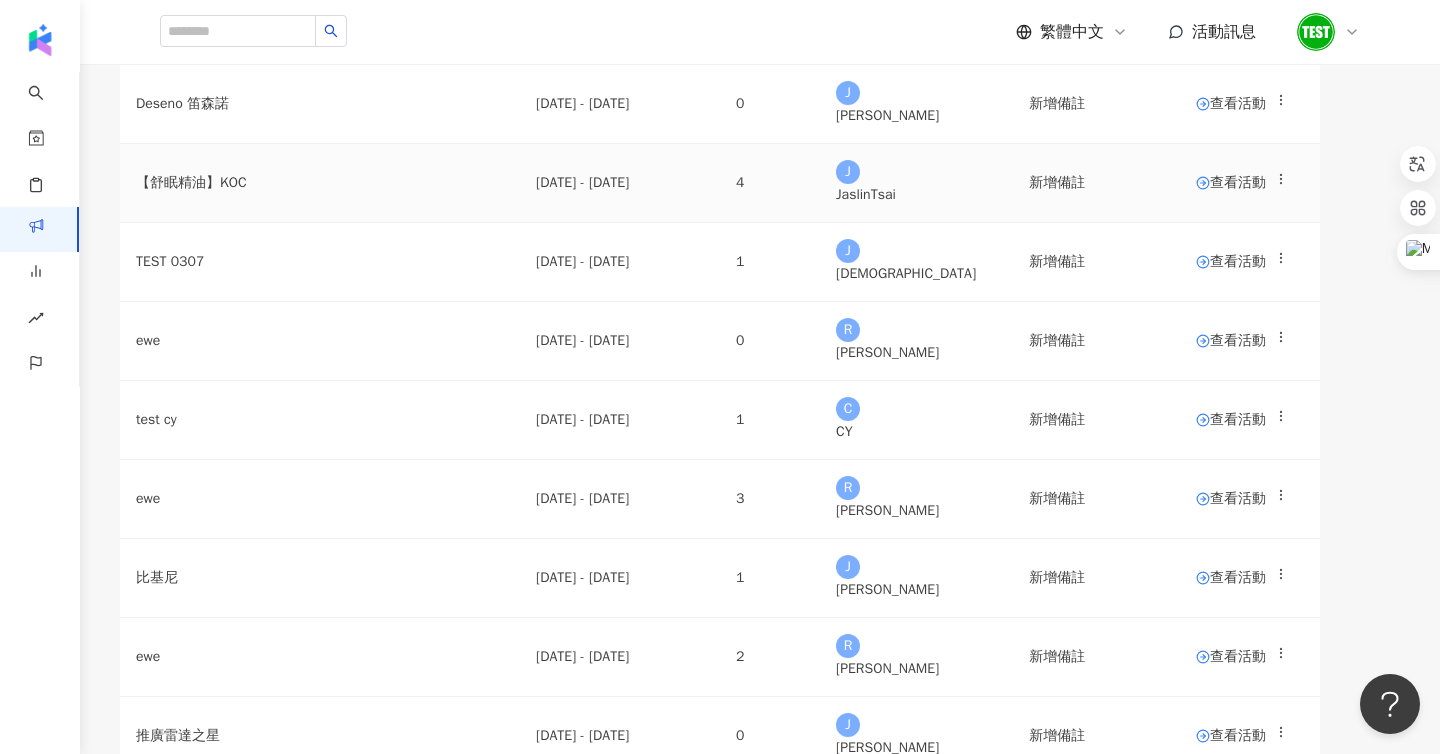 click on "查看活動" at bounding box center (1250, 183) 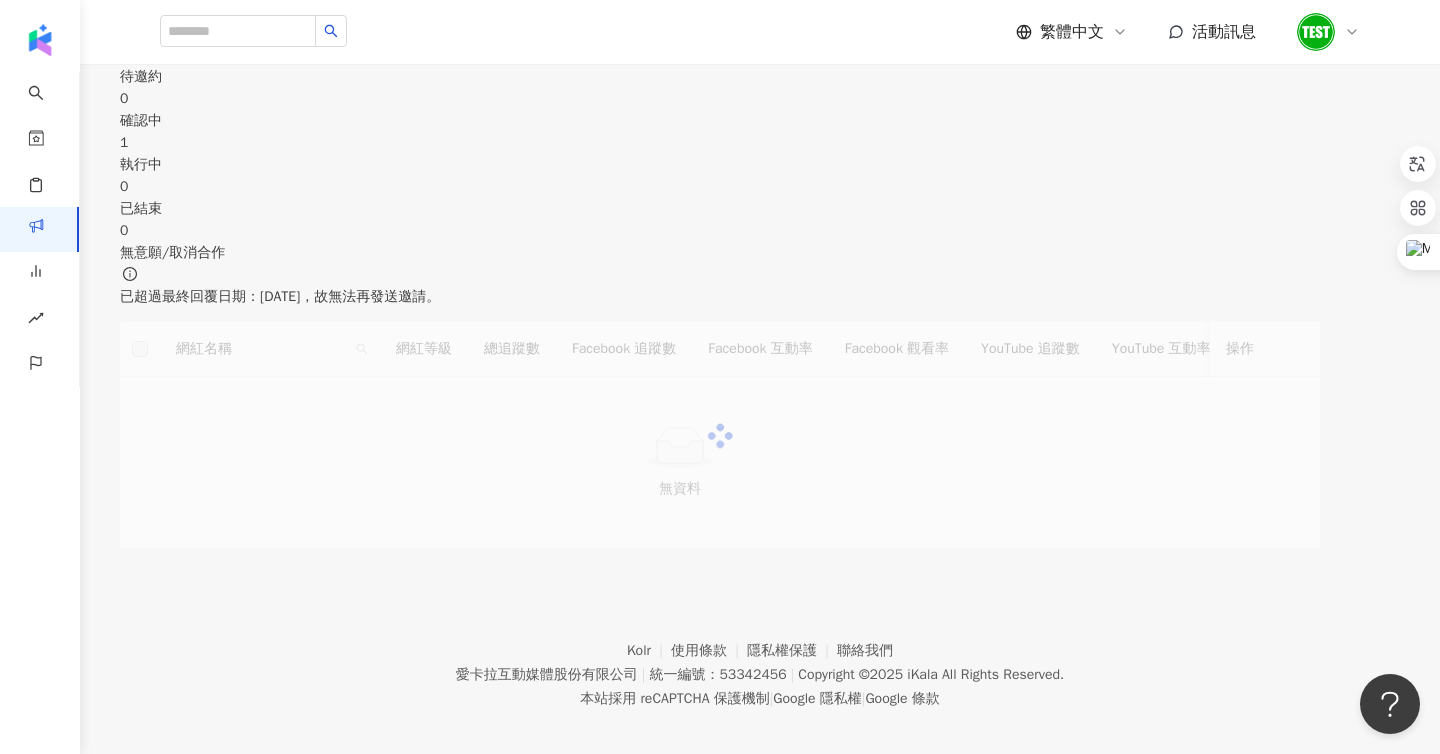 scroll, scrollTop: 298, scrollLeft: 0, axis: vertical 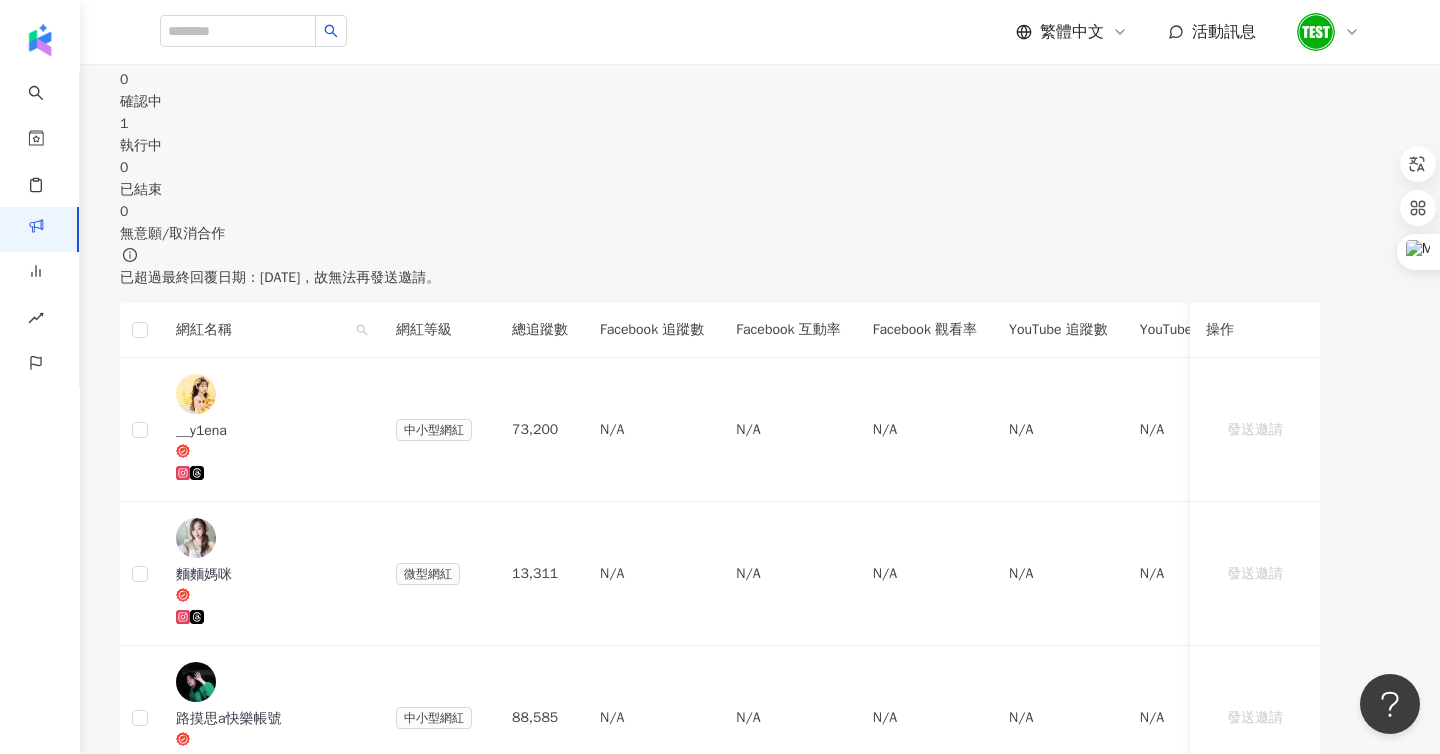click on "1" at bounding box center [720, 124] 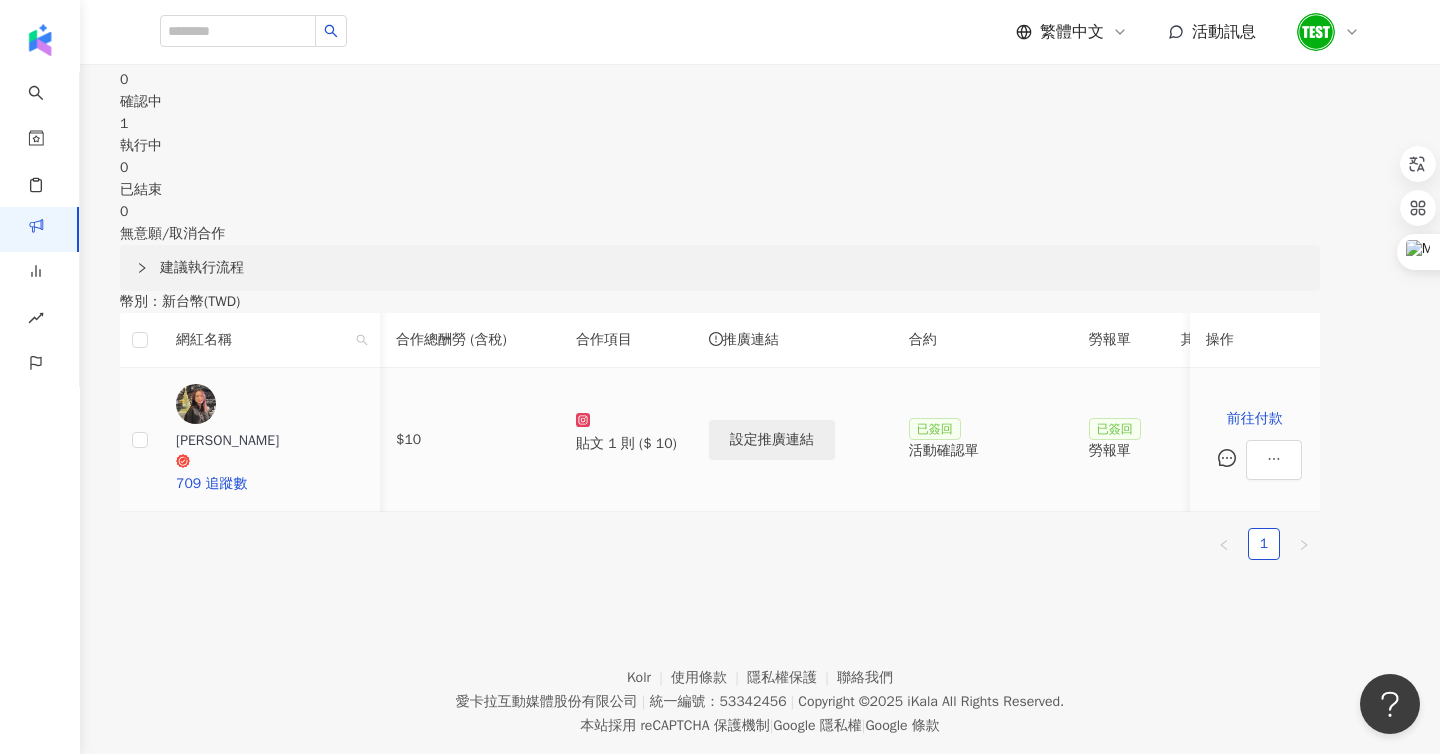 scroll, scrollTop: 0, scrollLeft: 262, axis: horizontal 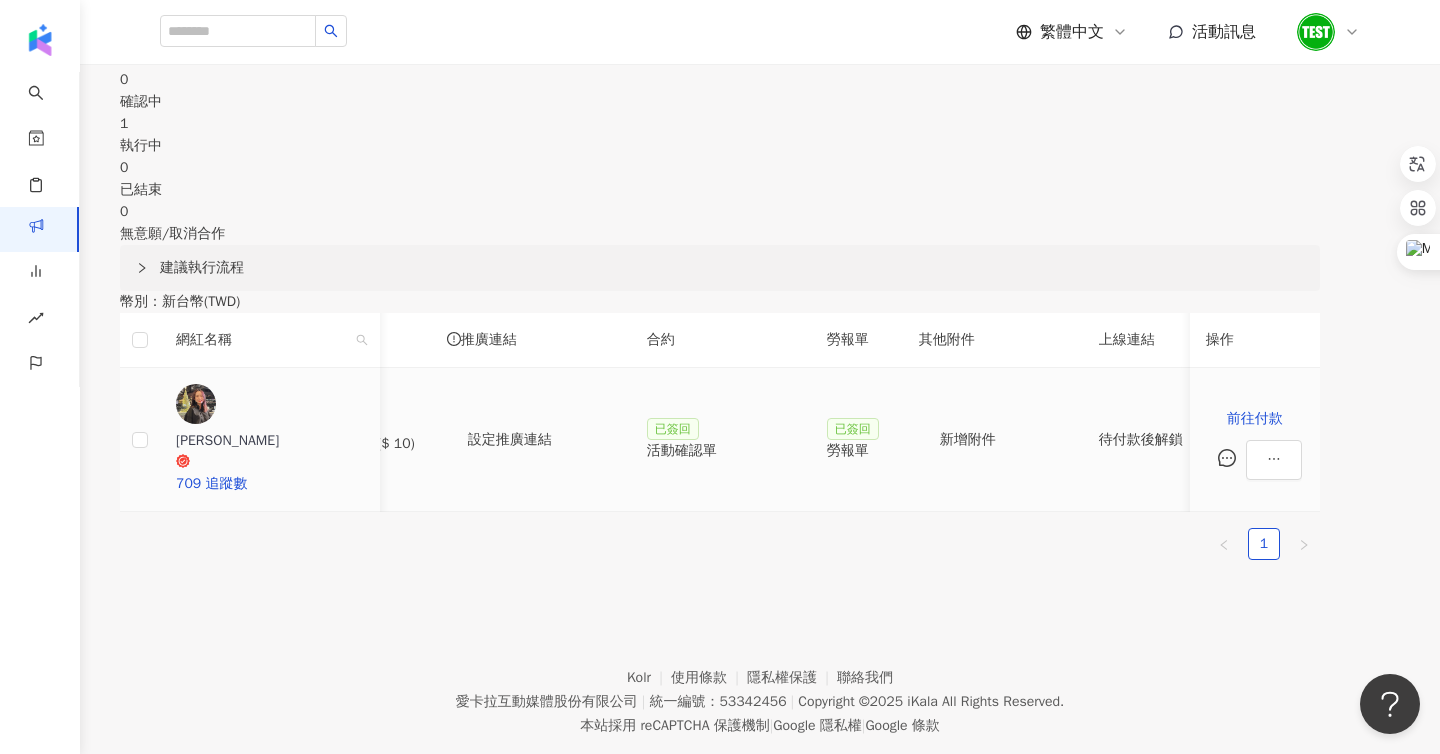 click on "活動確認單" at bounding box center [721, 451] 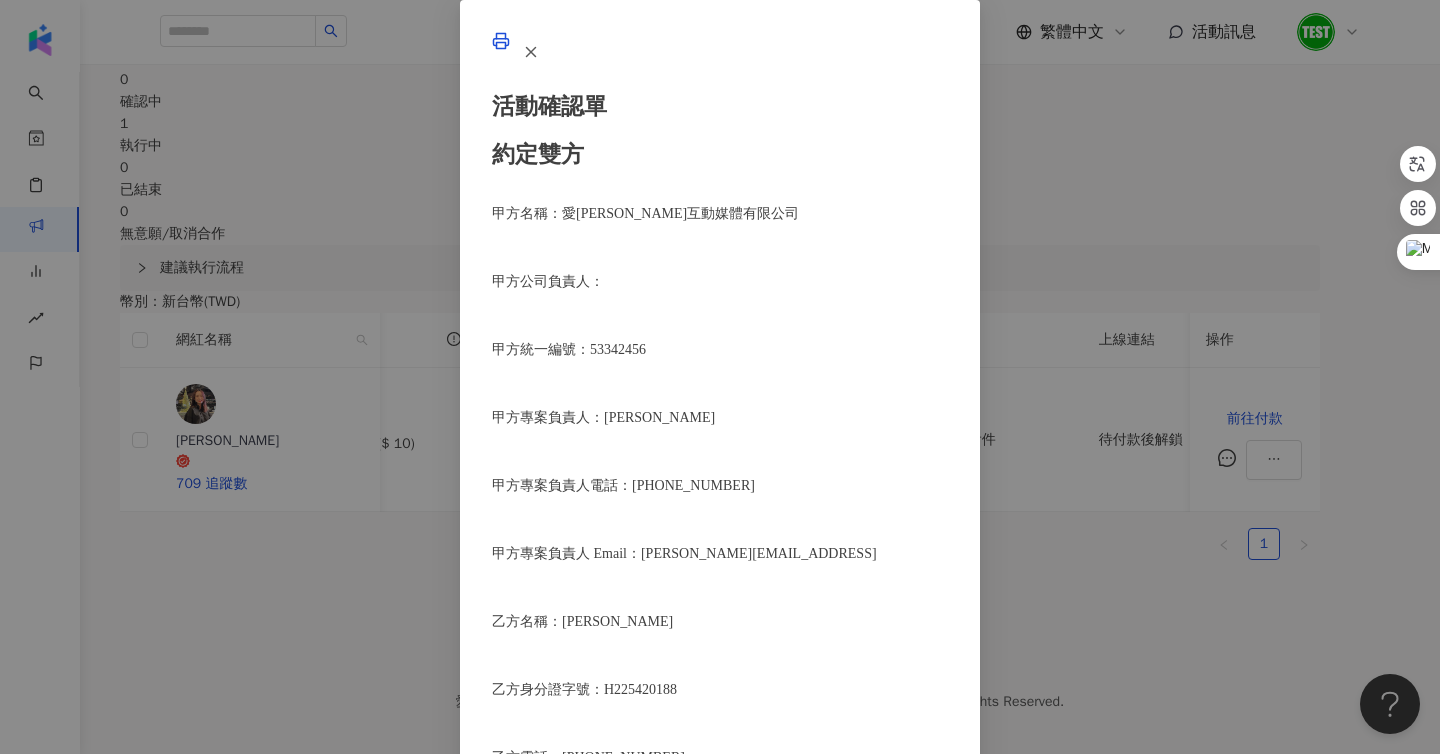 scroll, scrollTop: 1824, scrollLeft: 0, axis: vertical 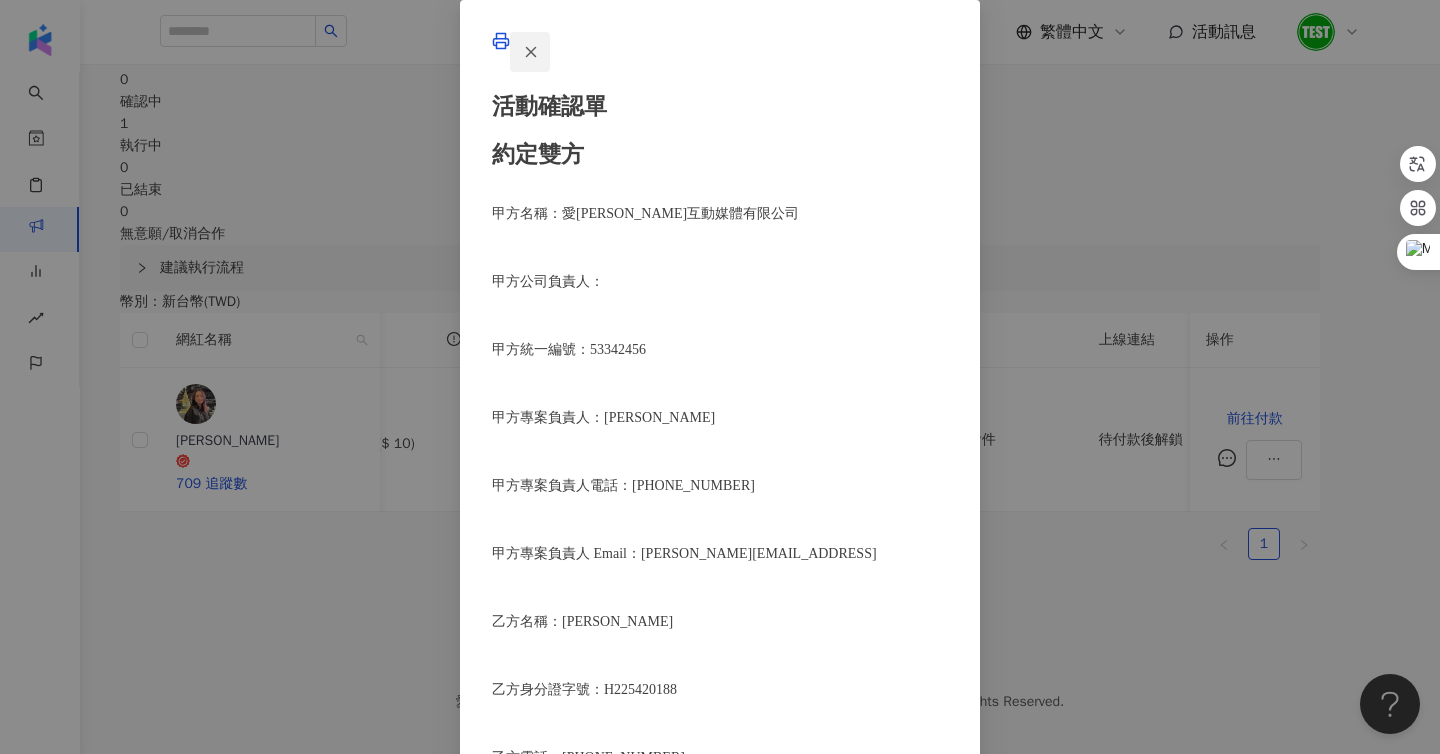 click 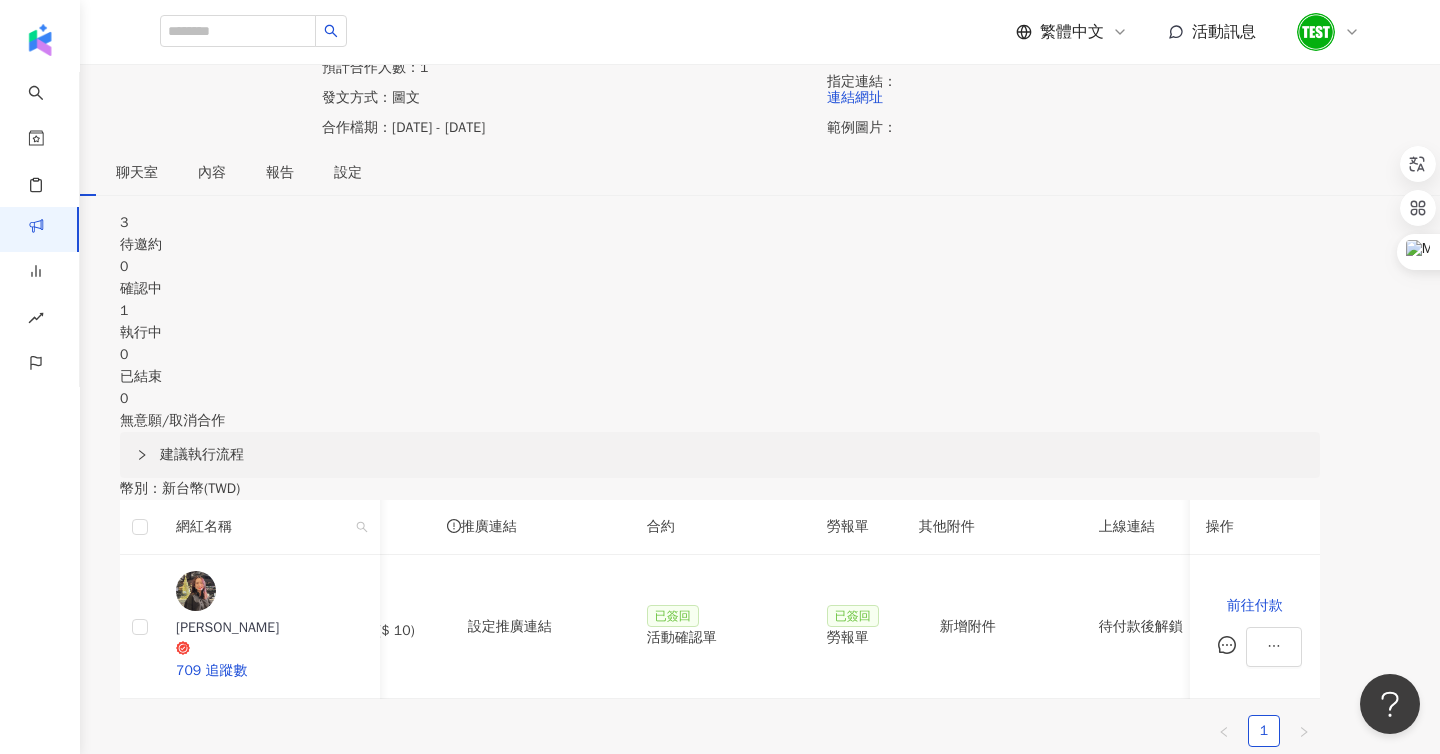 scroll, scrollTop: 0, scrollLeft: 0, axis: both 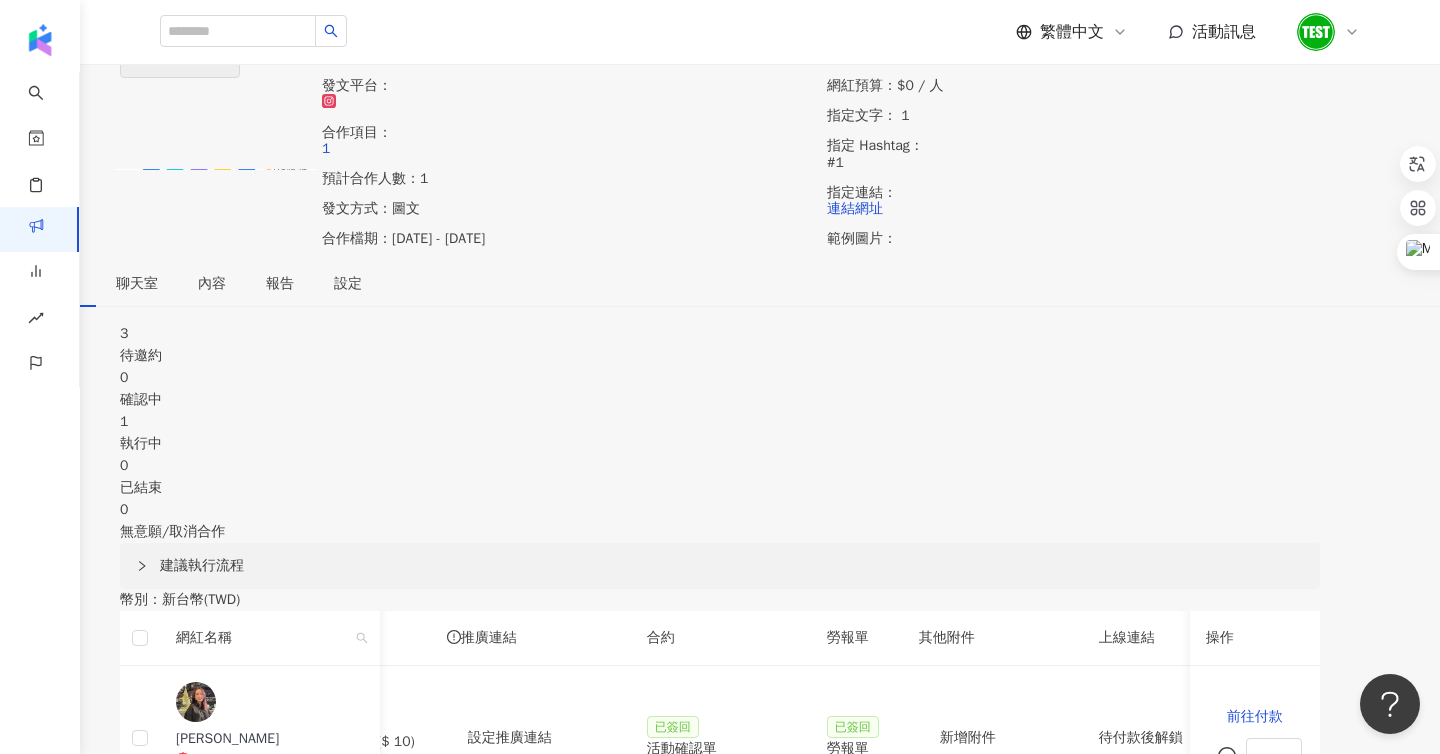 click on "建議執行流程" at bounding box center [732, 566] 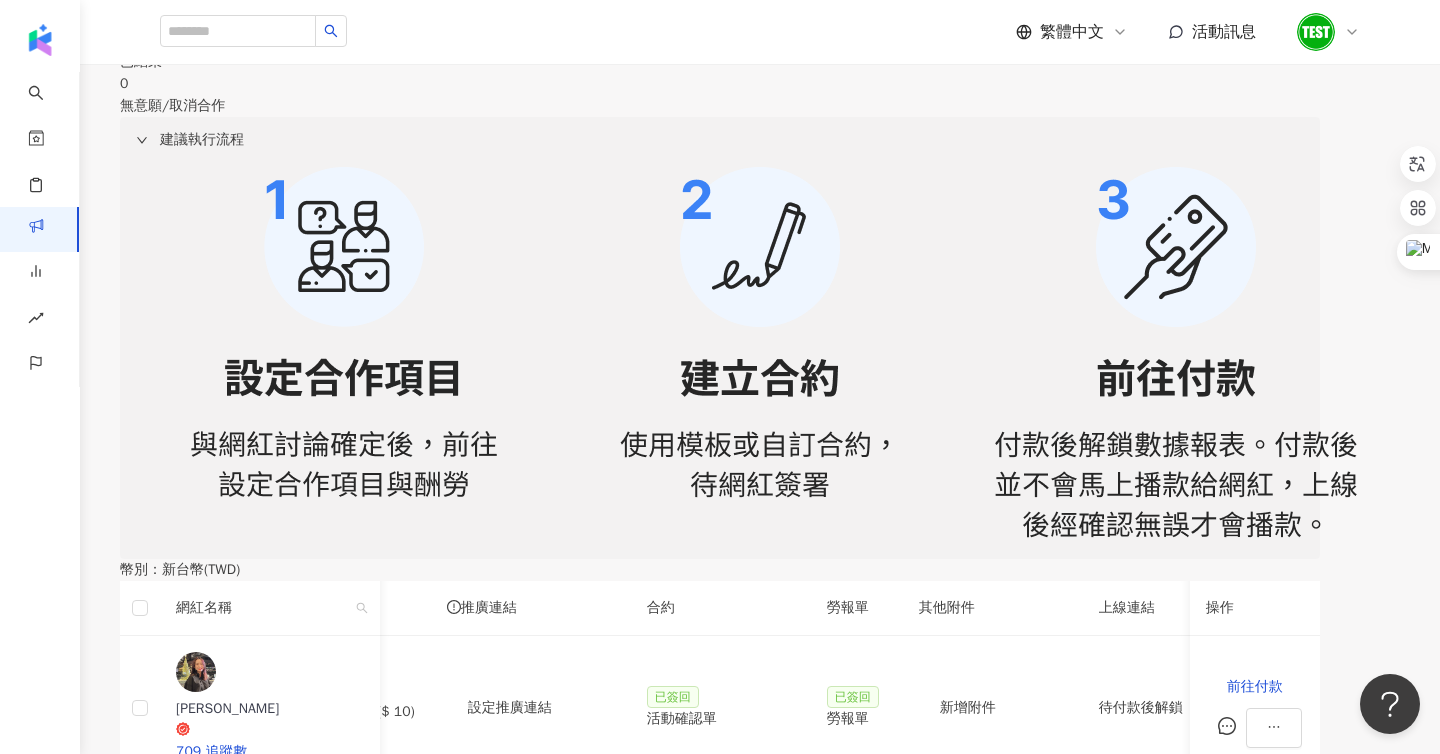 scroll, scrollTop: 641, scrollLeft: 0, axis: vertical 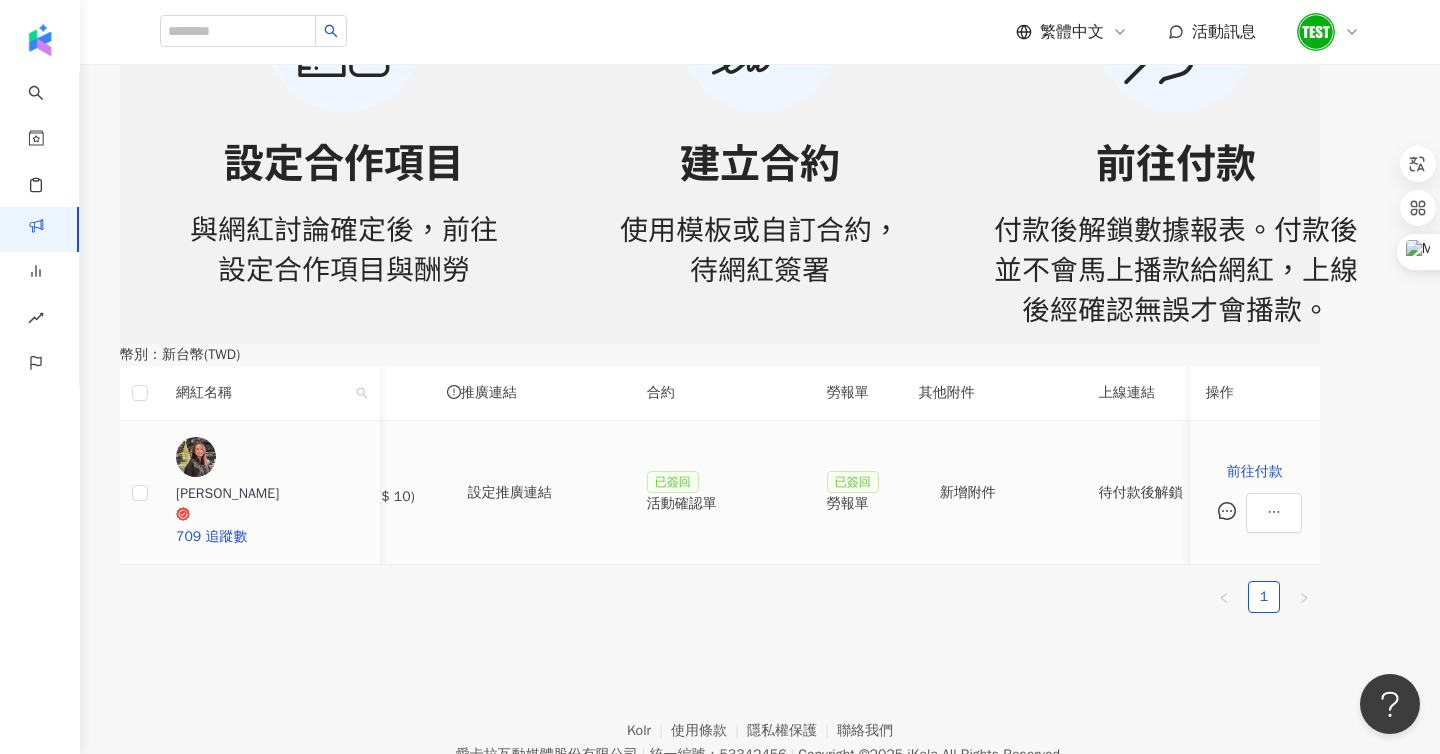 click on "活動確認單" at bounding box center [721, 504] 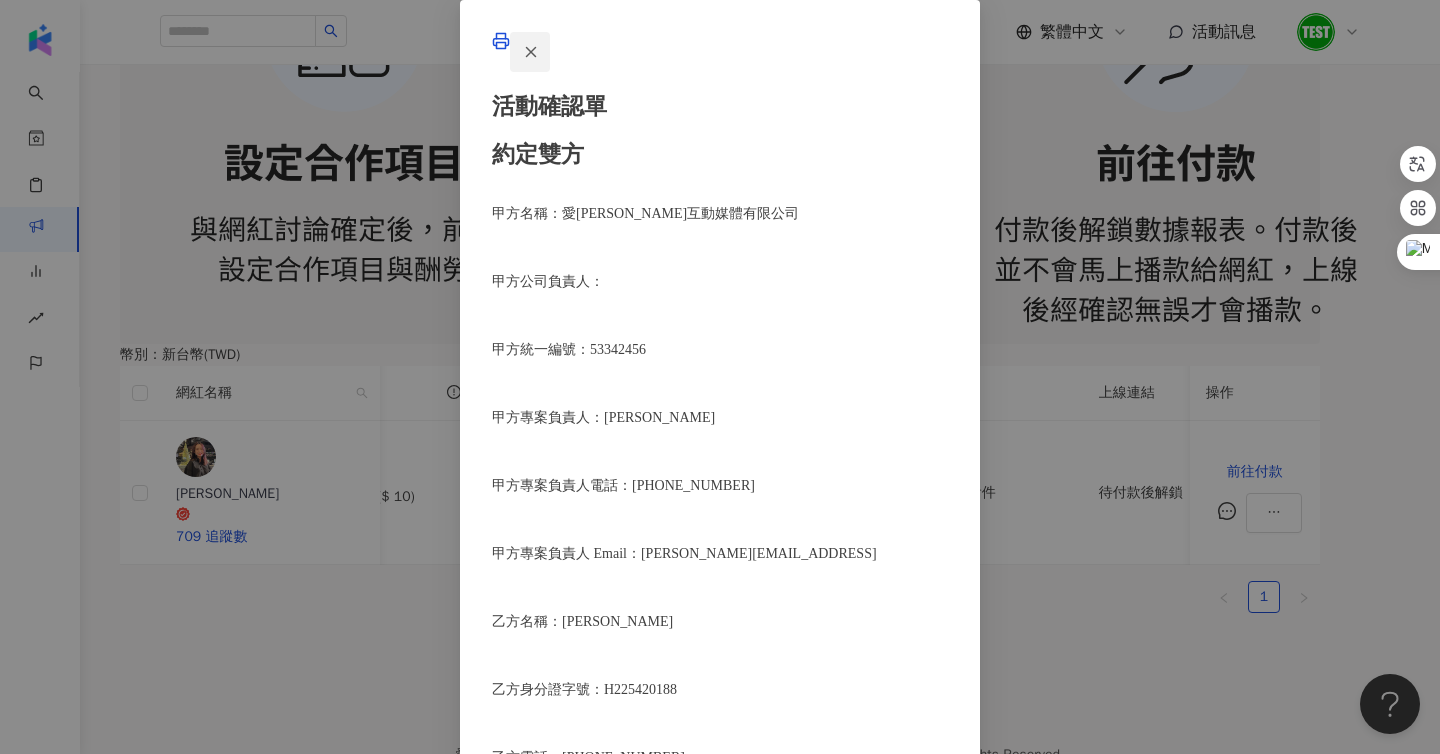 click at bounding box center [530, 52] 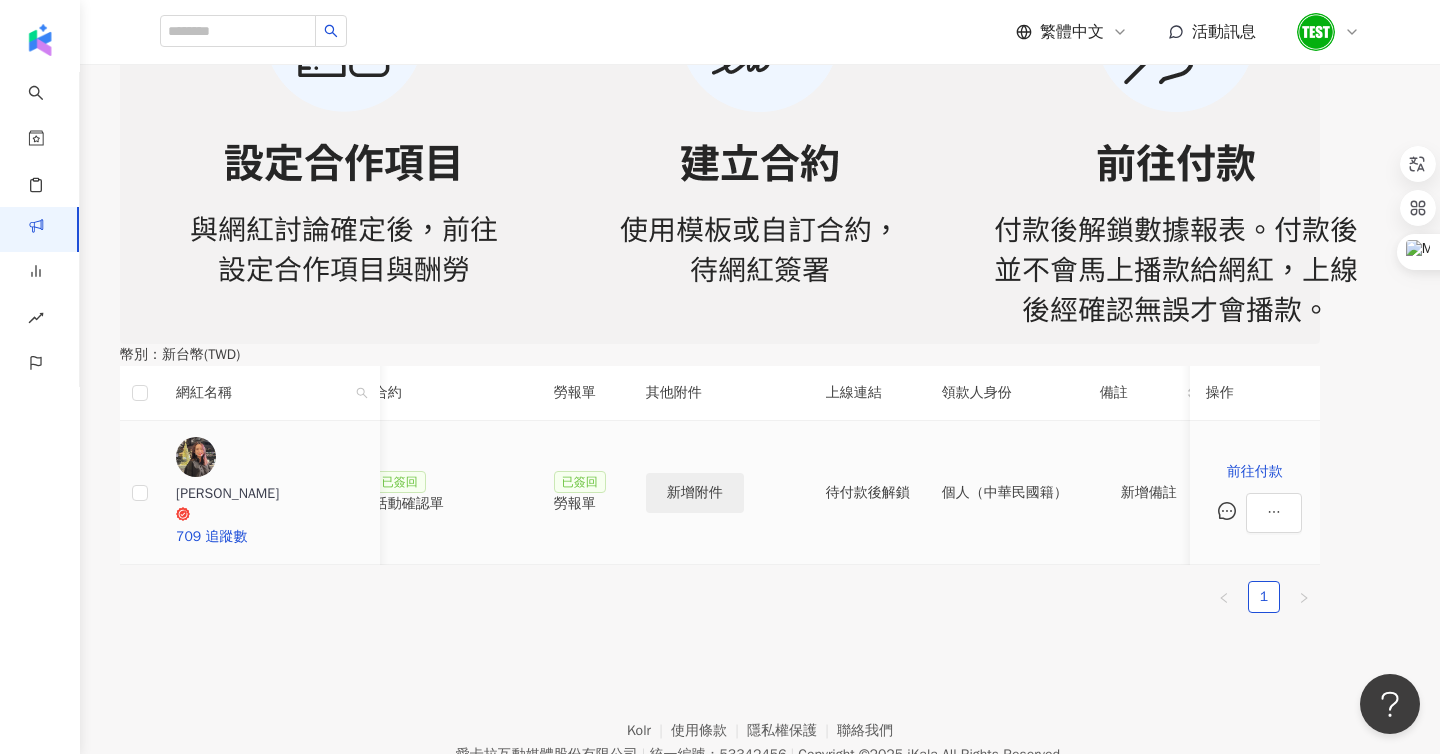 scroll, scrollTop: 0, scrollLeft: 475, axis: horizontal 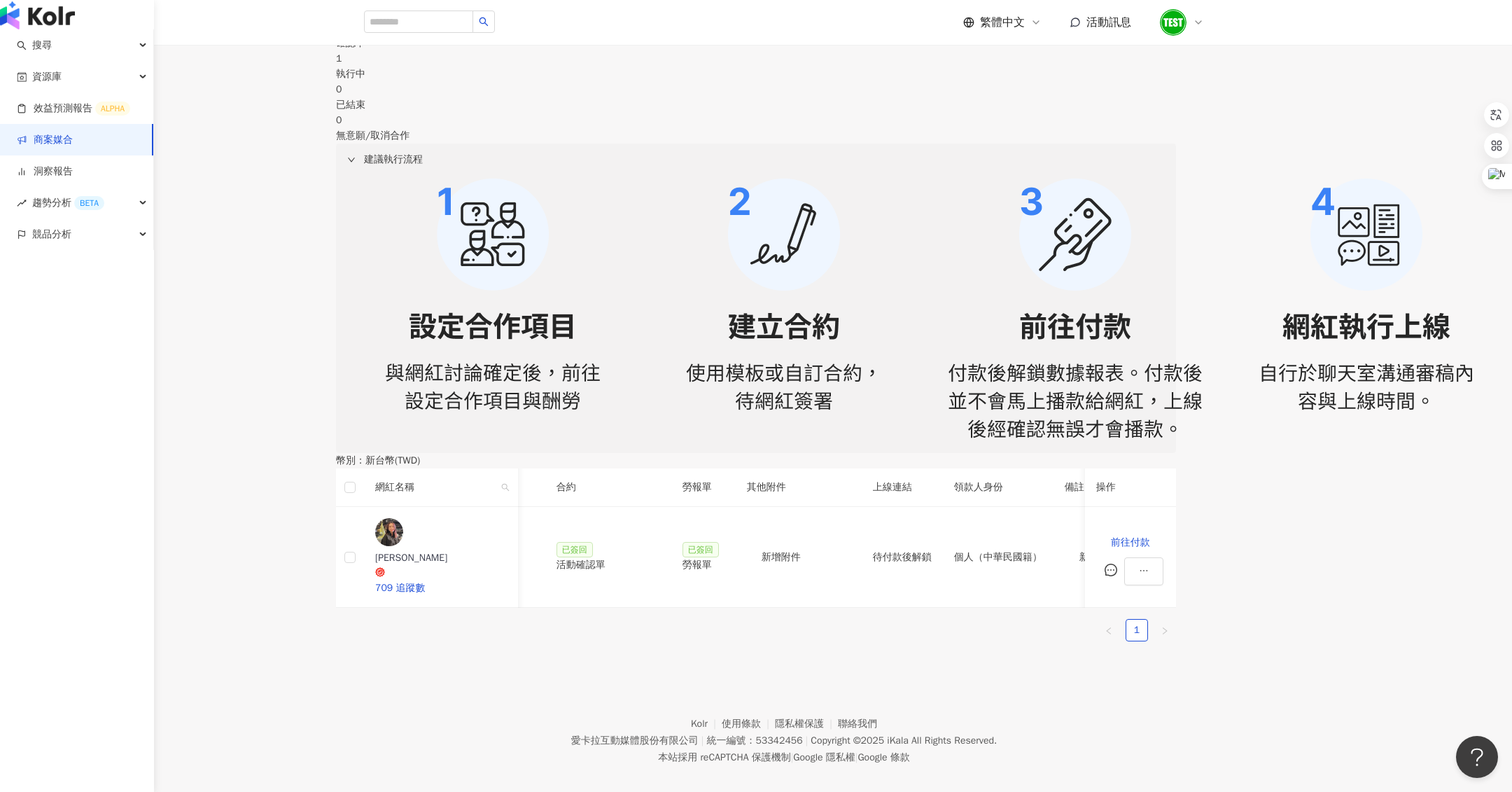 click on "商案媒合" at bounding box center [45, 140] 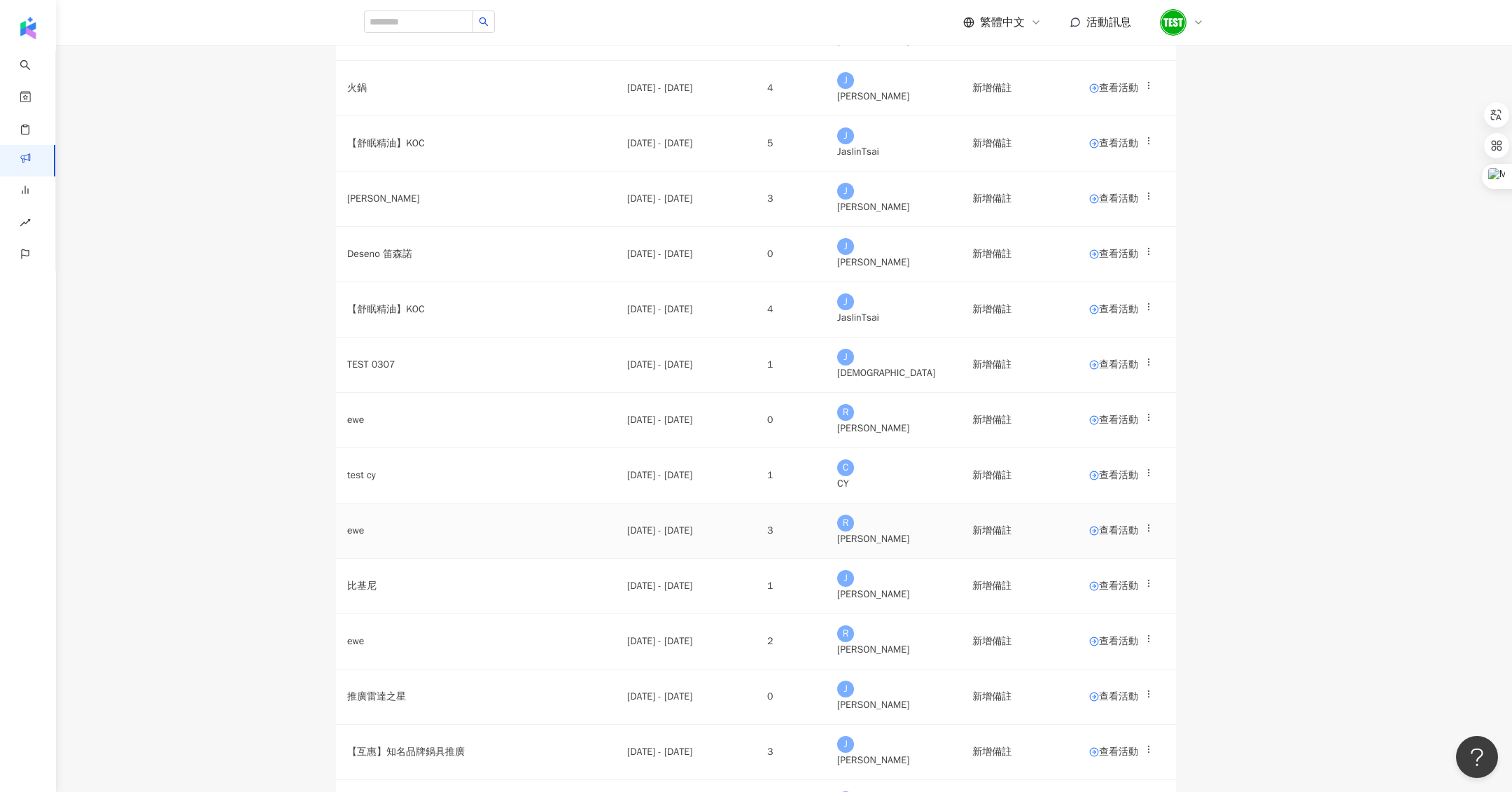 scroll, scrollTop: 248, scrollLeft: 0, axis: vertical 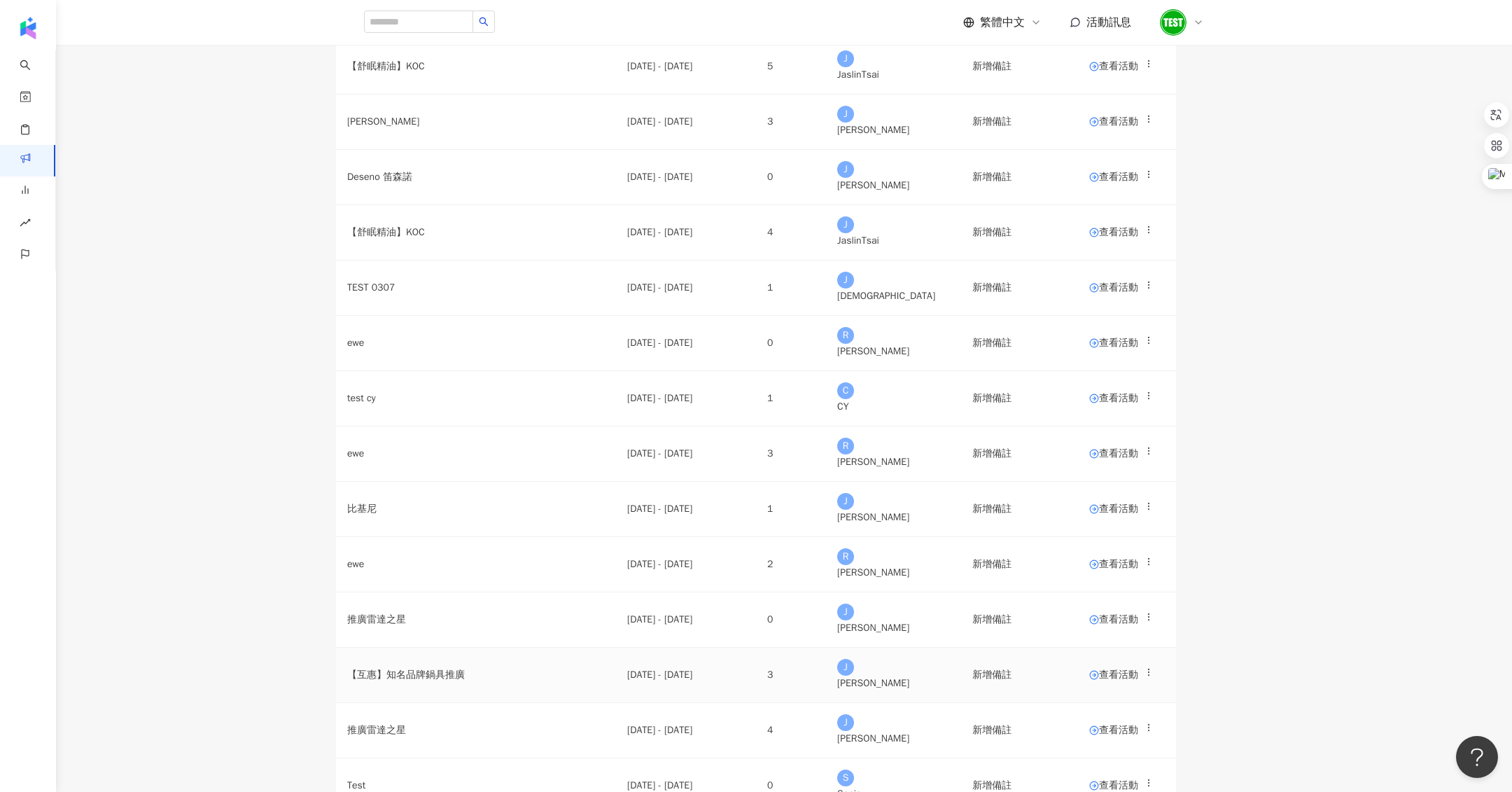 click on "【互惠】知名品牌鍋具推廣" at bounding box center (476, 675) 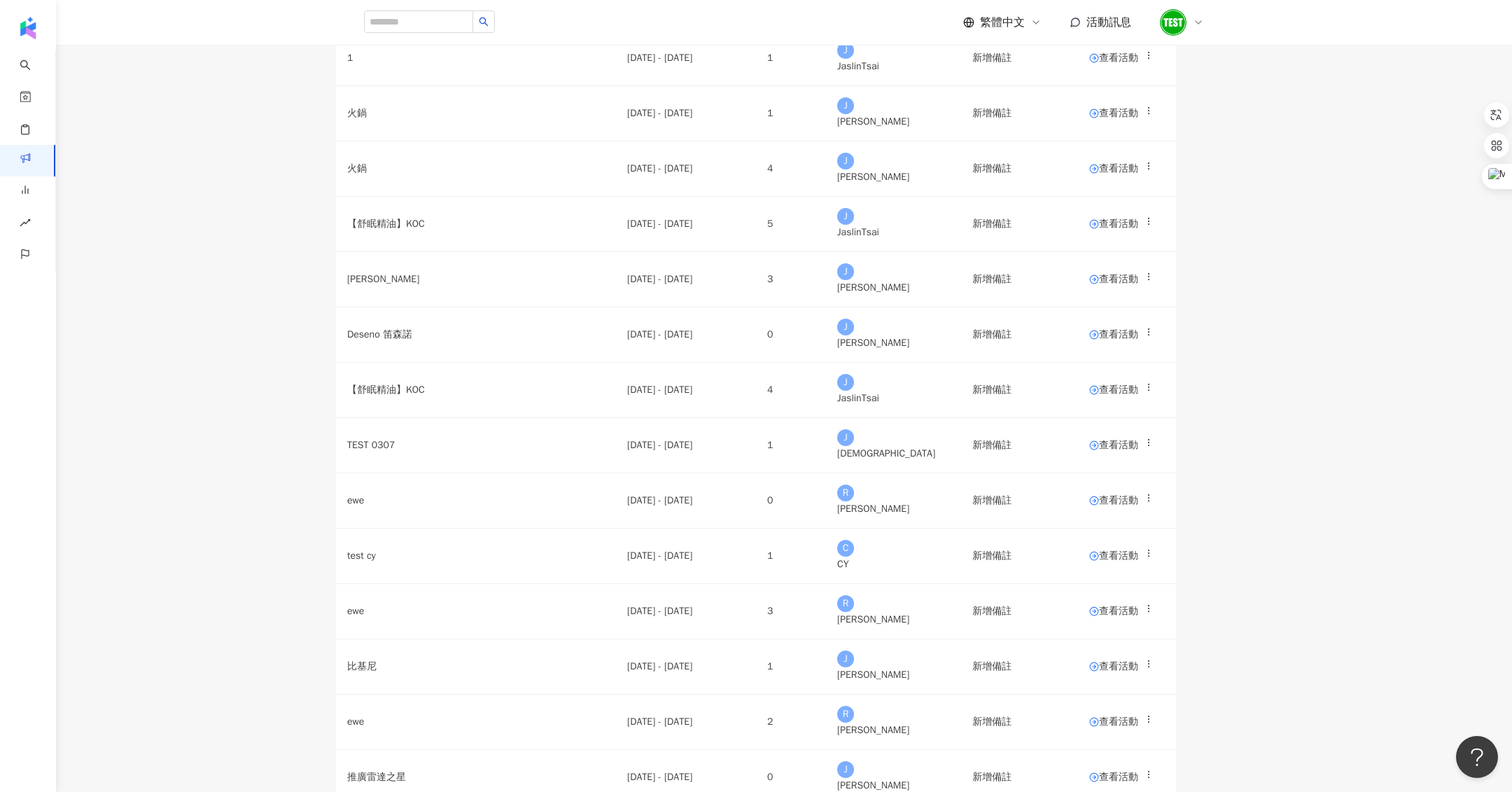 scroll, scrollTop: 0, scrollLeft: 0, axis: both 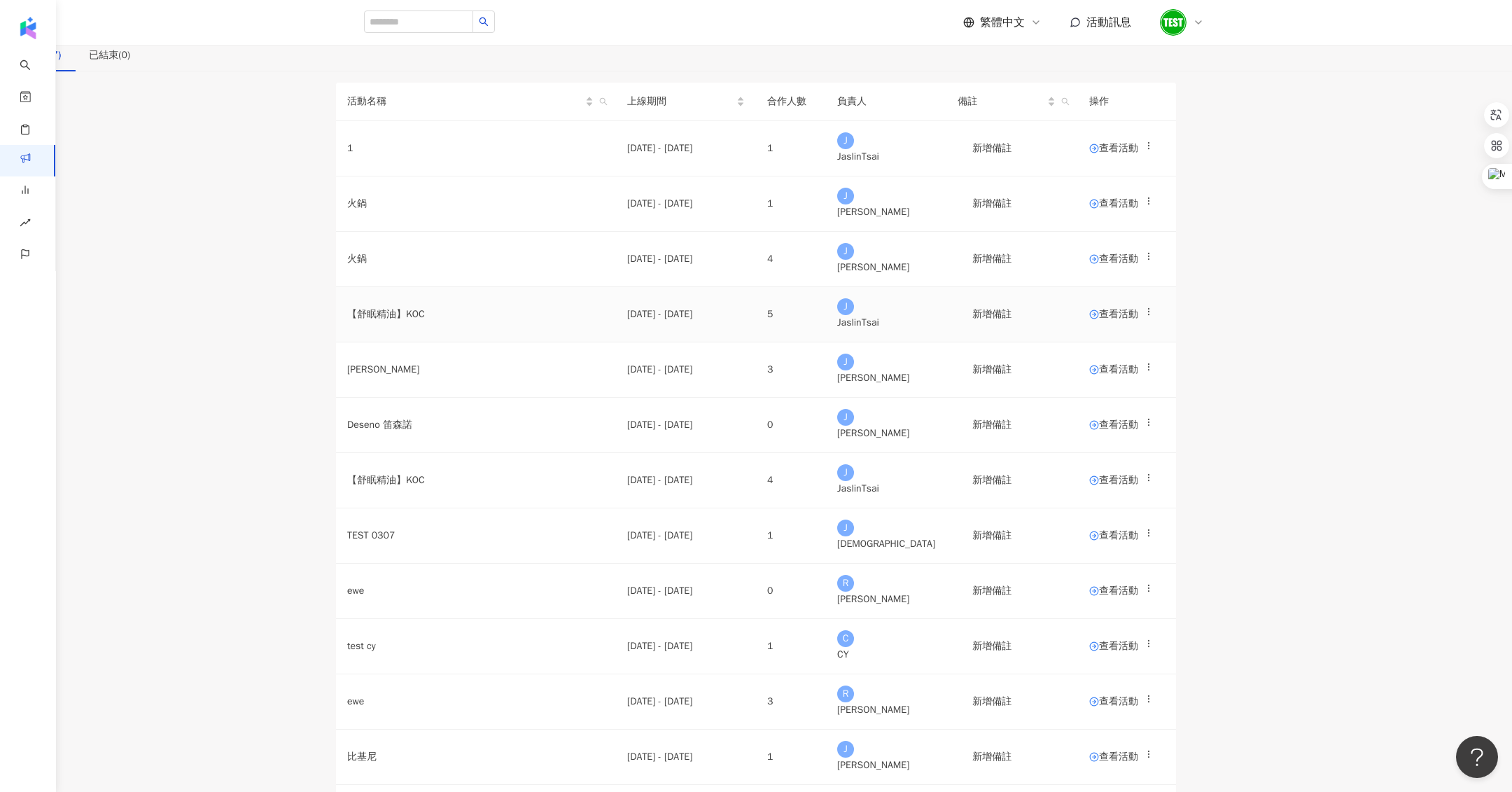 click on "查看活動" at bounding box center (1127, 314) 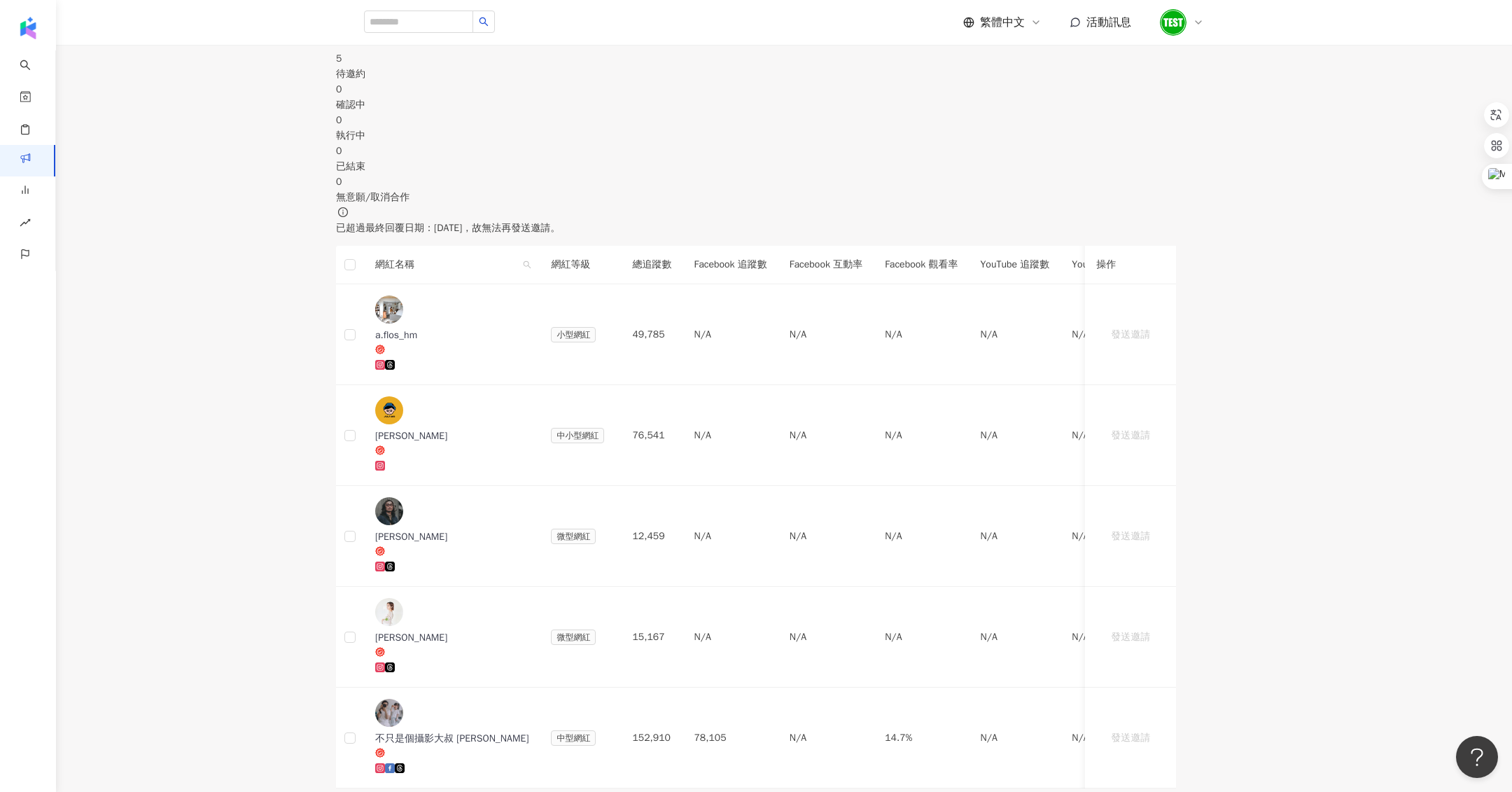 scroll, scrollTop: 186, scrollLeft: 0, axis: vertical 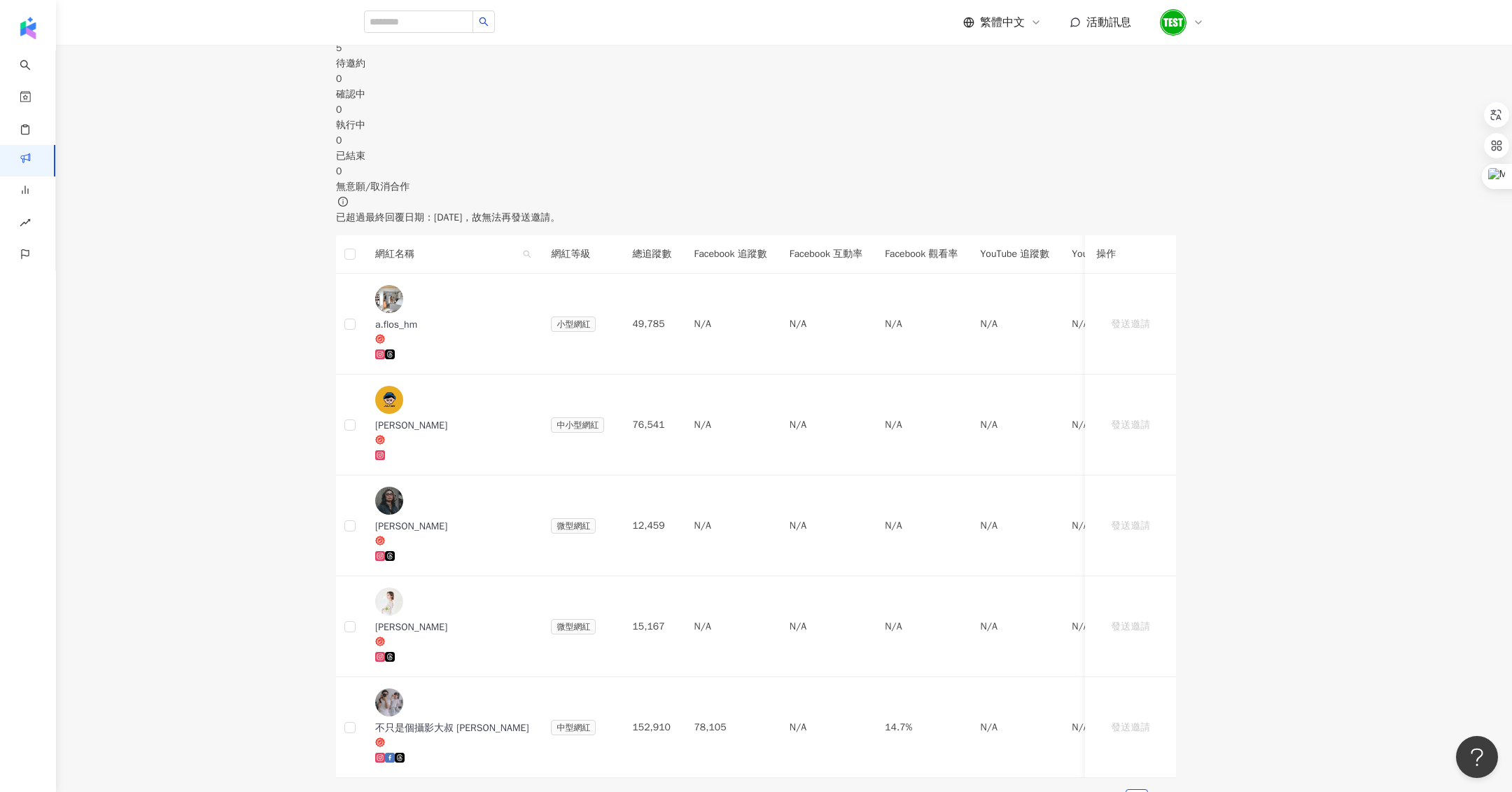 click on "0" at bounding box center (756, 110) 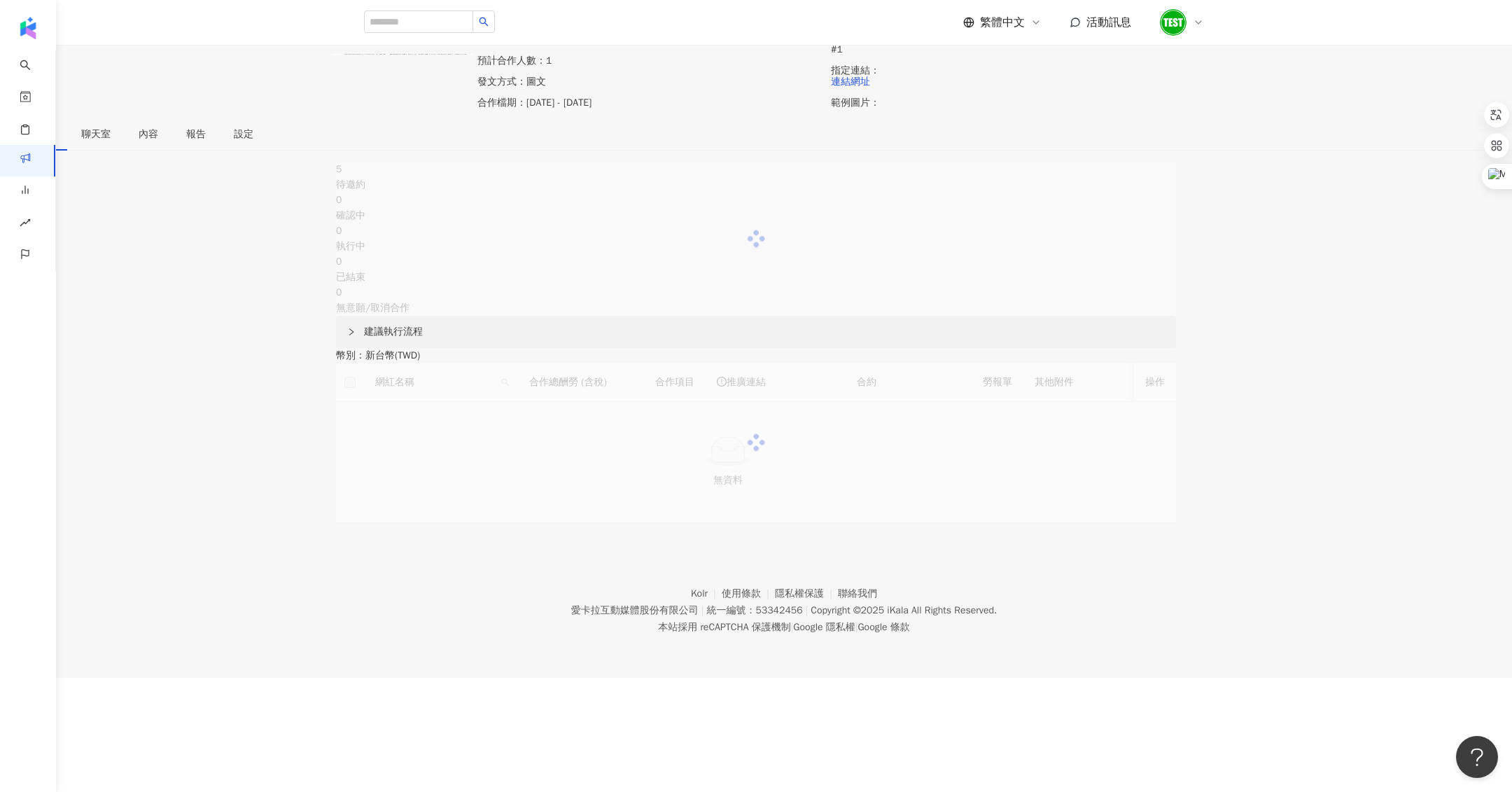 scroll, scrollTop: 0, scrollLeft: 0, axis: both 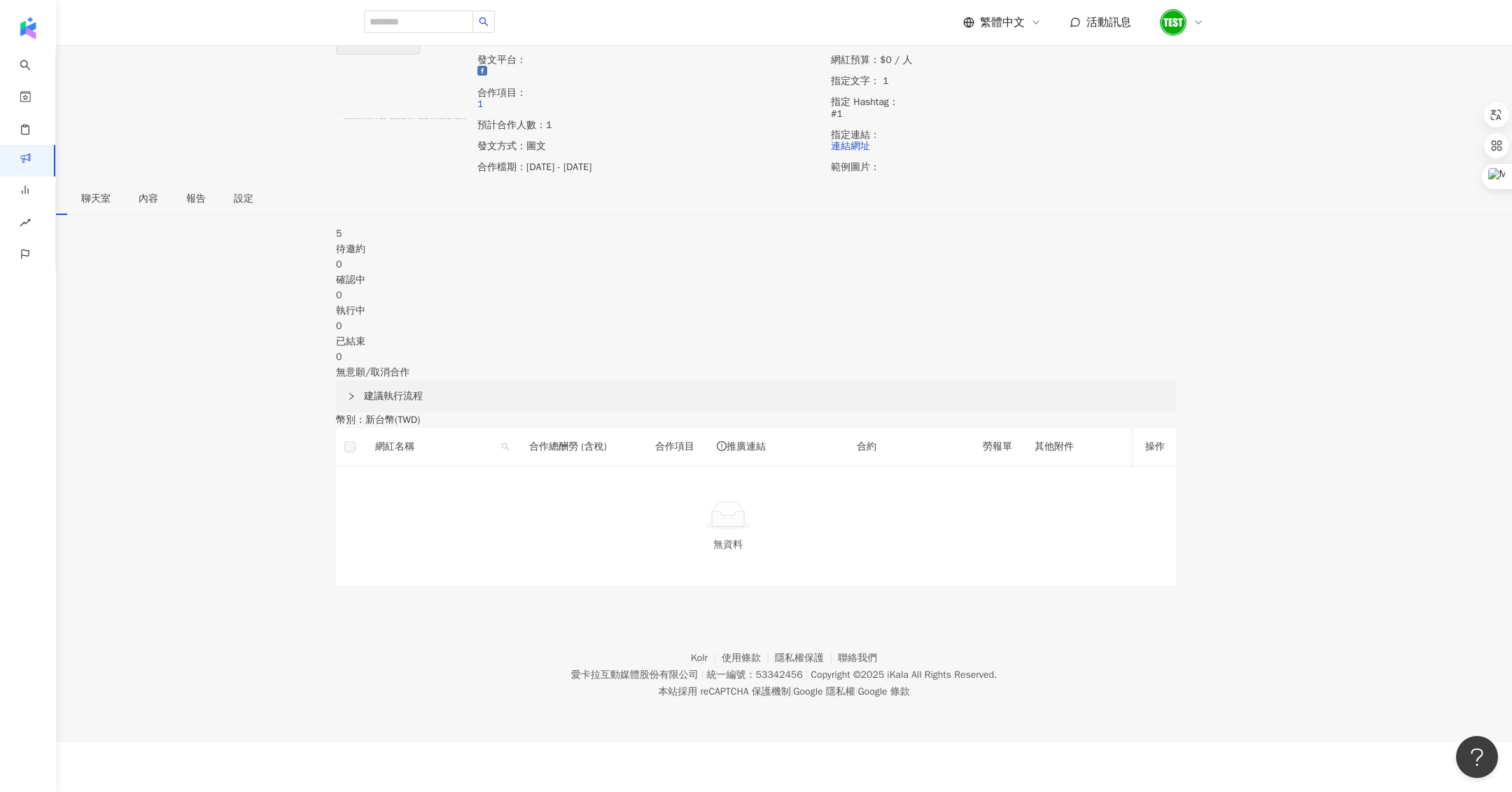click on "0" at bounding box center (756, 265) 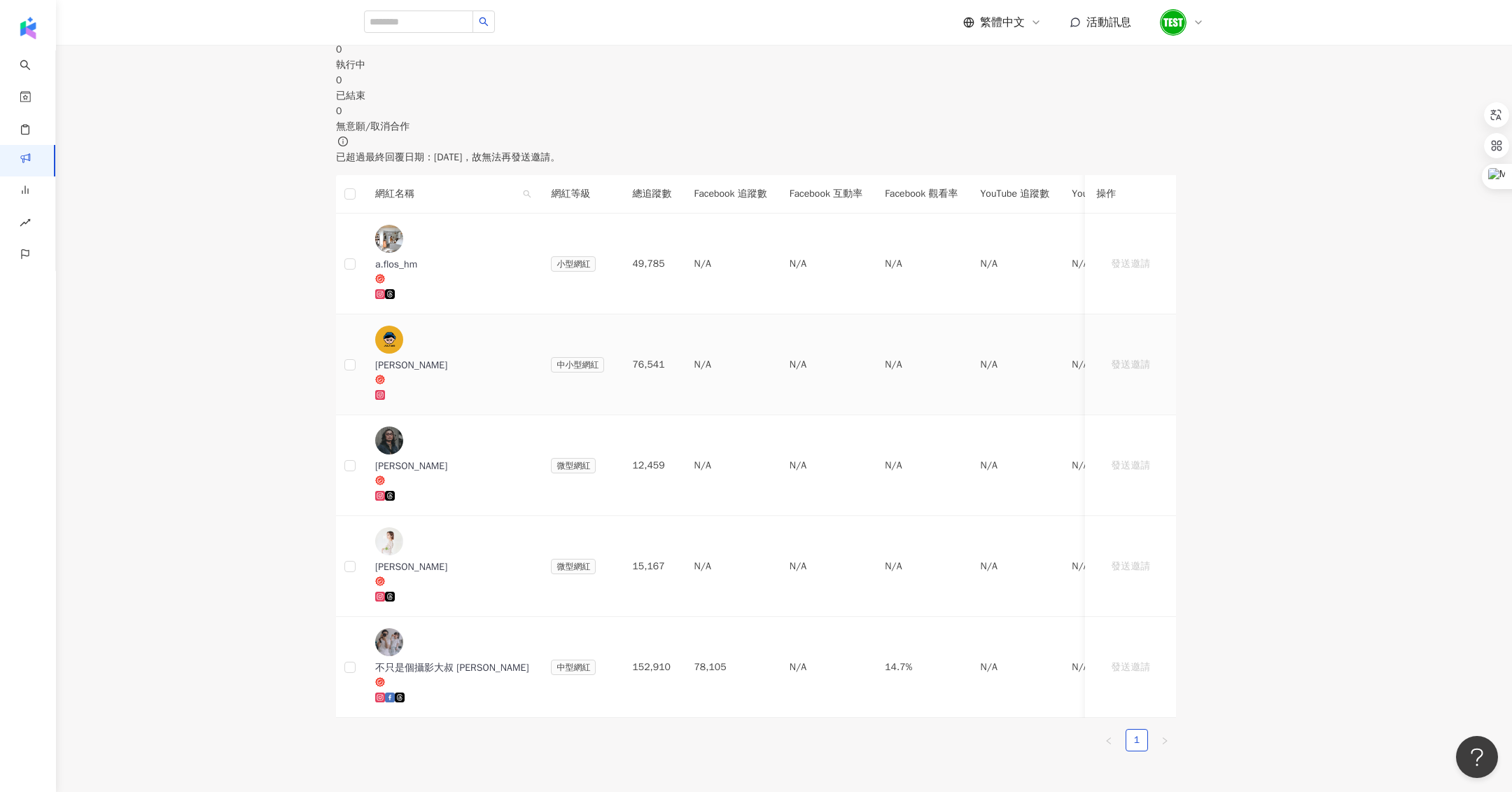 scroll, scrollTop: 252, scrollLeft: 0, axis: vertical 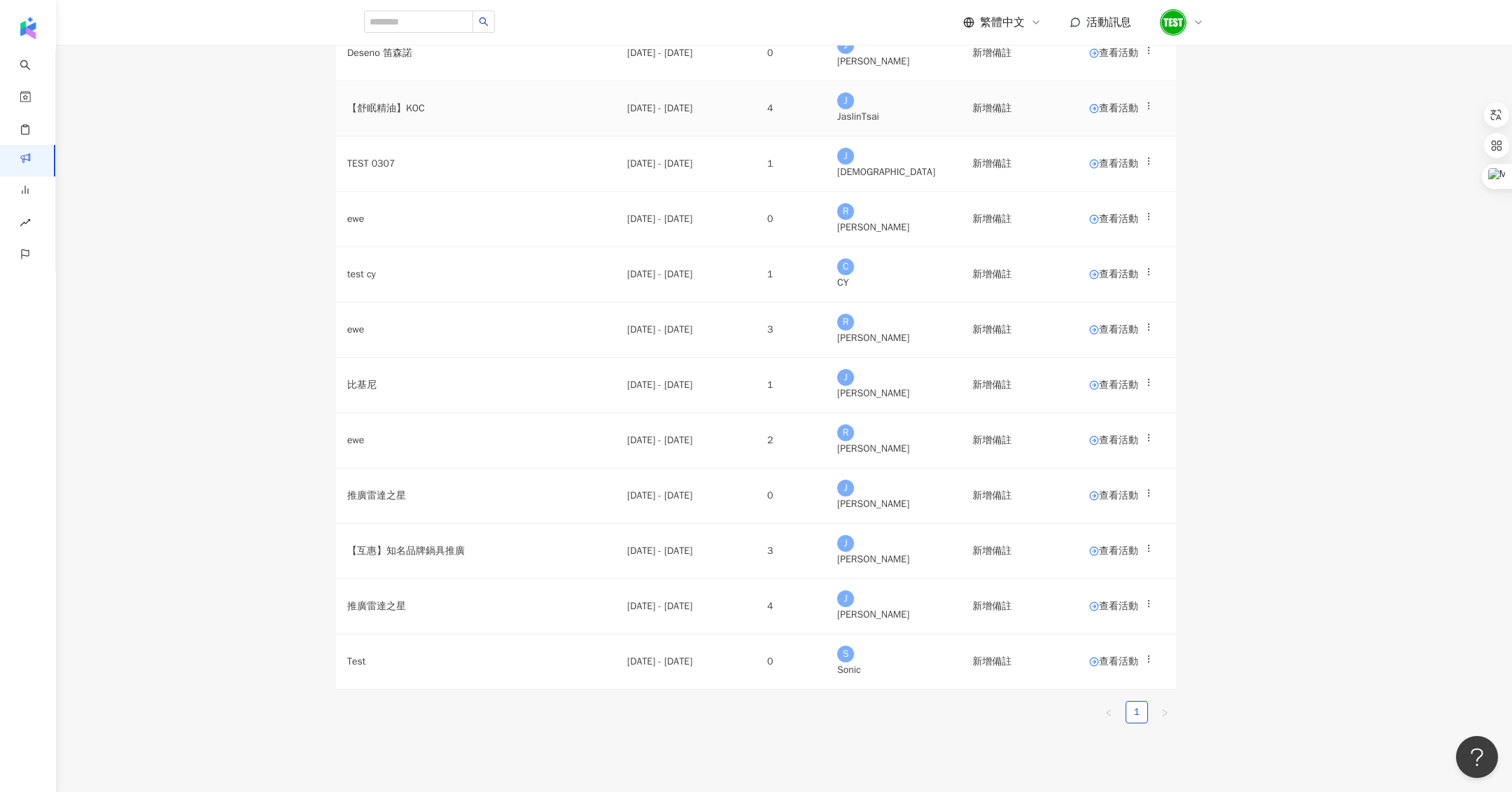 click on "查看活動" at bounding box center (1127, 109) 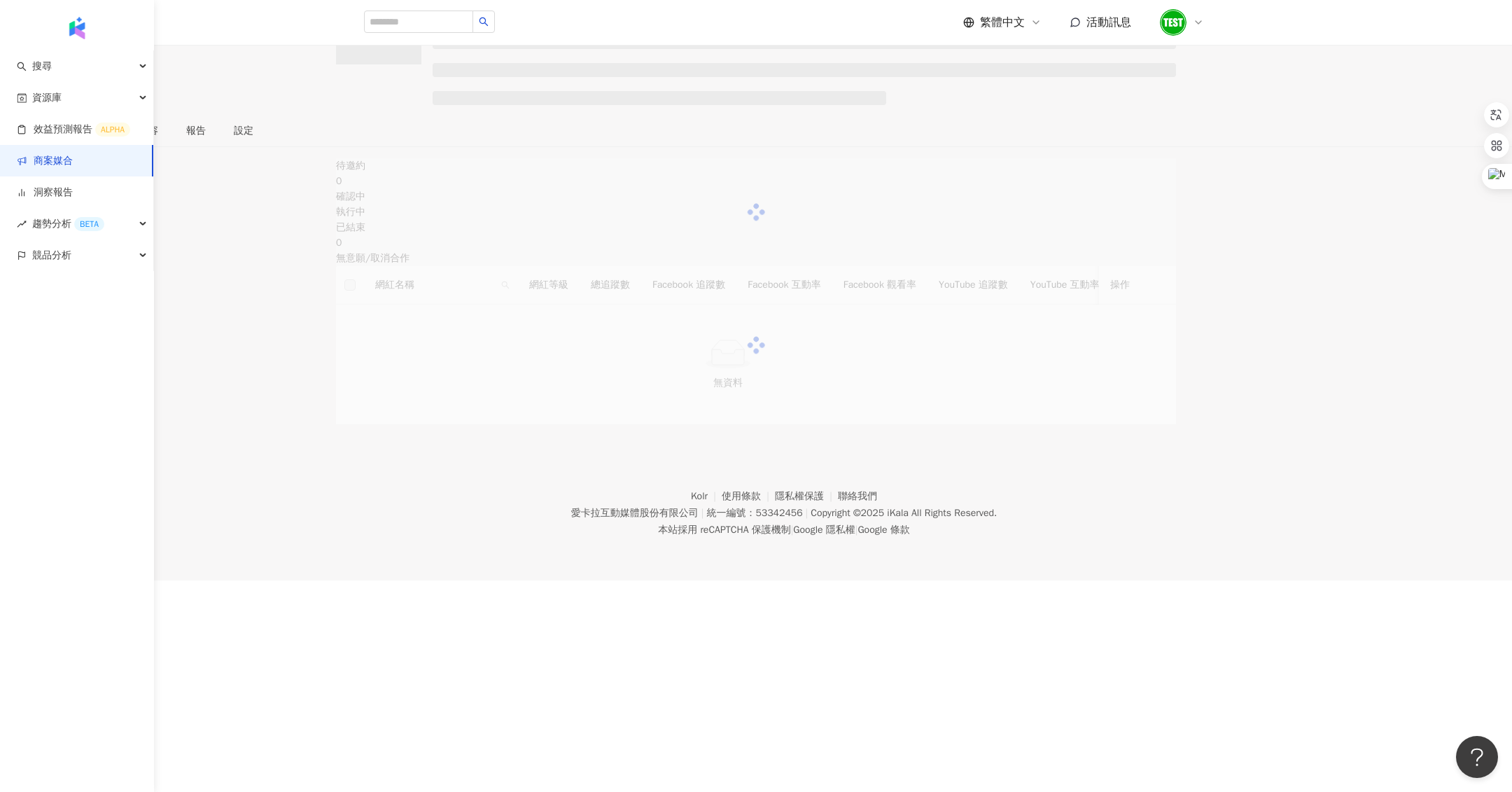 scroll, scrollTop: 0, scrollLeft: 0, axis: both 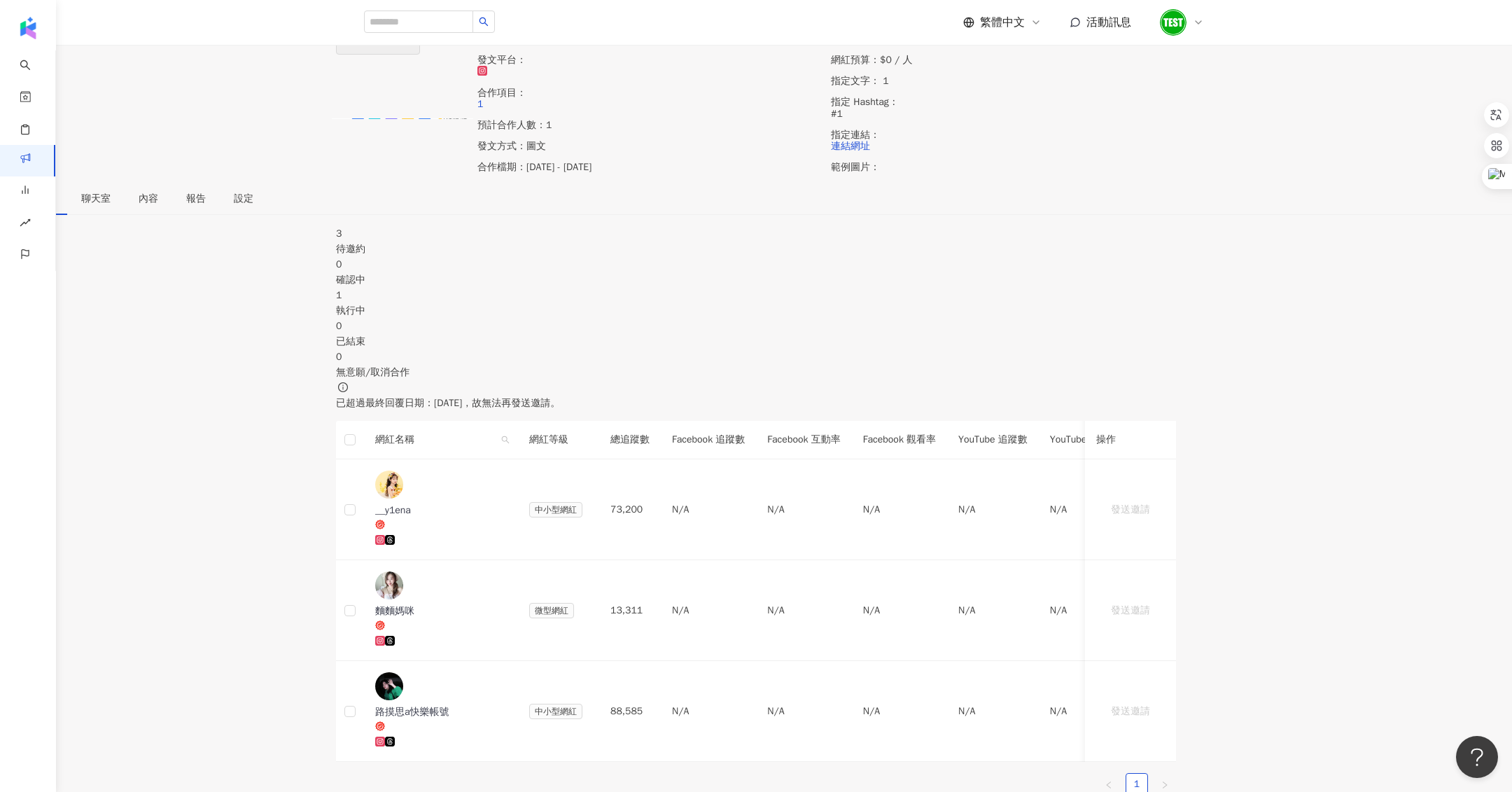 click on "1 執行中" at bounding box center (756, 303) 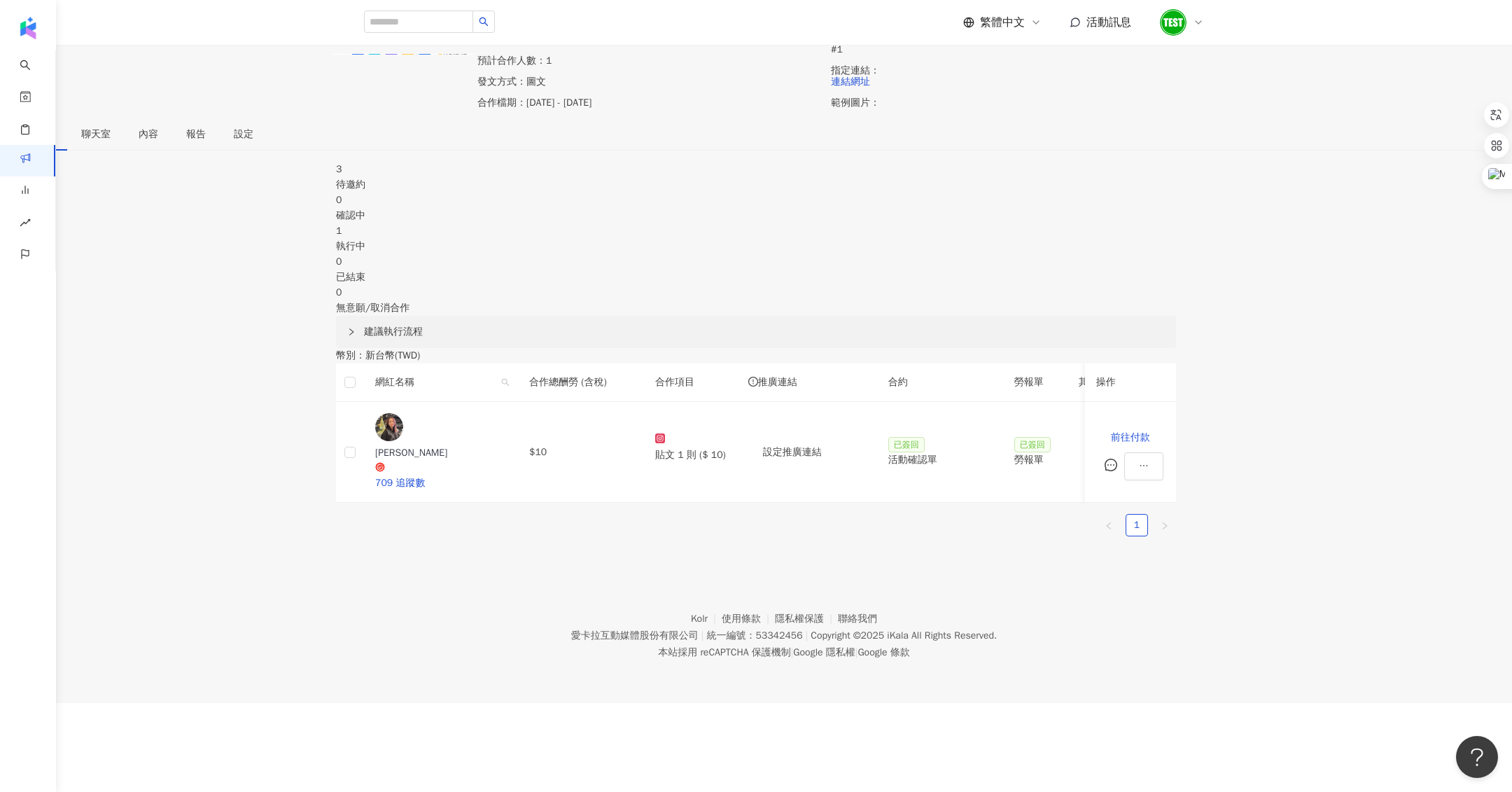 scroll, scrollTop: 75, scrollLeft: 0, axis: vertical 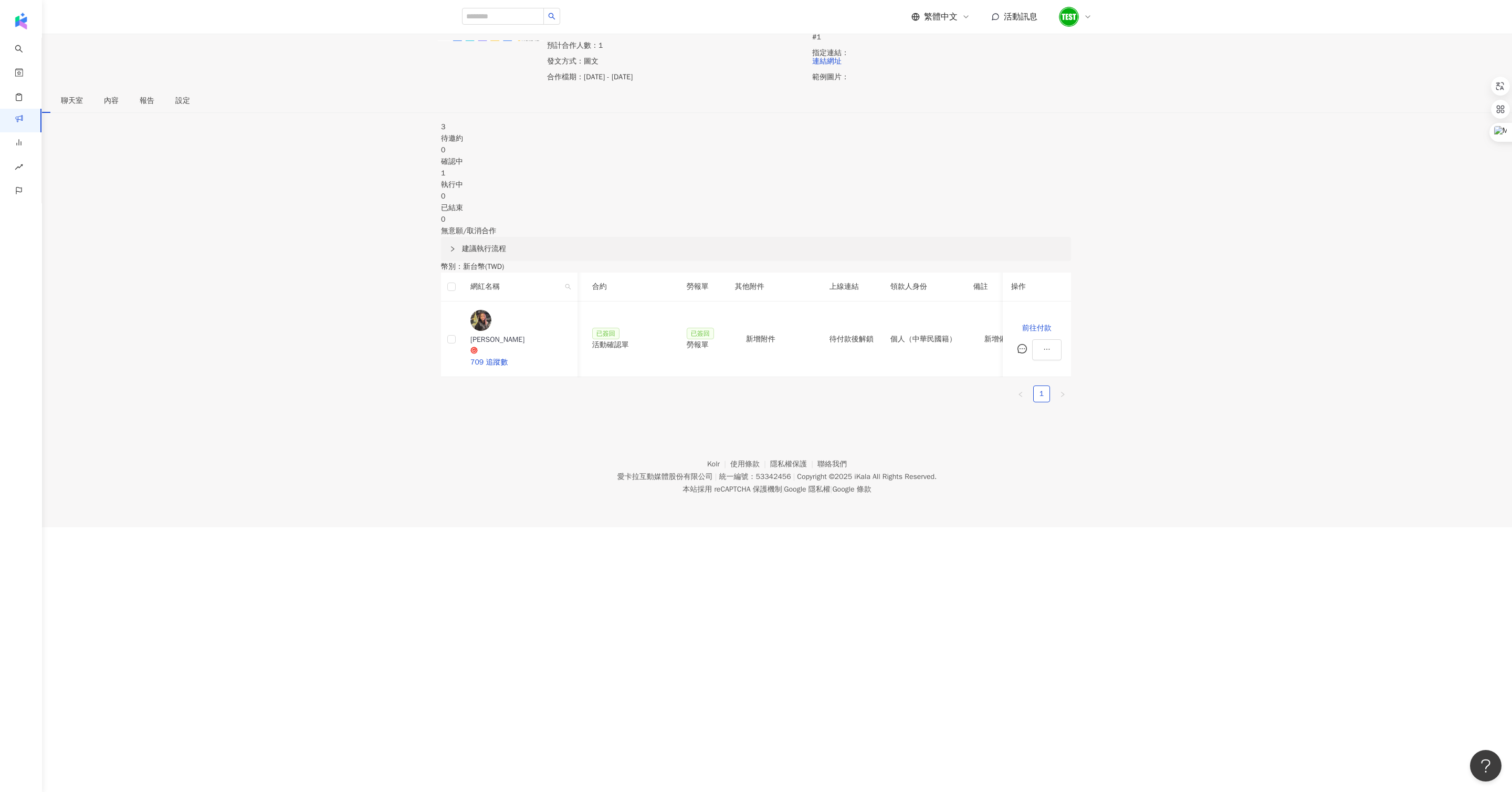 click on "活動列表 【舒眠精油】KOC 【舒眠精油】KOC 加入網紅 發文平台： 合作項目： 1 預計合作人數：1 發文方式：圖文 合作檔期：2025/3/4 - 2025/3/26 網紅預算：$0 / 人 指定文字： 1 指定 Hashtag： #1 指定連結： 連結網址 範例圖片： 網紅名單 聊天室 內容 報告 設定 3 待邀約 0 確認中 1 執行中 0 已結束 0 無意願/取消合作 建議執行流程 幣別 ： 新台幣 ( TWD ) 網紅名稱 合作總酬勞 (含稅) 合作項目 推廣連結 合約 勞報單 其他附件 上線連結 領款人身份 備註 付款狀態 操作                           蔡佳軒 709 追蹤數 $10 貼文 1 則 ($ 10) 設定推廣連結 已簽回 活動確認單 已簽回 勞報單 新增附件 待付款後解鎖 個人（中華民國籍） 新增備註 尚未付款 網紅簽回合約後，請前往付款 前往付款 1" at bounding box center [756, 181] 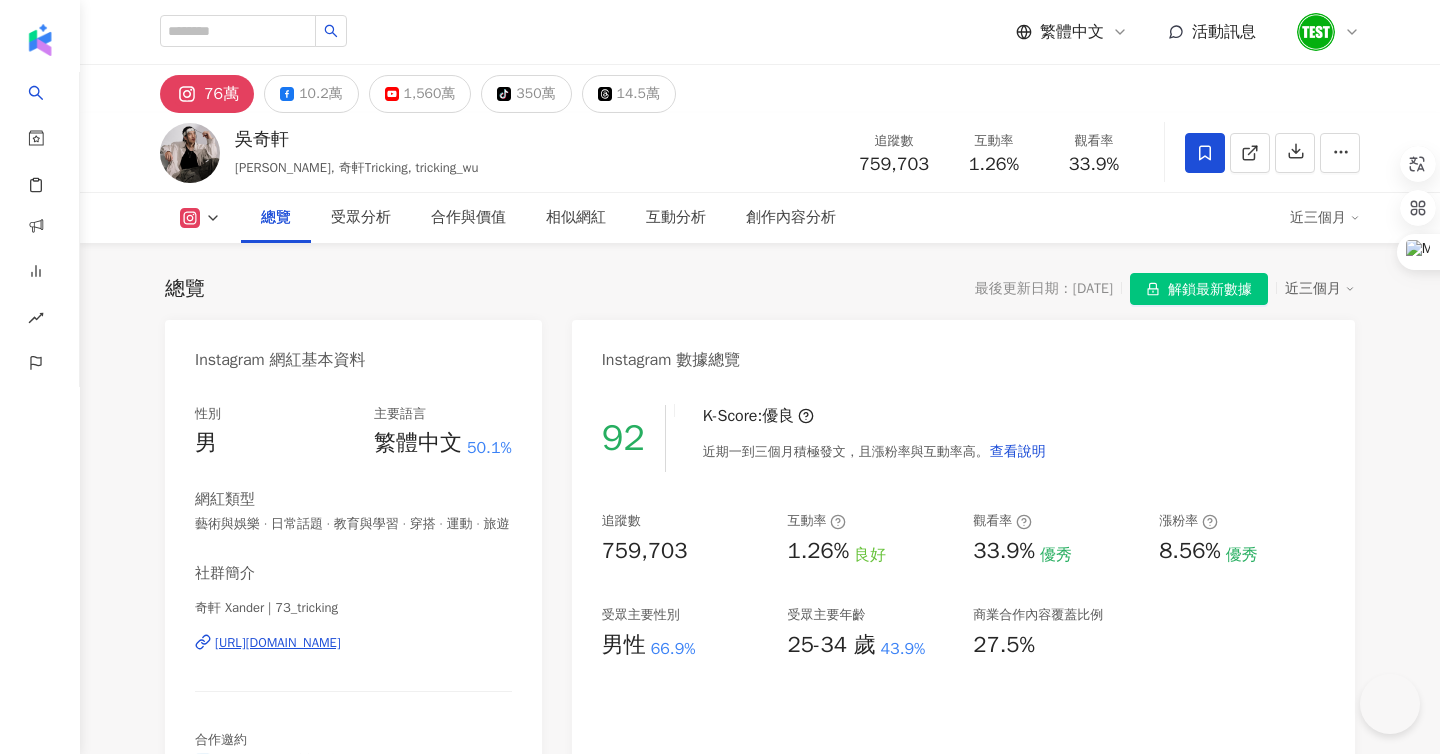 scroll, scrollTop: 556, scrollLeft: 0, axis: vertical 